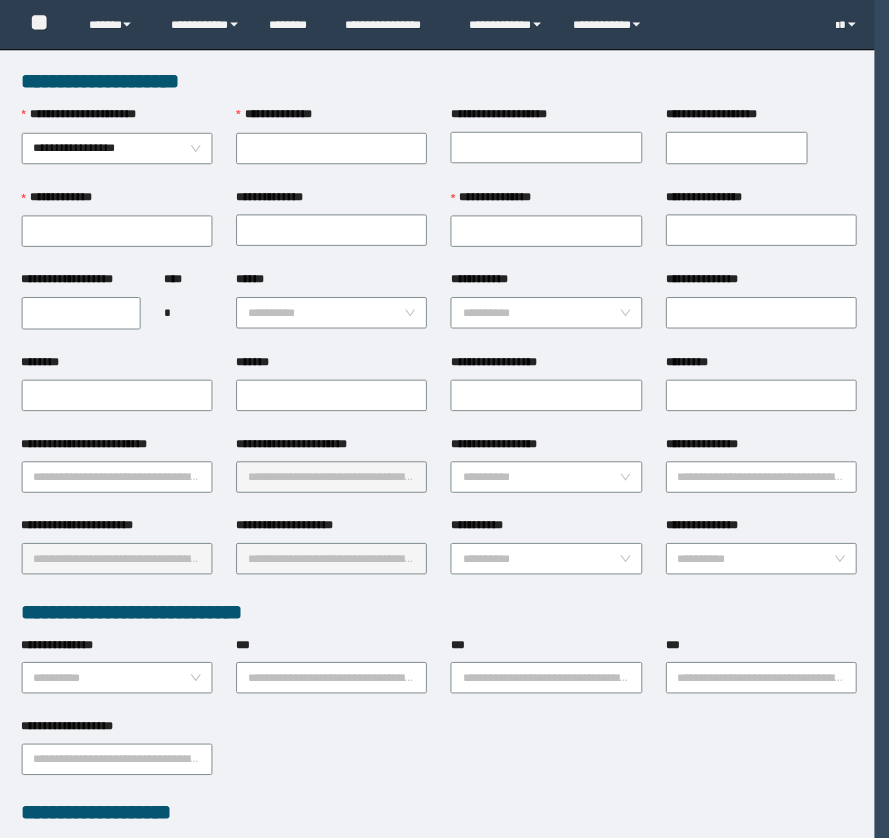 scroll, scrollTop: 0, scrollLeft: 0, axis: both 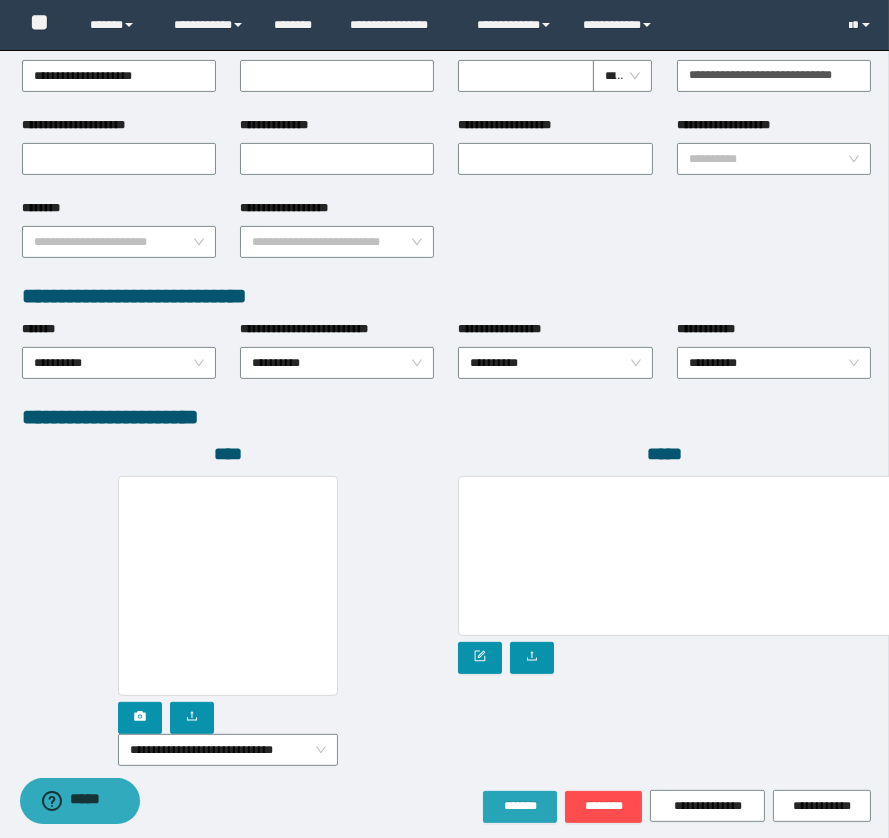 click on "*******" at bounding box center [520, 806] 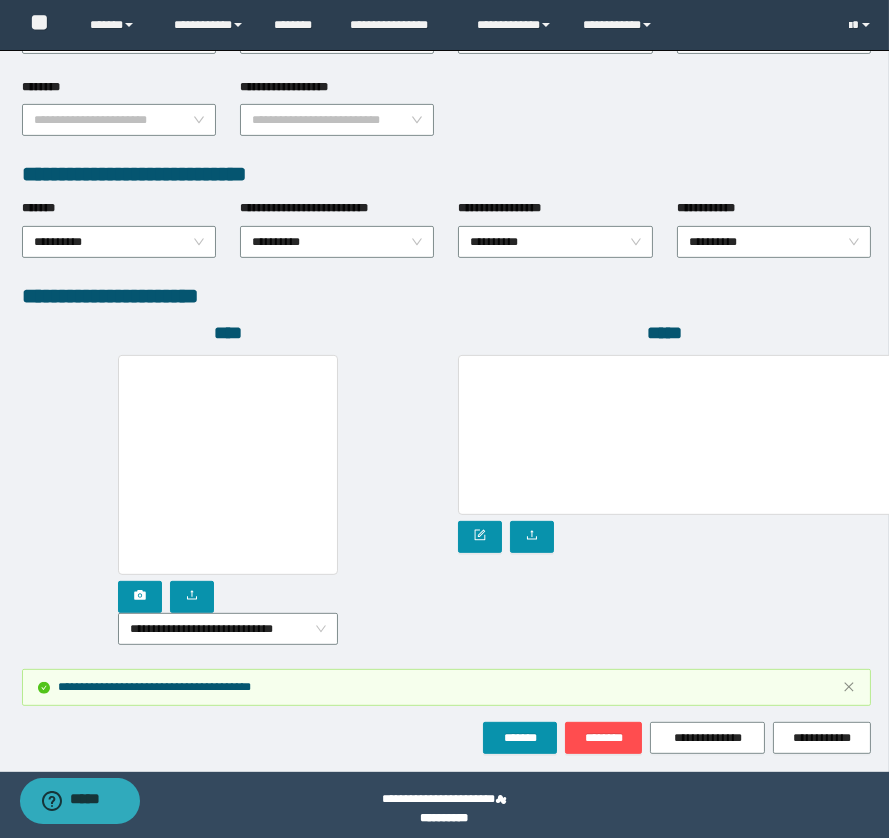 scroll, scrollTop: 1000, scrollLeft: 0, axis: vertical 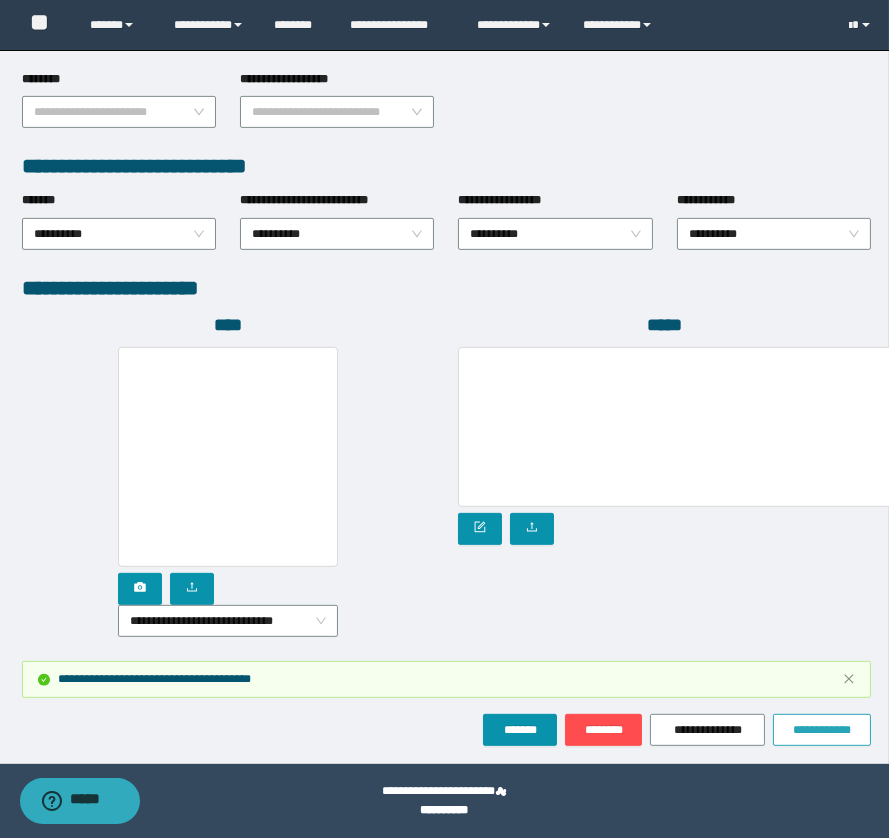 click on "**********" at bounding box center [822, 730] 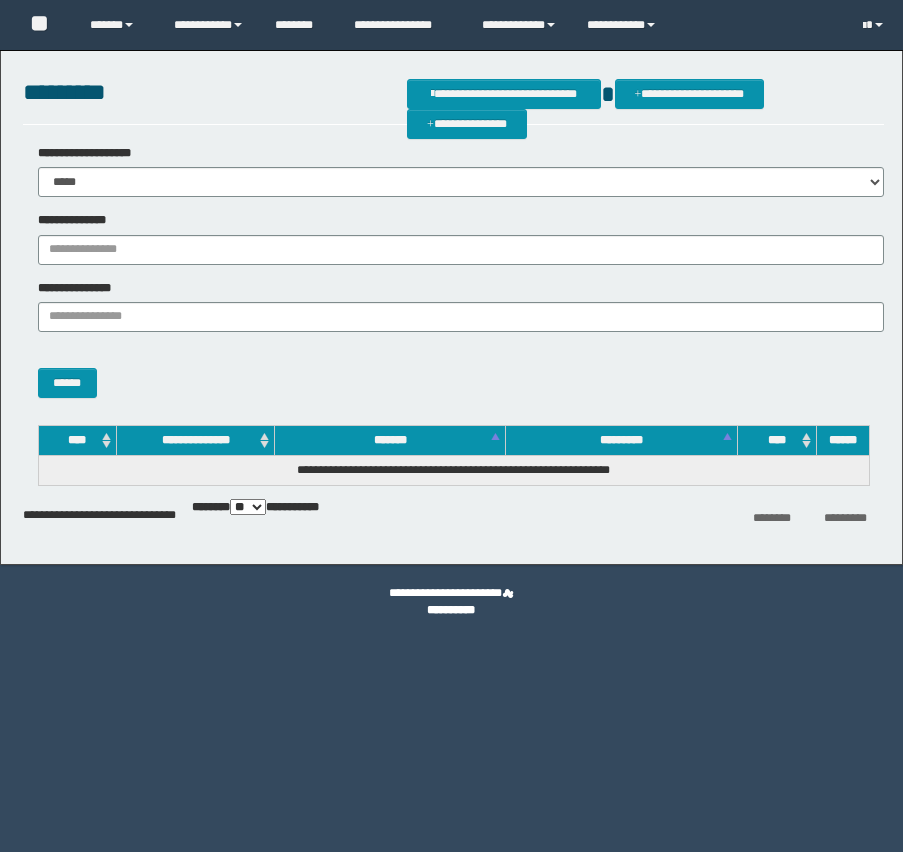 scroll, scrollTop: 0, scrollLeft: 0, axis: both 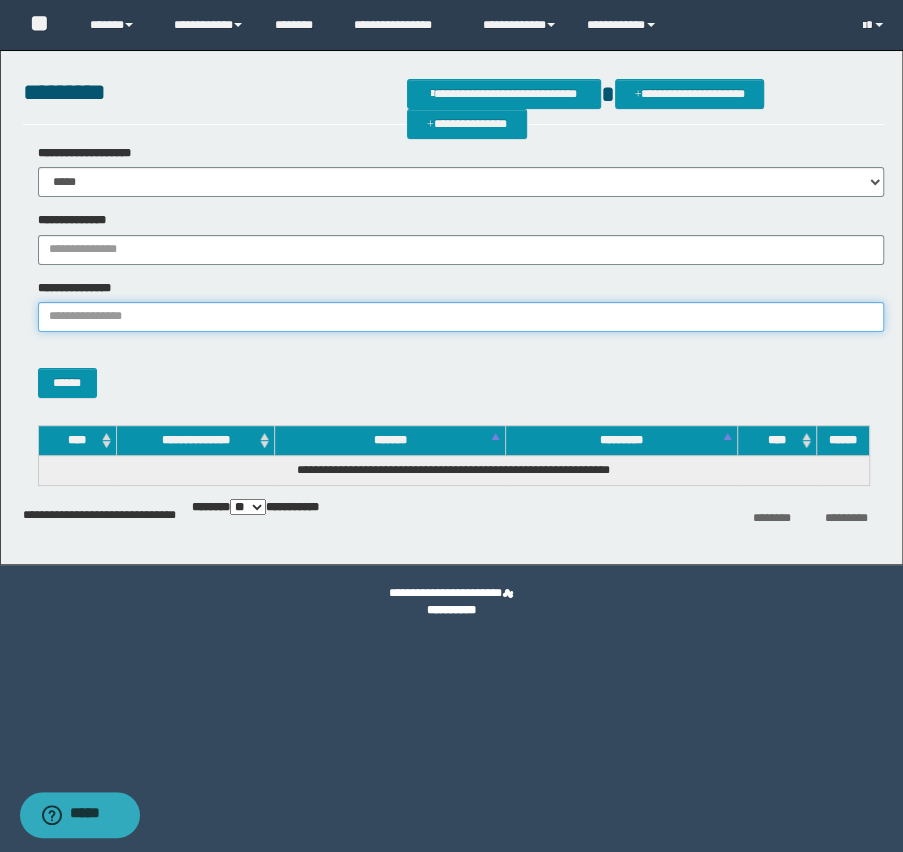paste on "**********" 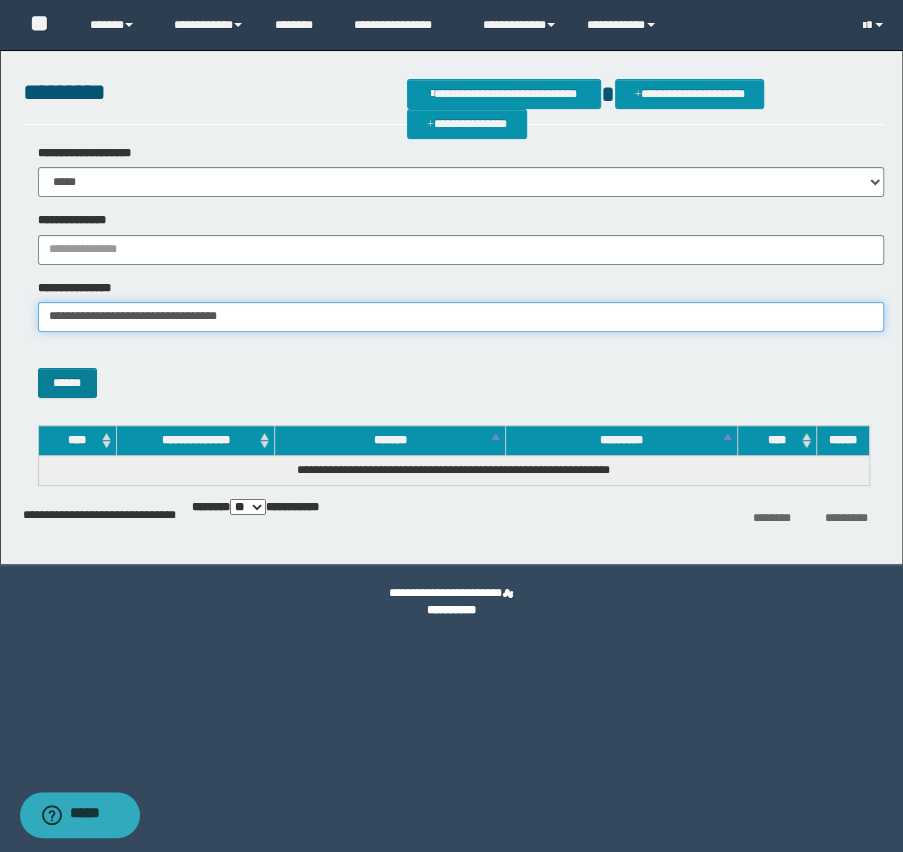 type on "**********" 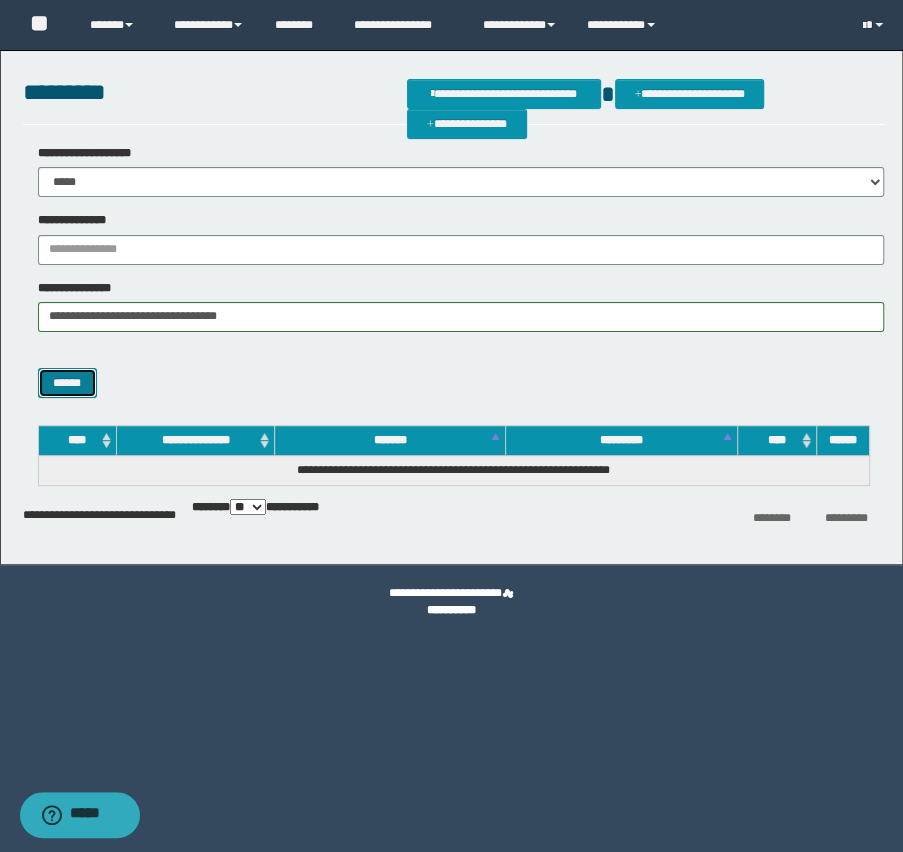 click on "******" at bounding box center [67, 383] 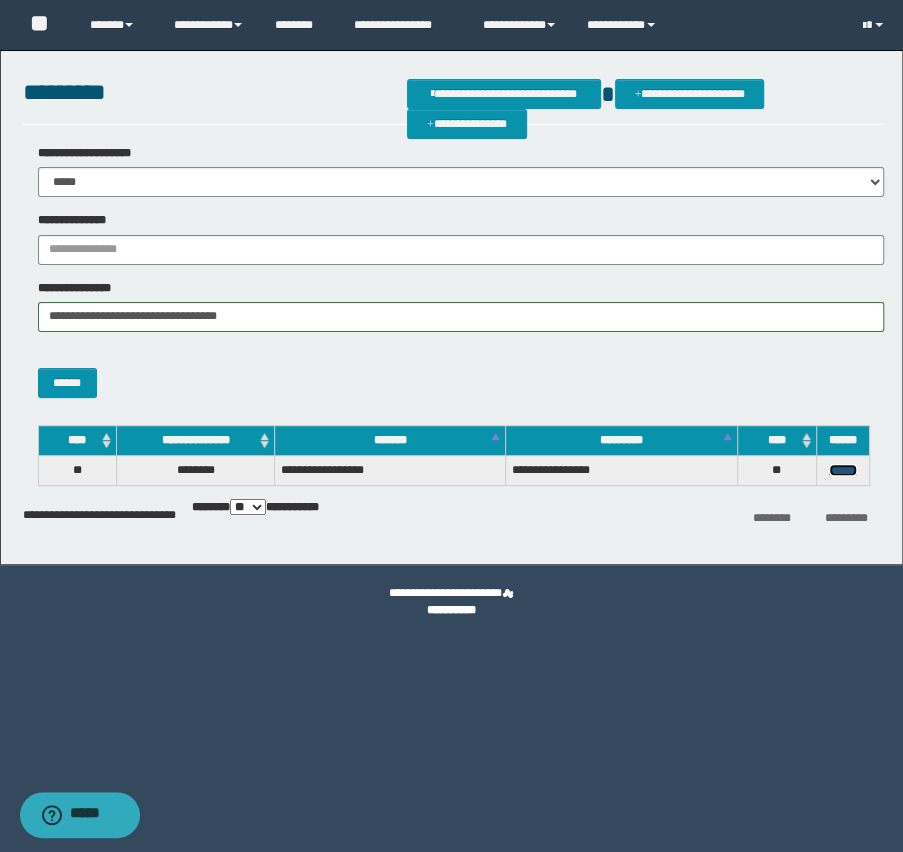 click on "******" at bounding box center (843, 470) 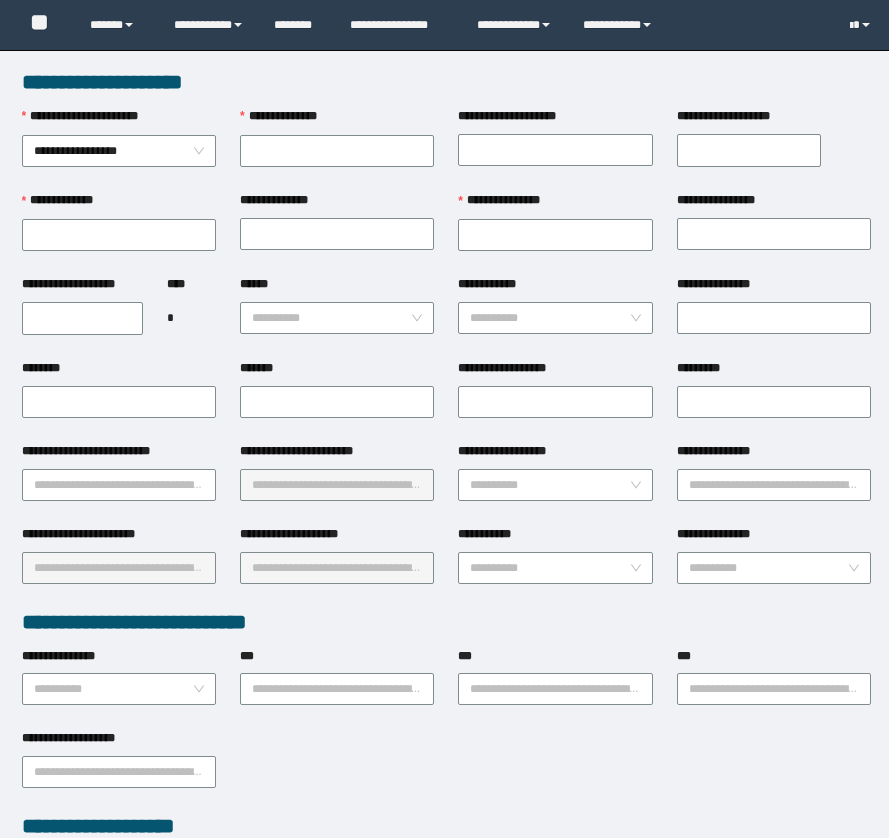 scroll, scrollTop: 0, scrollLeft: 0, axis: both 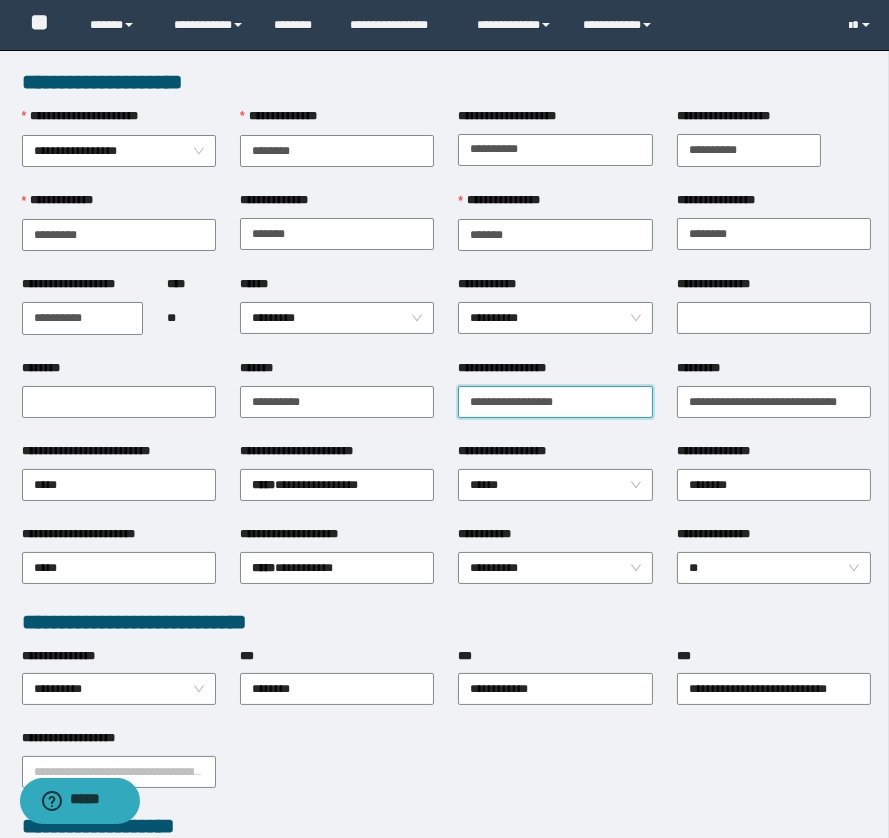drag, startPoint x: 593, startPoint y: 394, endPoint x: 439, endPoint y: 401, distance: 154.15901 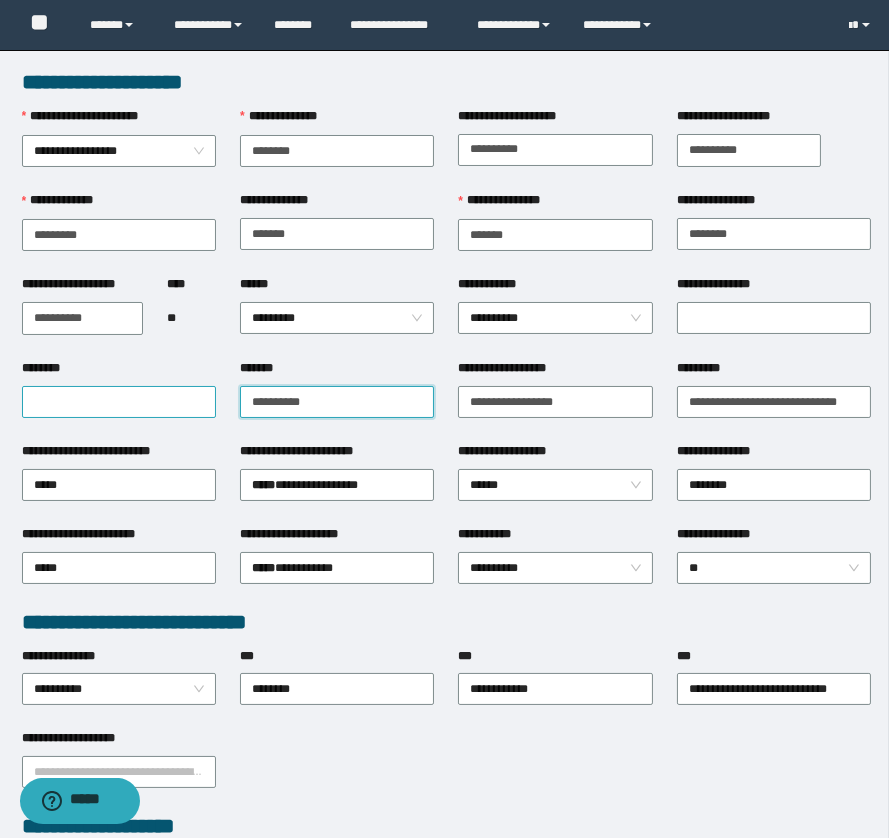 drag, startPoint x: 388, startPoint y: 397, endPoint x: 180, endPoint y: 399, distance: 208.00961 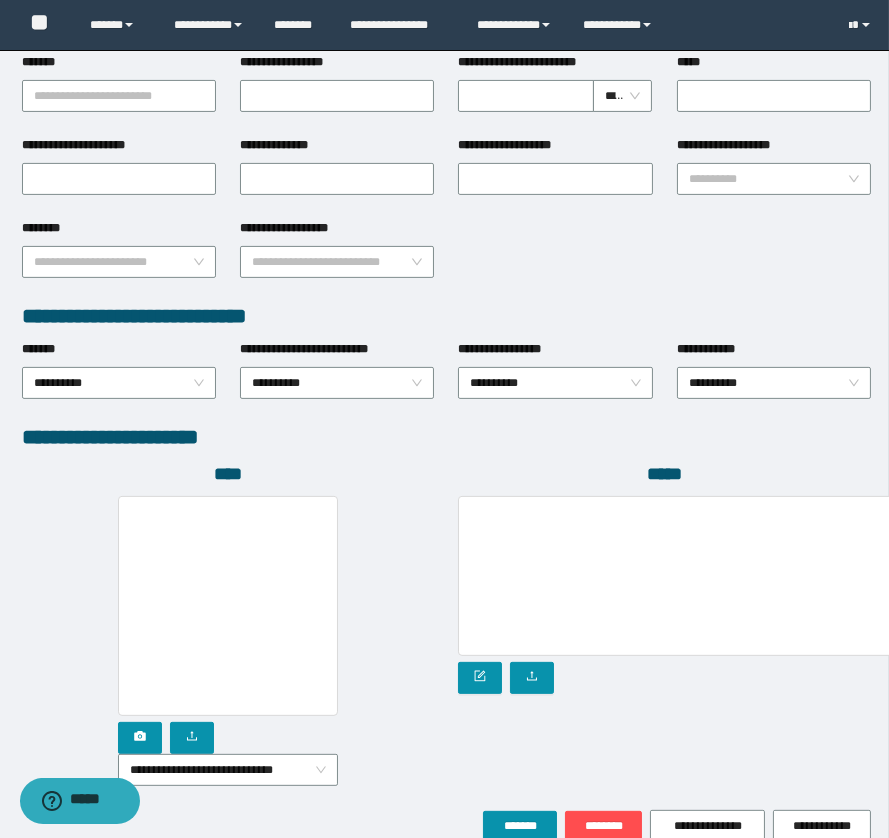 scroll, scrollTop: 896, scrollLeft: 0, axis: vertical 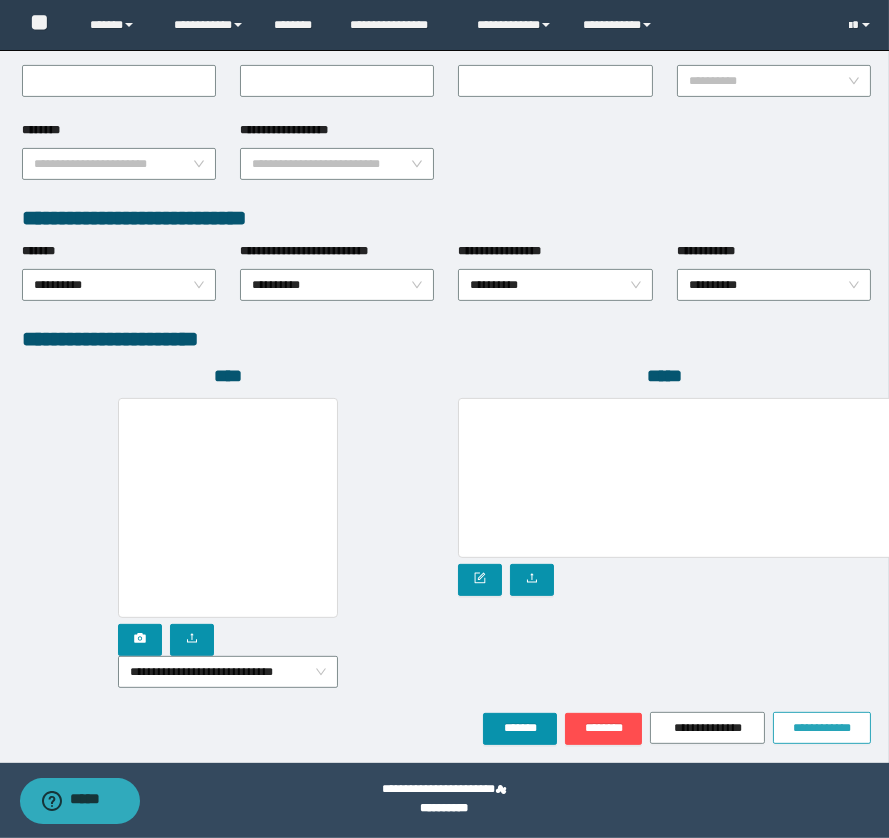 click on "**********" at bounding box center (822, 728) 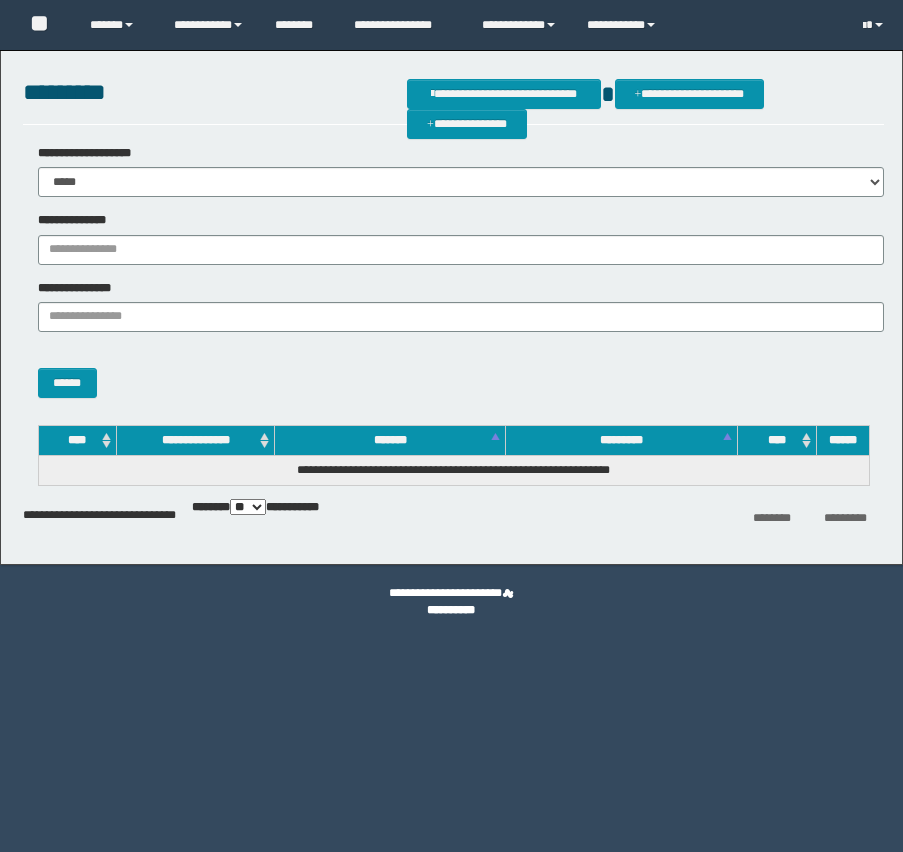 scroll, scrollTop: 0, scrollLeft: 0, axis: both 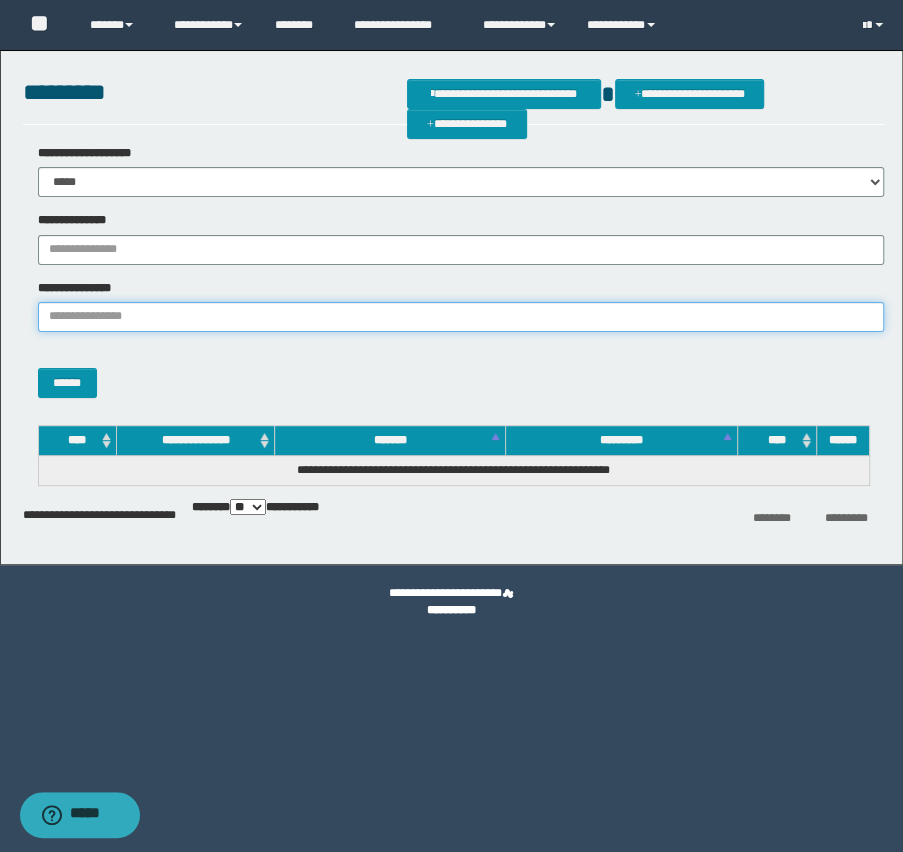 paste on "**********" 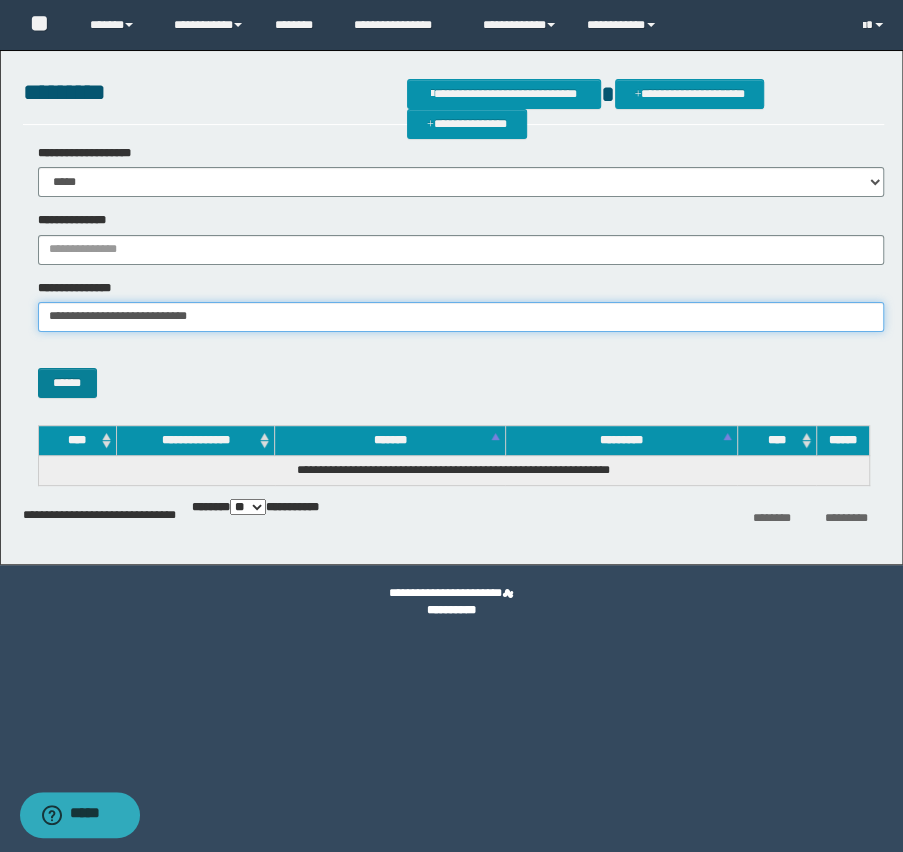 type on "**********" 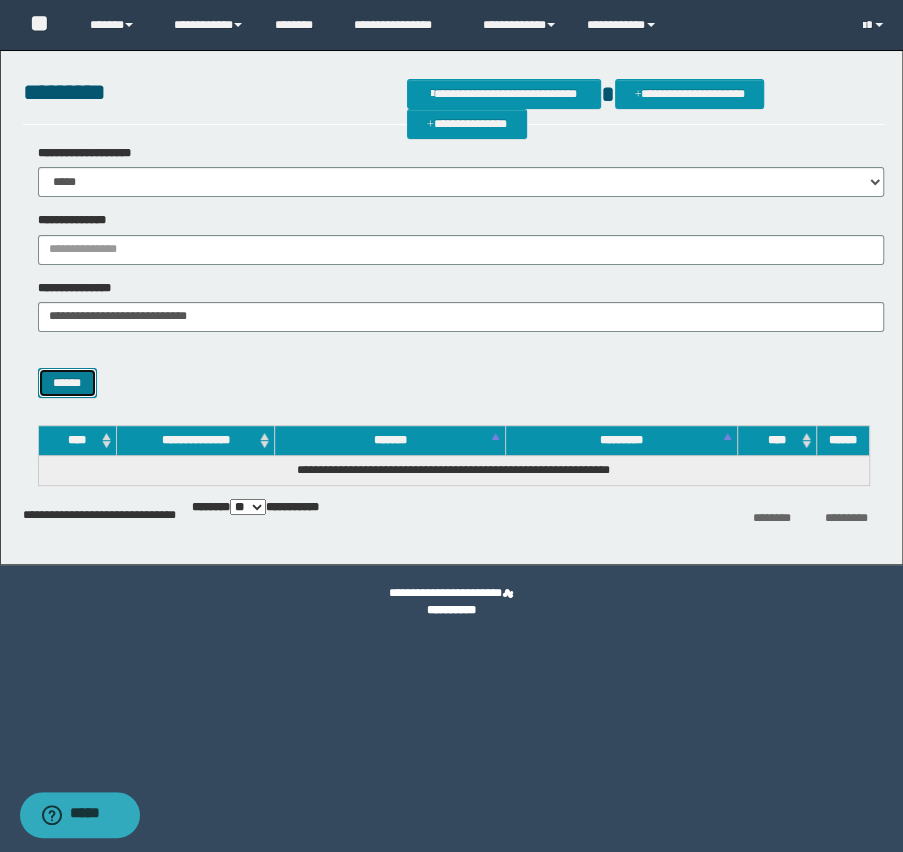 click on "******" at bounding box center [67, 383] 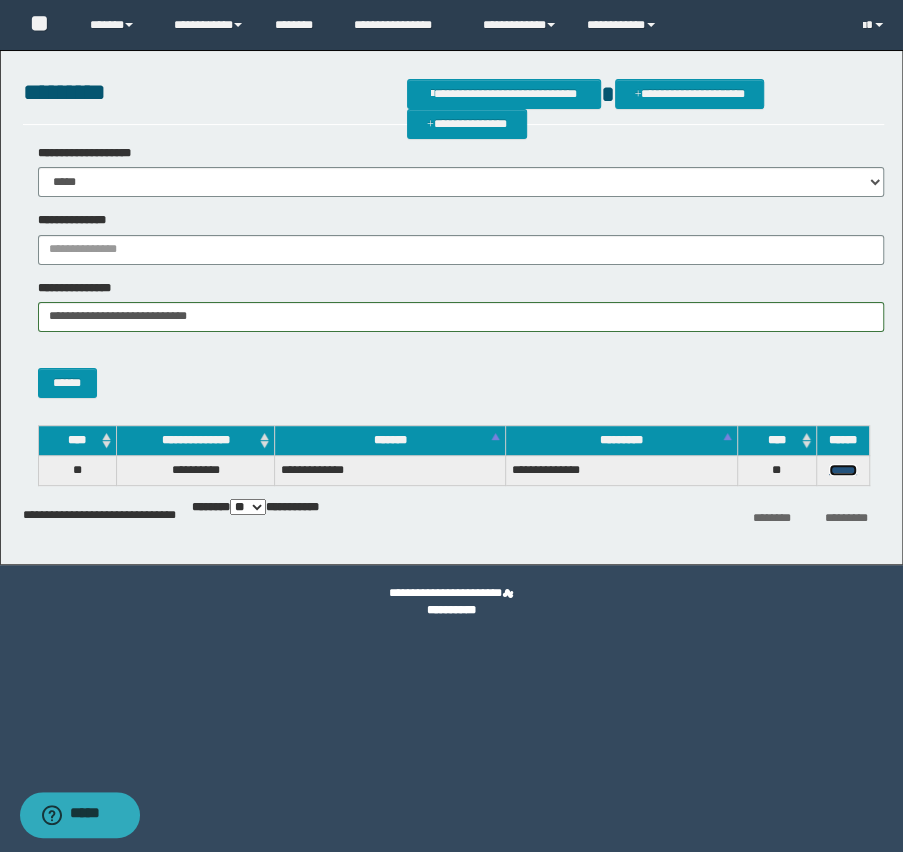 click on "******" at bounding box center [843, 470] 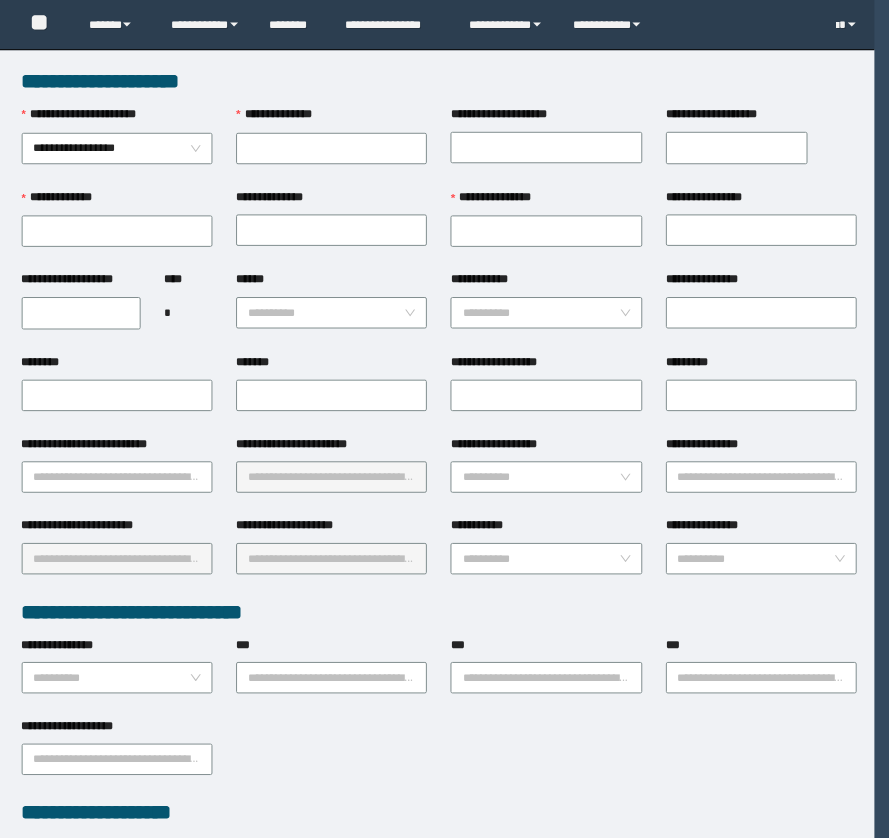 scroll, scrollTop: 0, scrollLeft: 0, axis: both 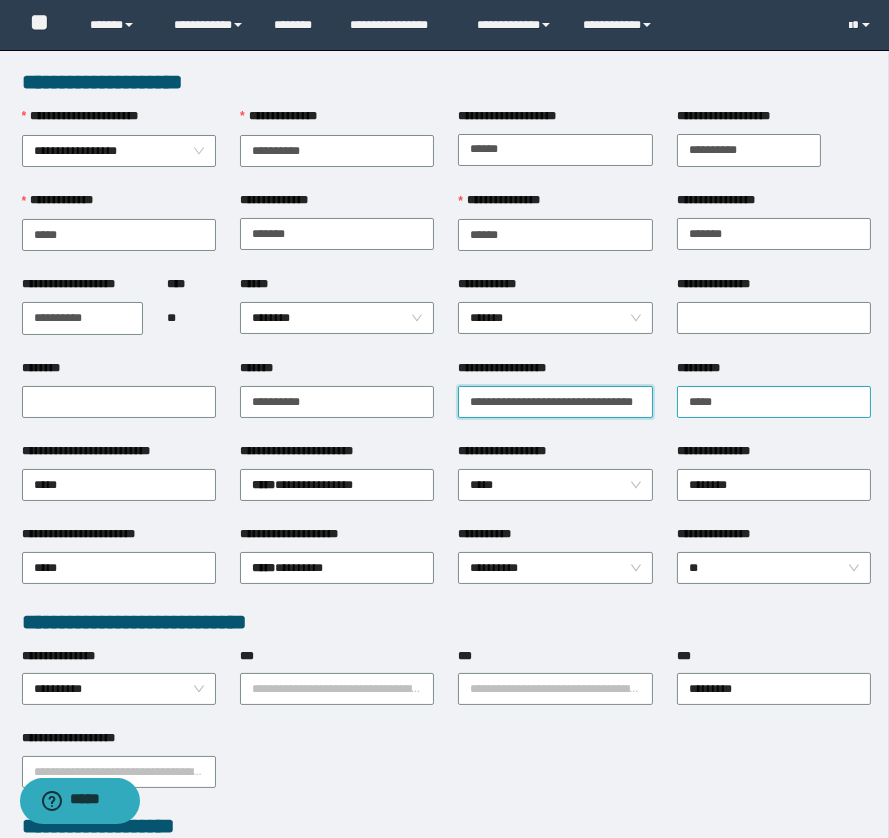 drag, startPoint x: 469, startPoint y: 399, endPoint x: 752, endPoint y: 403, distance: 283.02826 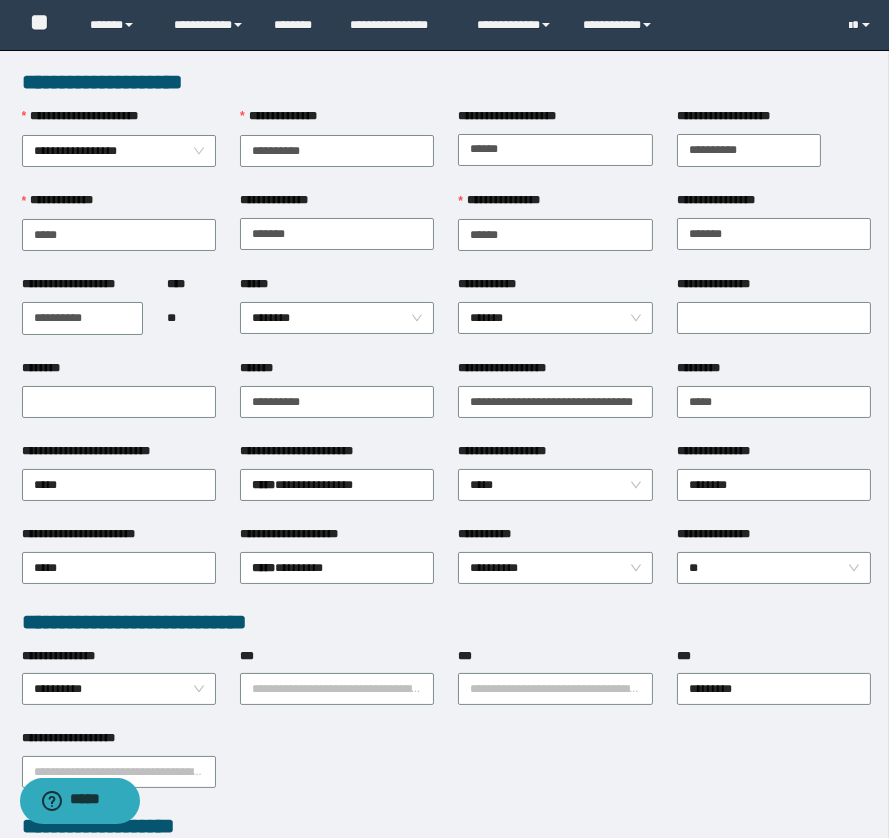 scroll, scrollTop: 0, scrollLeft: 0, axis: both 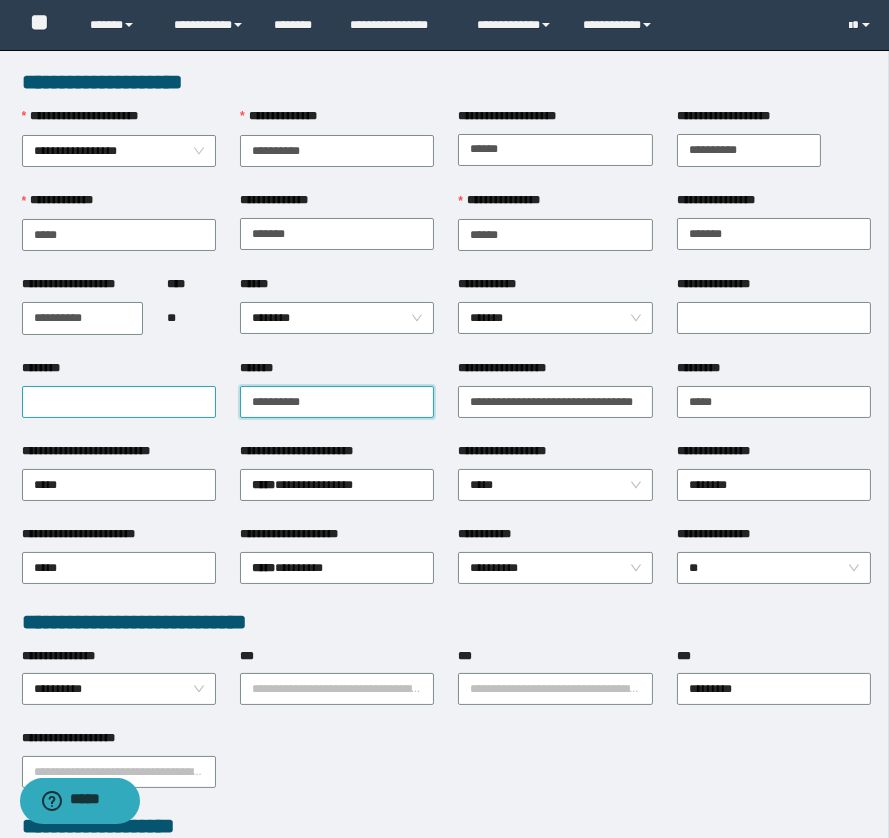 drag, startPoint x: 355, startPoint y: 404, endPoint x: 176, endPoint y: 408, distance: 179.0447 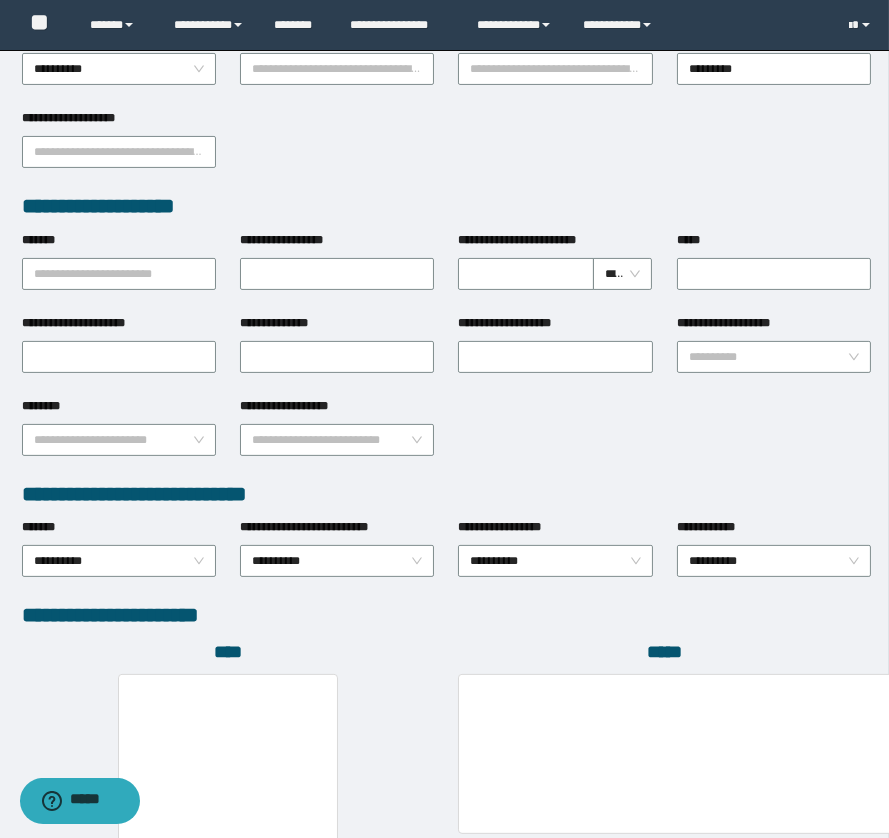 scroll, scrollTop: 896, scrollLeft: 0, axis: vertical 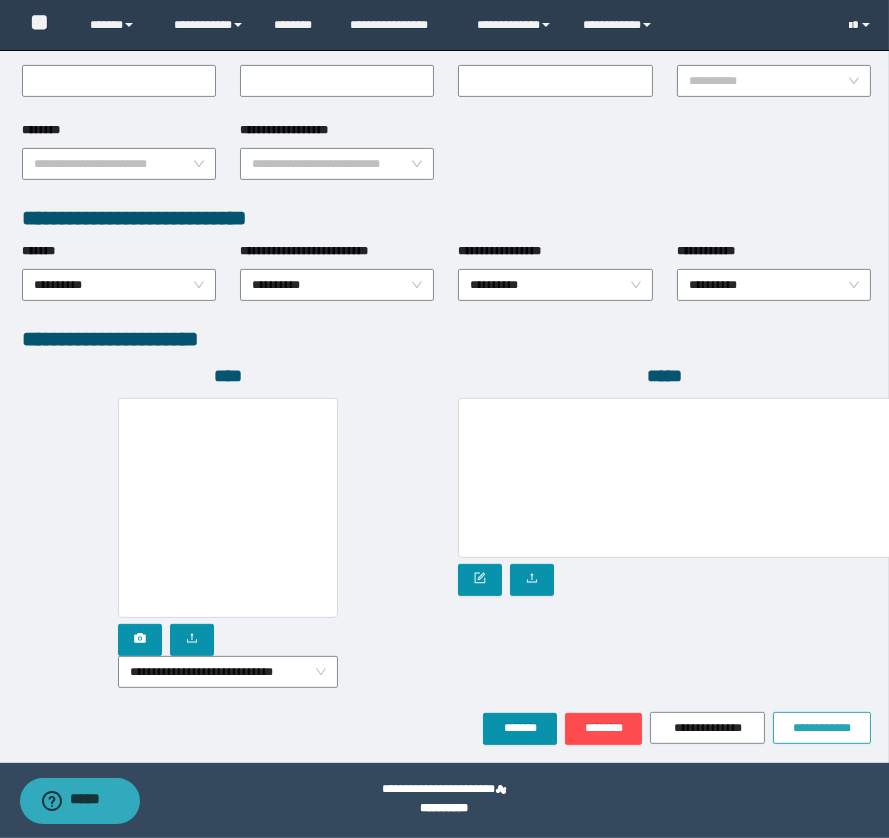 click on "**********" at bounding box center (822, 728) 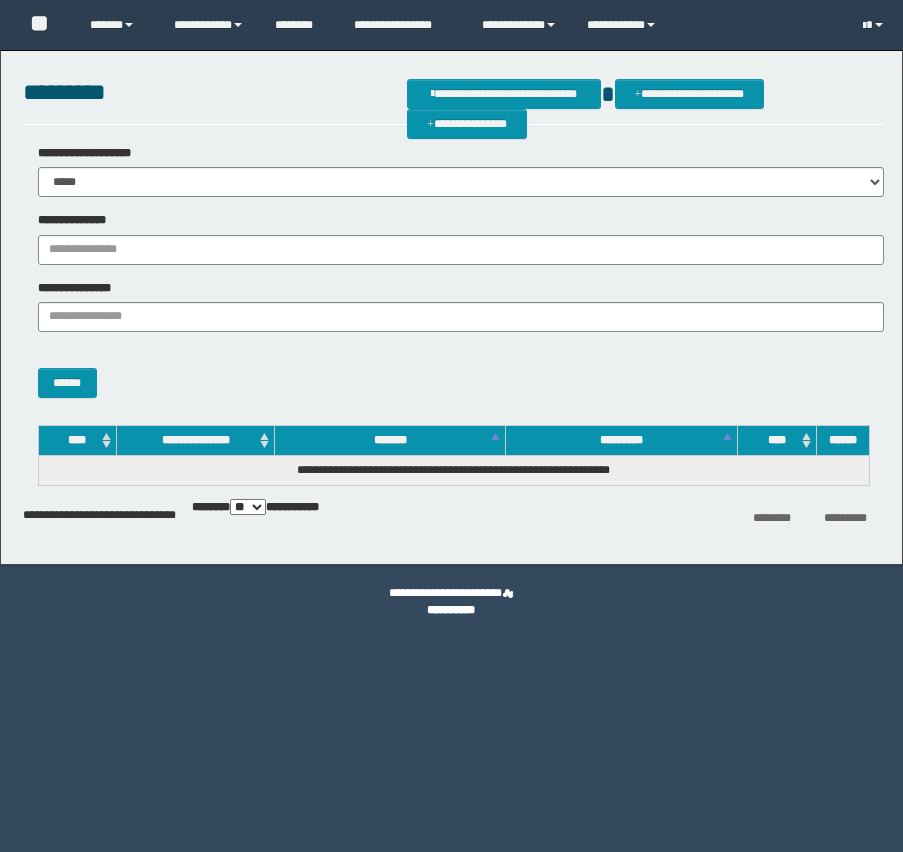 scroll, scrollTop: 0, scrollLeft: 0, axis: both 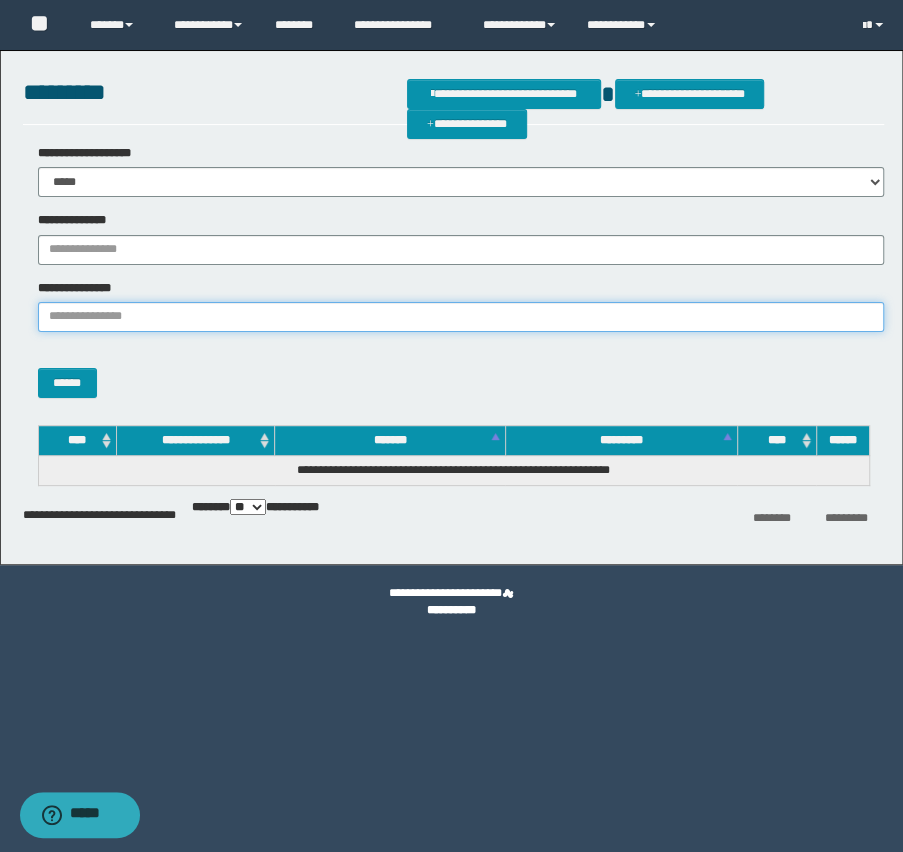 paste on "**********" 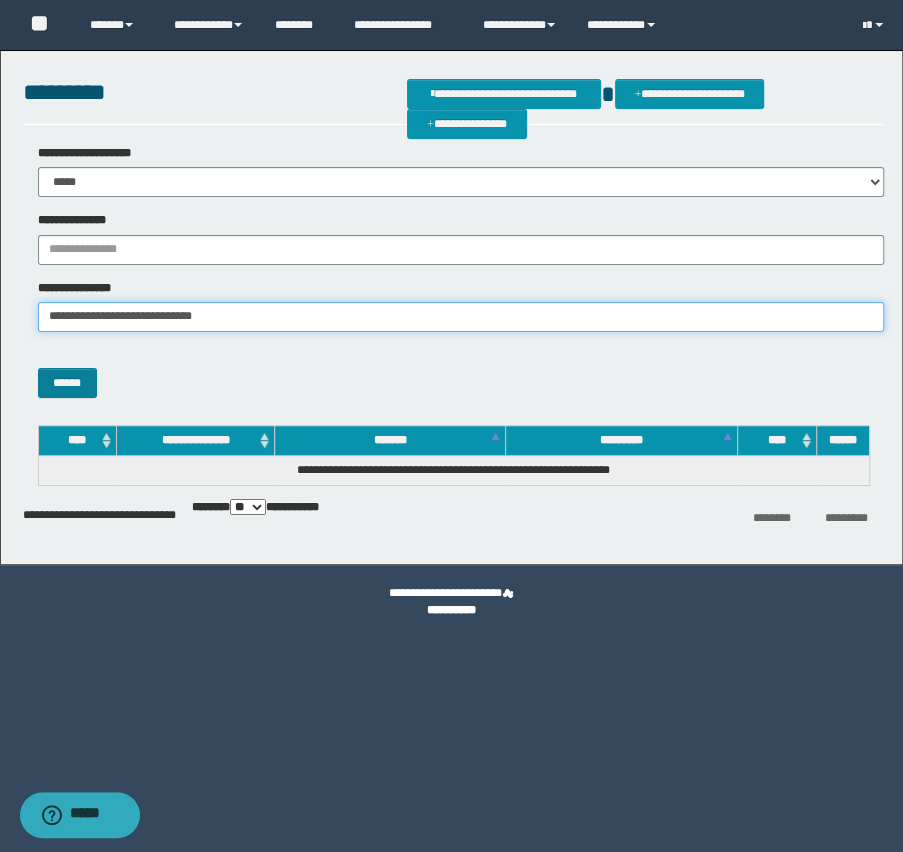 type on "**********" 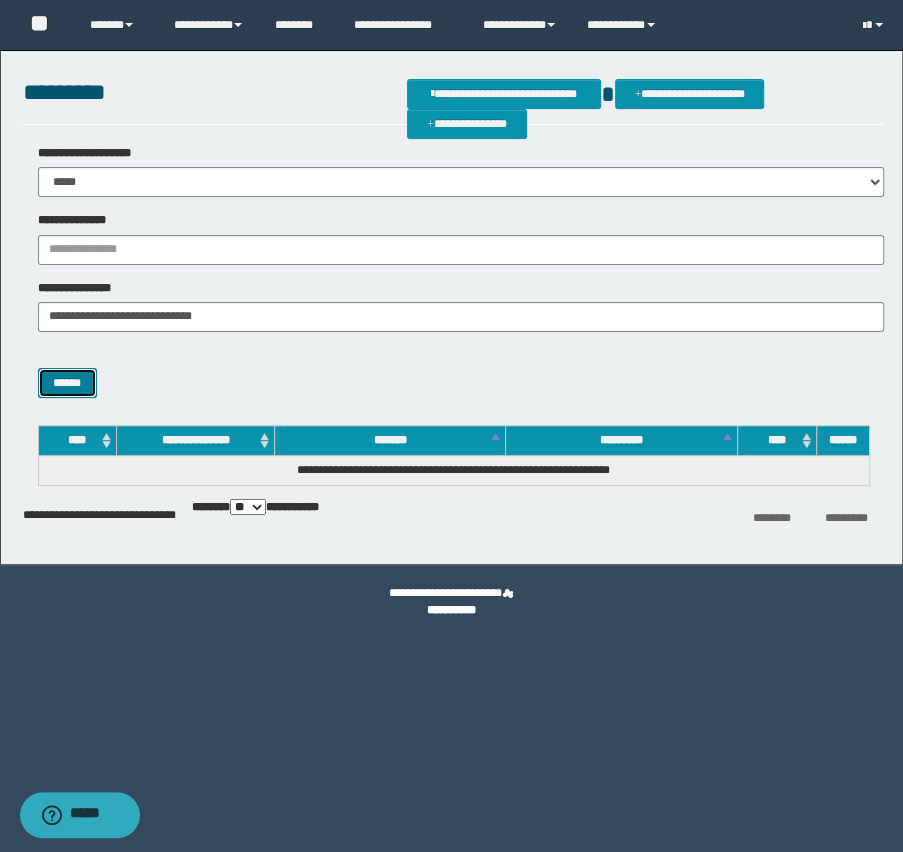 click on "******" at bounding box center [67, 383] 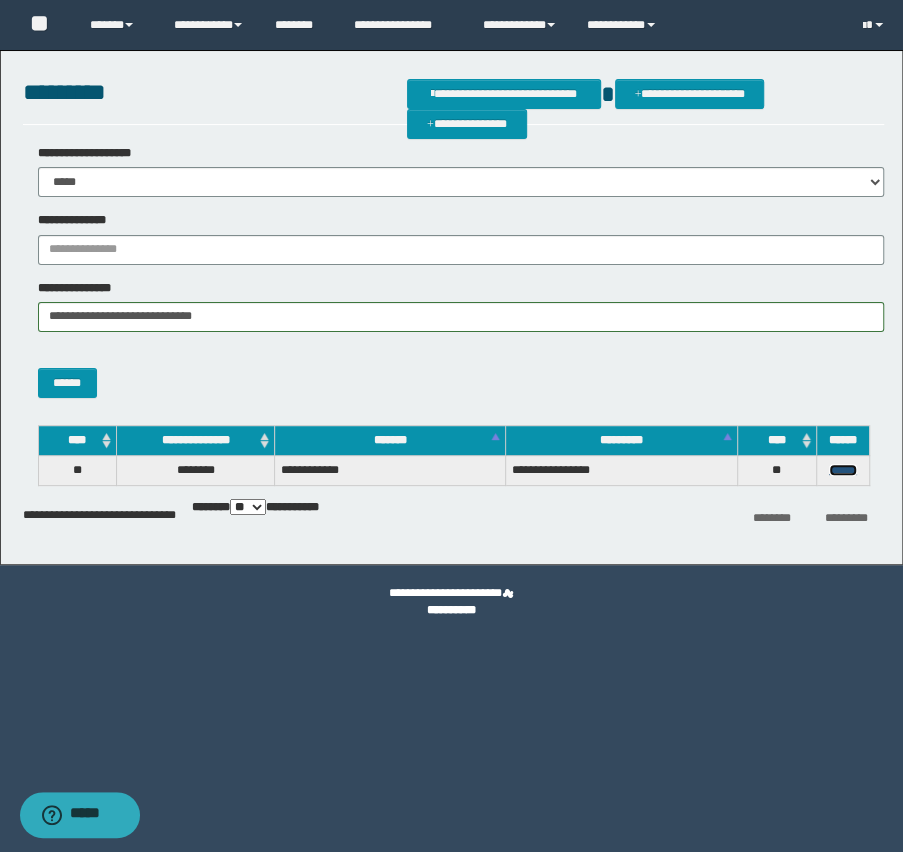 click on "******" at bounding box center [843, 470] 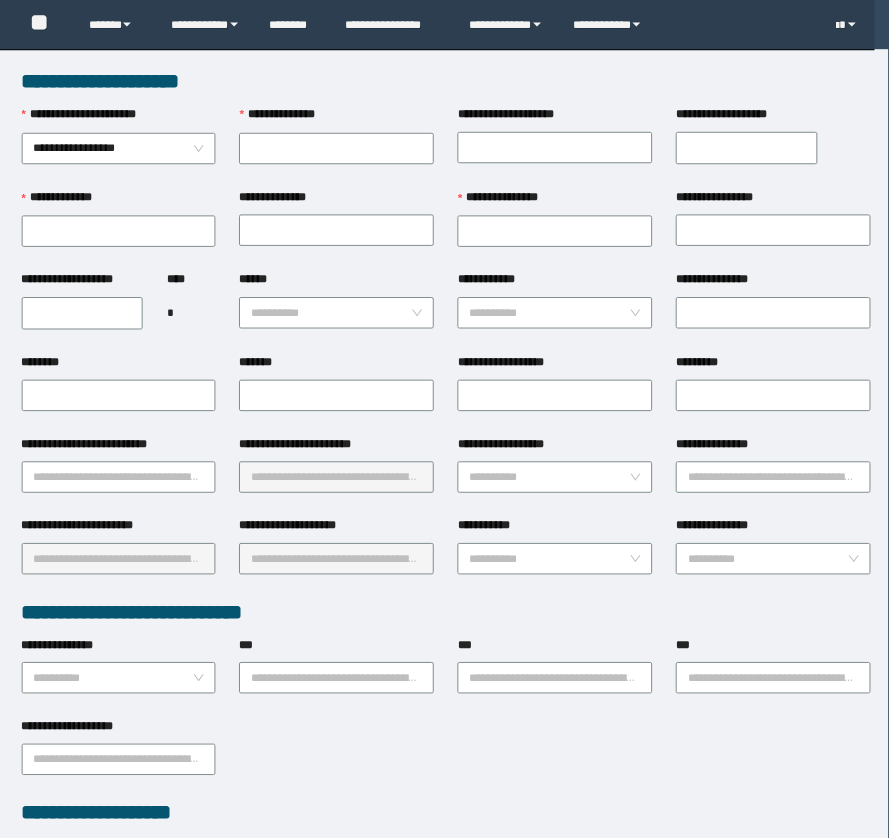 scroll, scrollTop: 0, scrollLeft: 0, axis: both 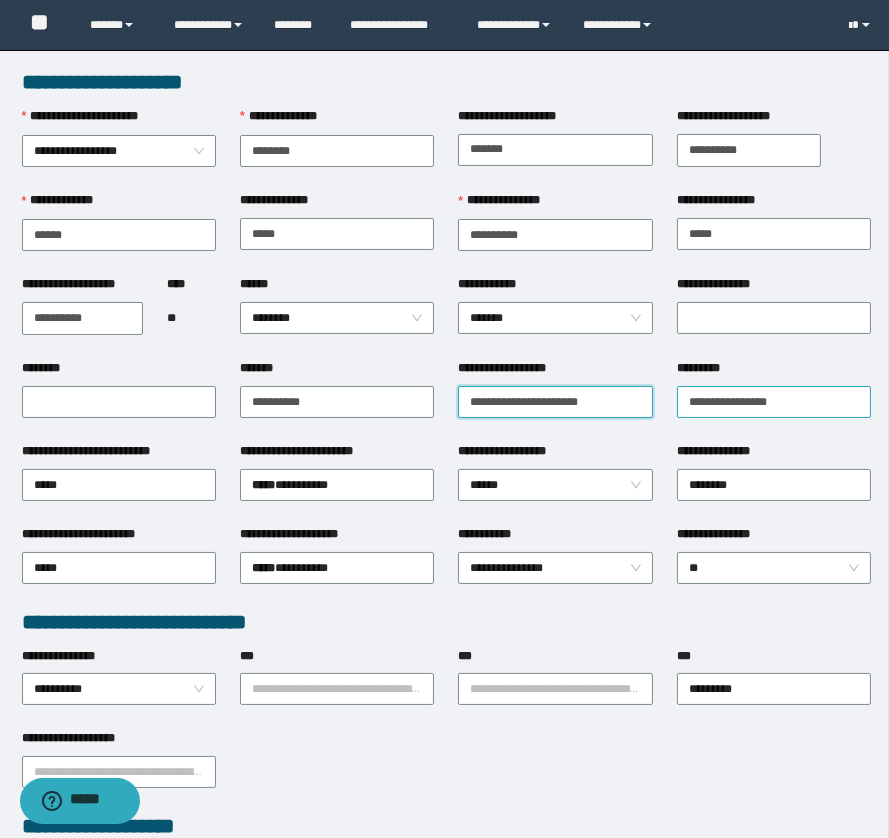 drag, startPoint x: 473, startPoint y: 390, endPoint x: 708, endPoint y: 412, distance: 236.02754 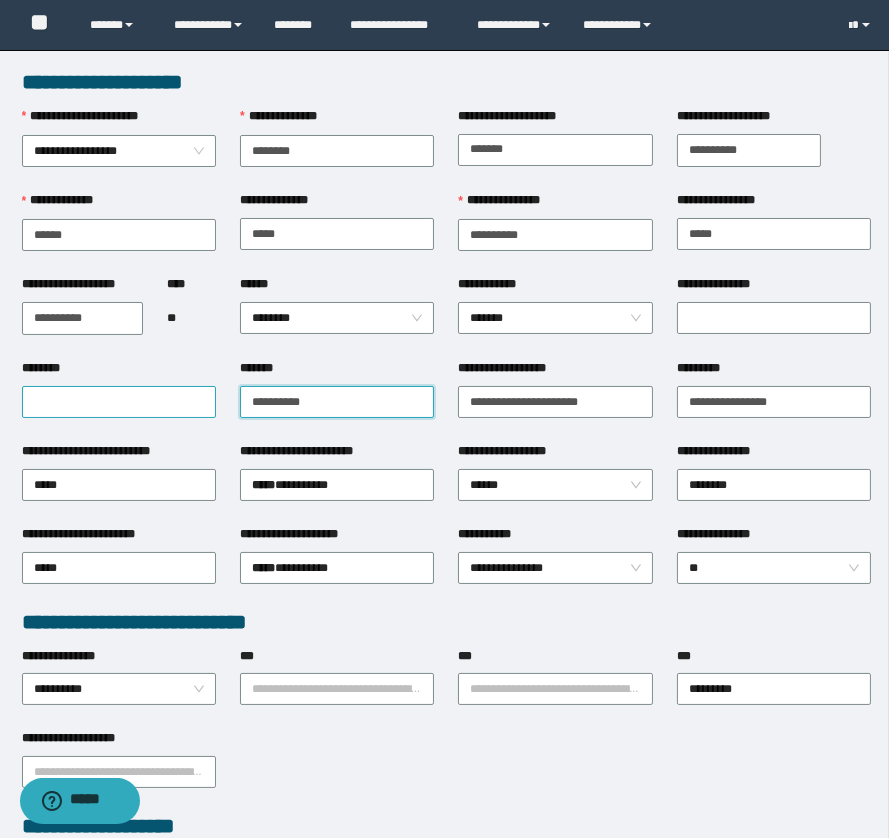 drag, startPoint x: 348, startPoint y: 391, endPoint x: 69, endPoint y: 399, distance: 279.1147 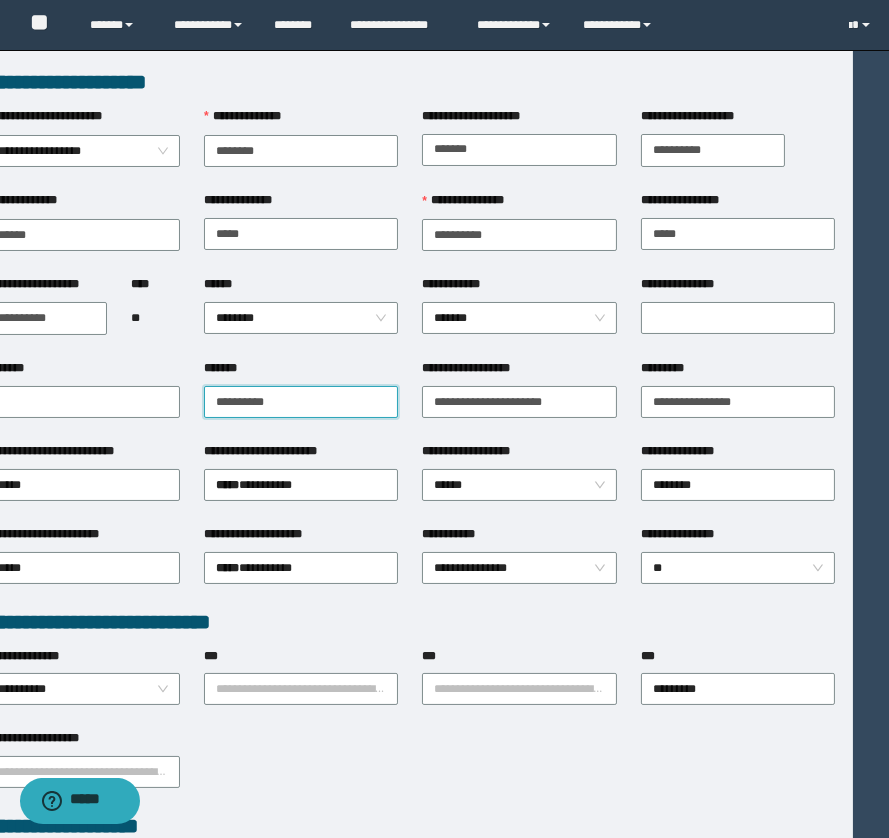 scroll, scrollTop: 0, scrollLeft: 69, axis: horizontal 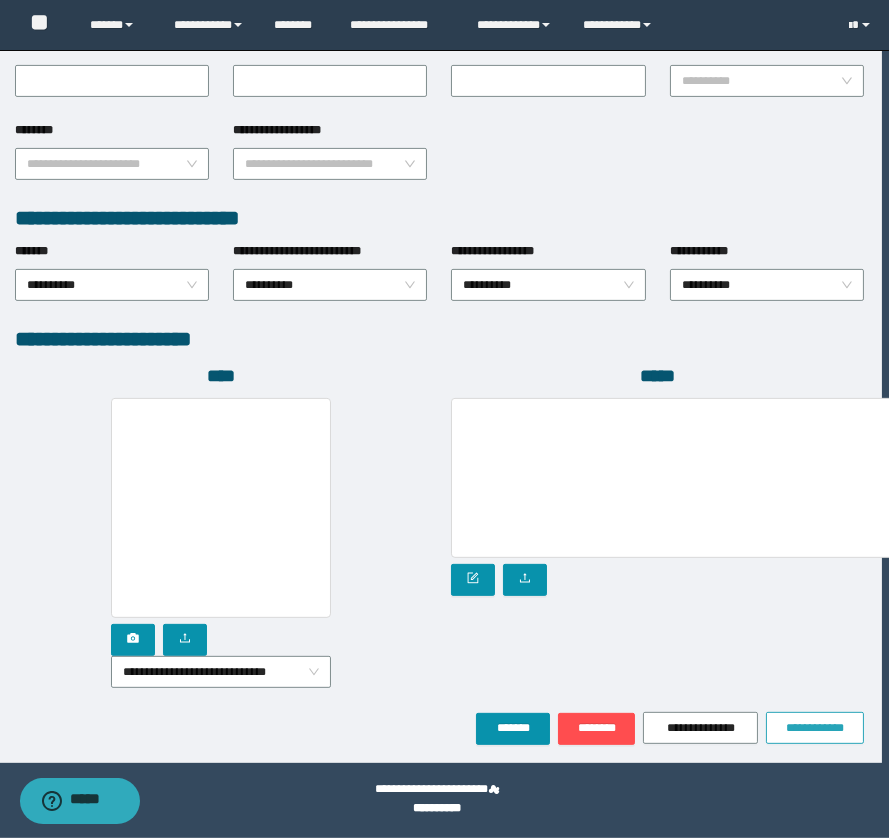 click on "**********" at bounding box center (815, 728) 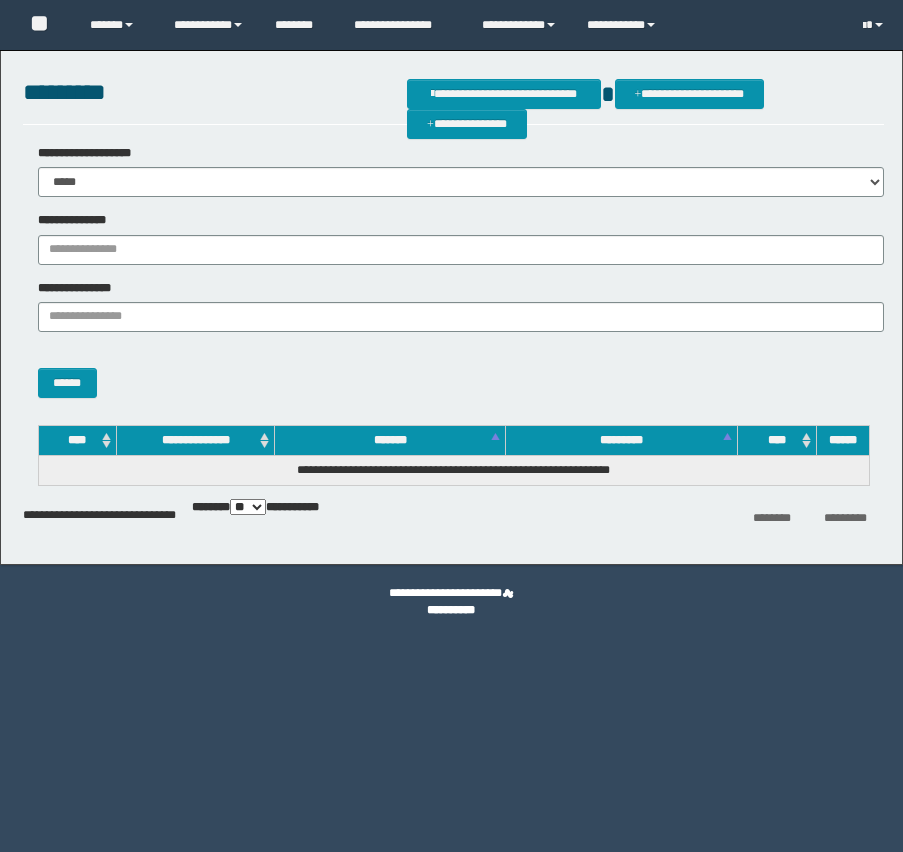 scroll, scrollTop: 0, scrollLeft: 0, axis: both 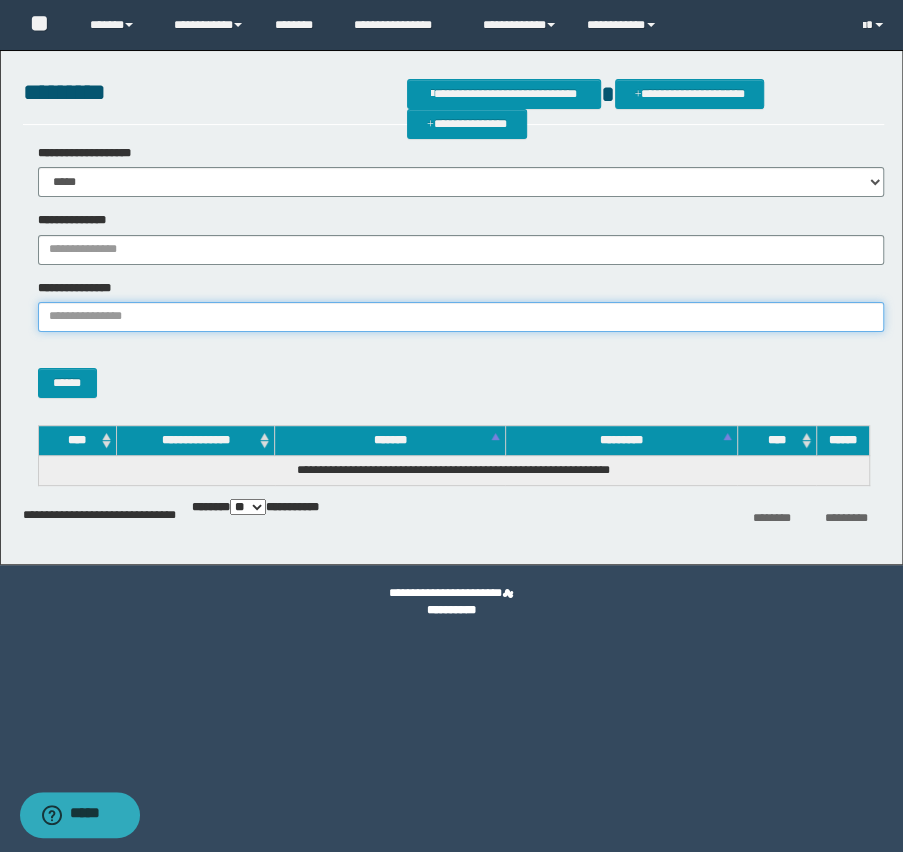 drag, startPoint x: 125, startPoint y: 309, endPoint x: 88, endPoint y: 313, distance: 37.215588 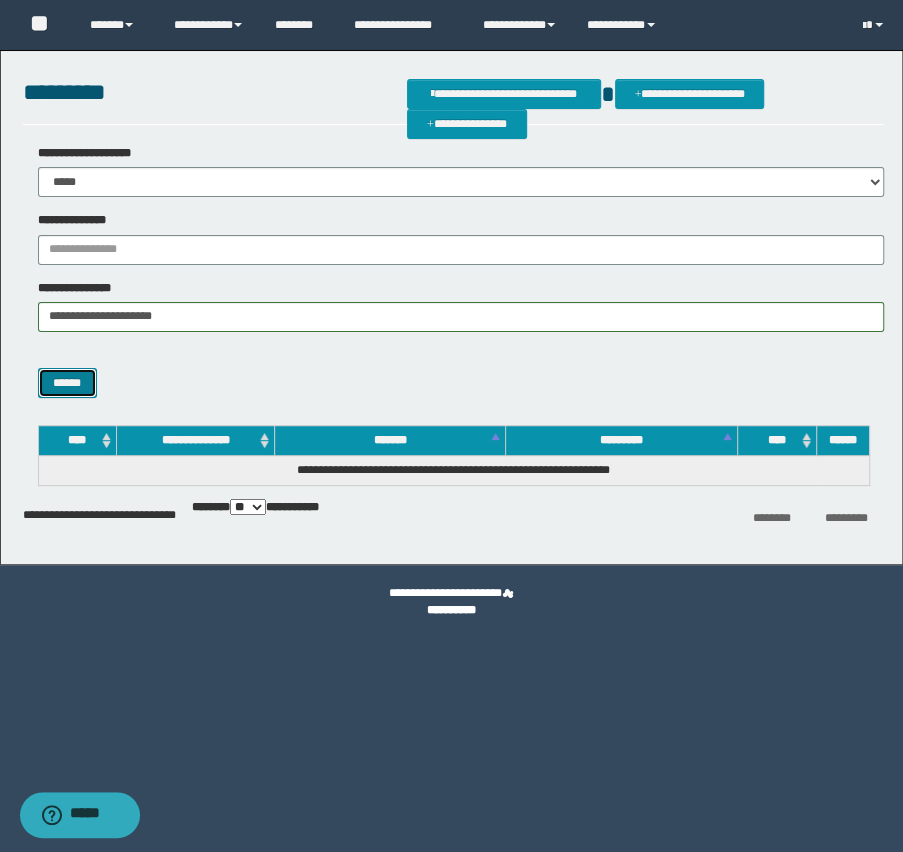 click on "******" at bounding box center [67, 383] 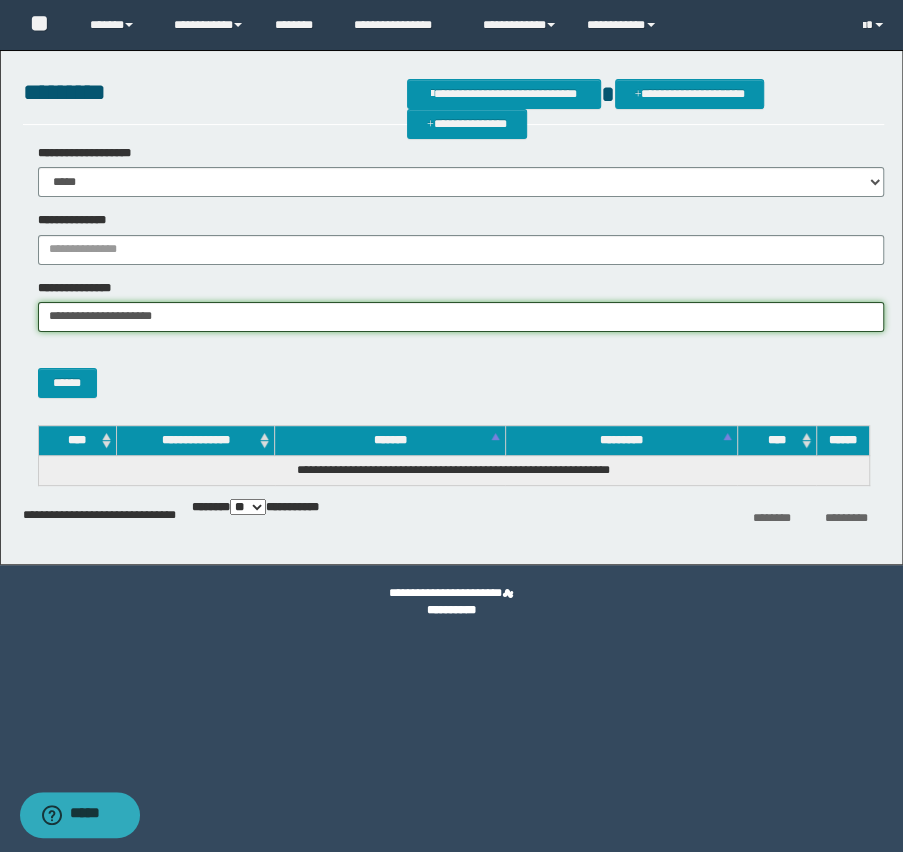 drag, startPoint x: 94, startPoint y: 314, endPoint x: 279, endPoint y: 318, distance: 185.04324 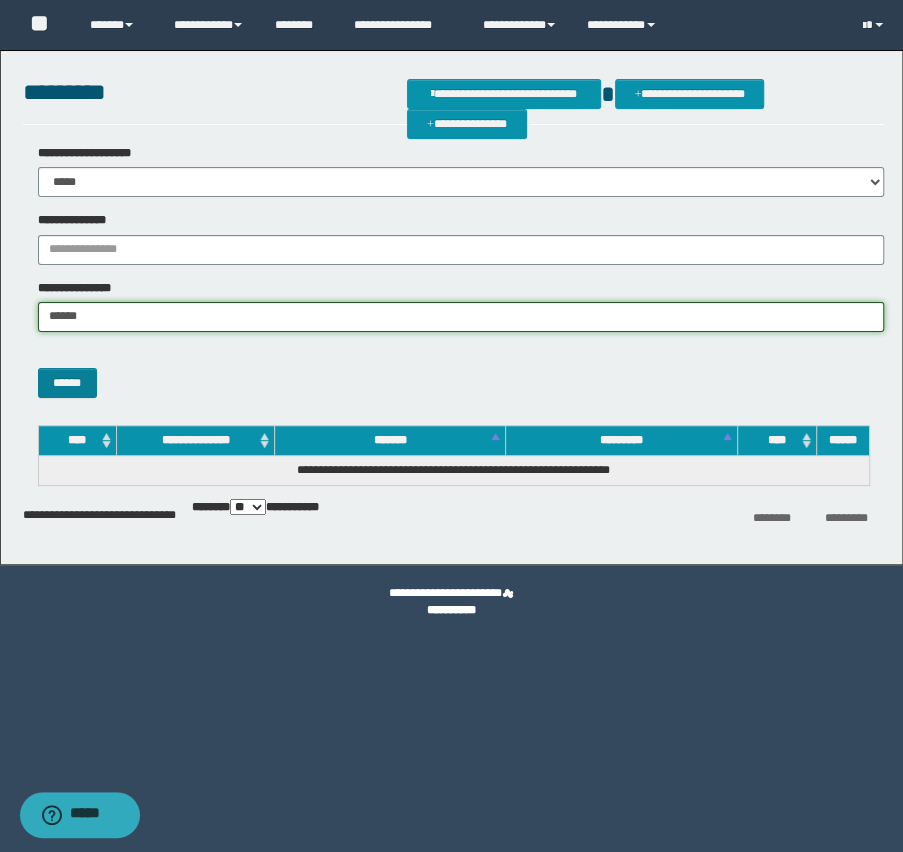 type on "******" 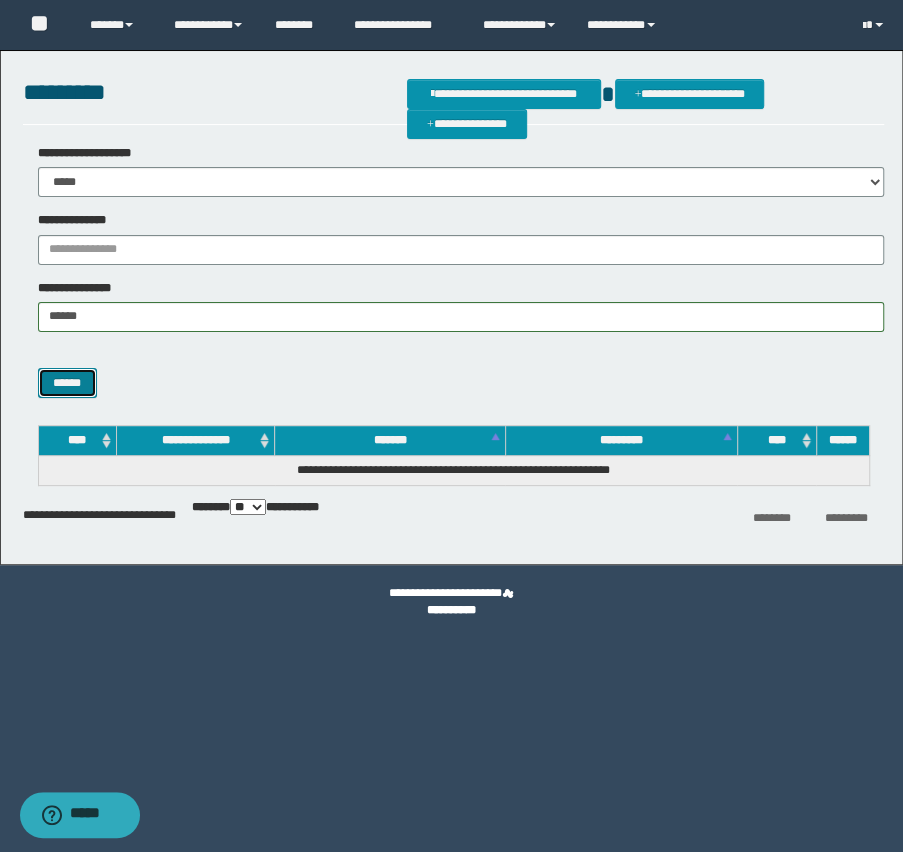 click on "******" at bounding box center (67, 383) 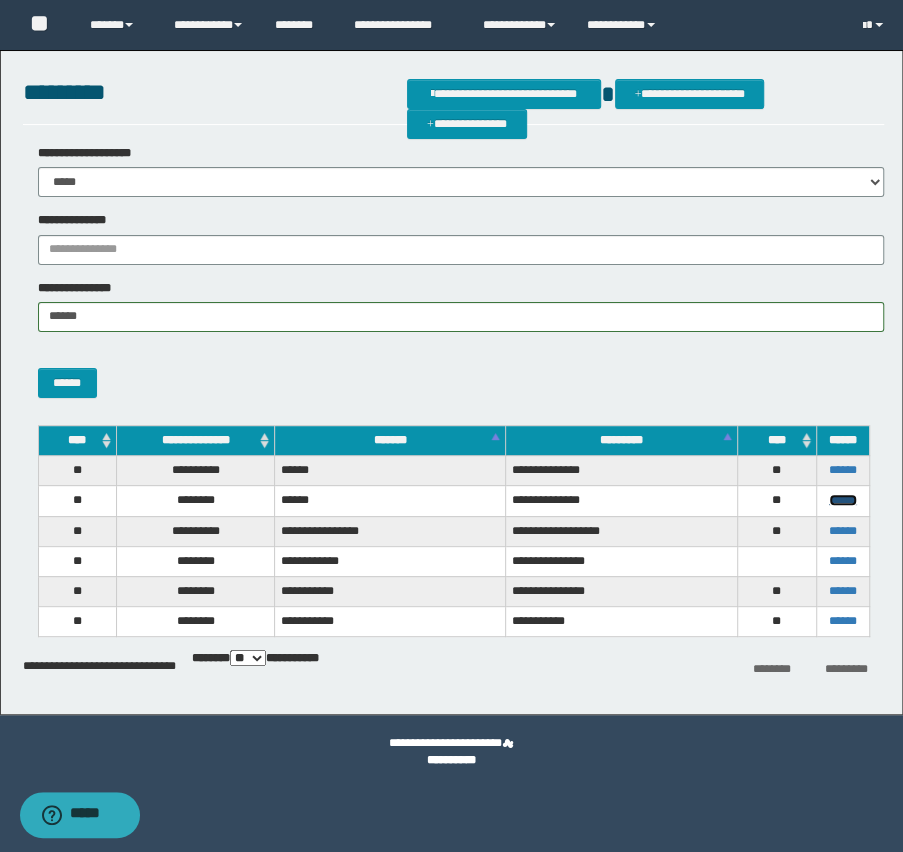click on "******" at bounding box center [843, 500] 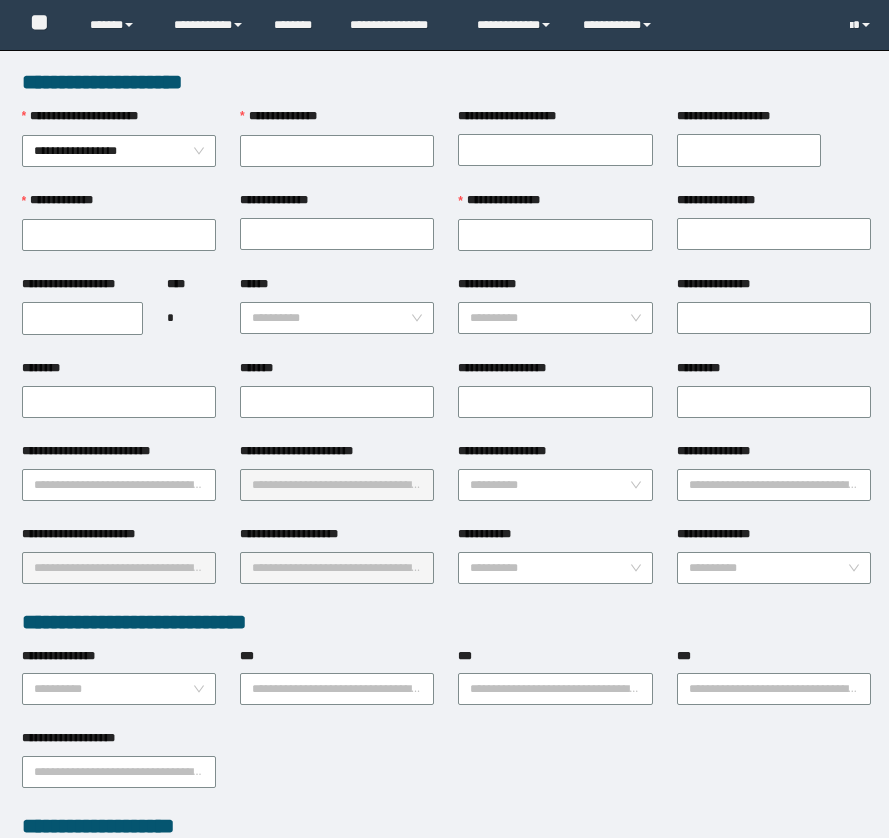 scroll, scrollTop: 0, scrollLeft: 0, axis: both 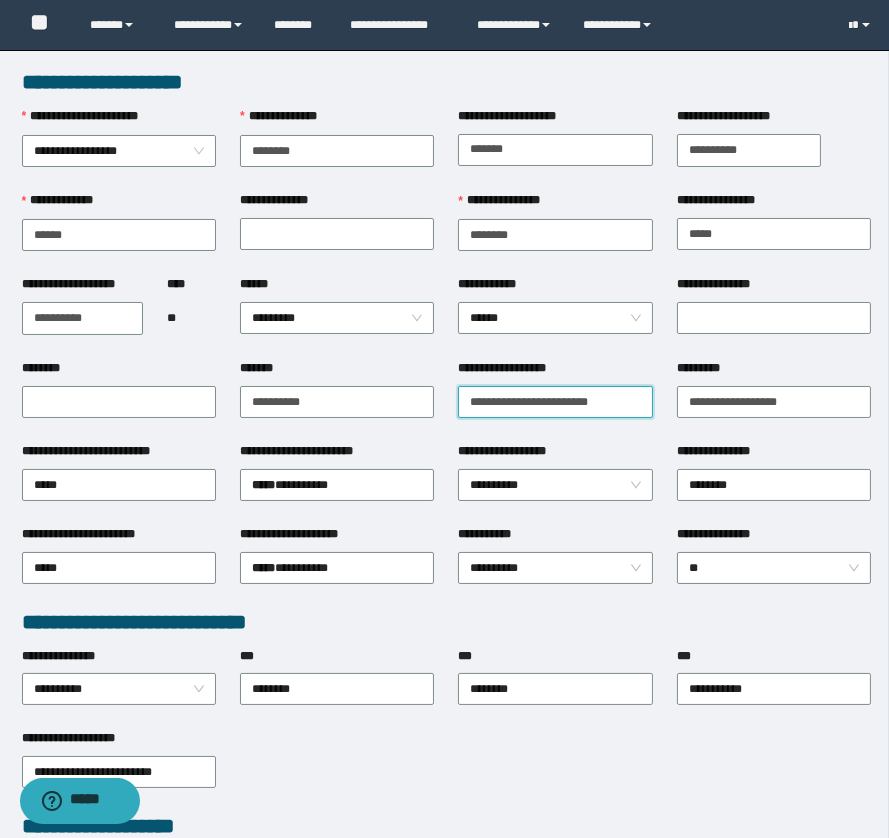 drag, startPoint x: 580, startPoint y: 405, endPoint x: 378, endPoint y: 418, distance: 202.41788 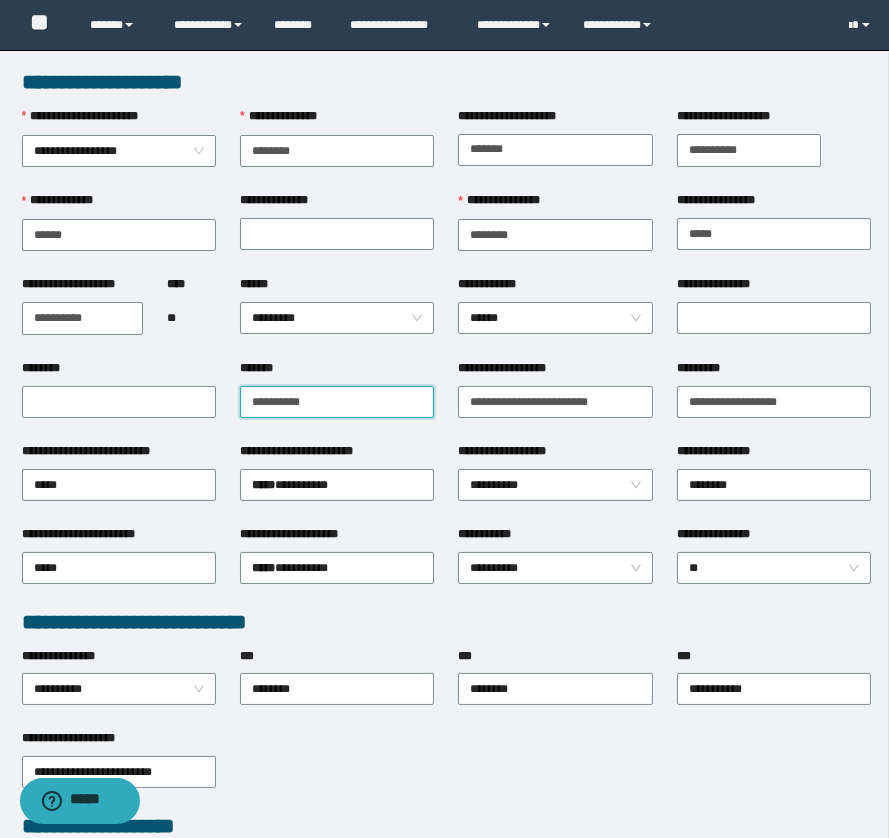 drag, startPoint x: 395, startPoint y: 400, endPoint x: 162, endPoint y: 381, distance: 233.77339 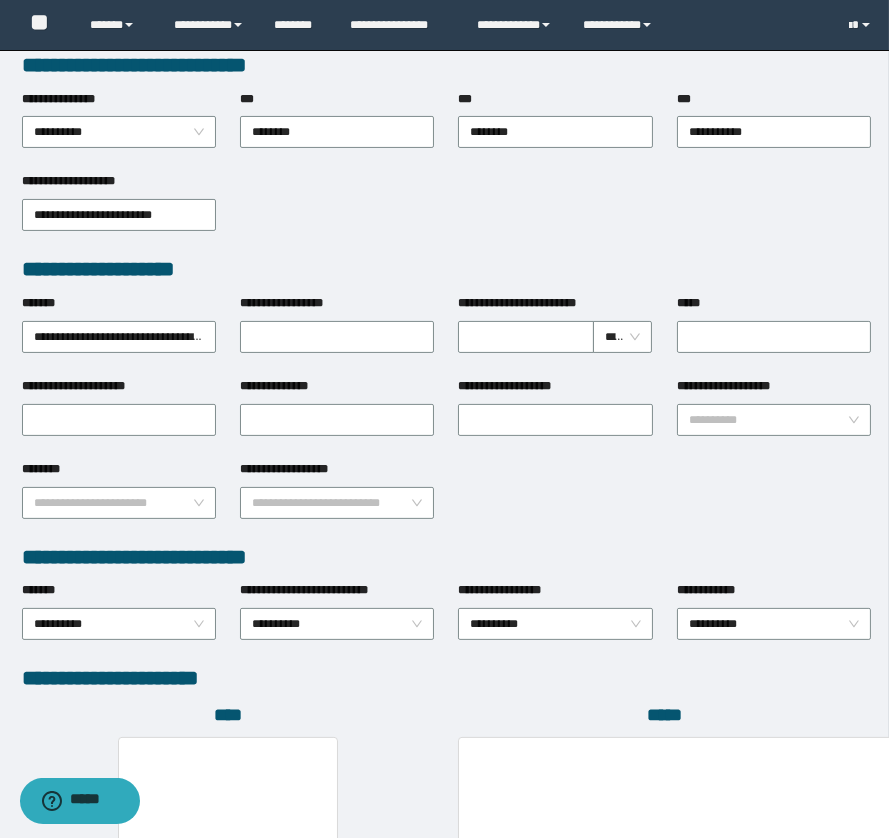 scroll, scrollTop: 896, scrollLeft: 0, axis: vertical 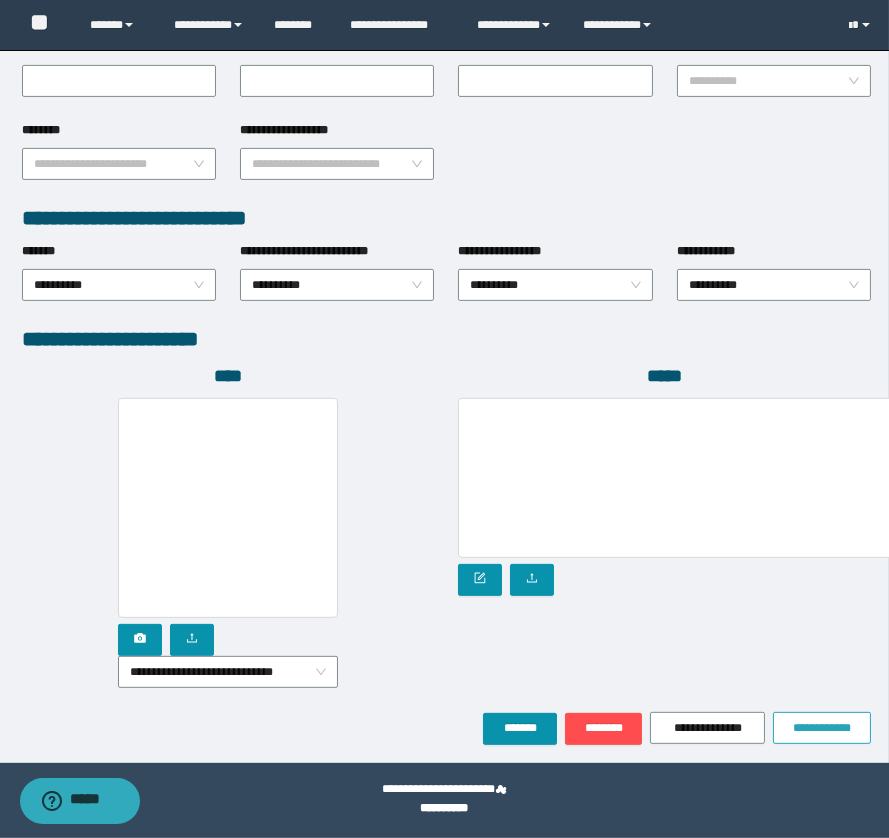 click on "**********" at bounding box center (822, 728) 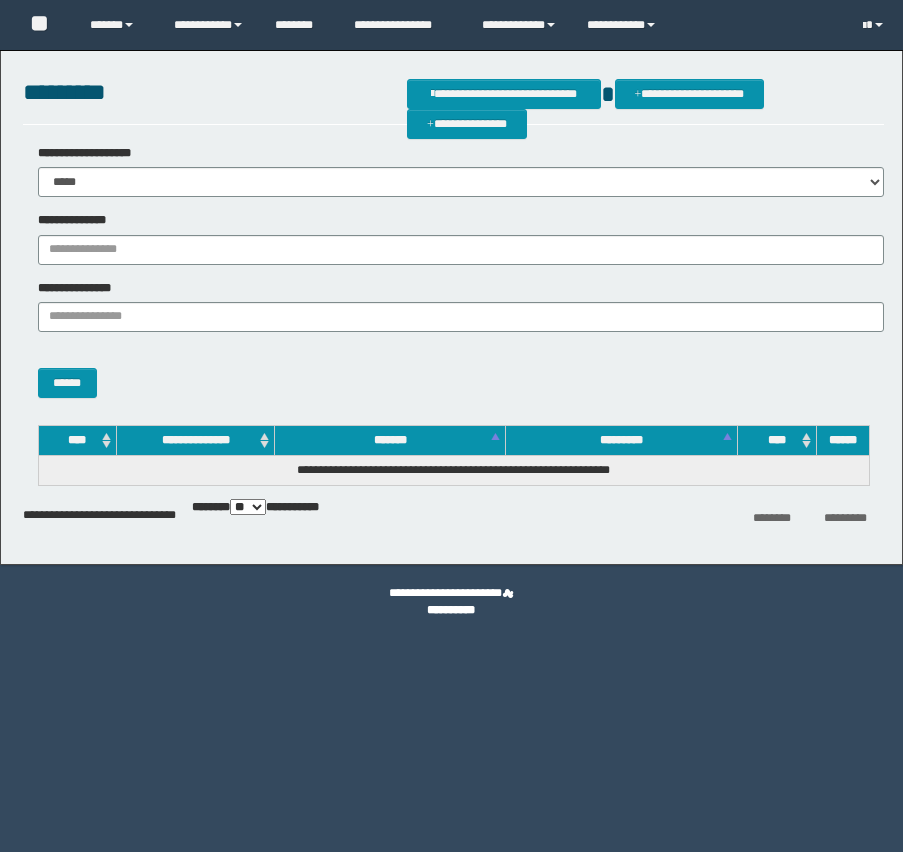 scroll, scrollTop: 0, scrollLeft: 0, axis: both 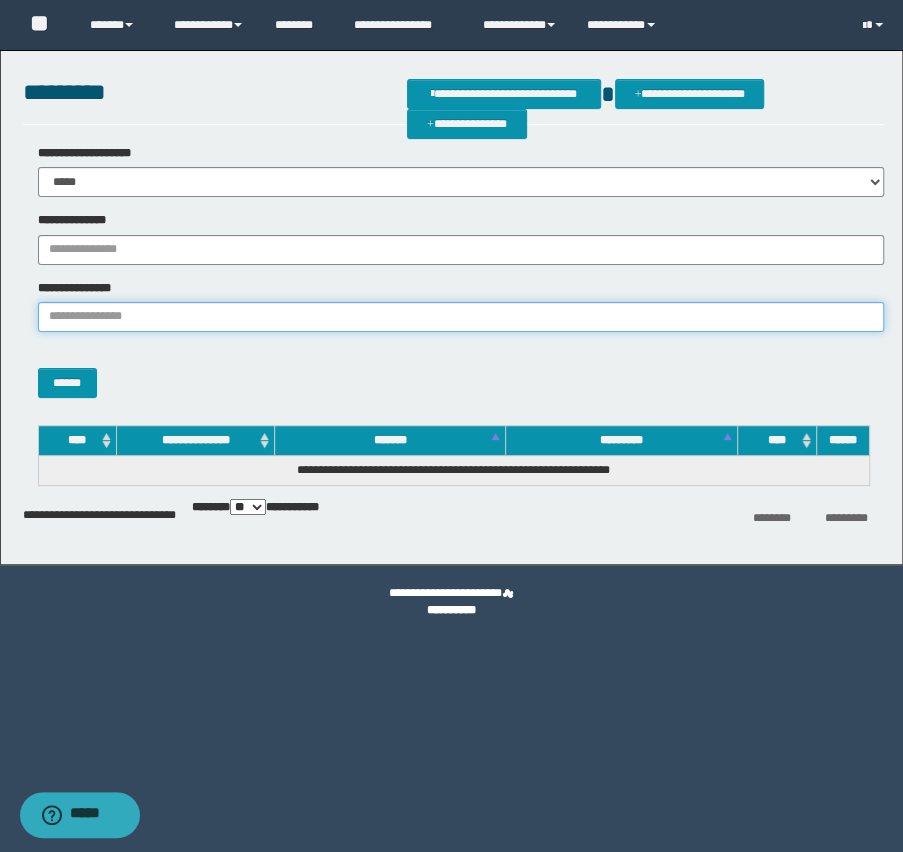 paste on "**********" 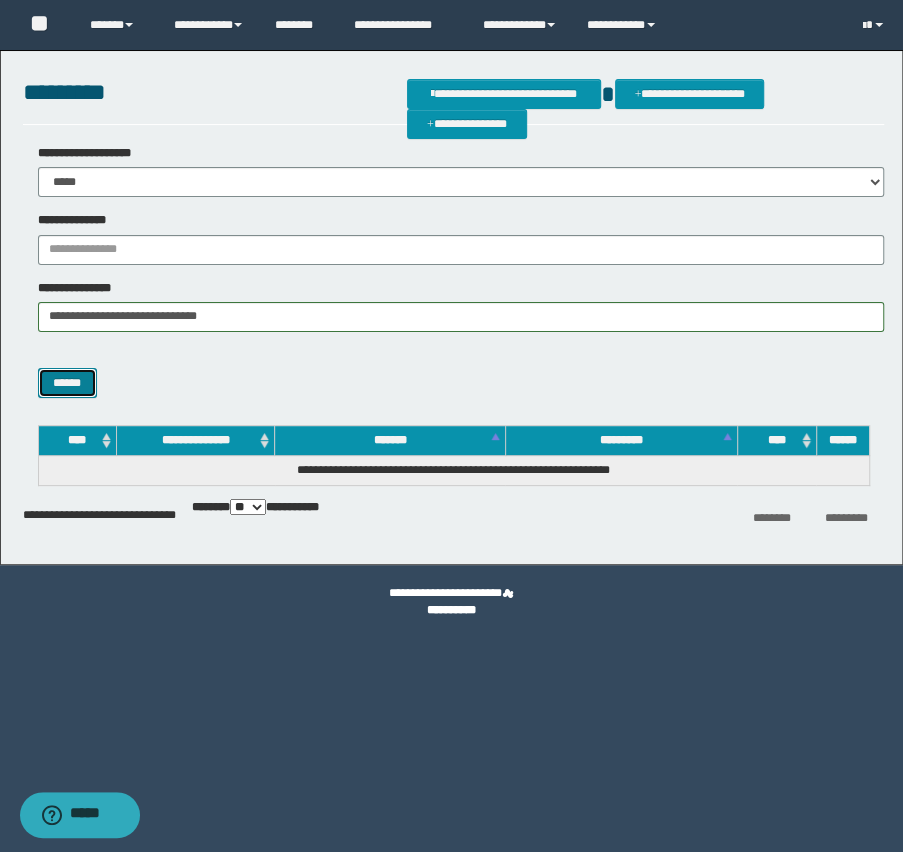 click on "******" at bounding box center [67, 383] 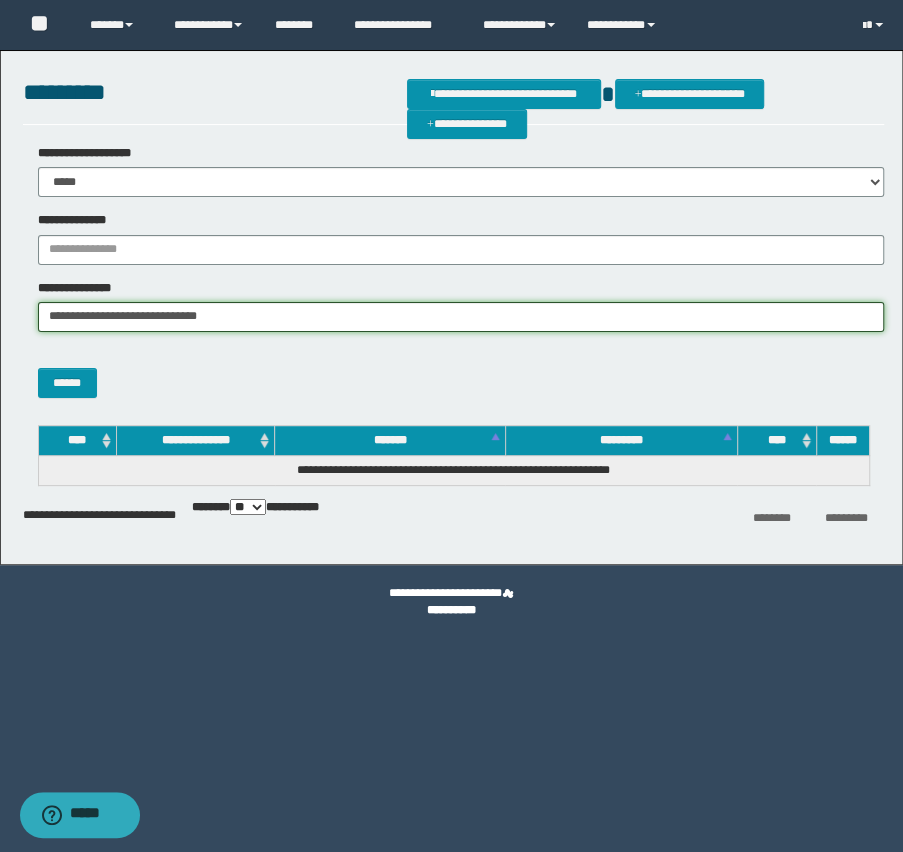 drag, startPoint x: 96, startPoint y: 320, endPoint x: 377, endPoint y: 342, distance: 281.8599 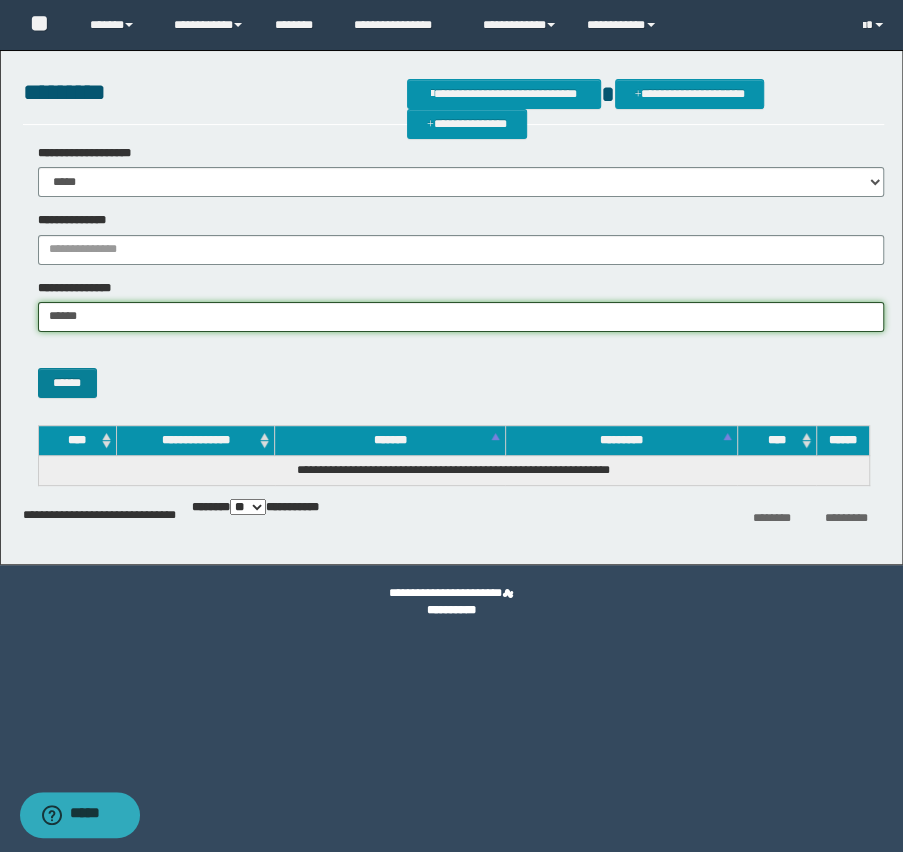 type on "******" 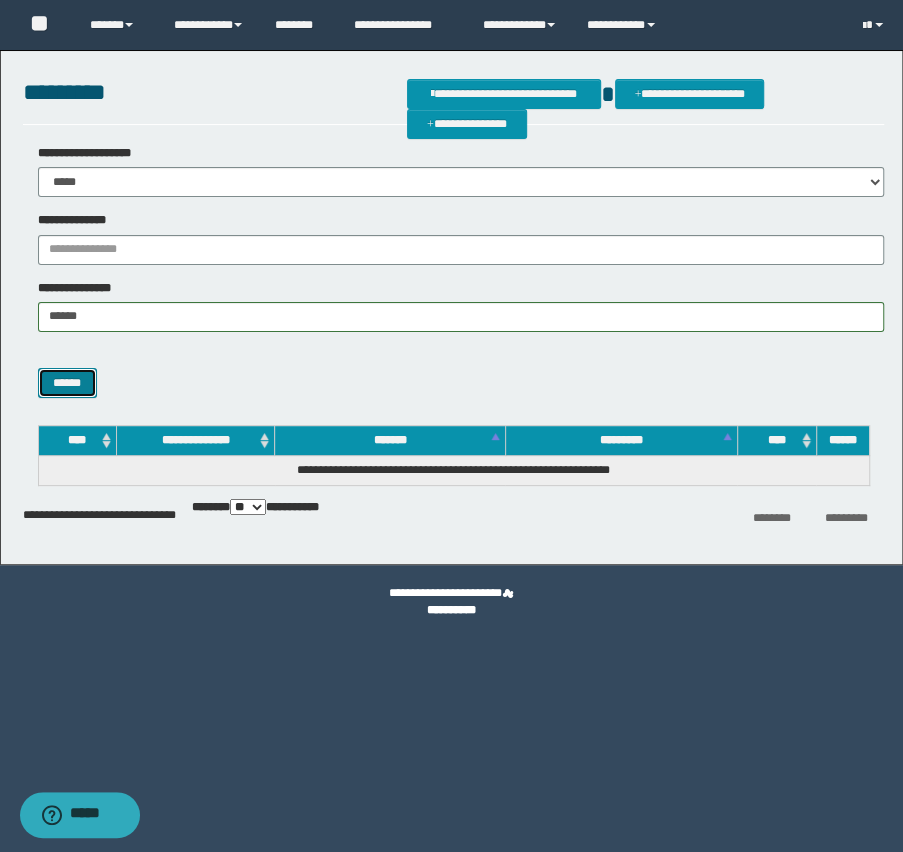 click on "******" at bounding box center [67, 383] 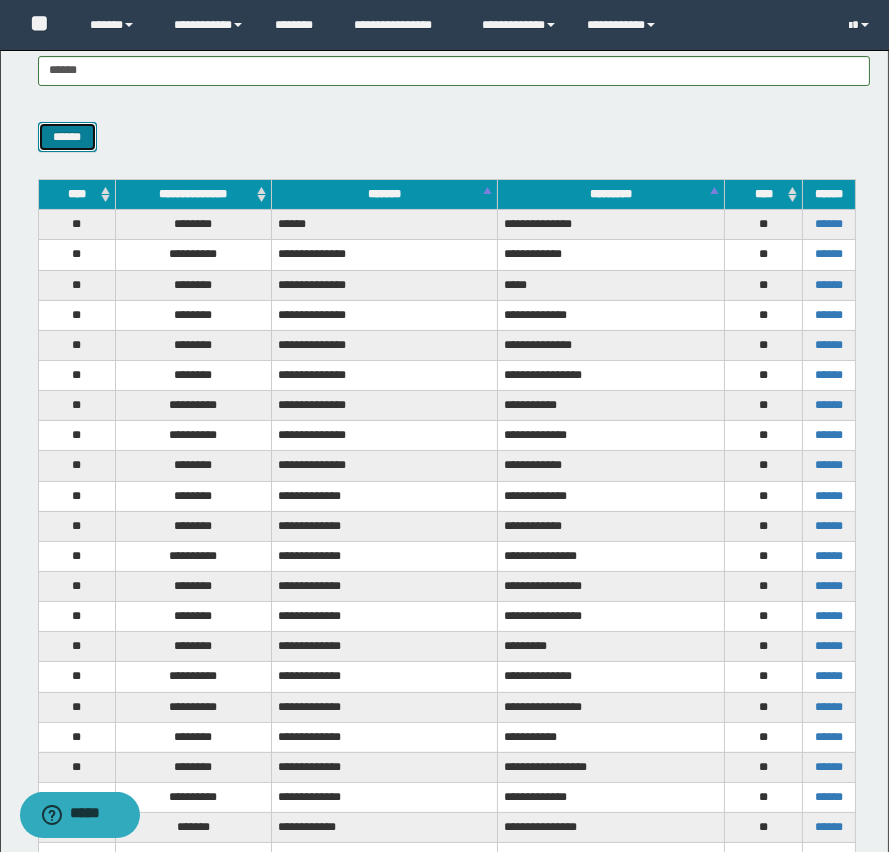 scroll, scrollTop: 272, scrollLeft: 0, axis: vertical 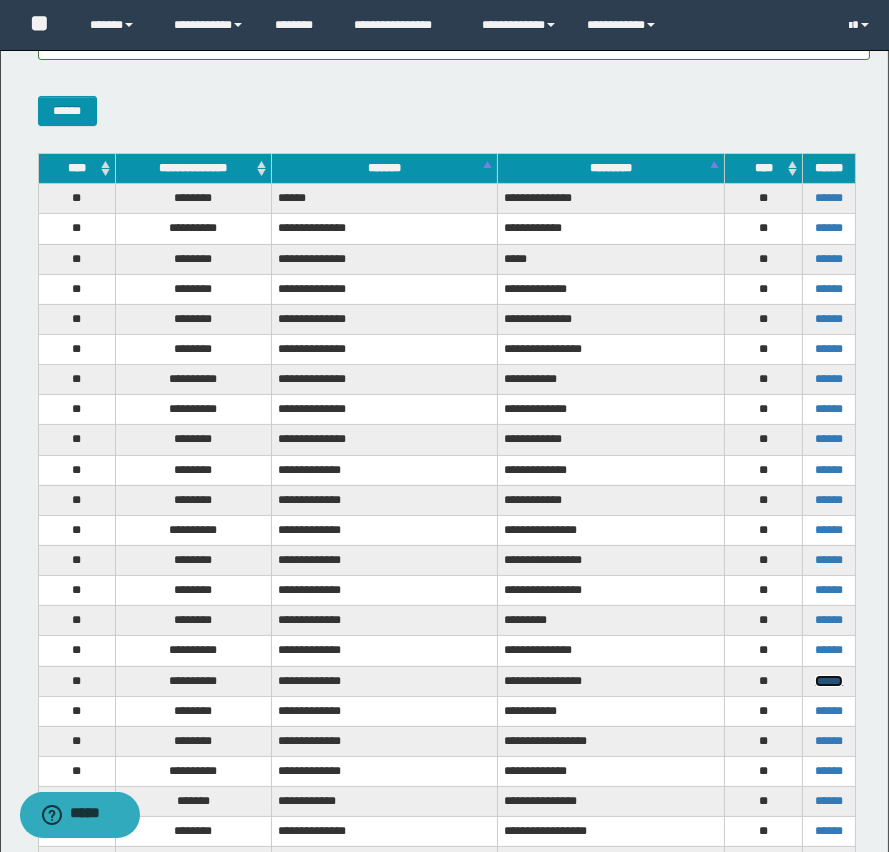 click on "******" at bounding box center [829, 681] 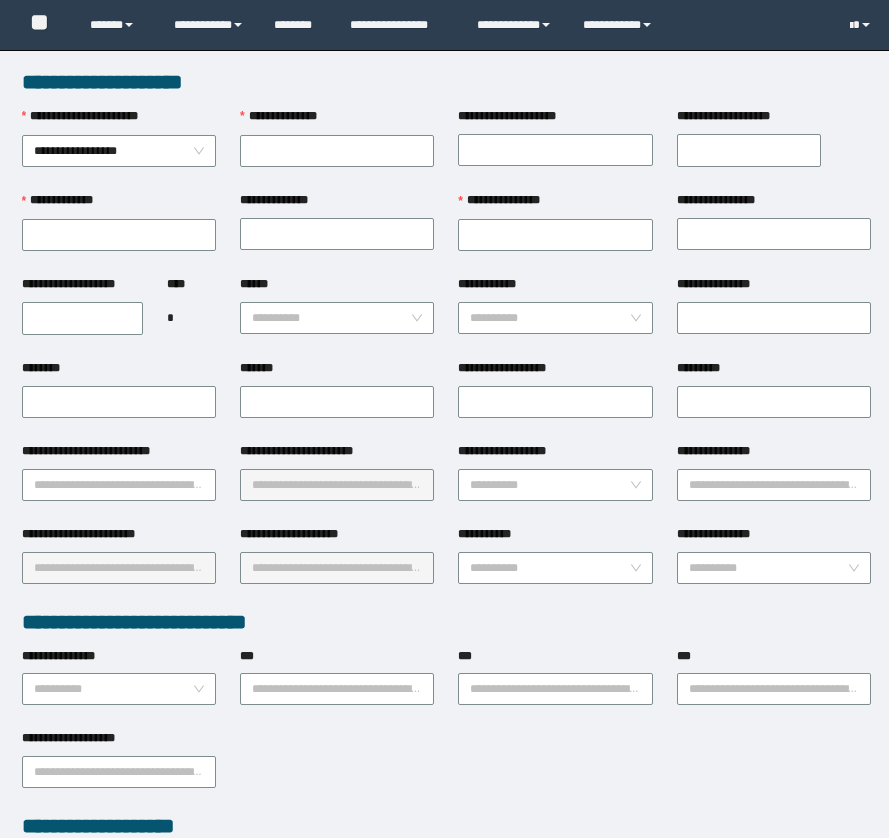scroll, scrollTop: 0, scrollLeft: 0, axis: both 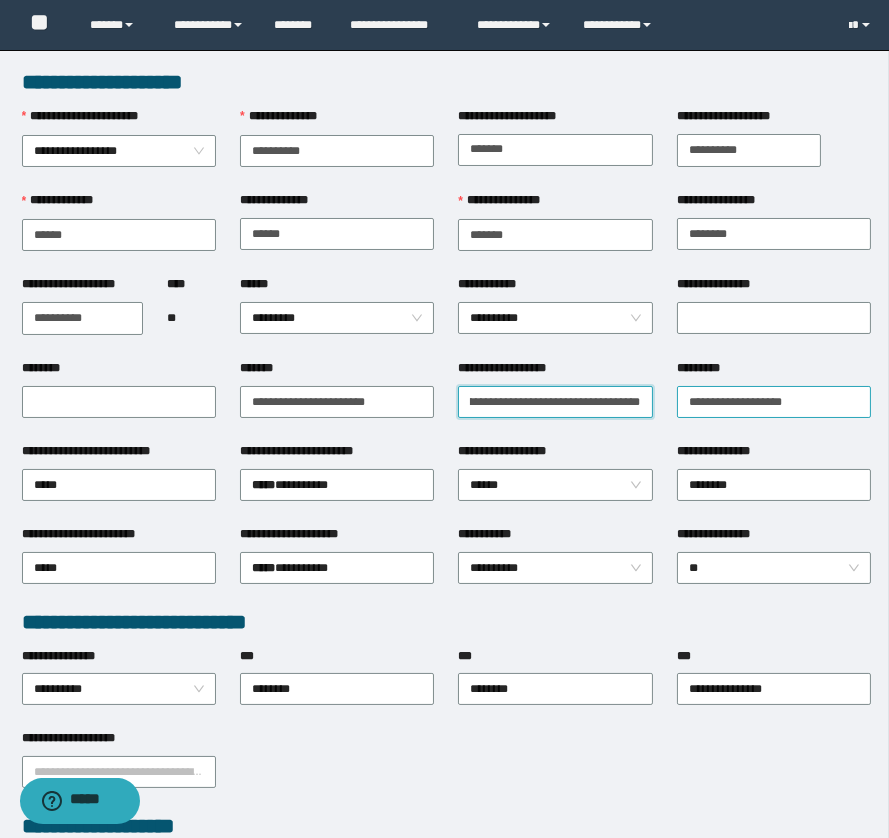 drag, startPoint x: 473, startPoint y: 395, endPoint x: 725, endPoint y: 395, distance: 252 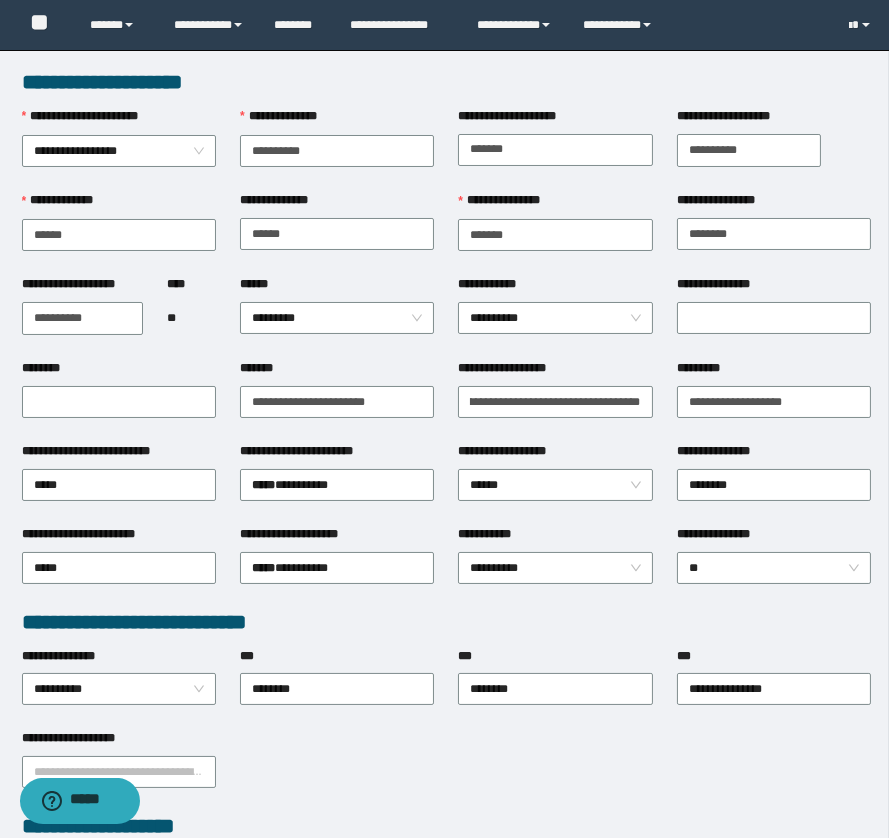 scroll, scrollTop: 0, scrollLeft: 0, axis: both 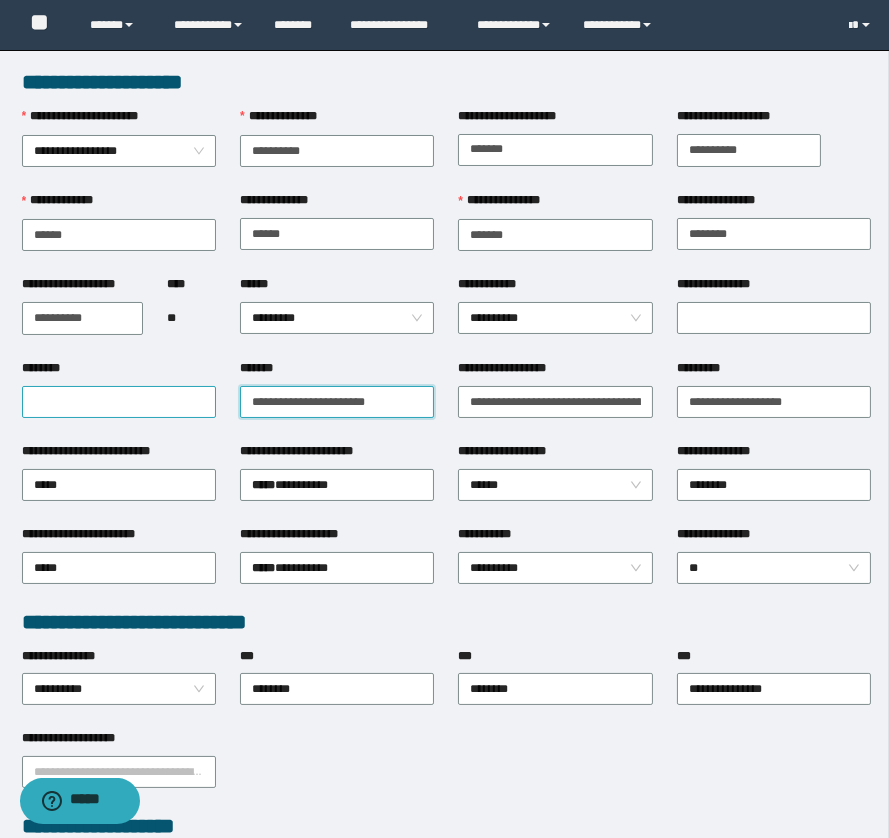 drag, startPoint x: 401, startPoint y: 396, endPoint x: 184, endPoint y: 385, distance: 217.27863 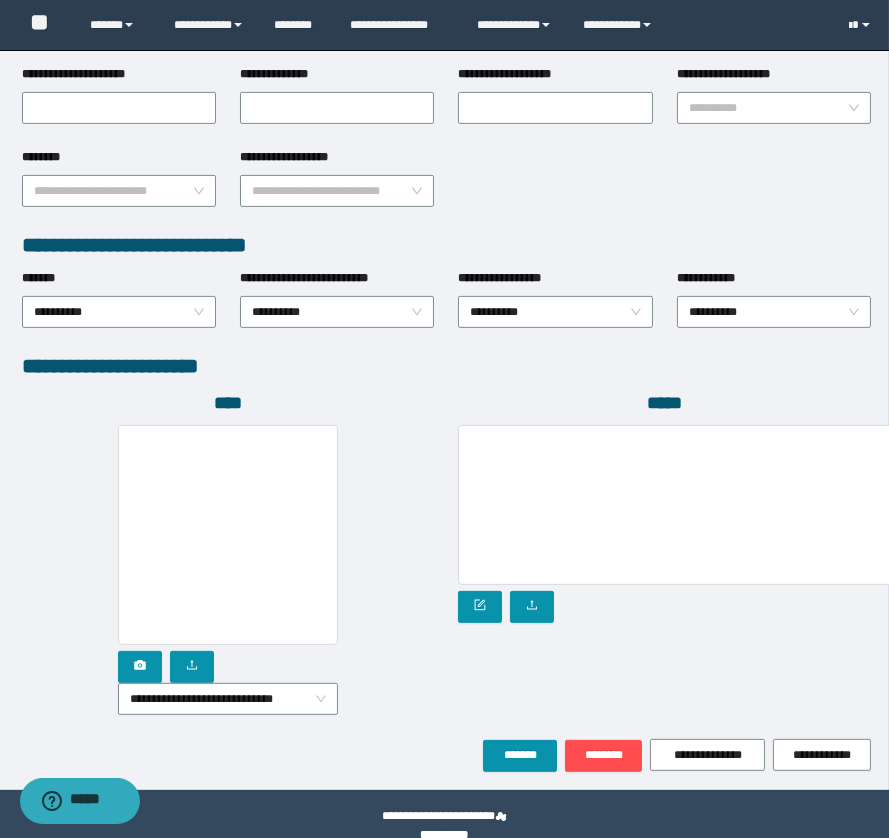 scroll, scrollTop: 896, scrollLeft: 0, axis: vertical 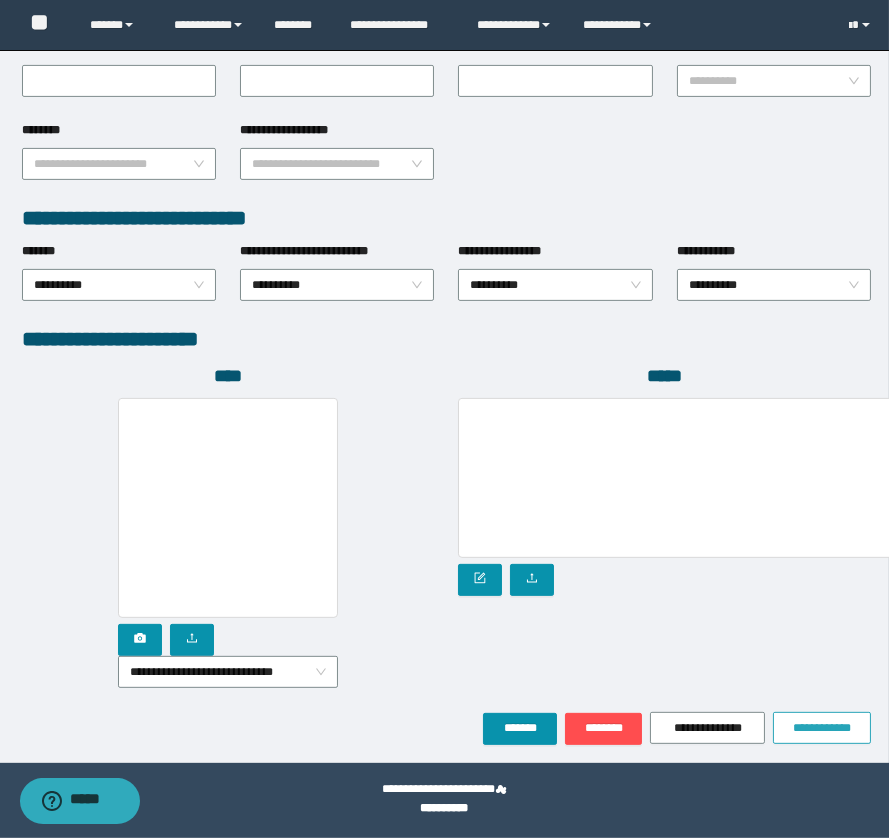click on "**********" at bounding box center [822, 728] 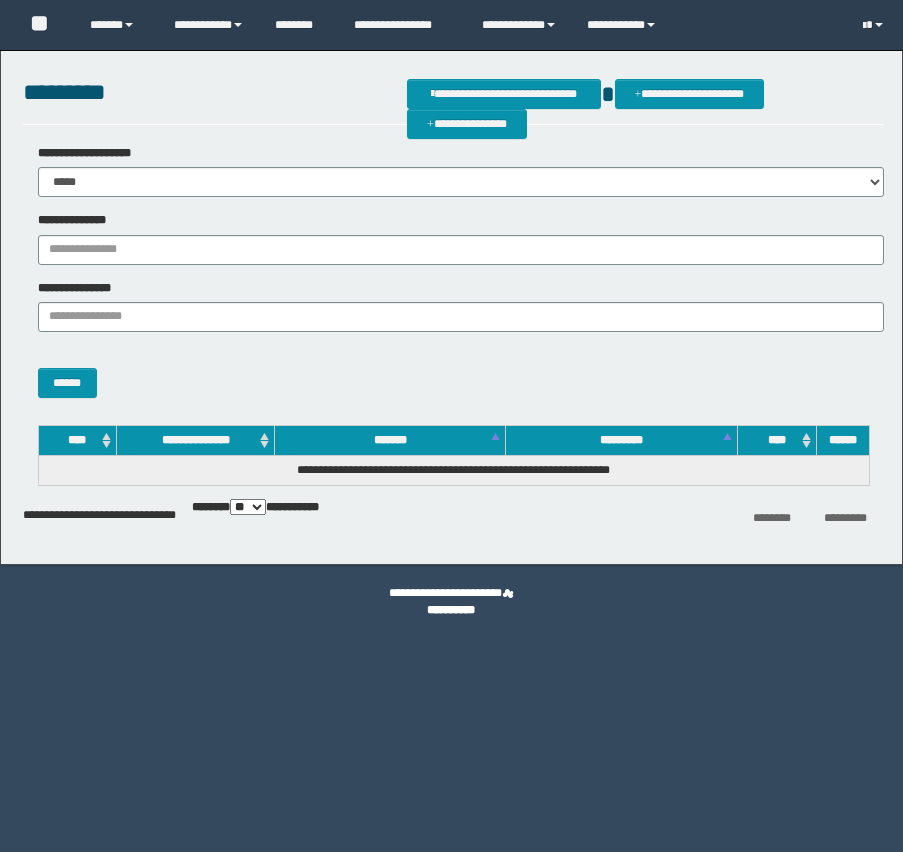scroll, scrollTop: 0, scrollLeft: 0, axis: both 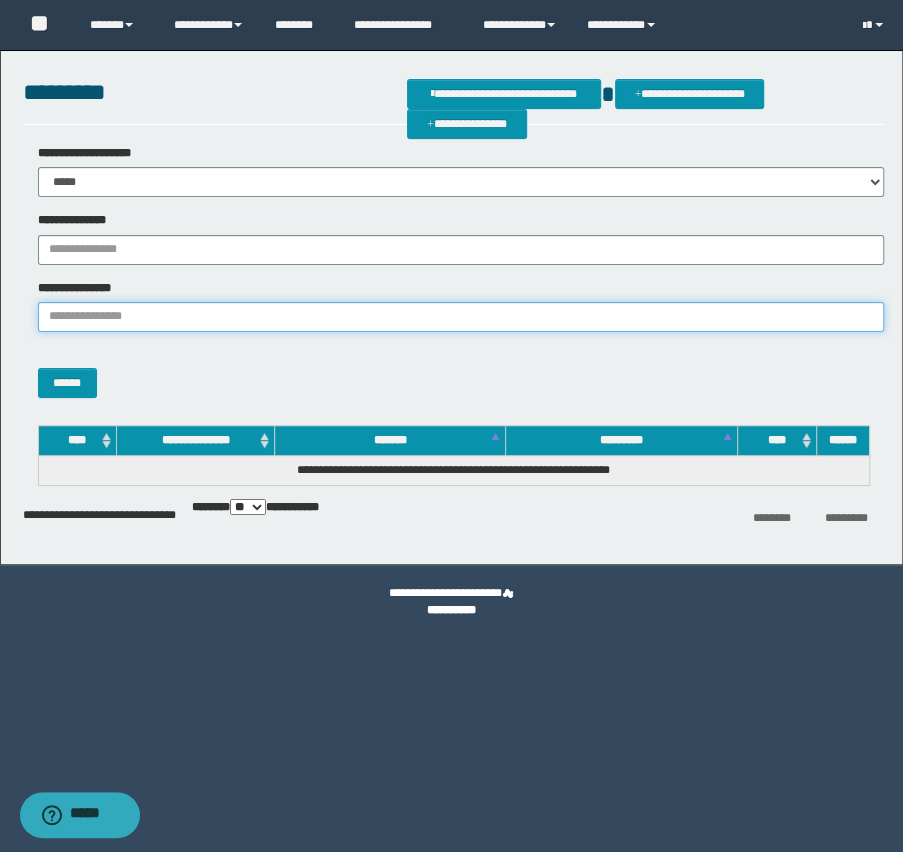 paste on "**********" 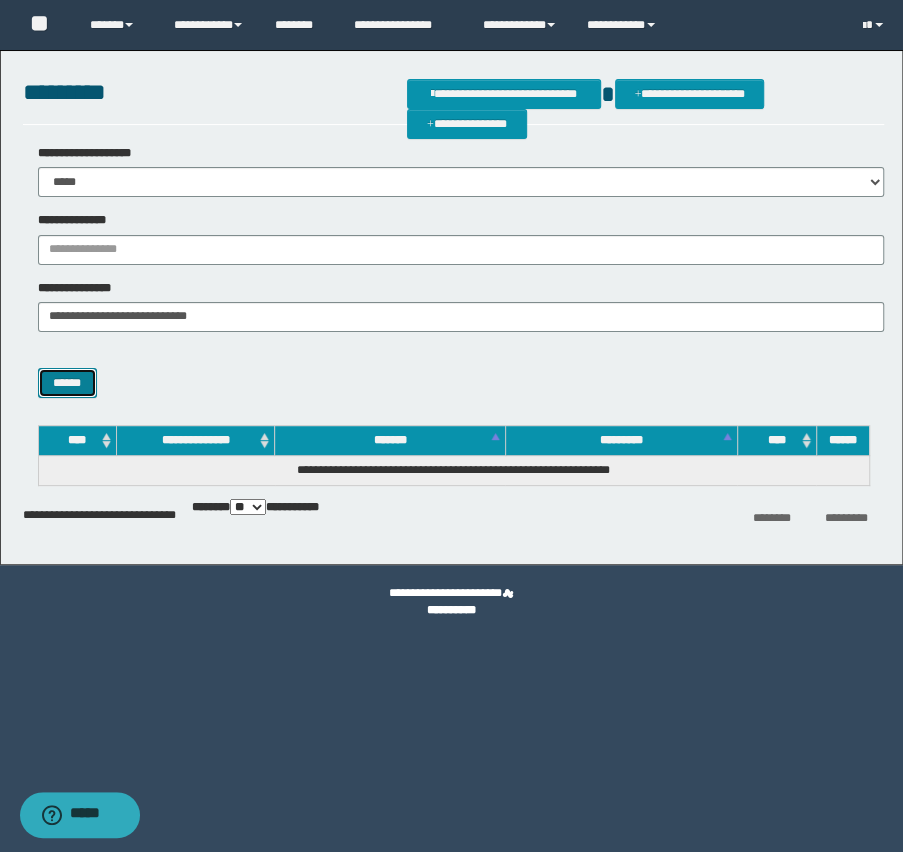 click on "******" at bounding box center [67, 383] 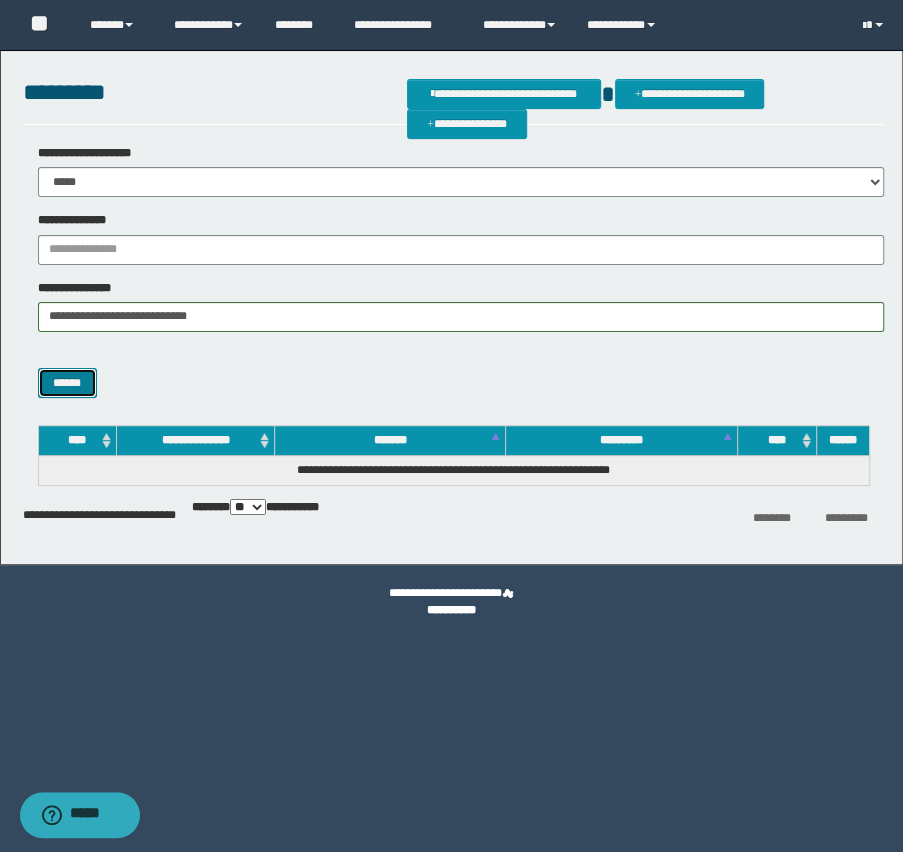 click on "******" at bounding box center (67, 383) 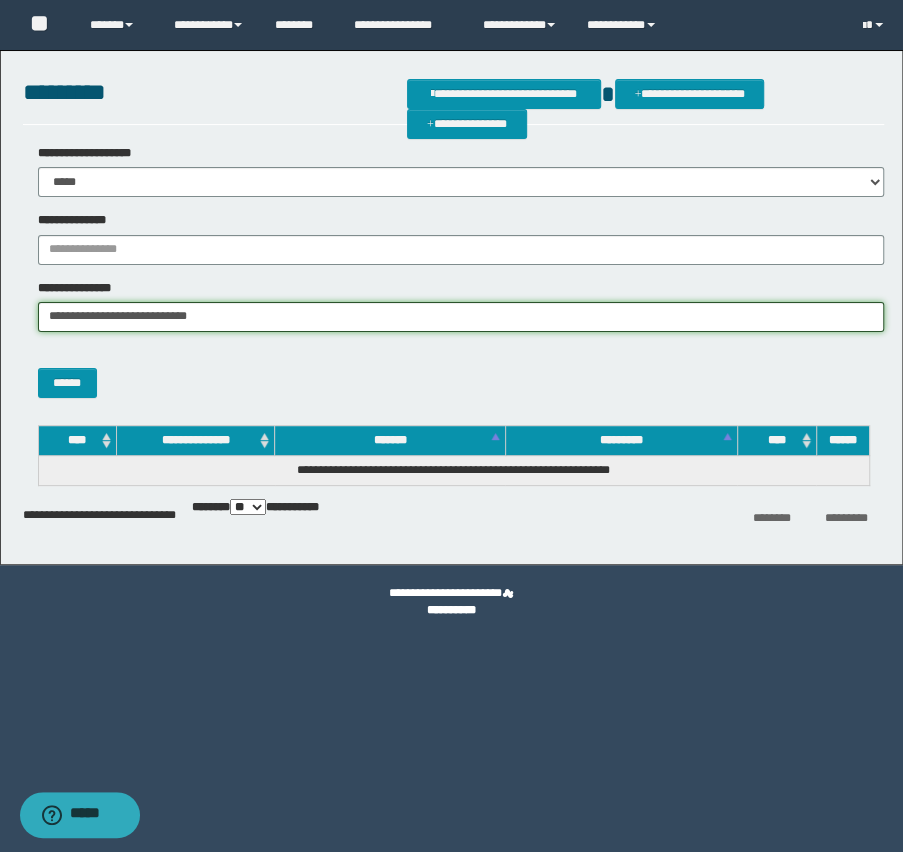drag, startPoint x: 140, startPoint y: 320, endPoint x: 580, endPoint y: 380, distance: 444.07205 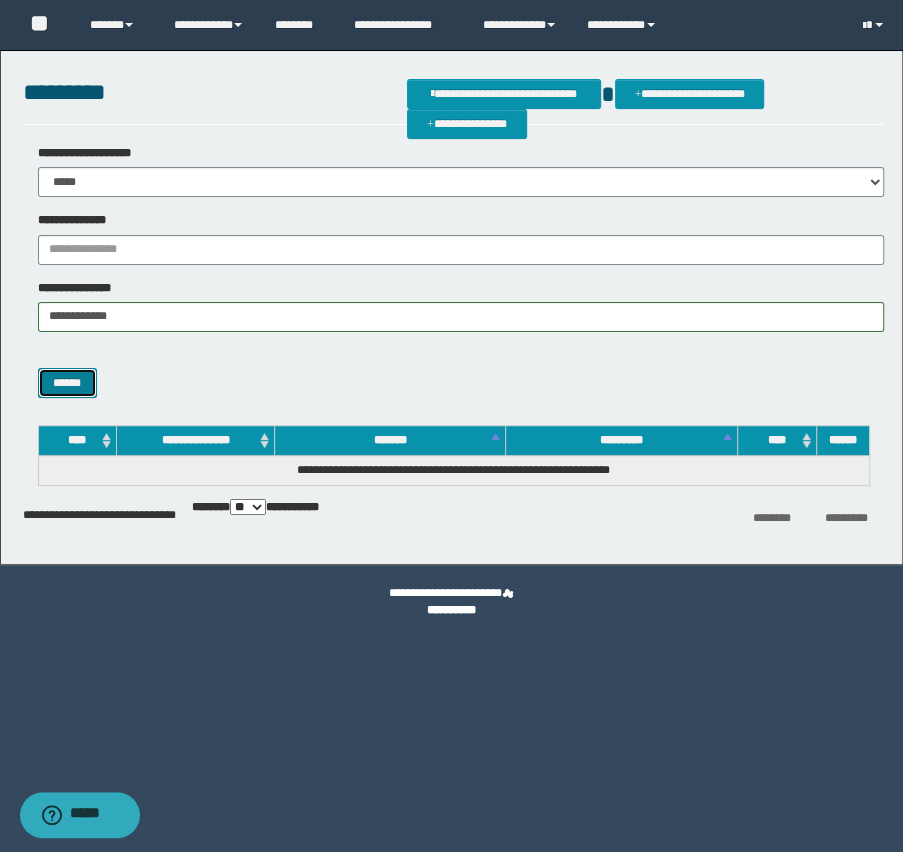 click on "******" at bounding box center (67, 383) 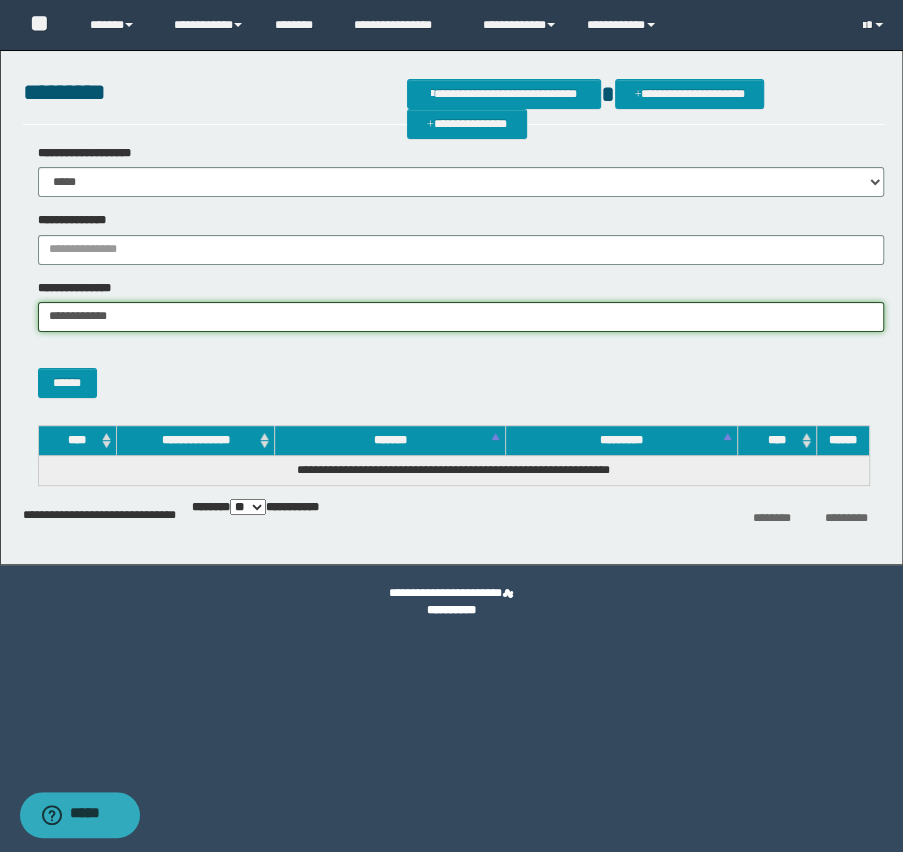 drag, startPoint x: 101, startPoint y: 313, endPoint x: 559, endPoint y: 379, distance: 462.73102 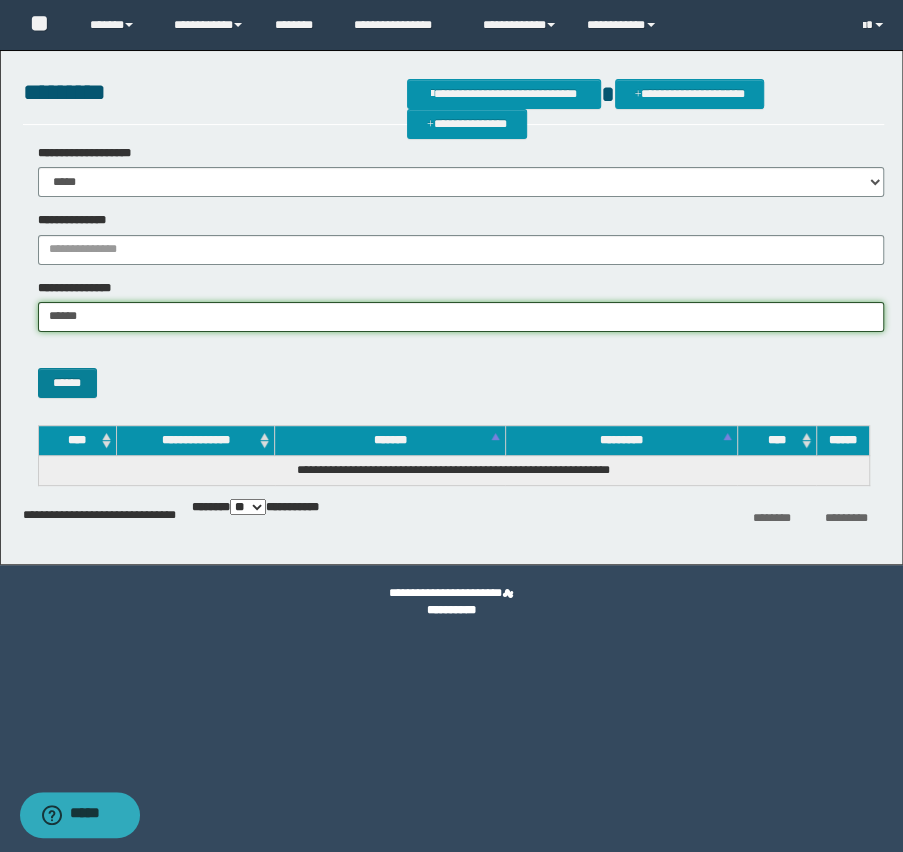 type on "******" 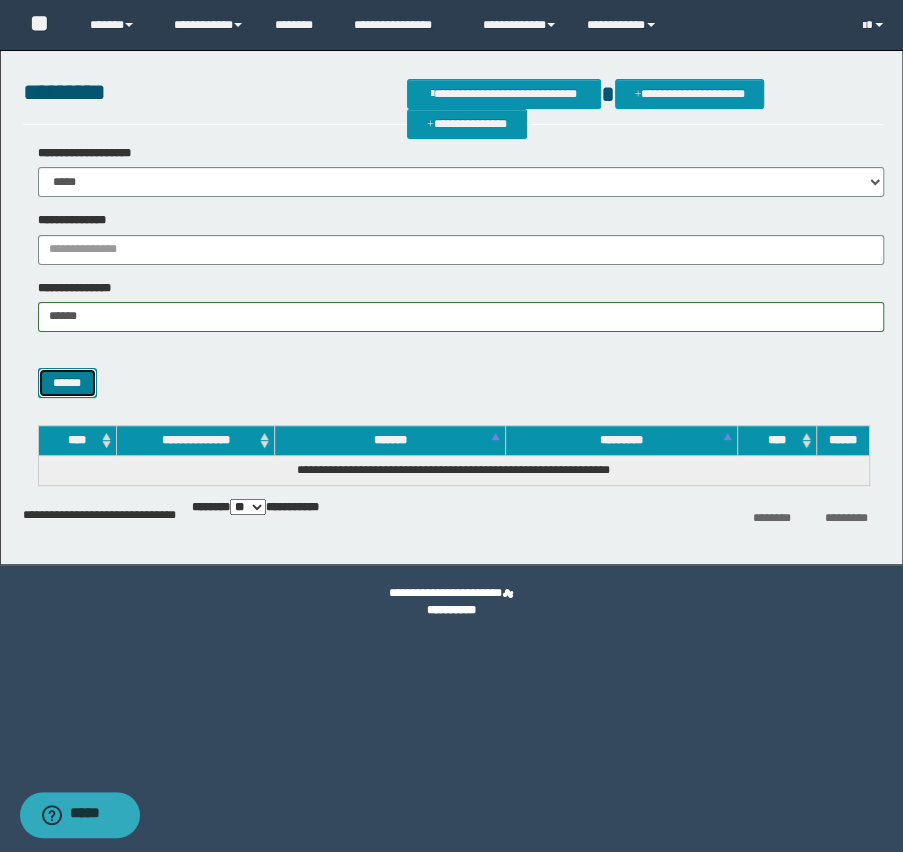 click on "******" at bounding box center (67, 383) 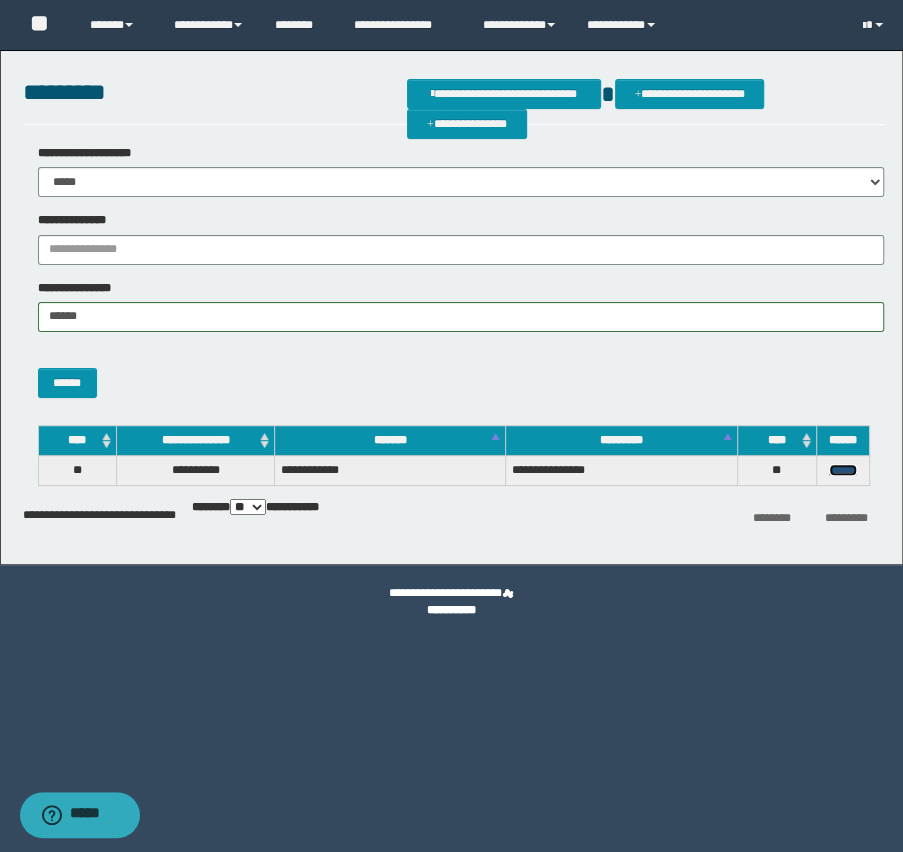 click on "******" at bounding box center (843, 470) 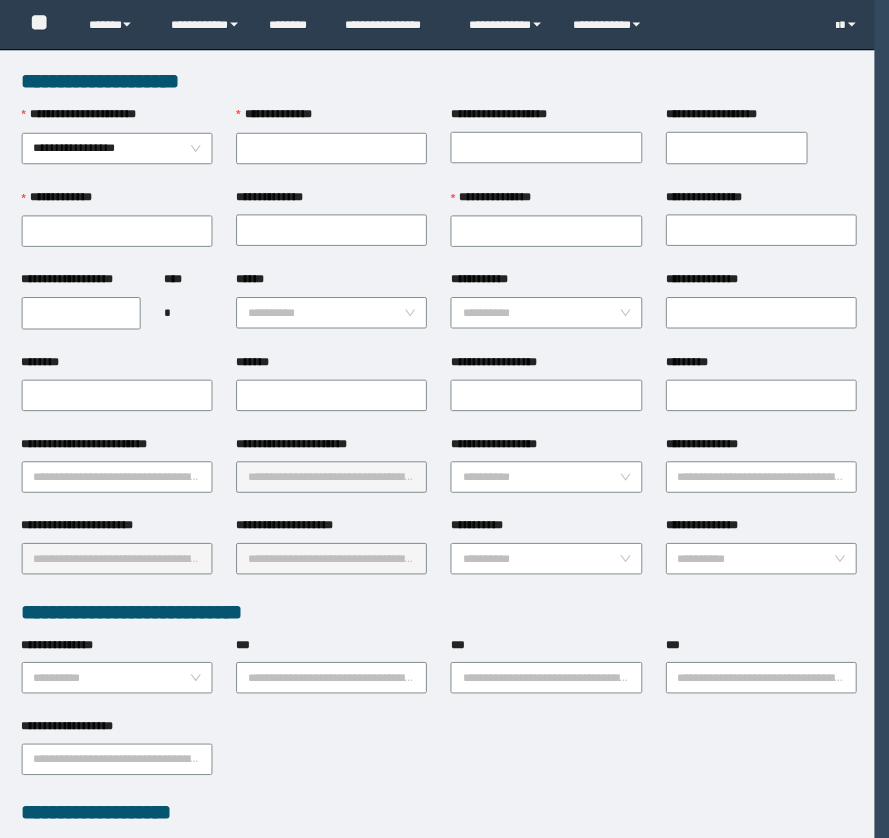 scroll, scrollTop: 0, scrollLeft: 0, axis: both 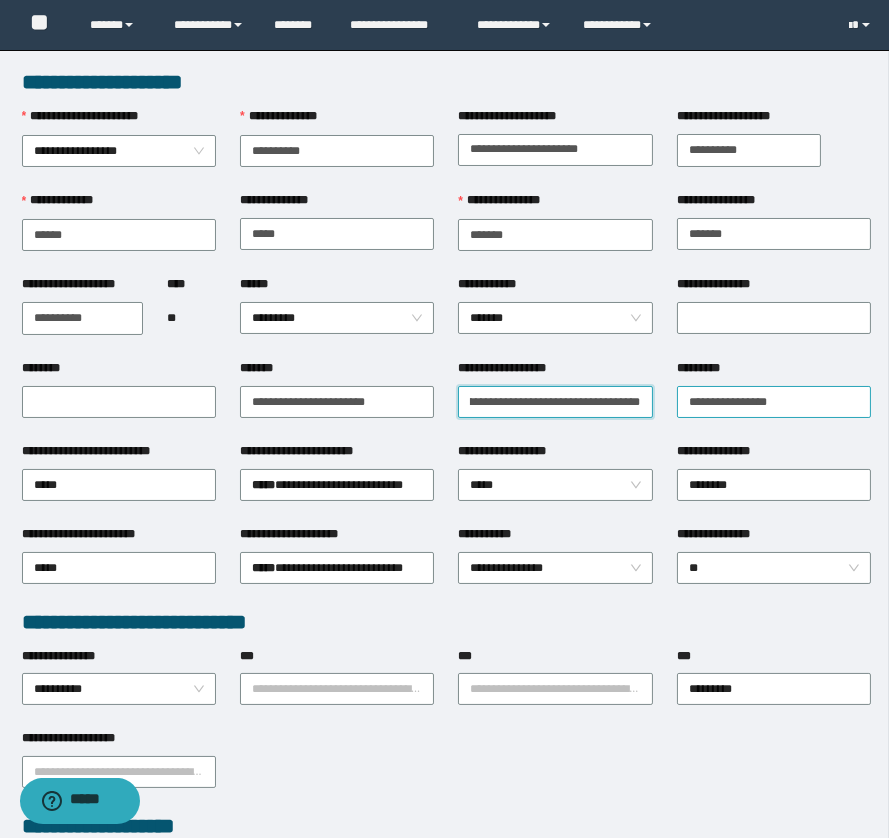 drag, startPoint x: 461, startPoint y: 399, endPoint x: 753, endPoint y: 397, distance: 292.00684 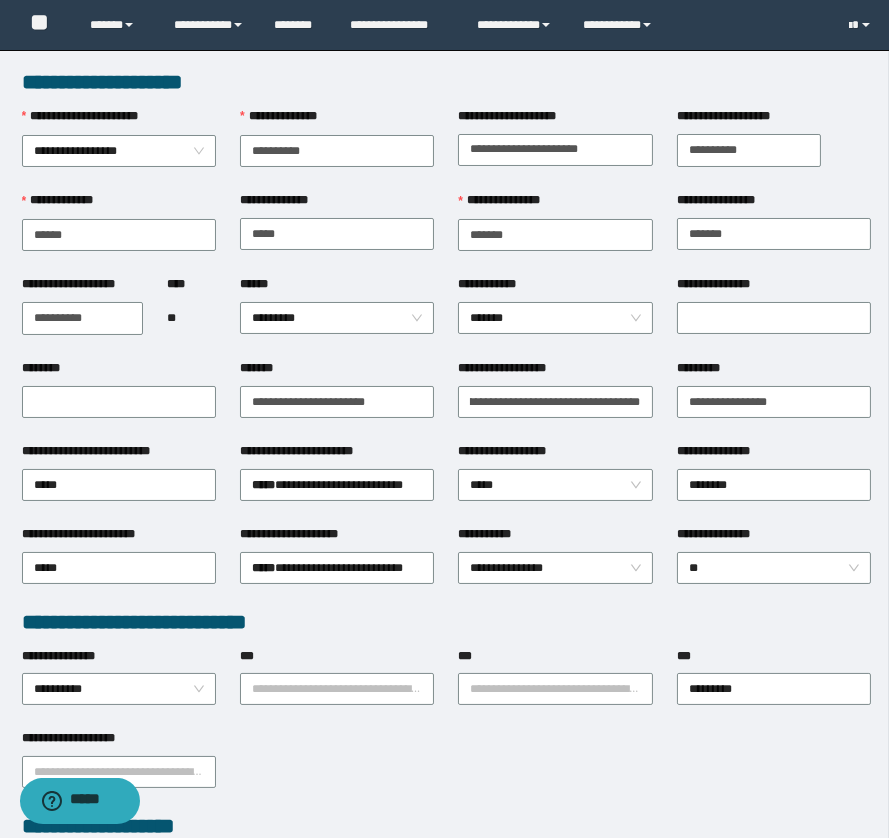 scroll, scrollTop: 0, scrollLeft: 0, axis: both 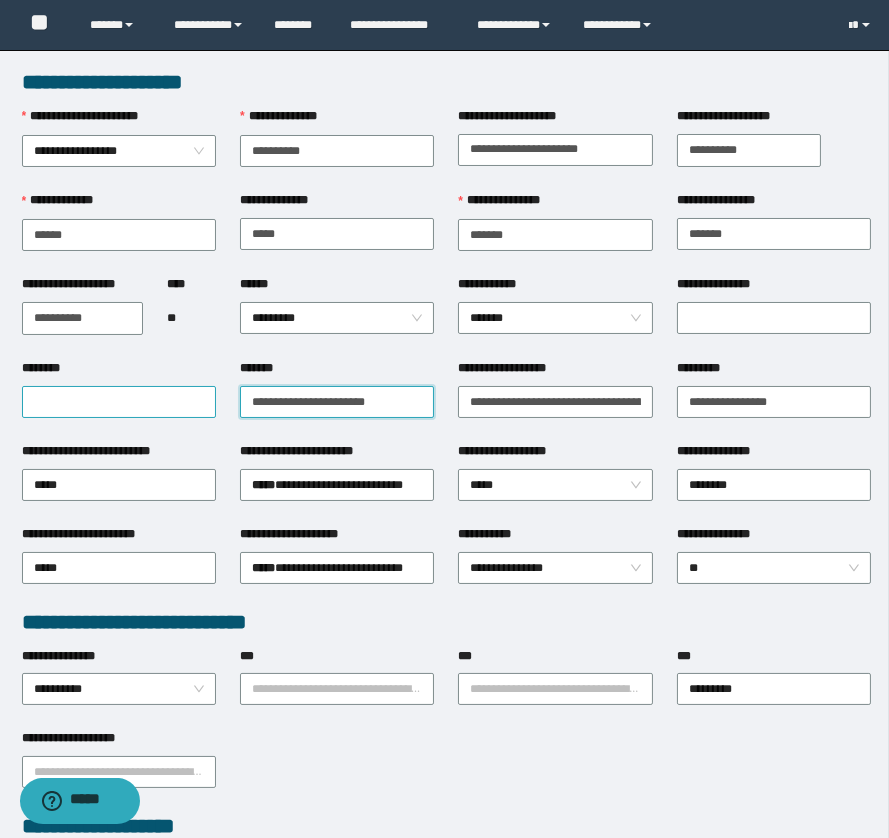 drag, startPoint x: 418, startPoint y: 400, endPoint x: 104, endPoint y: 404, distance: 314.02548 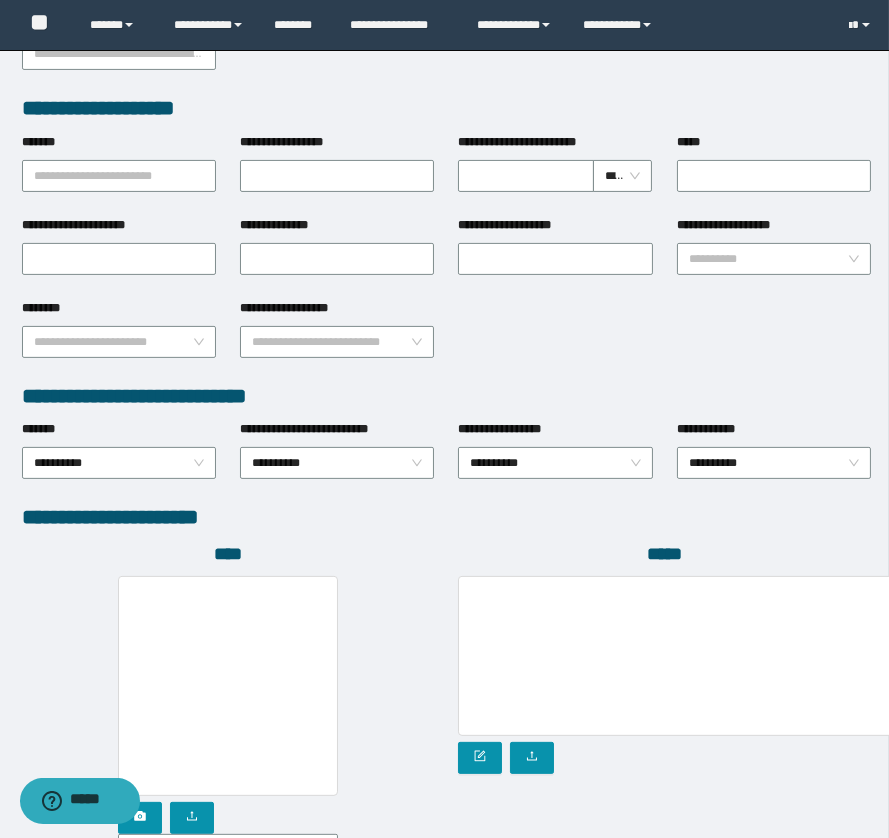 scroll, scrollTop: 896, scrollLeft: 0, axis: vertical 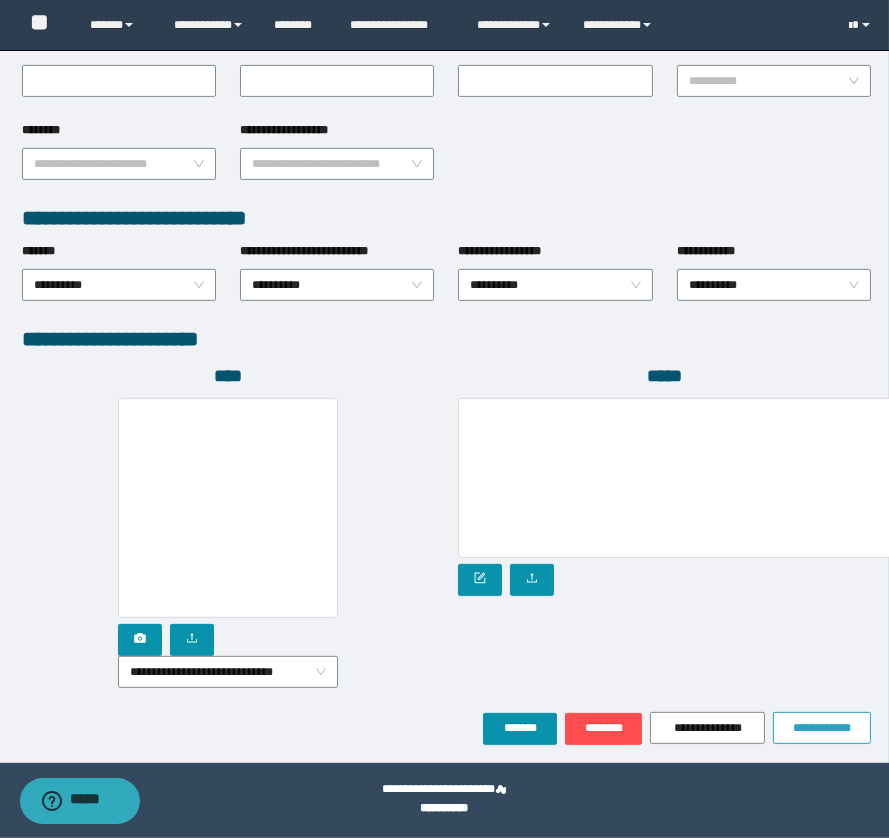 click on "**********" at bounding box center [822, 728] 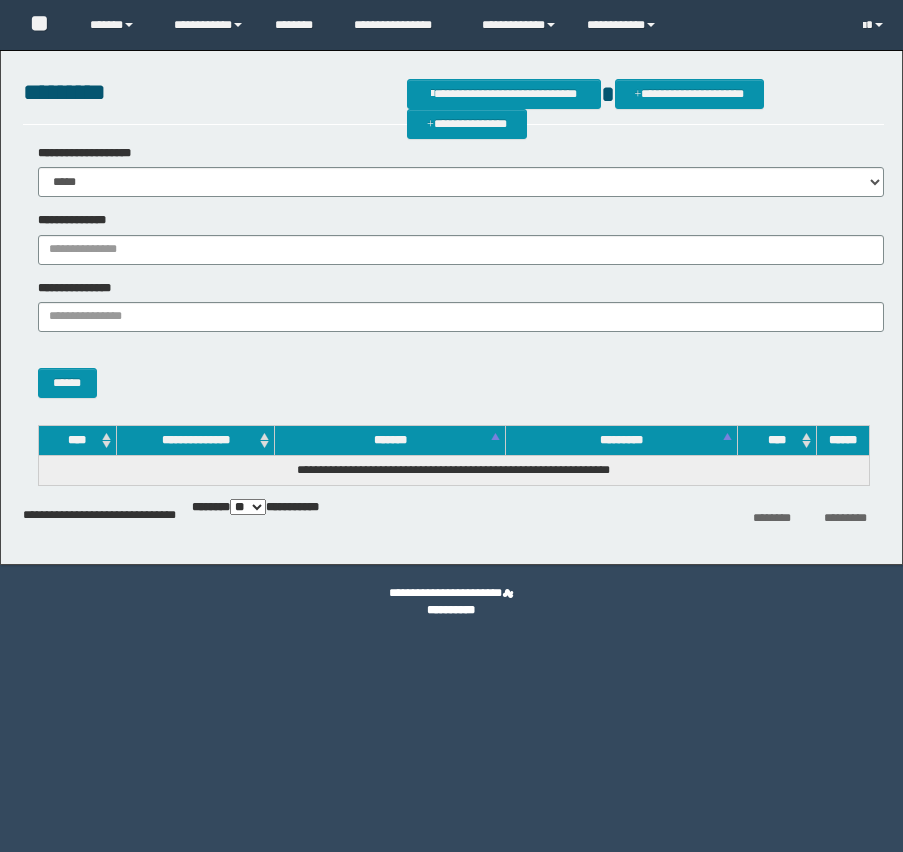 scroll, scrollTop: 0, scrollLeft: 0, axis: both 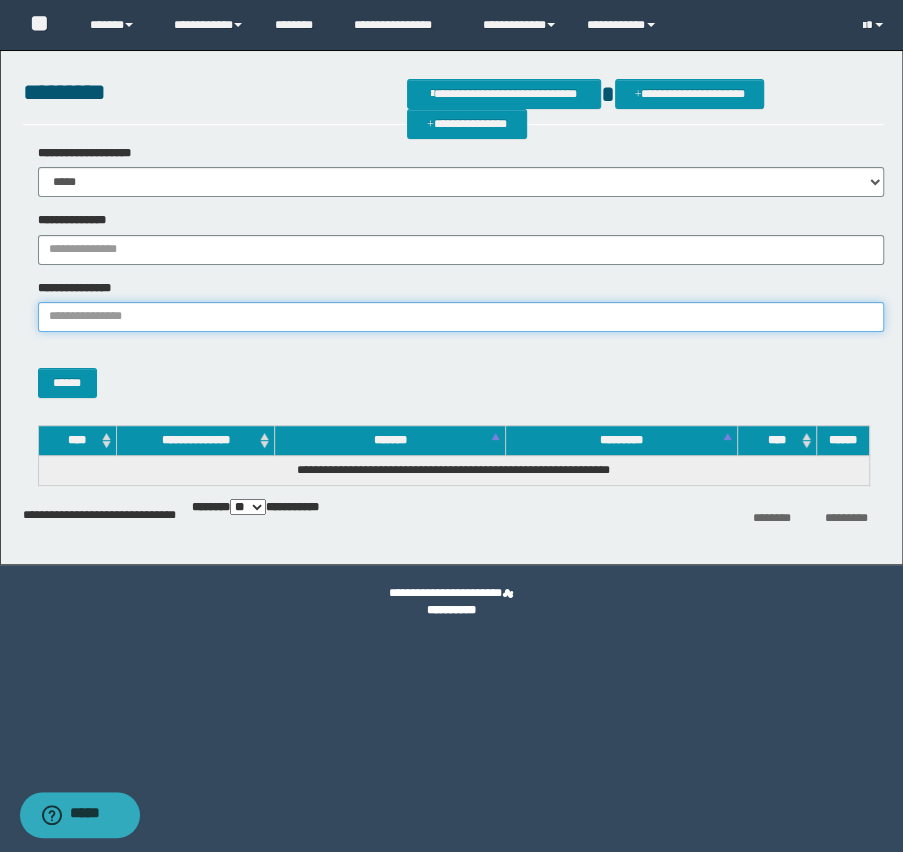 click on "**********" at bounding box center [461, 317] 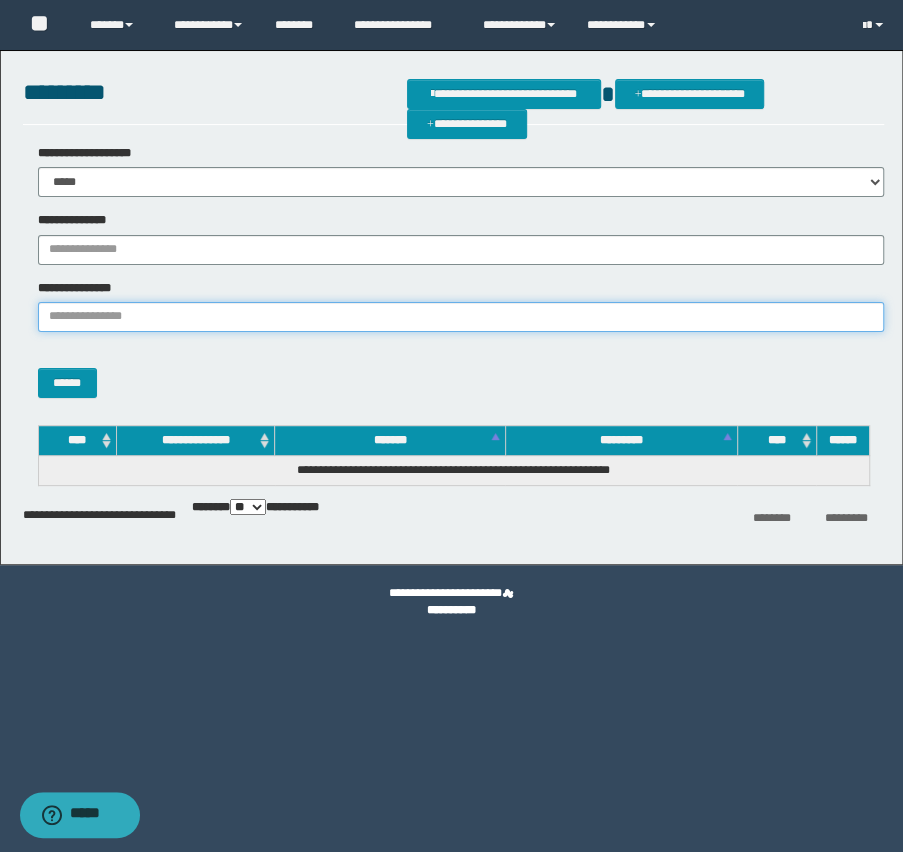 paste on "**********" 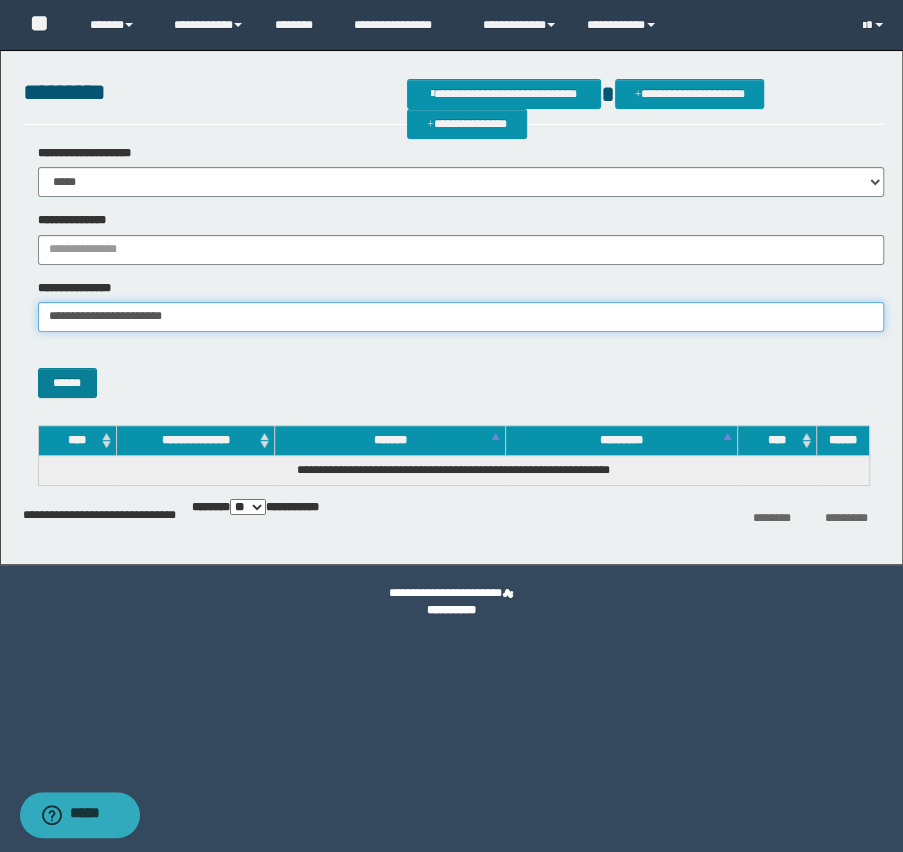 type on "**********" 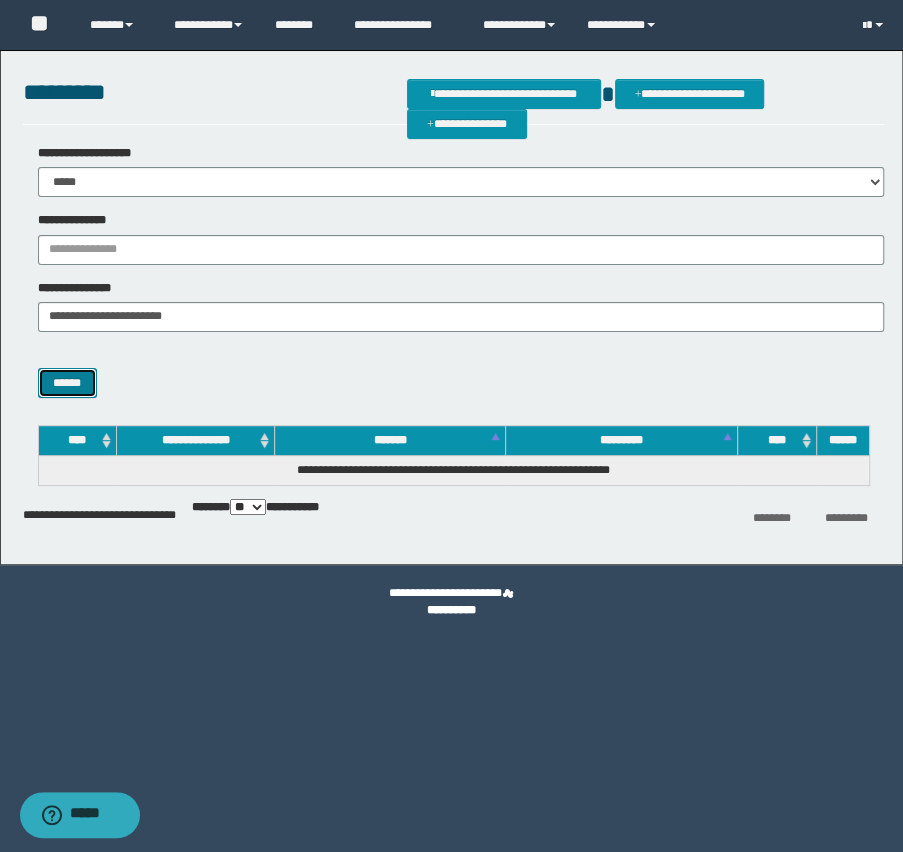 click on "******" at bounding box center [67, 383] 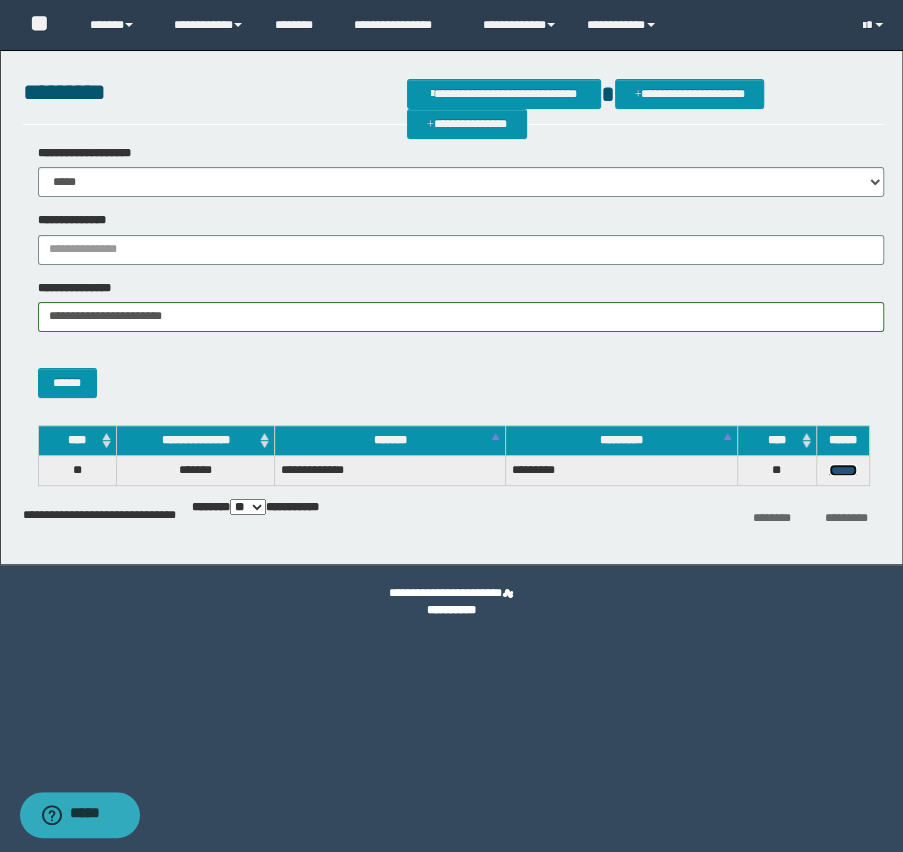 click on "******" at bounding box center (843, 470) 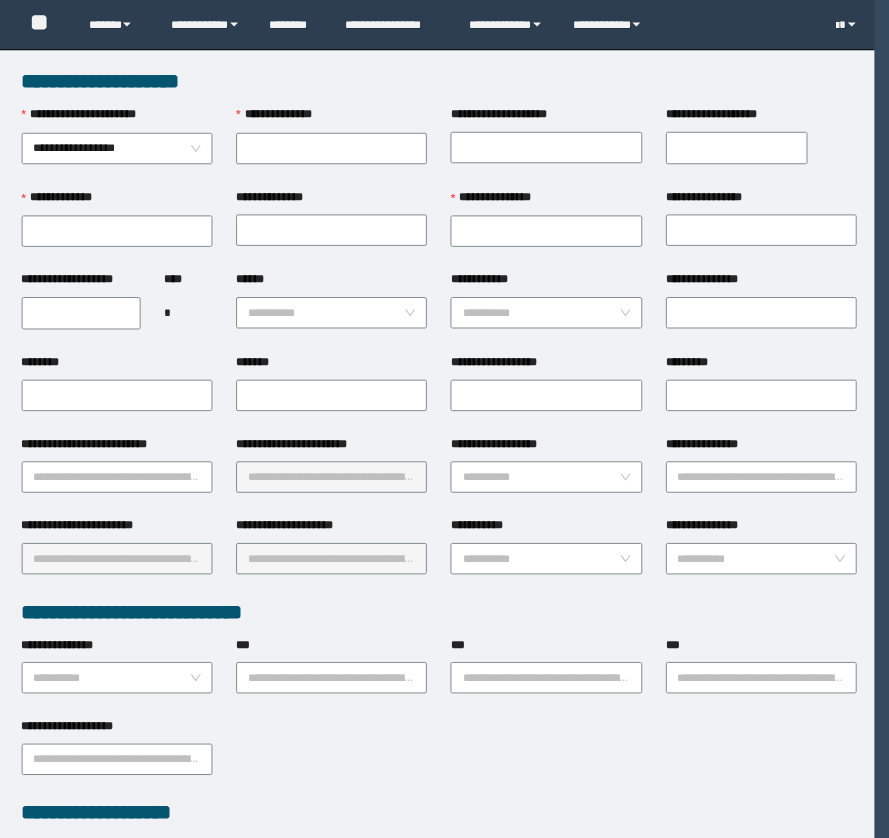scroll, scrollTop: 0, scrollLeft: 0, axis: both 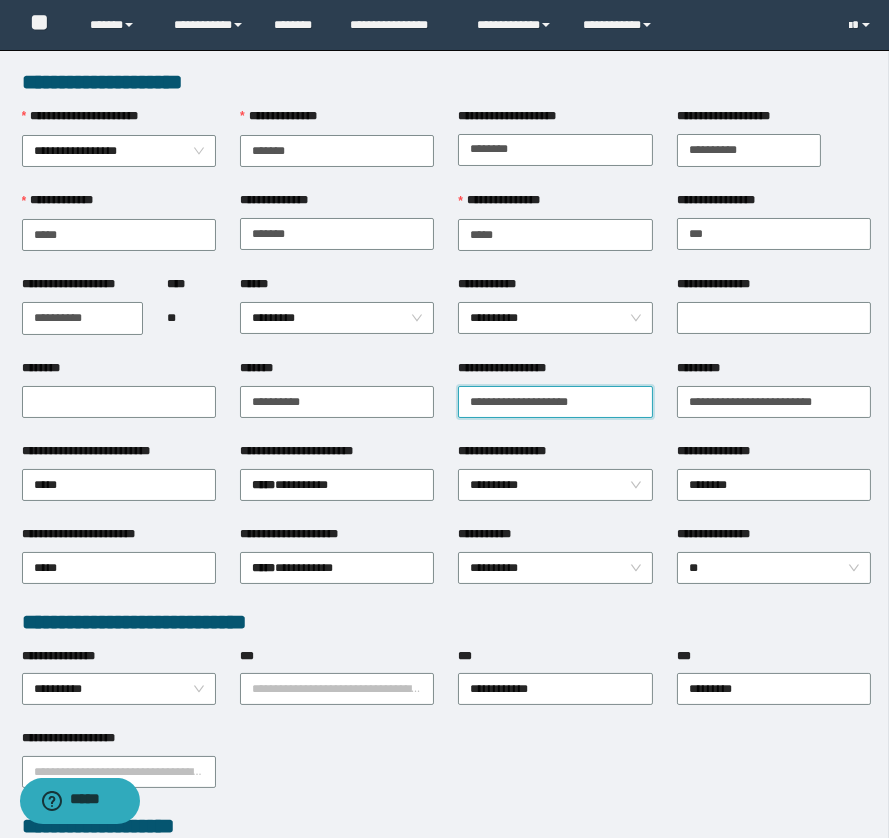 drag, startPoint x: 467, startPoint y: 400, endPoint x: 606, endPoint y: 407, distance: 139.17615 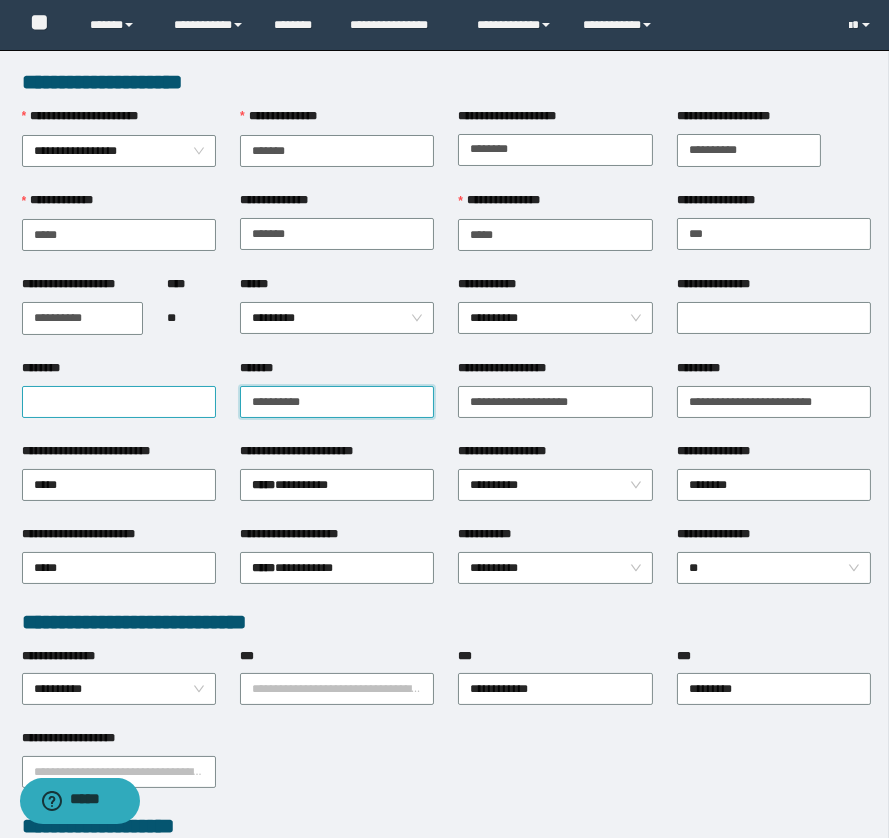 drag, startPoint x: 326, startPoint y: 403, endPoint x: 200, endPoint y: 400, distance: 126.035706 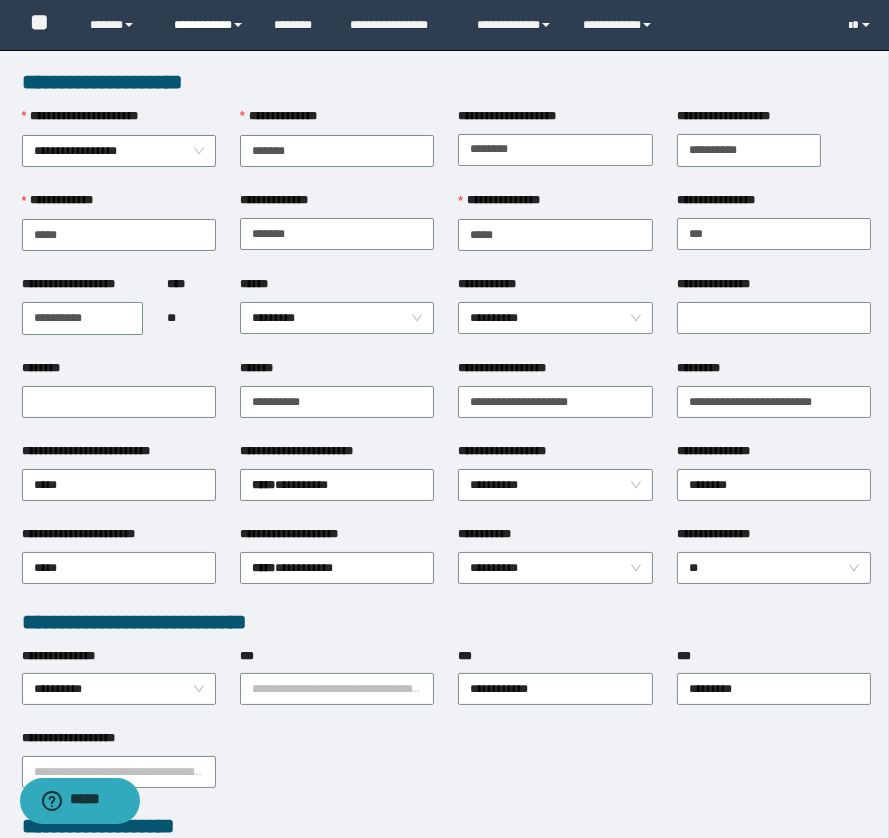 click on "**********" at bounding box center (209, 25) 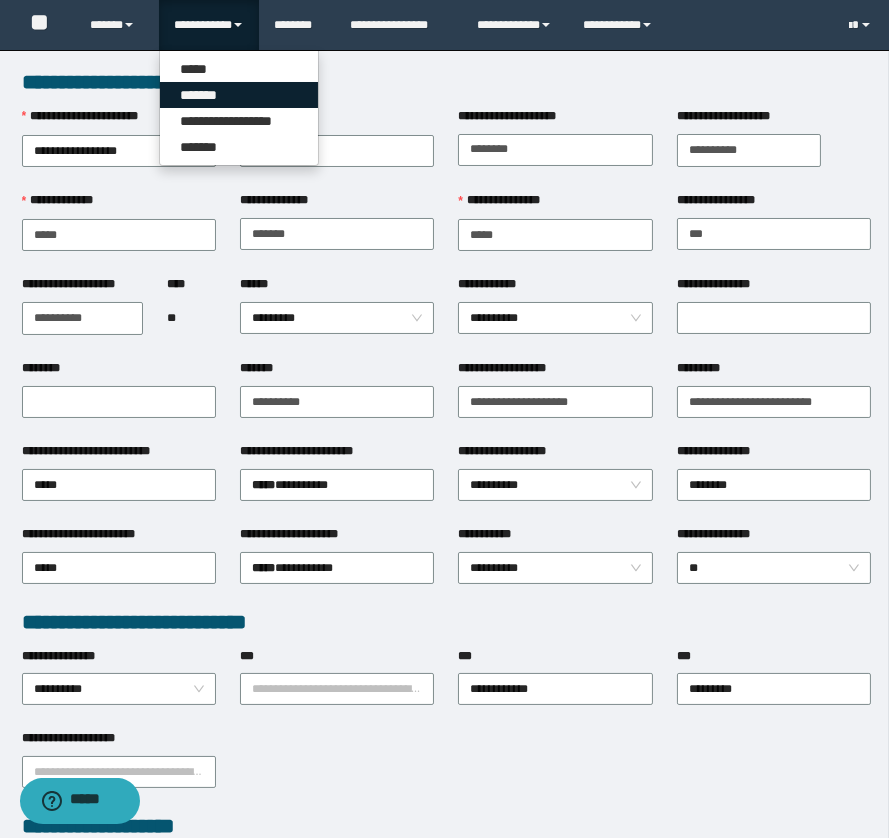 click on "*******" at bounding box center (239, 95) 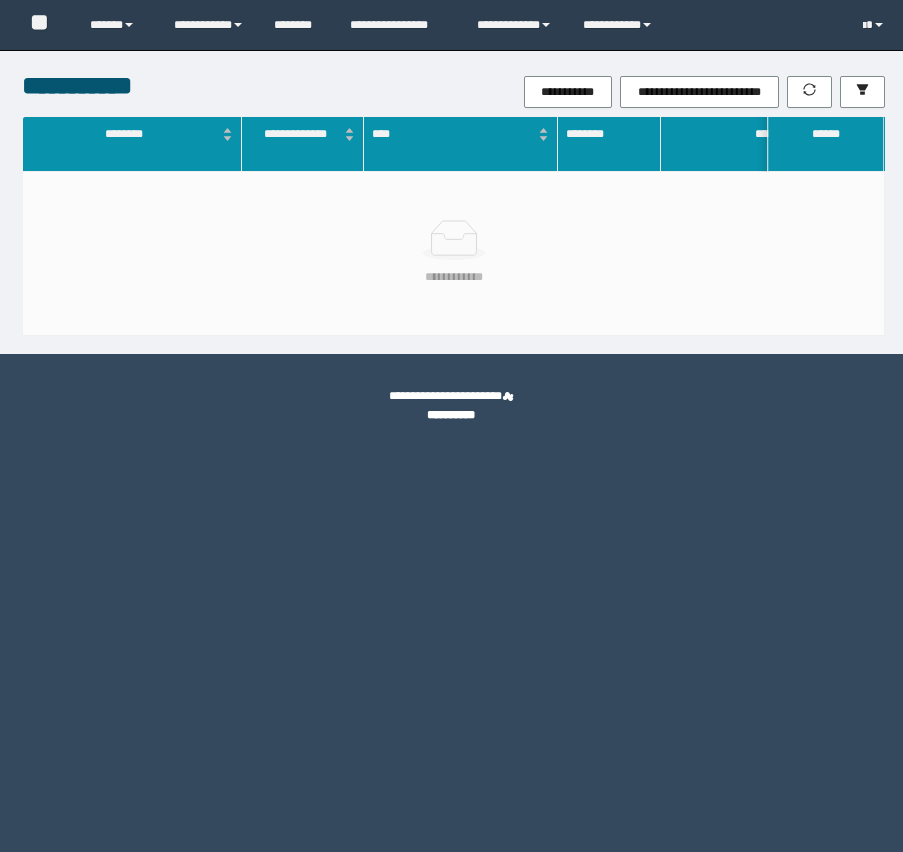 scroll, scrollTop: 0, scrollLeft: 0, axis: both 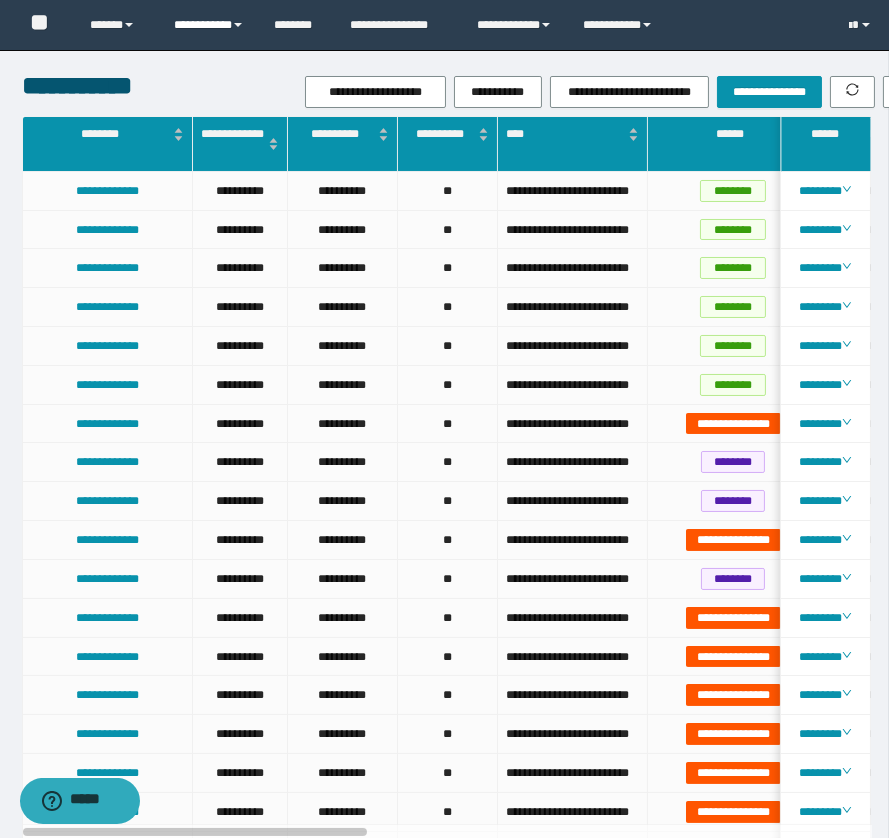 click on "**********" at bounding box center [209, 25] 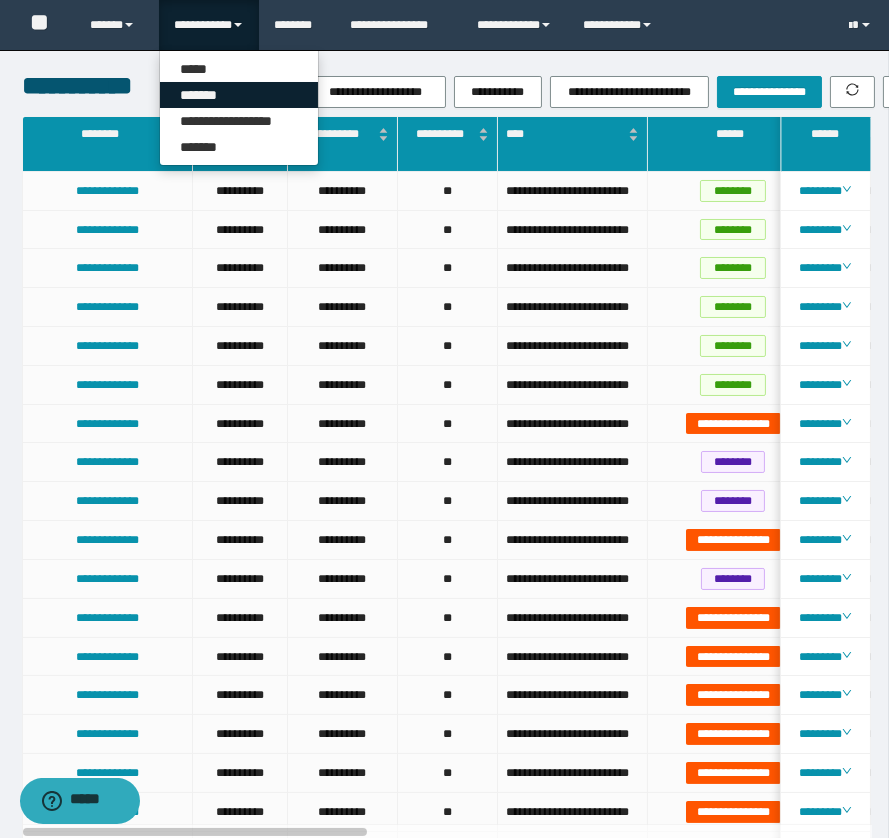 click on "*******" at bounding box center [239, 95] 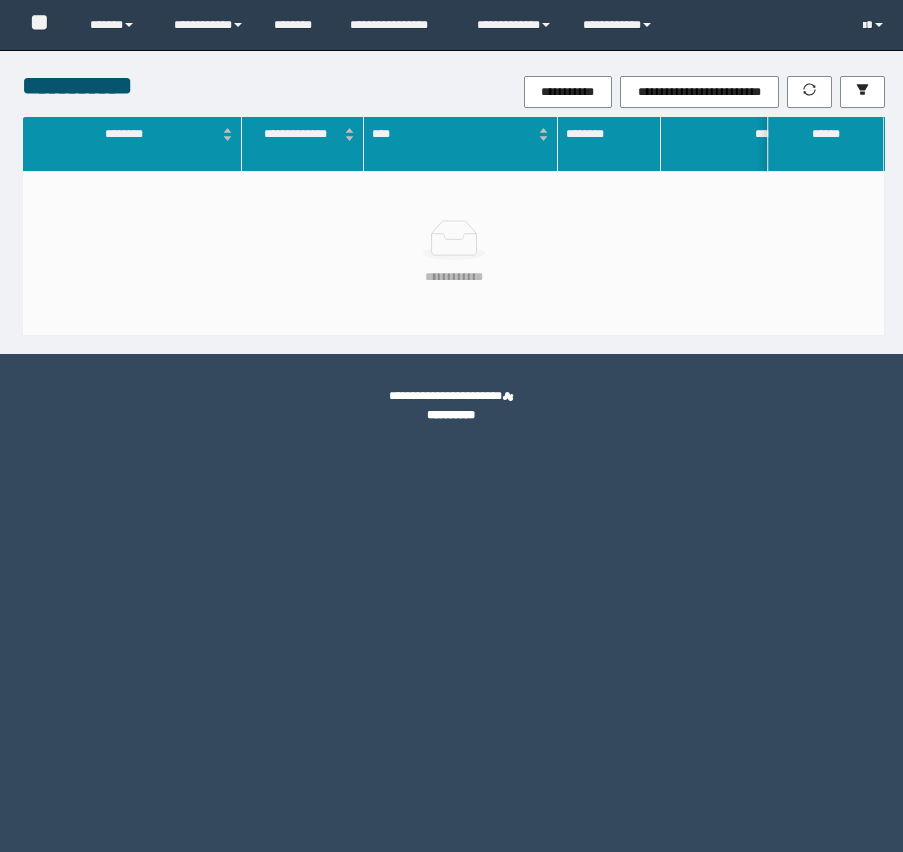 scroll, scrollTop: 0, scrollLeft: 0, axis: both 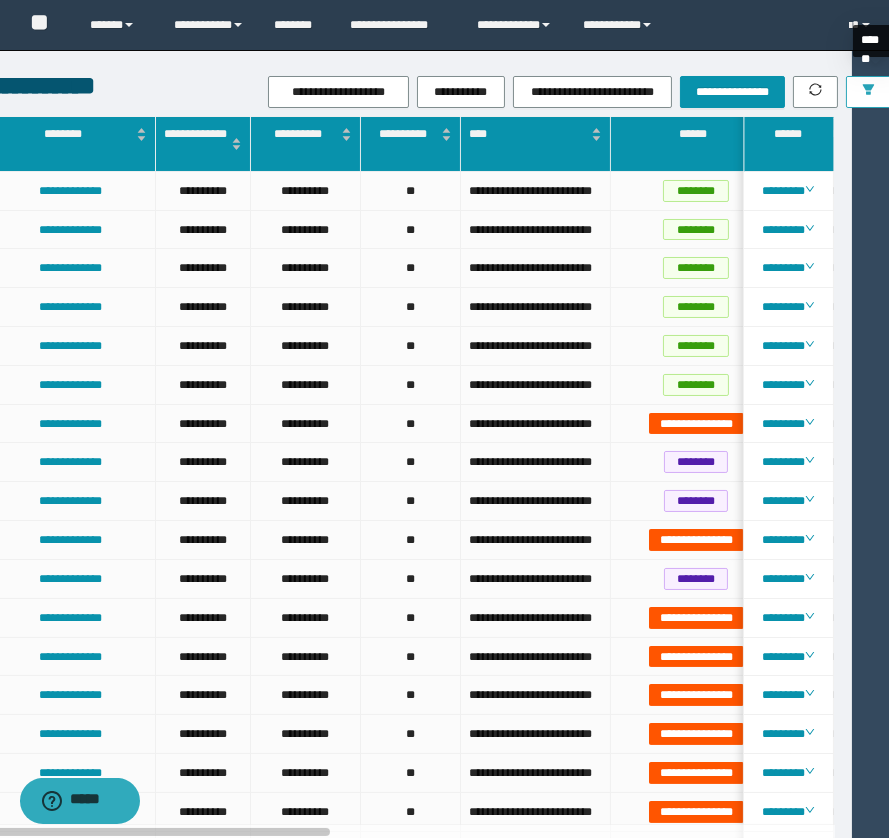 click 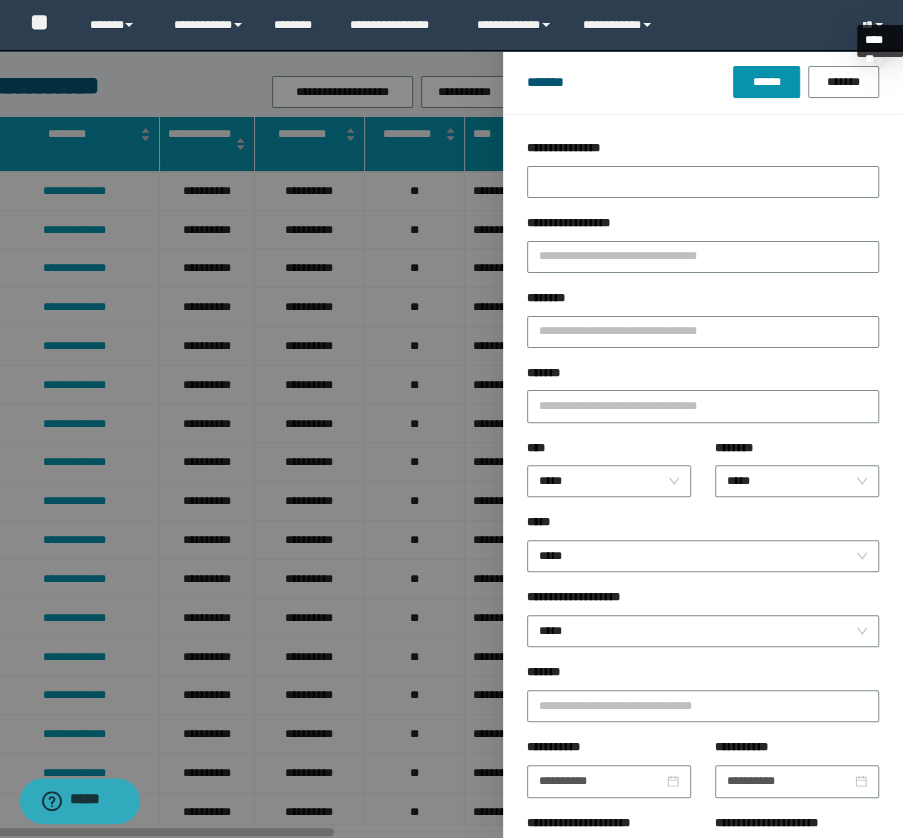 scroll, scrollTop: 0, scrollLeft: 32, axis: horizontal 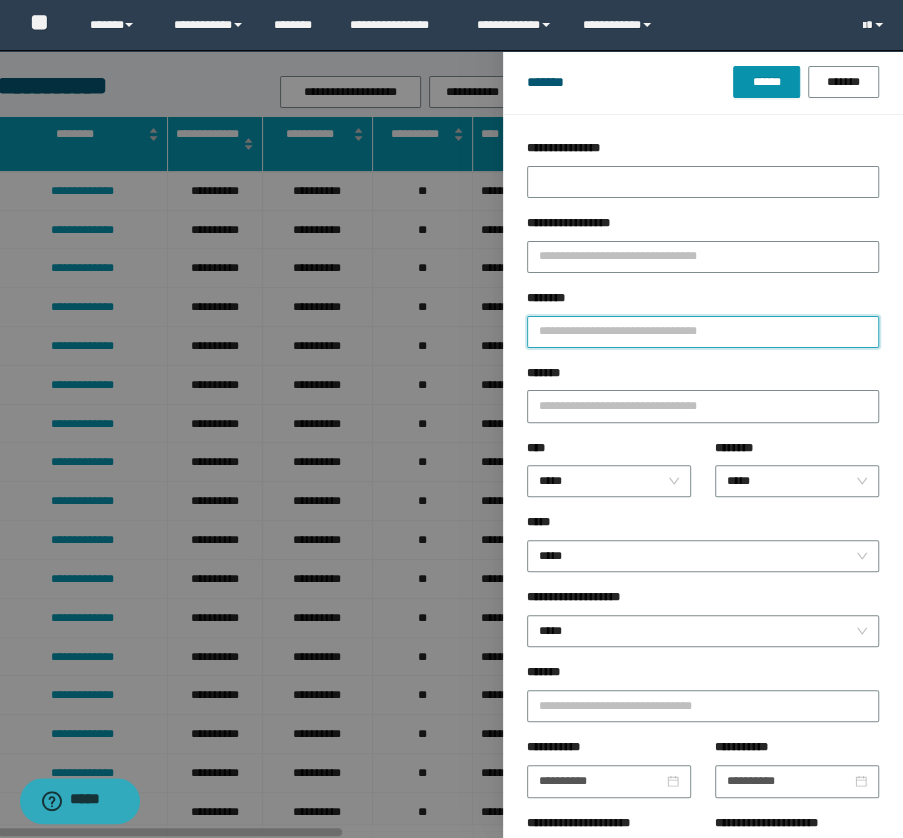 click on "********" at bounding box center [703, 332] 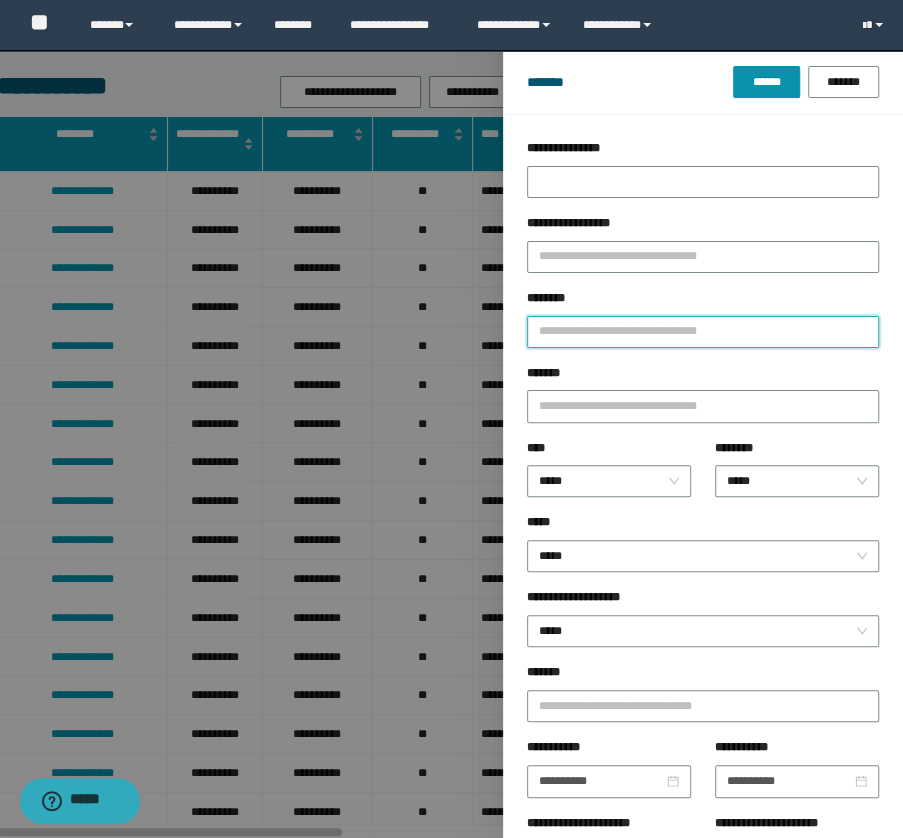 paste on "********" 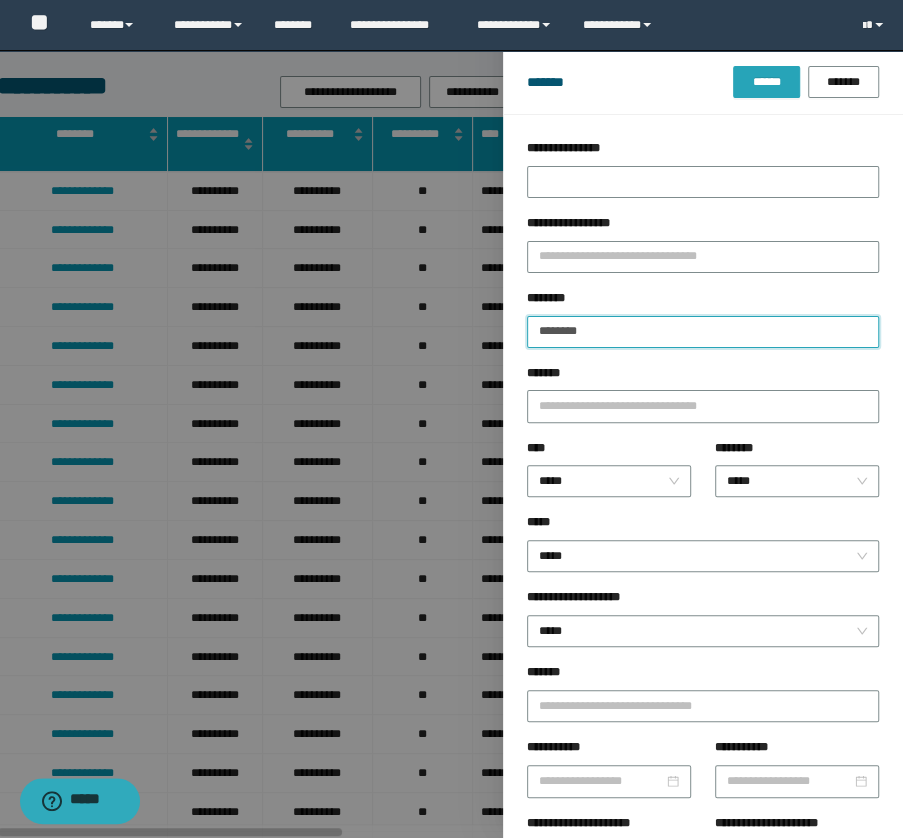 type on "********" 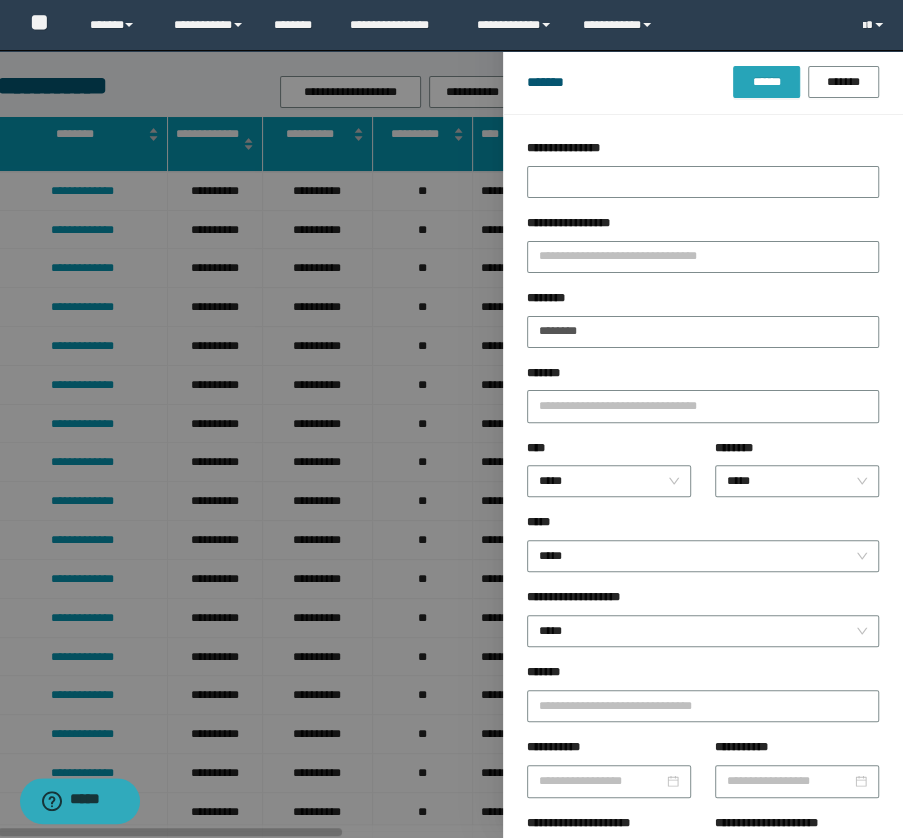 click on "******" at bounding box center [766, 82] 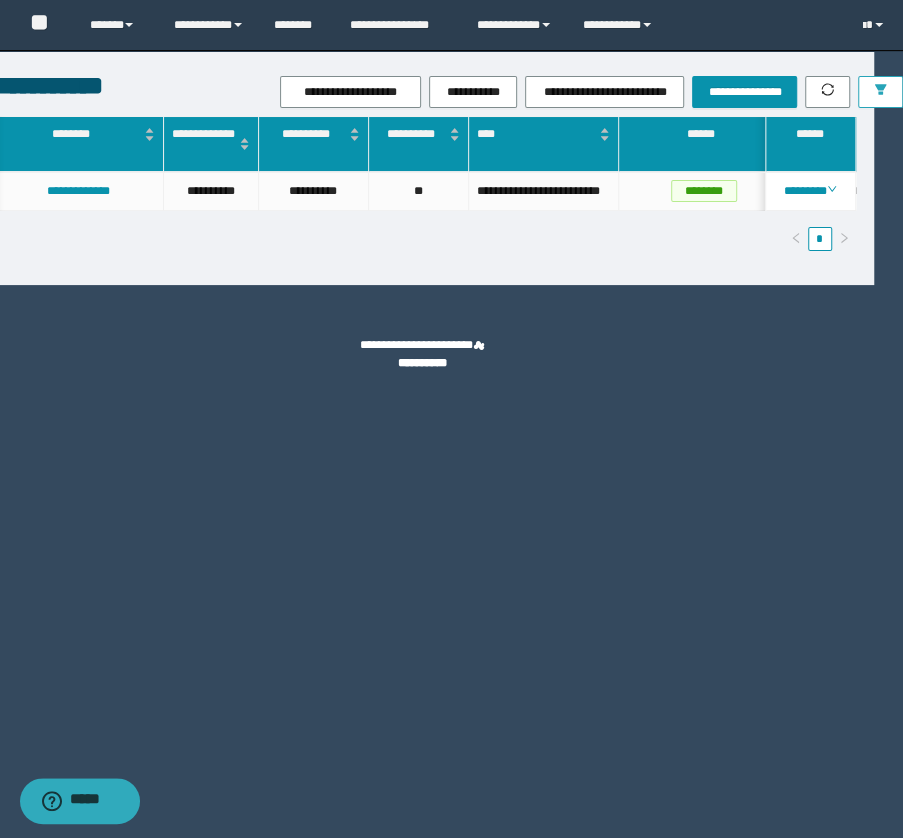 scroll, scrollTop: 0, scrollLeft: 753, axis: horizontal 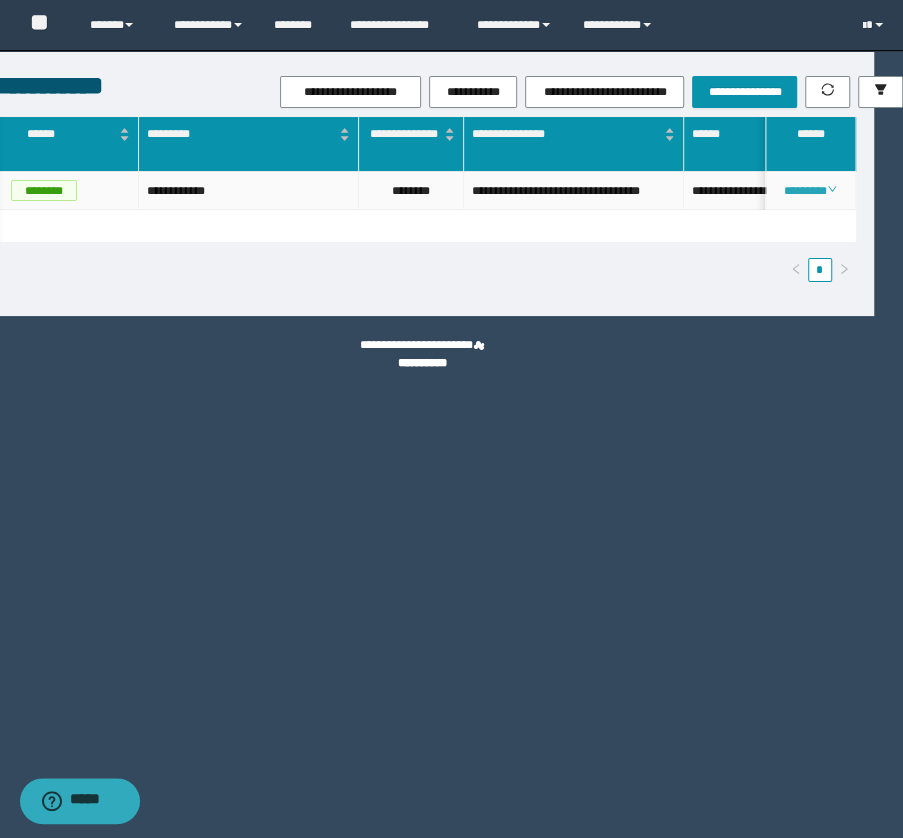 click on "********" at bounding box center [810, 191] 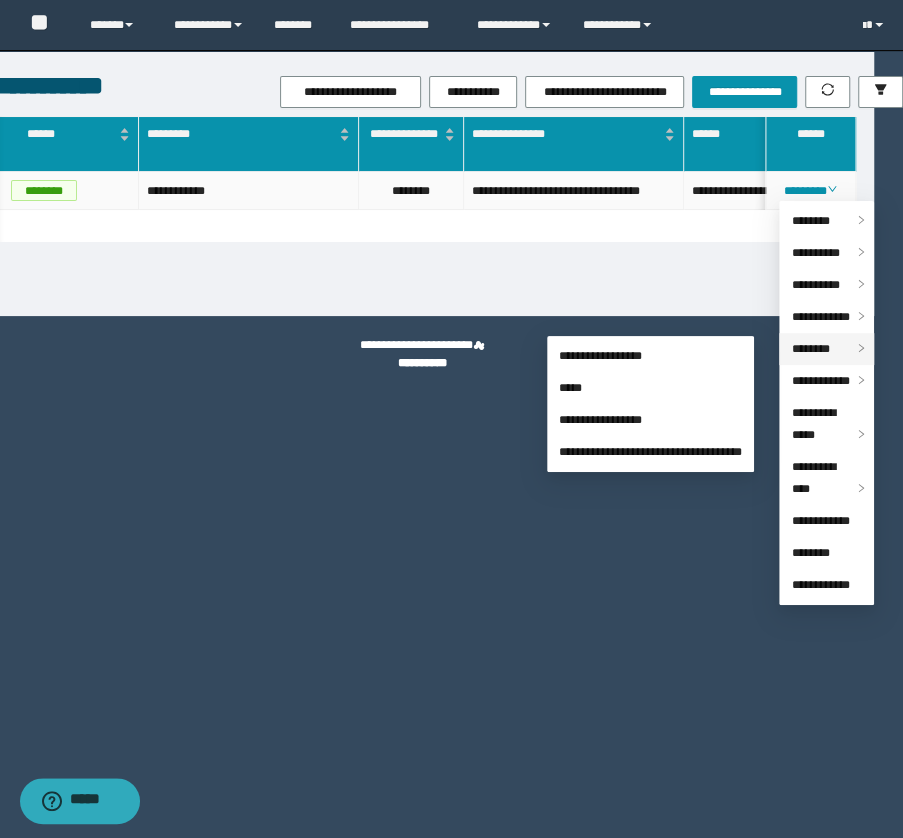 click on "********" at bounding box center (810, 349) 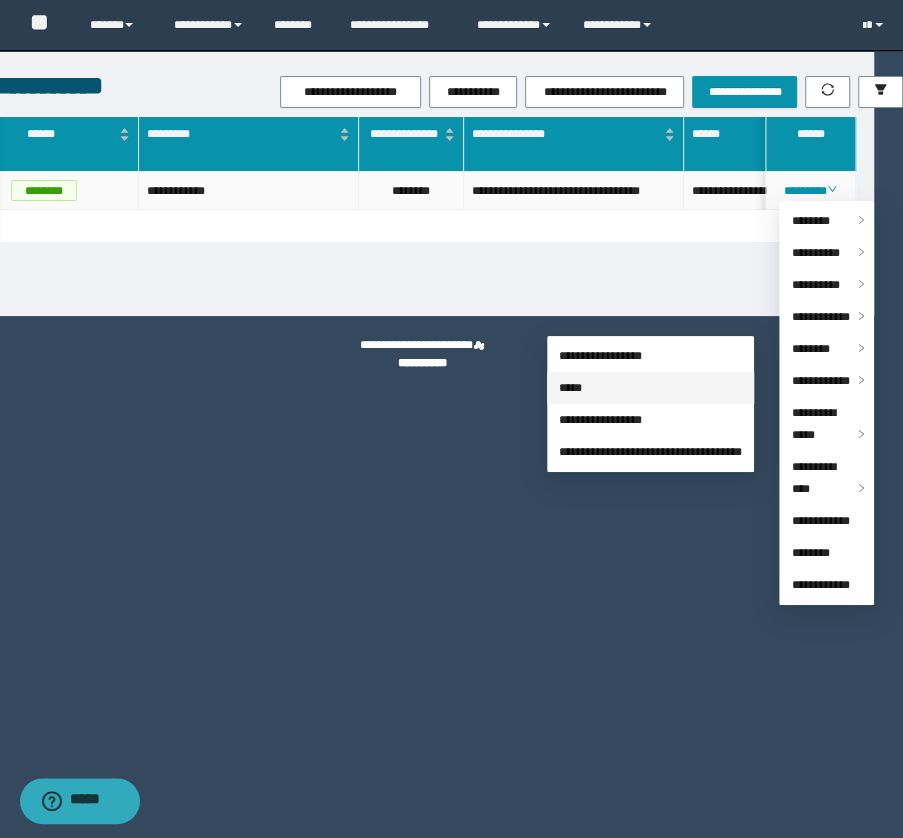 click on "*****" at bounding box center (570, 388) 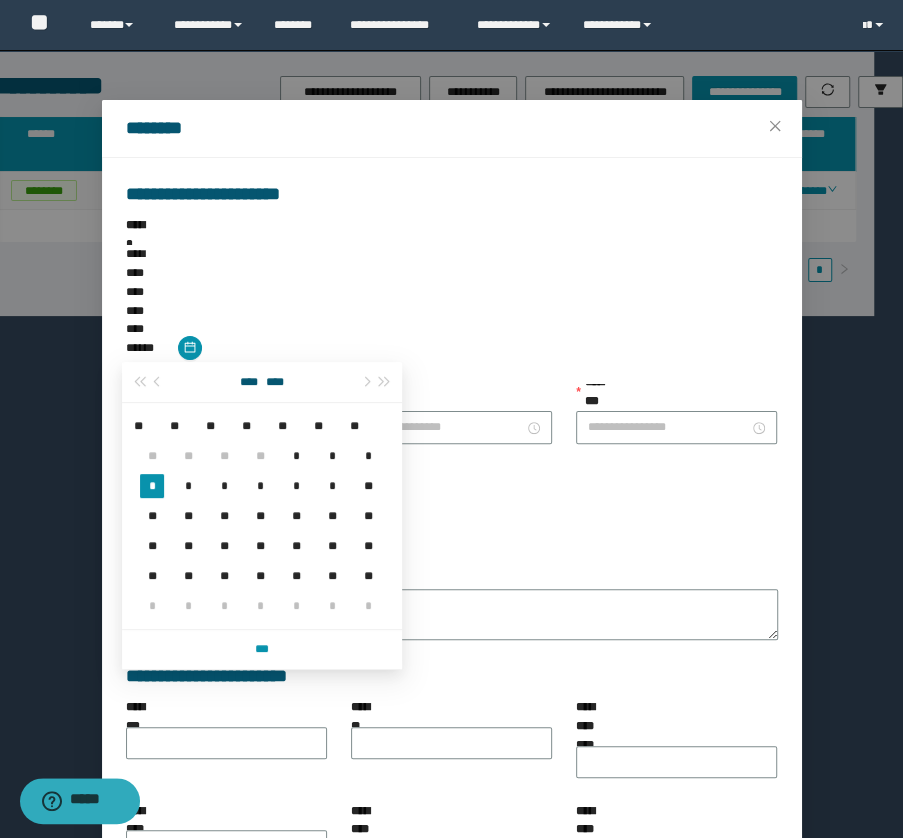 click on "**********" at bounding box center (218, 427) 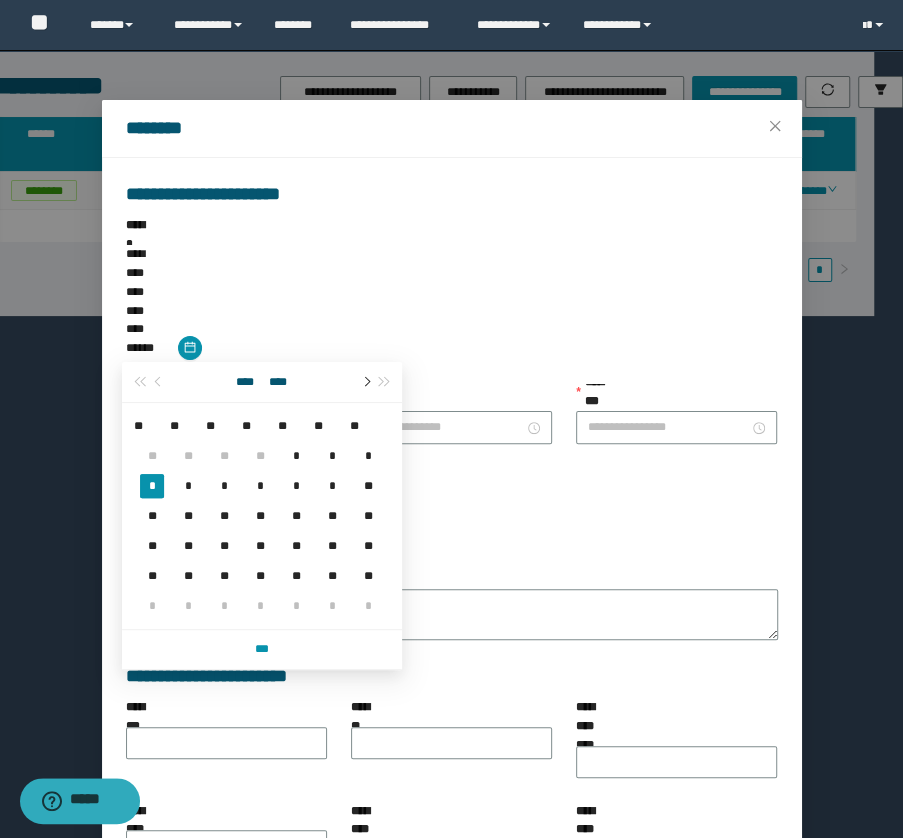 click at bounding box center [365, 382] 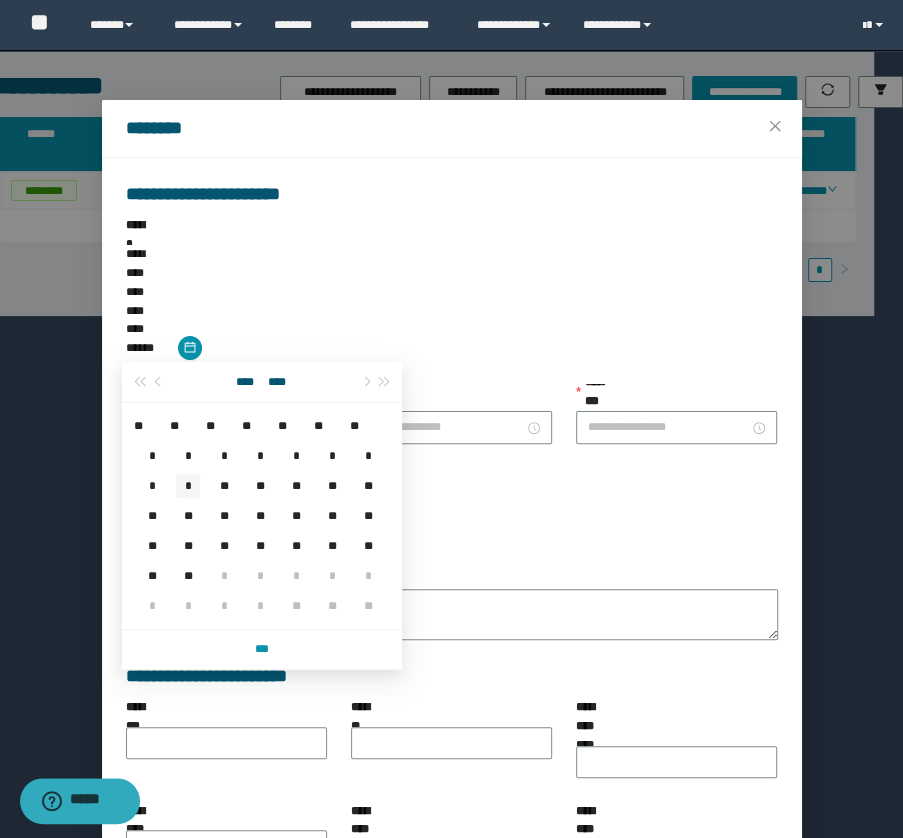type on "**********" 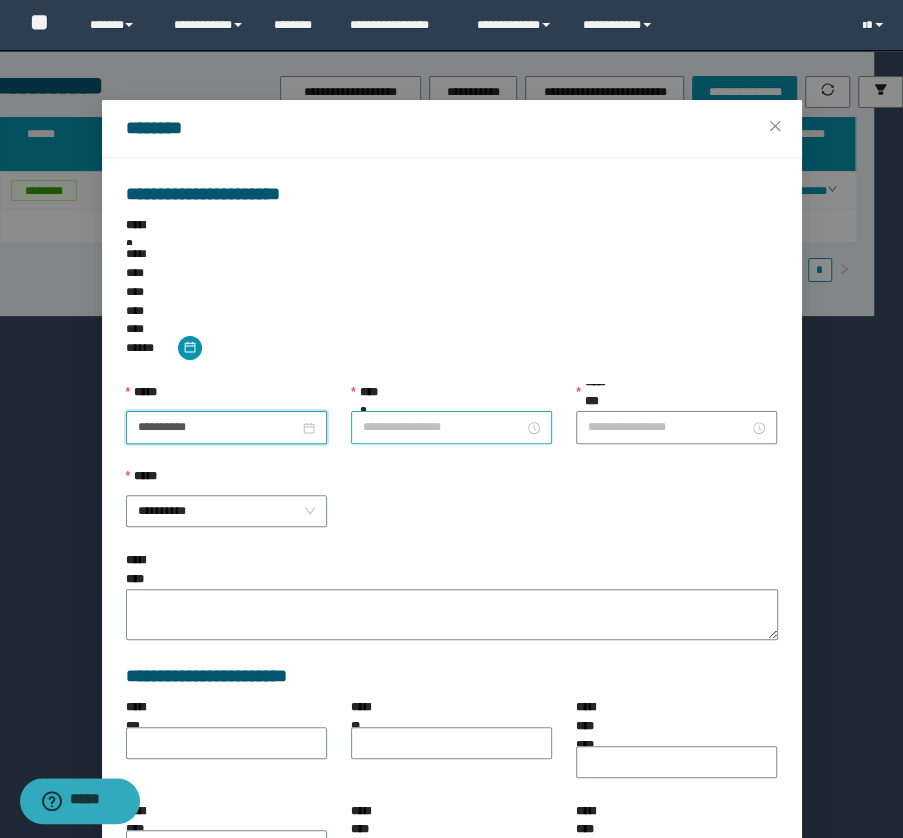 type on "**********" 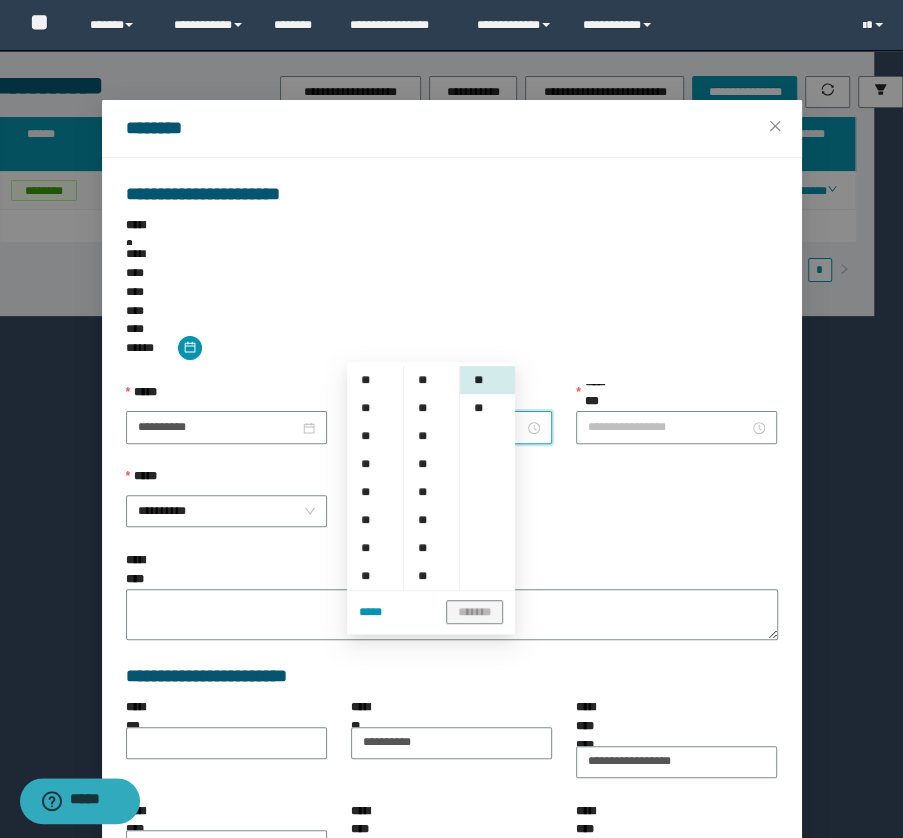click on "**********" at bounding box center [443, 427] 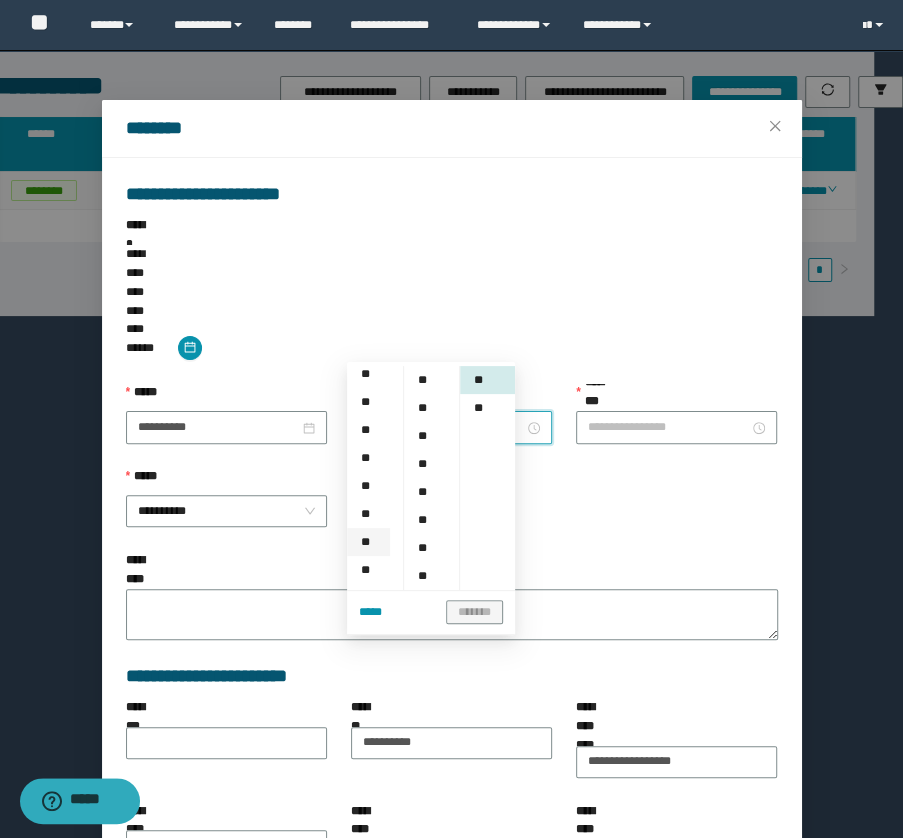 click on "**" at bounding box center (368, 542) 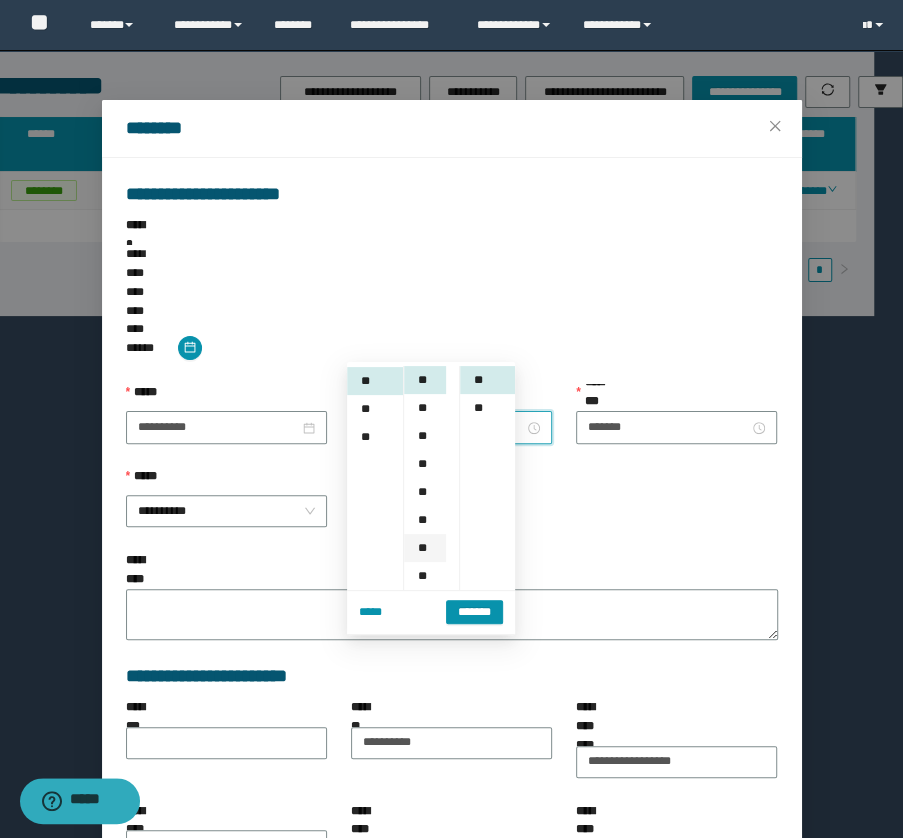 click on "**" at bounding box center (424, 548) 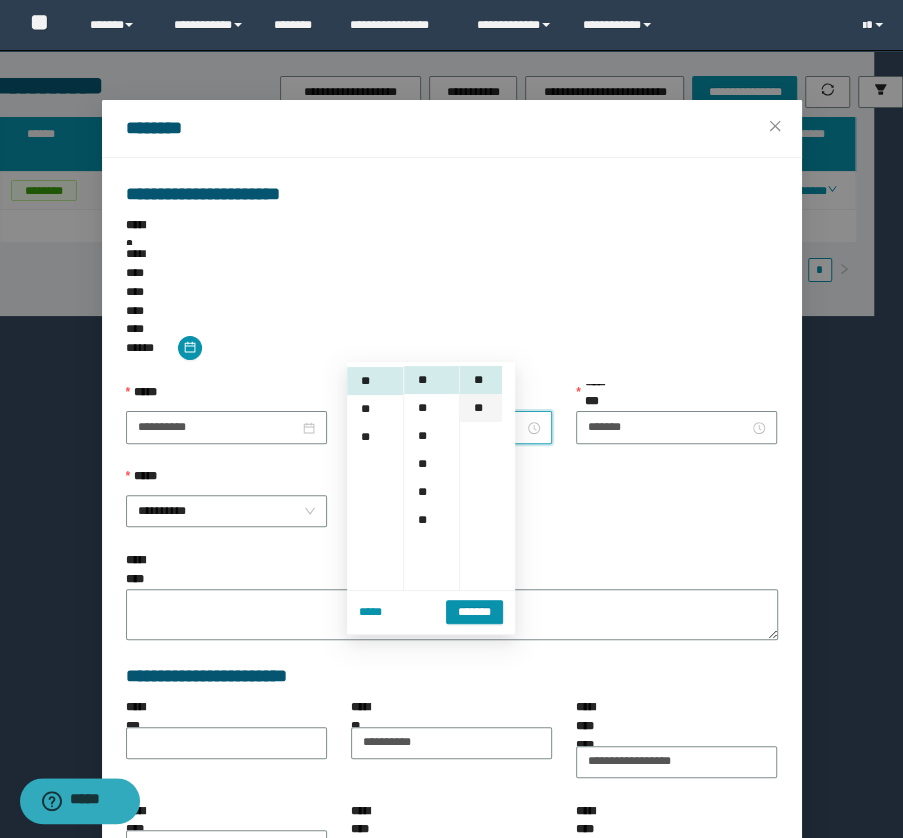 click on "**" at bounding box center (480, 408) 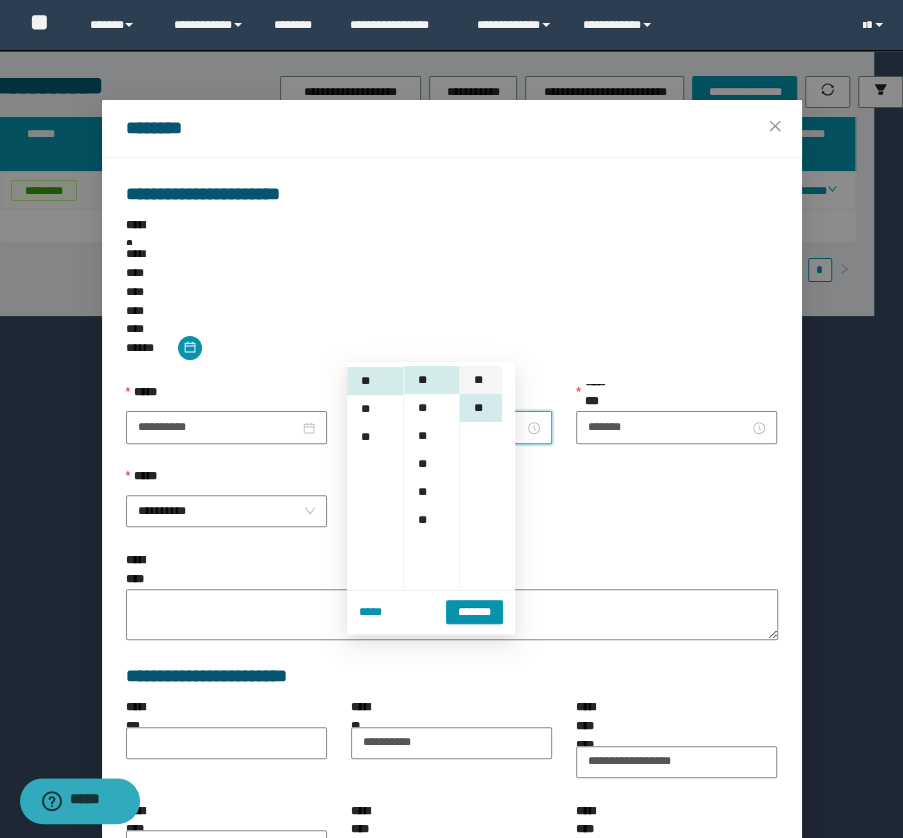 click on "**" at bounding box center (480, 380) 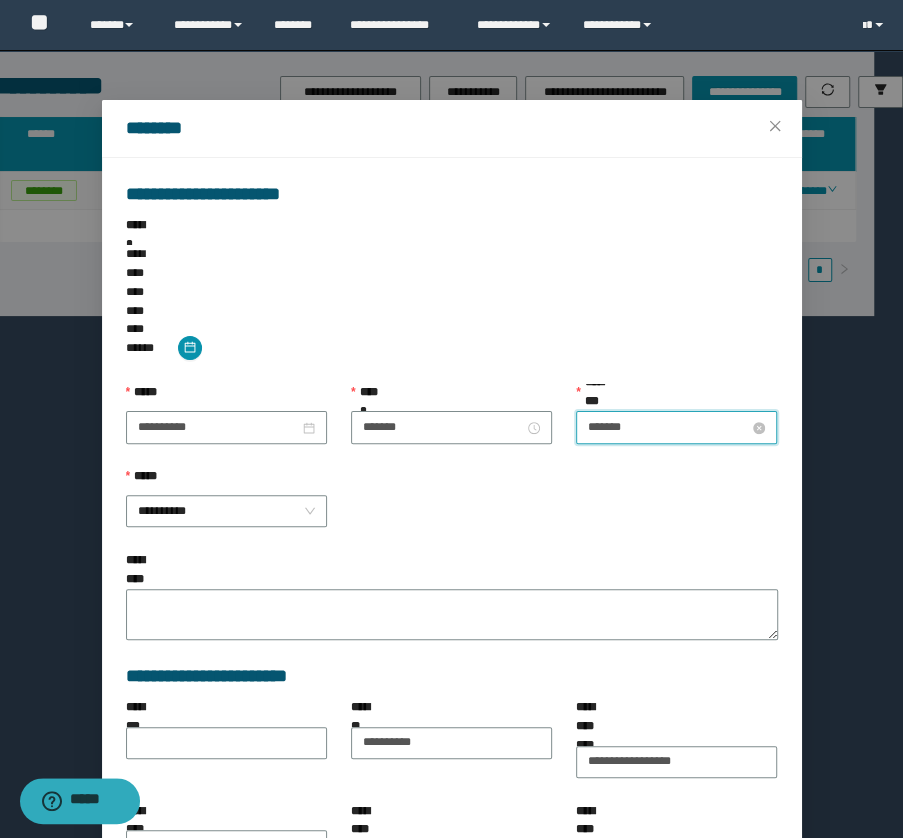 click on "*******" at bounding box center (668, 427) 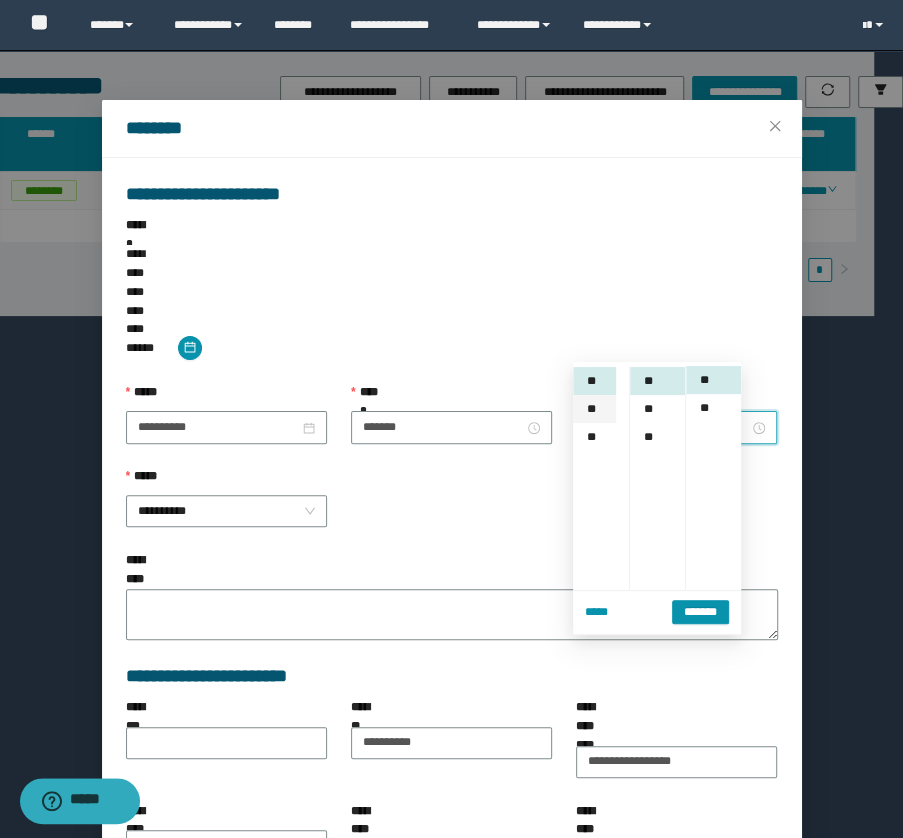 click on "**" at bounding box center [594, 409] 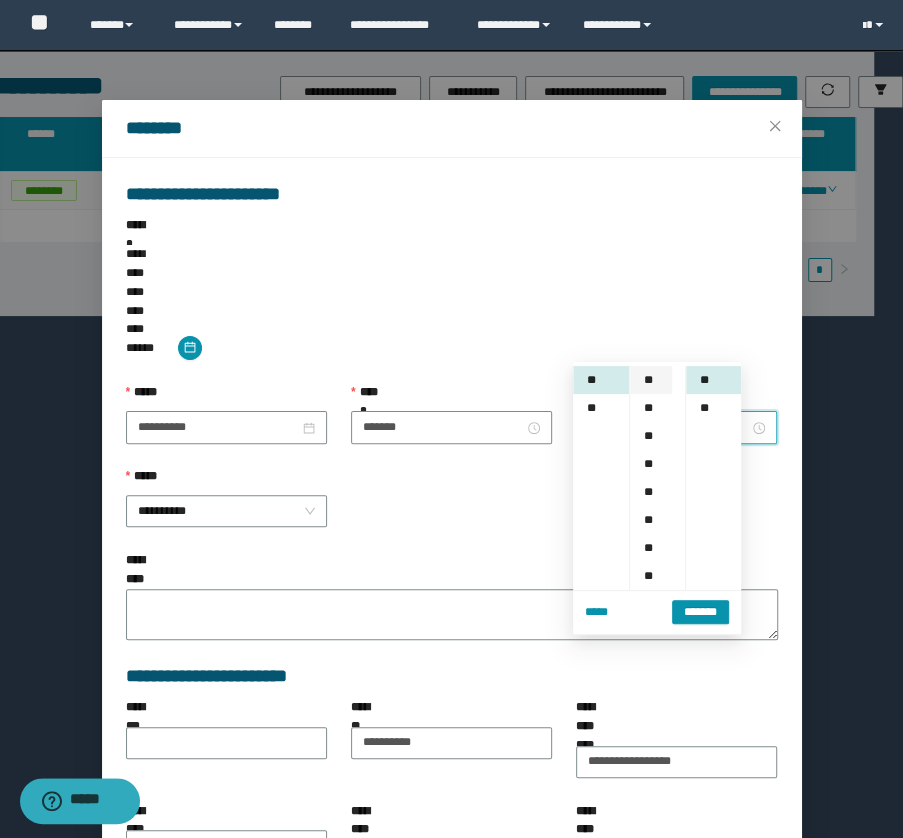click on "**" at bounding box center (650, 380) 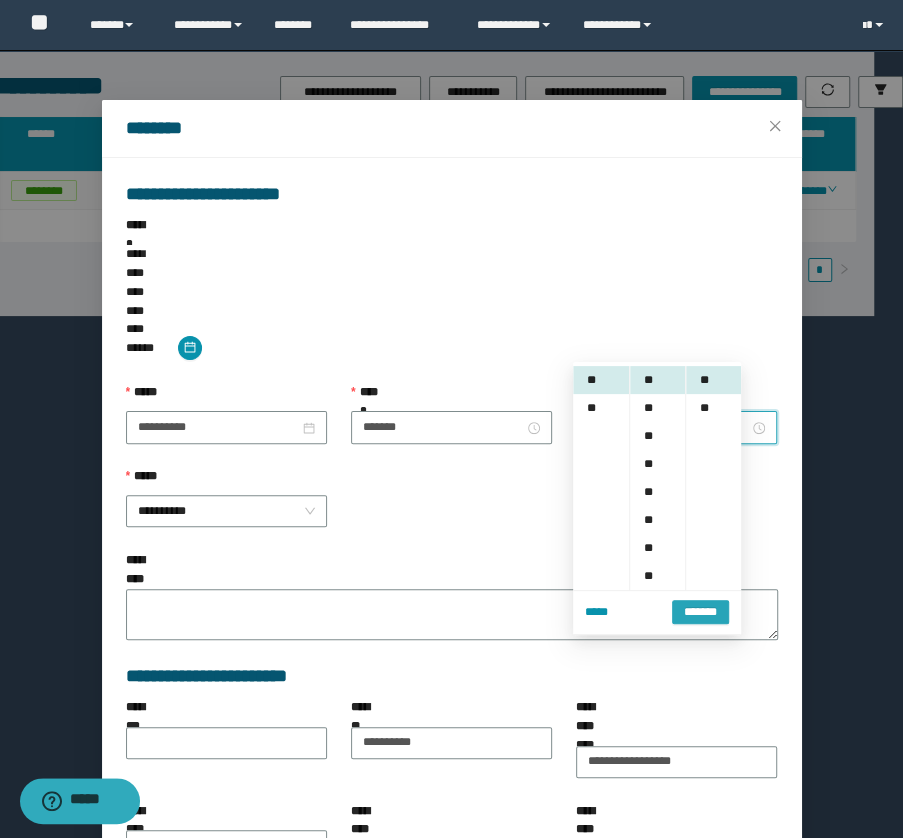 click on "*******" at bounding box center [700, 611] 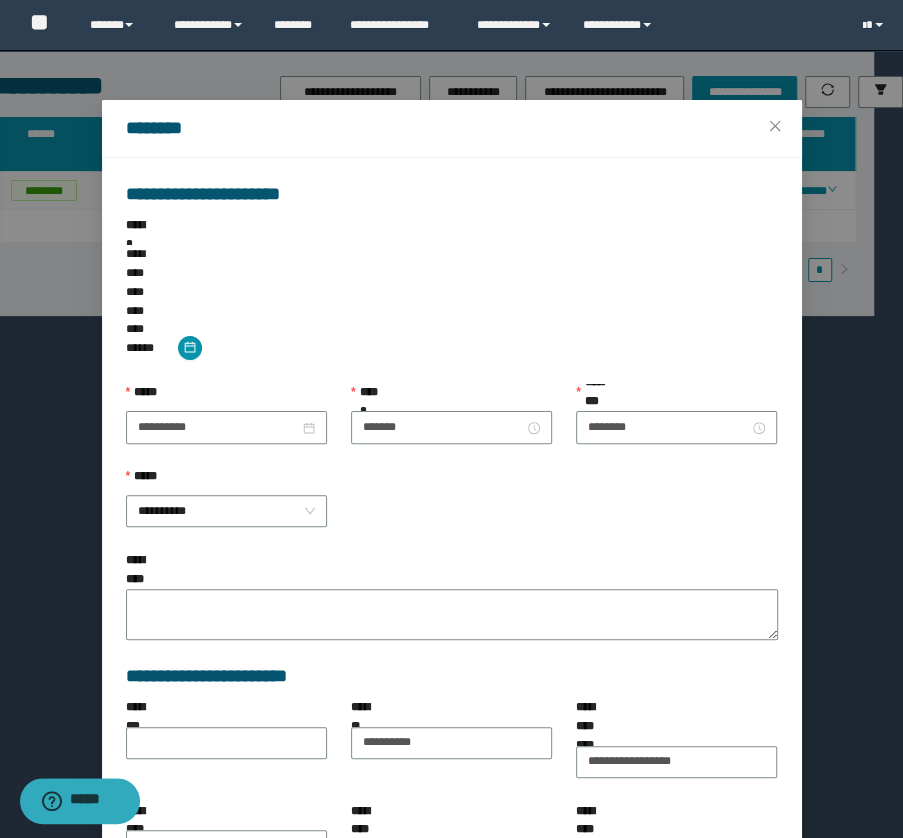 click on "**********" at bounding box center (669, 958) 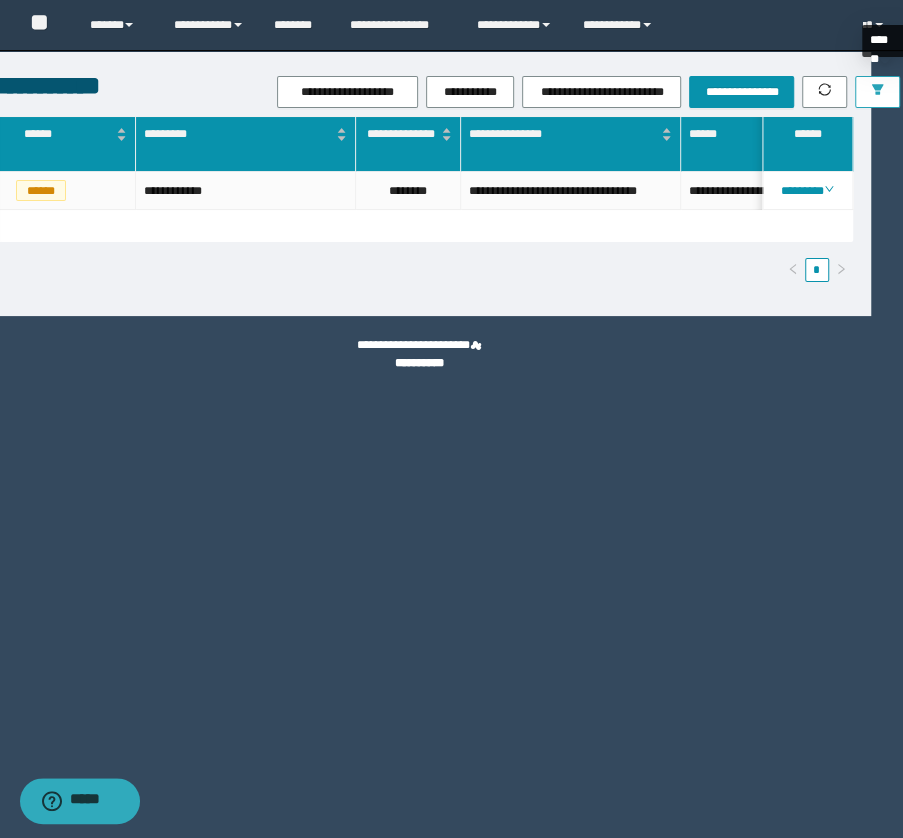 click 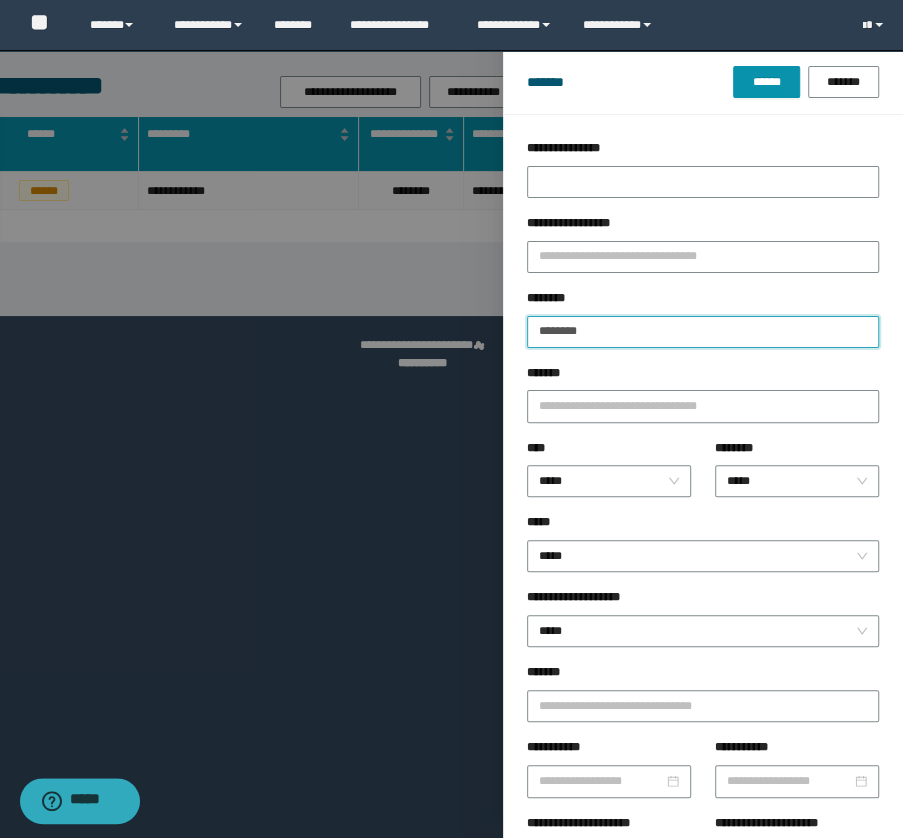 drag, startPoint x: 596, startPoint y: 328, endPoint x: 510, endPoint y: 327, distance: 86.00581 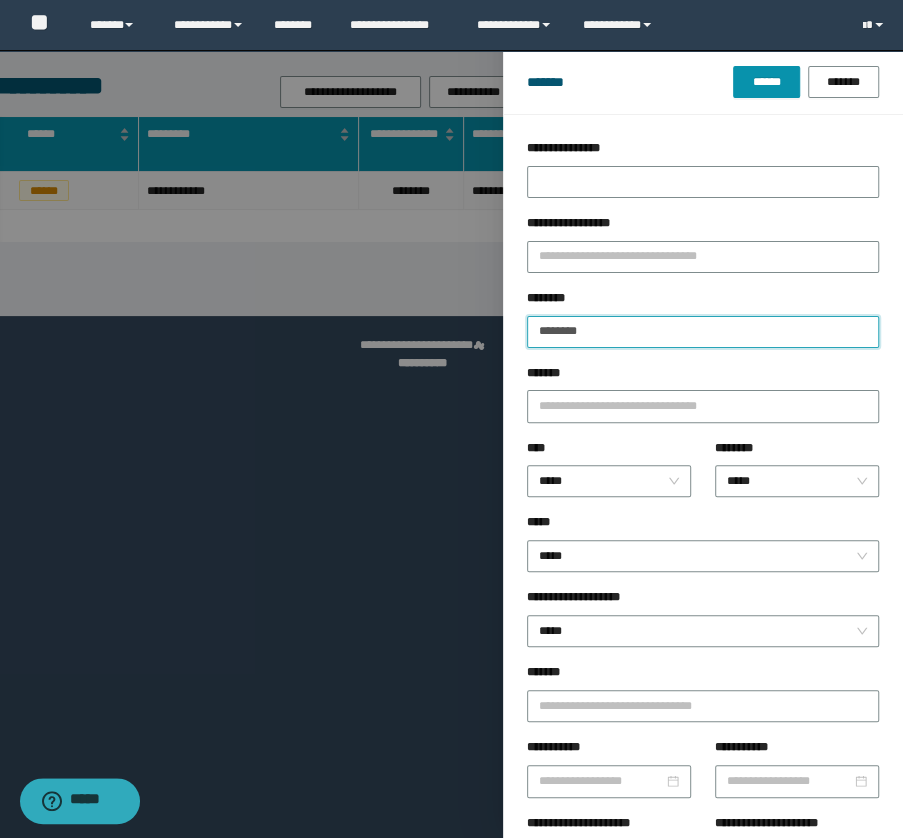 paste on "**" 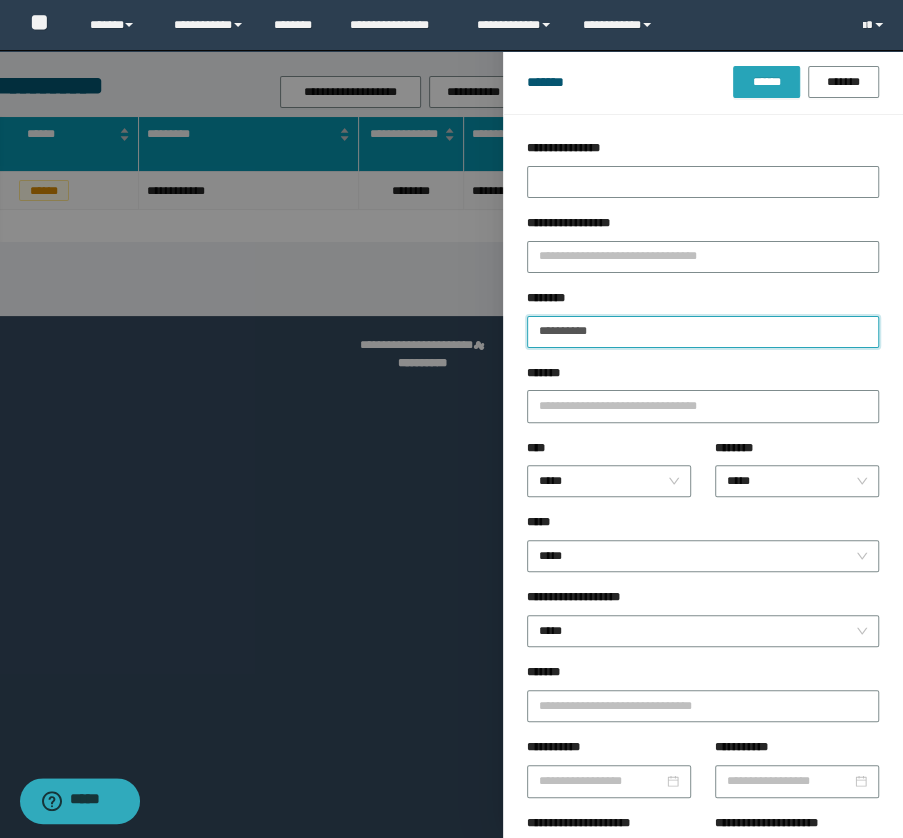 type on "**********" 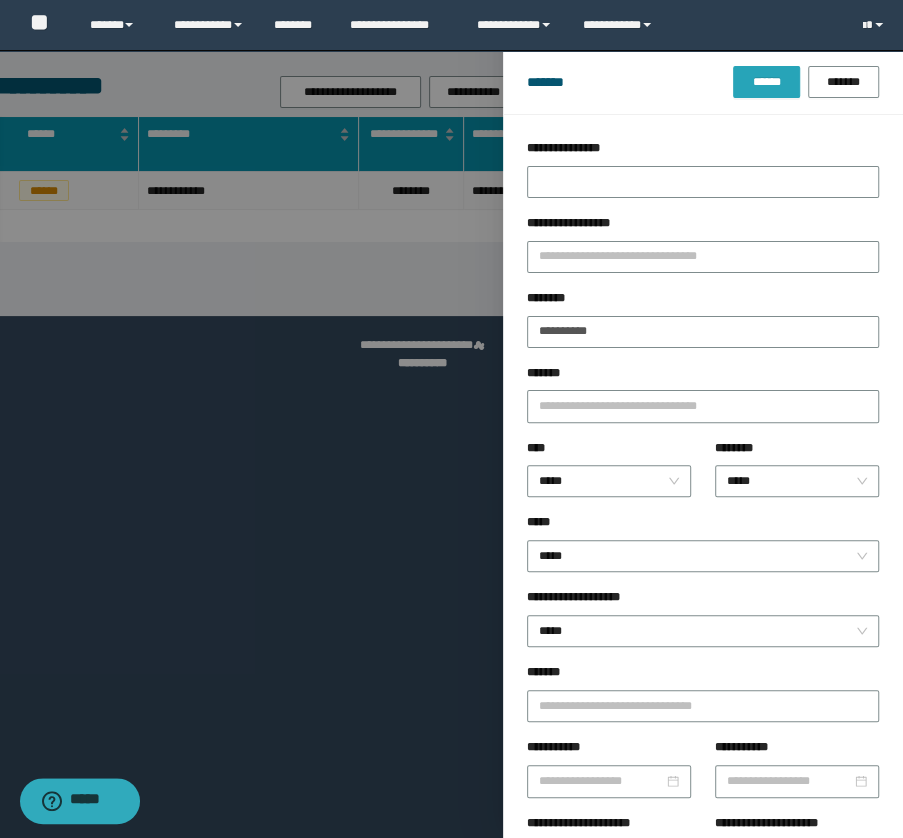 click on "******" at bounding box center (766, 82) 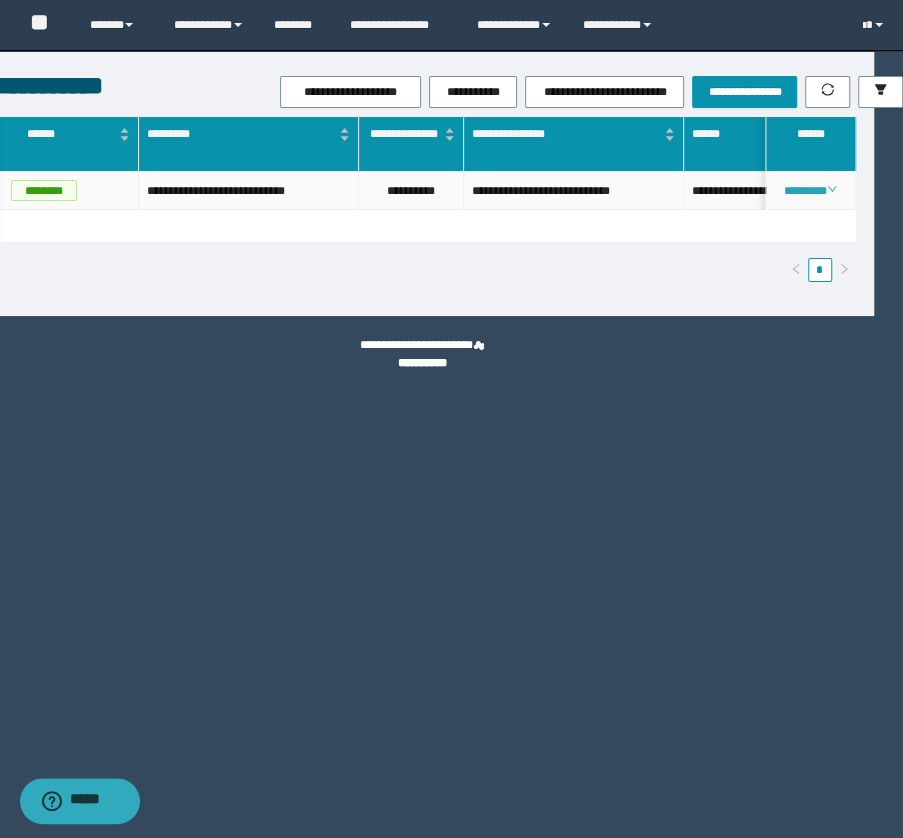 click on "********" at bounding box center [810, 191] 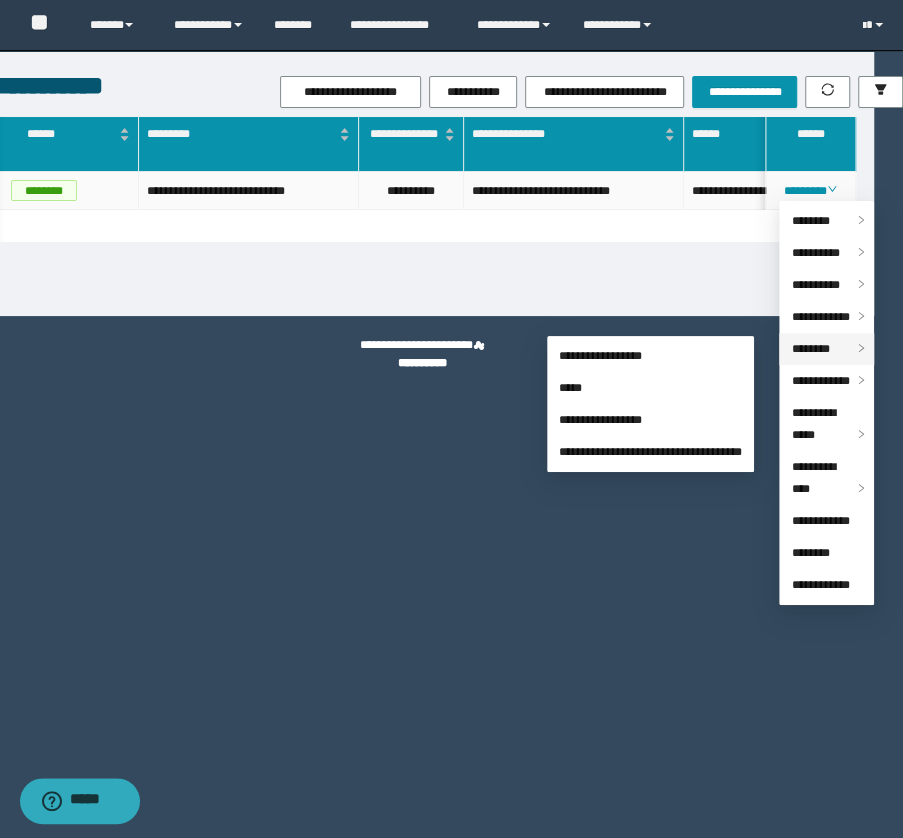 click on "********" at bounding box center [810, 349] 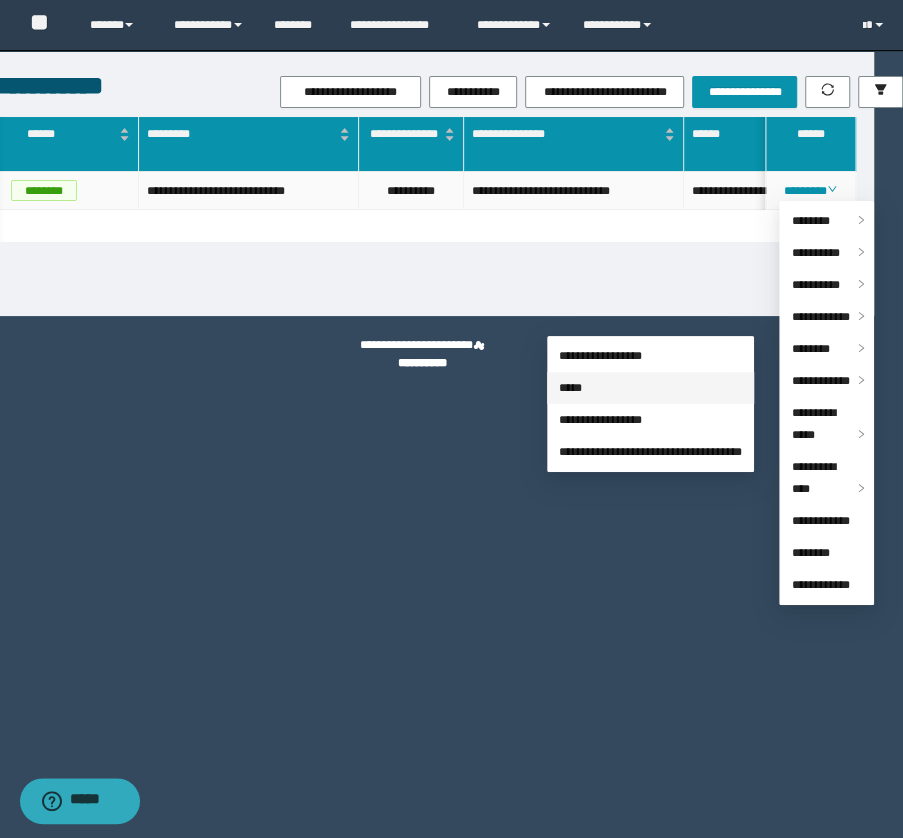 click on "*****" at bounding box center [570, 388] 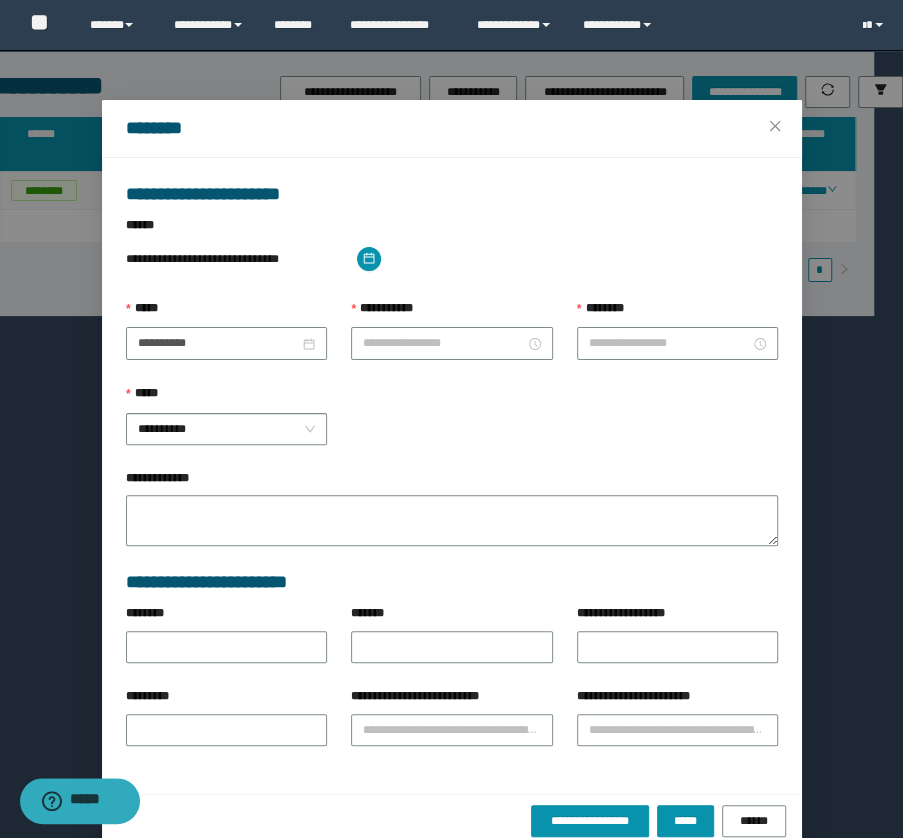 type on "**********" 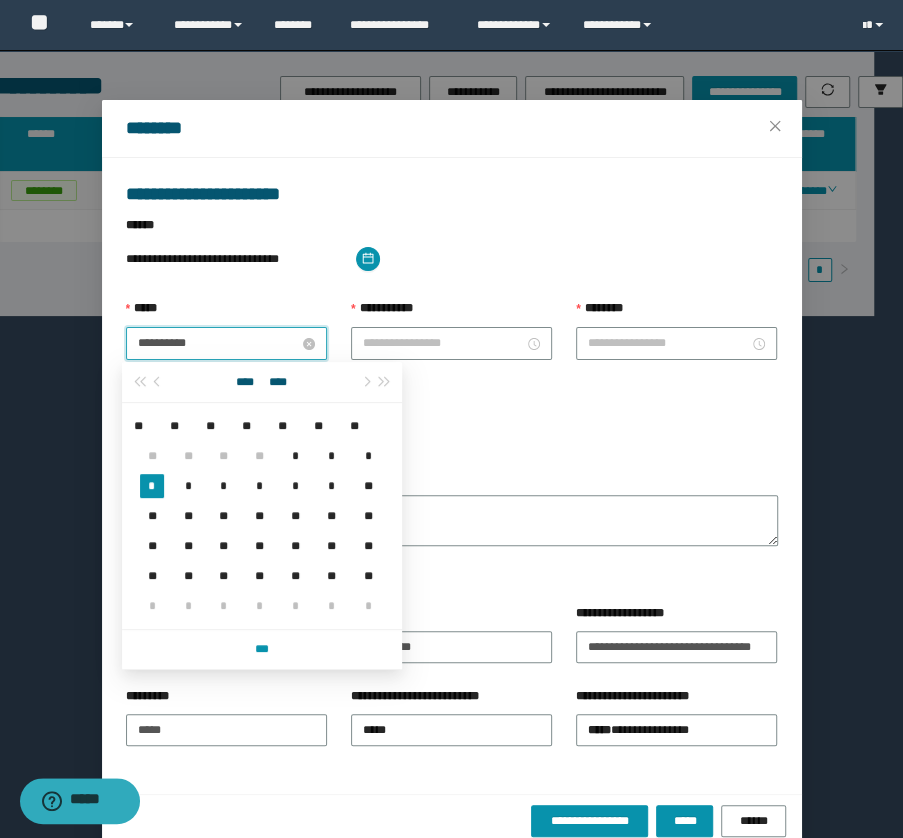 click on "**********" at bounding box center [218, 343] 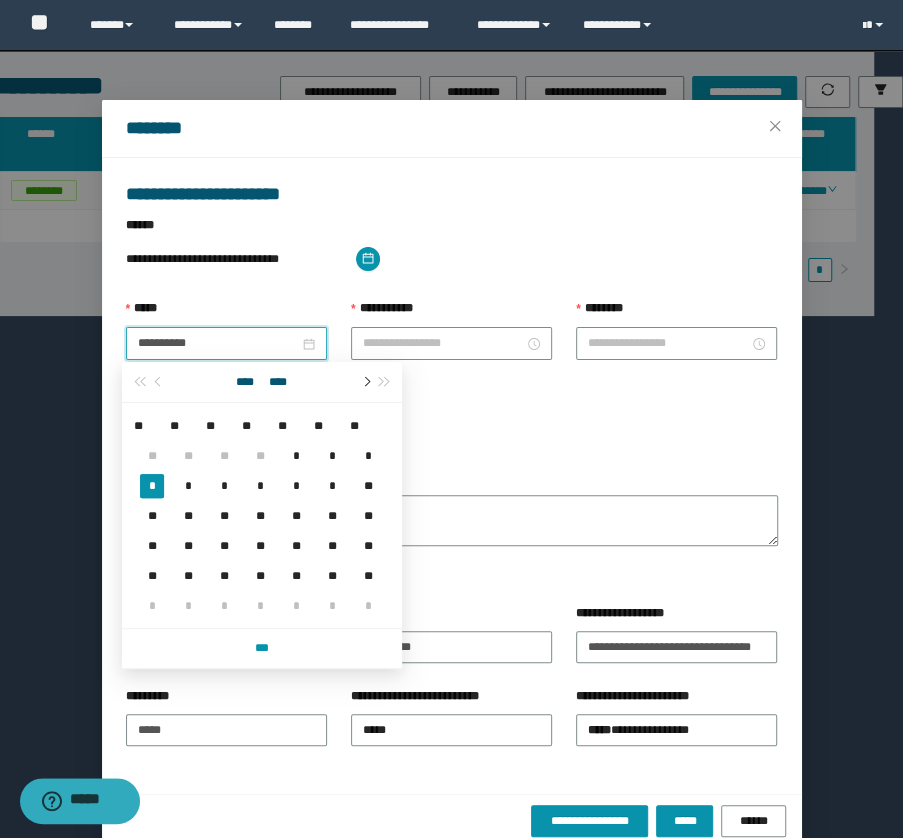 click at bounding box center [366, 382] 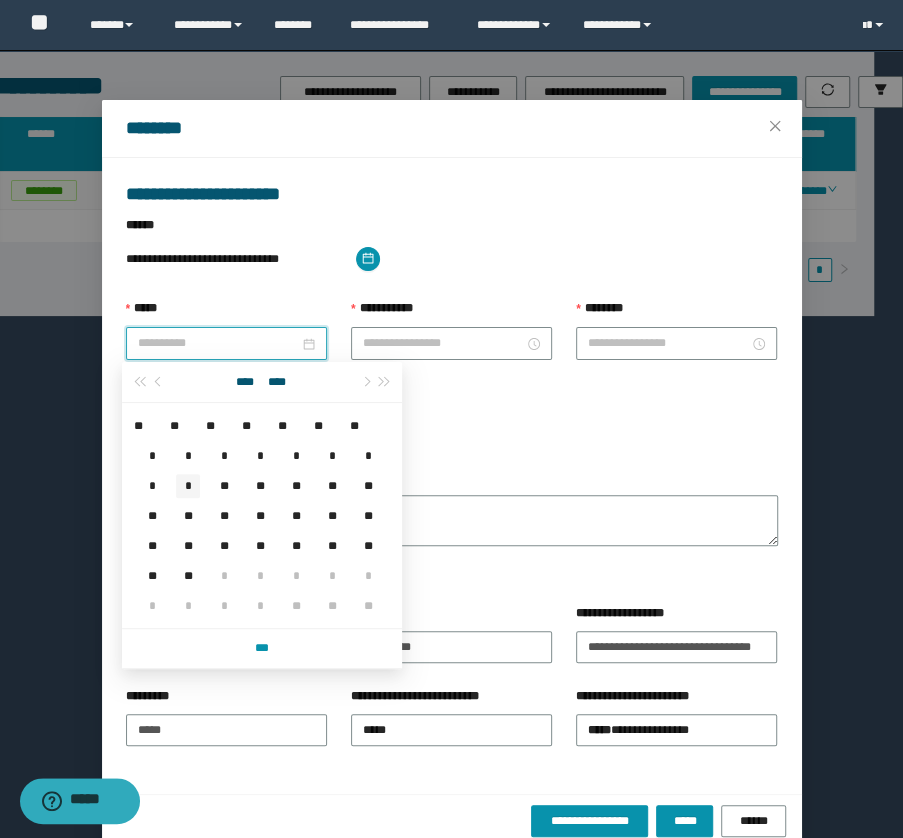 type on "**********" 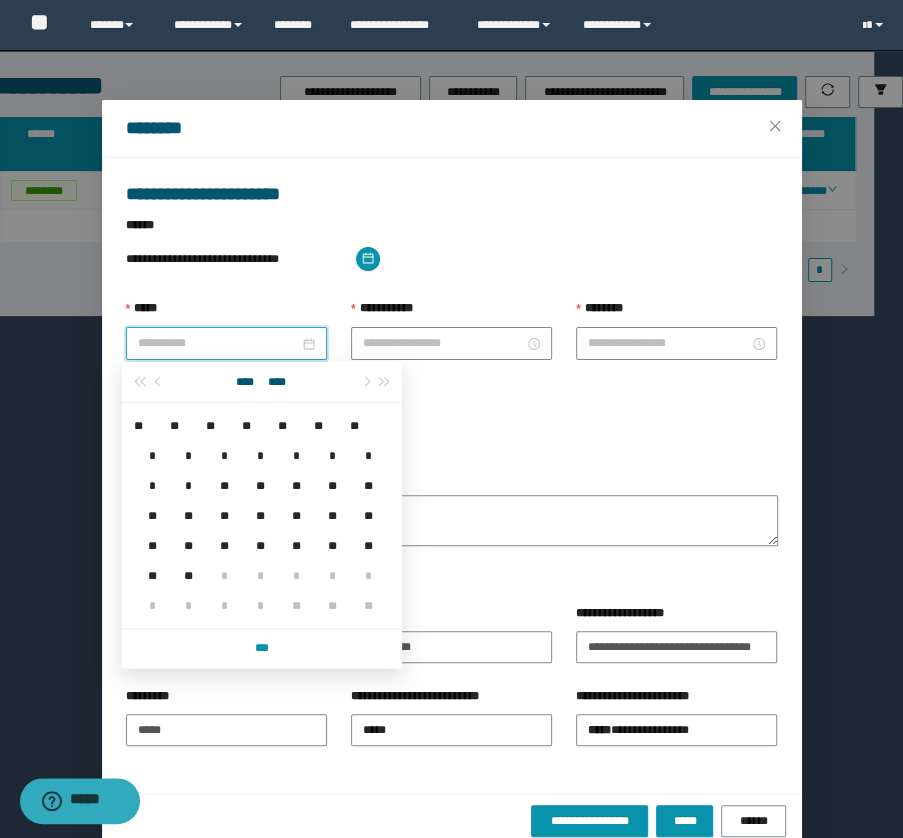 click on "*" at bounding box center [188, 486] 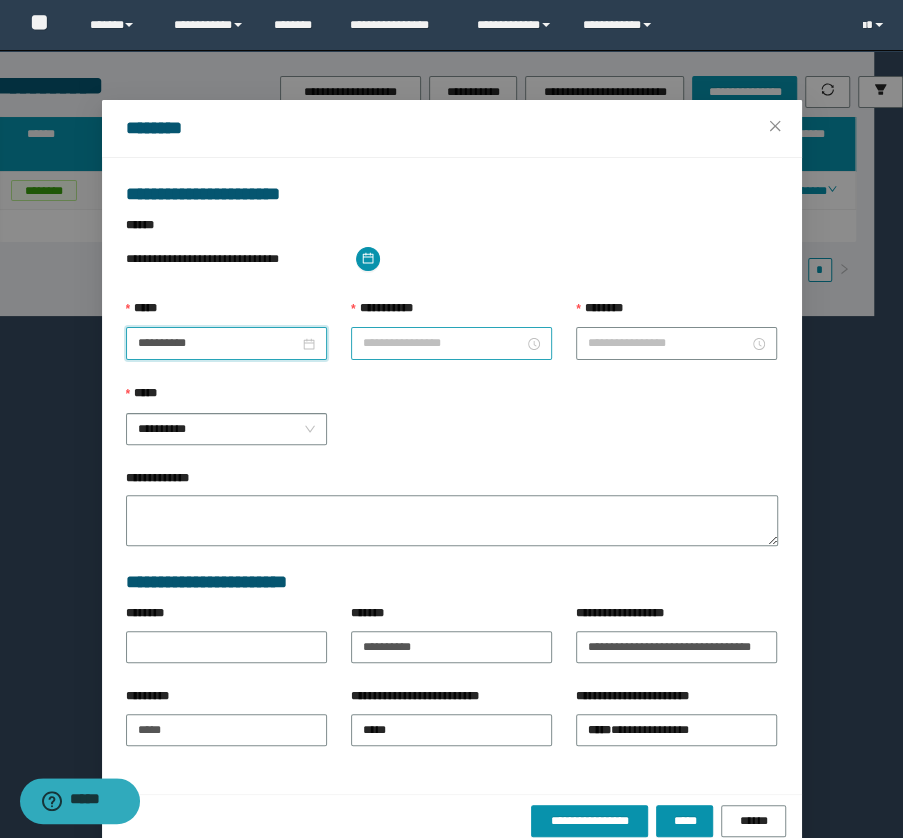 click on "**********" at bounding box center [443, 343] 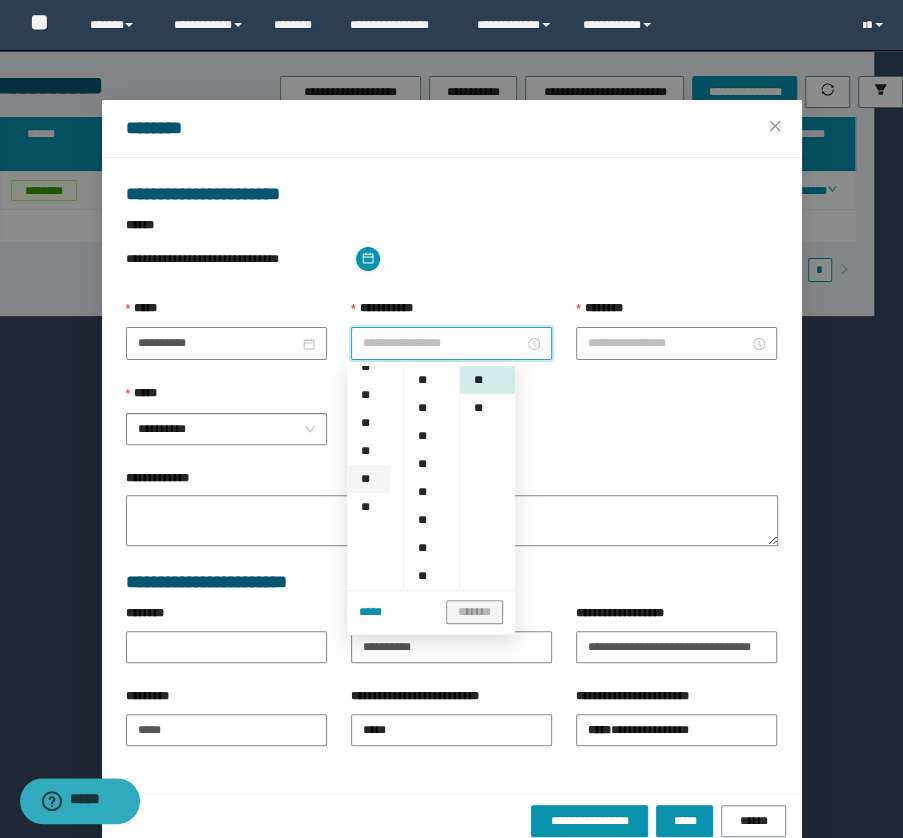 click on "**" at bounding box center (368, 479) 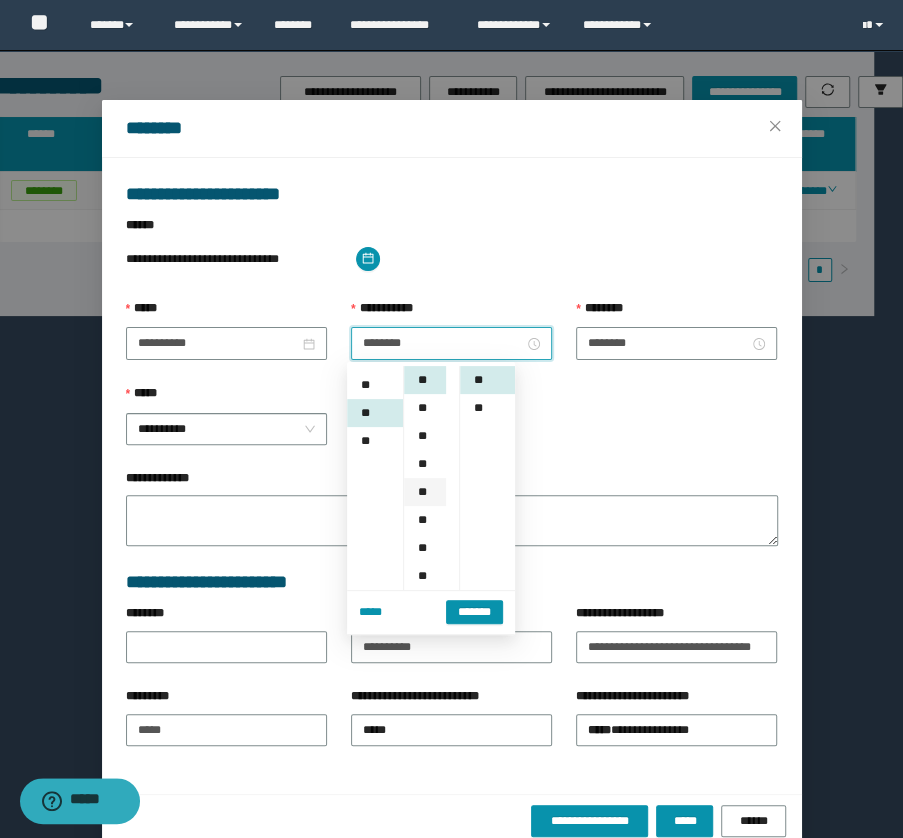 scroll, scrollTop: 280, scrollLeft: 0, axis: vertical 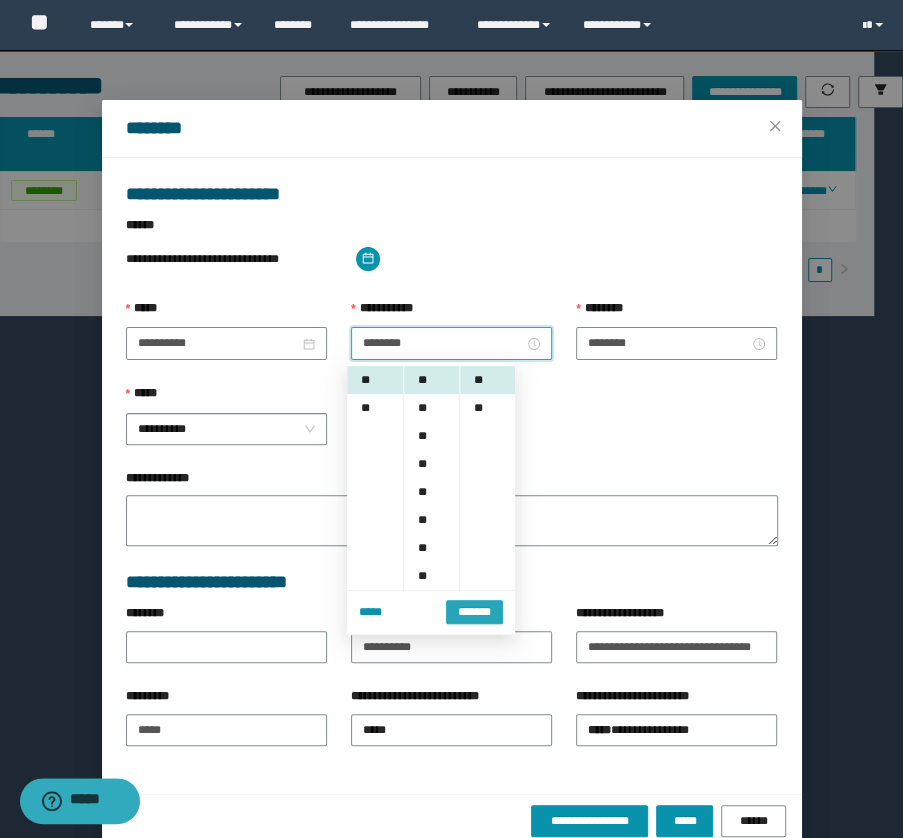 click on "*******" at bounding box center (474, 612) 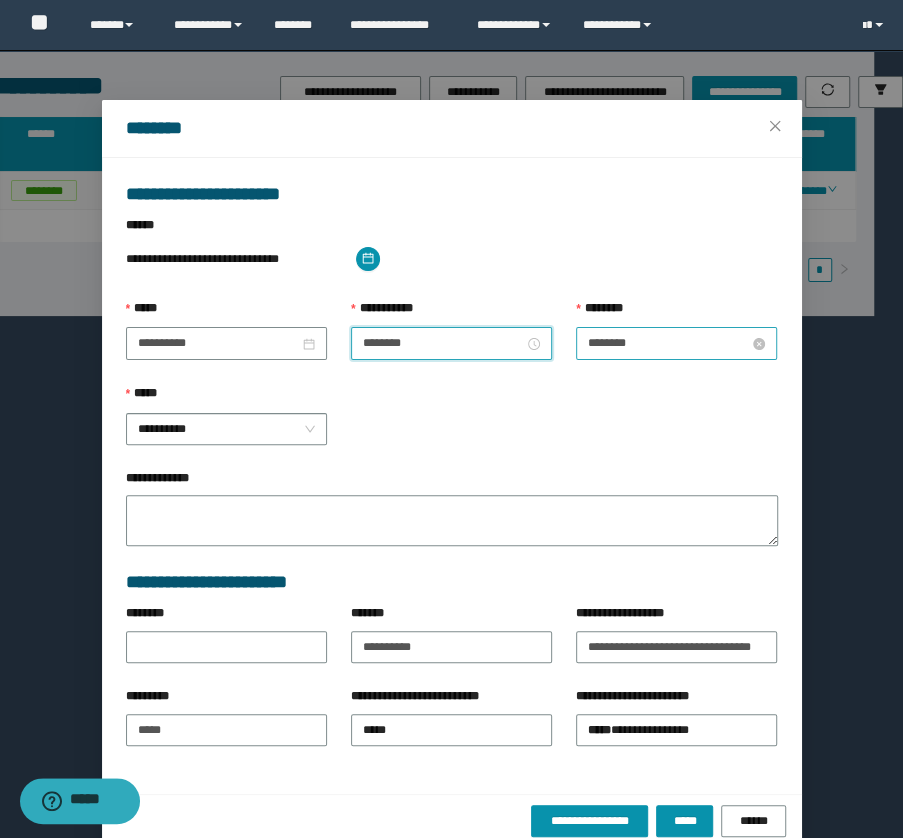 click on "********" at bounding box center (668, 343) 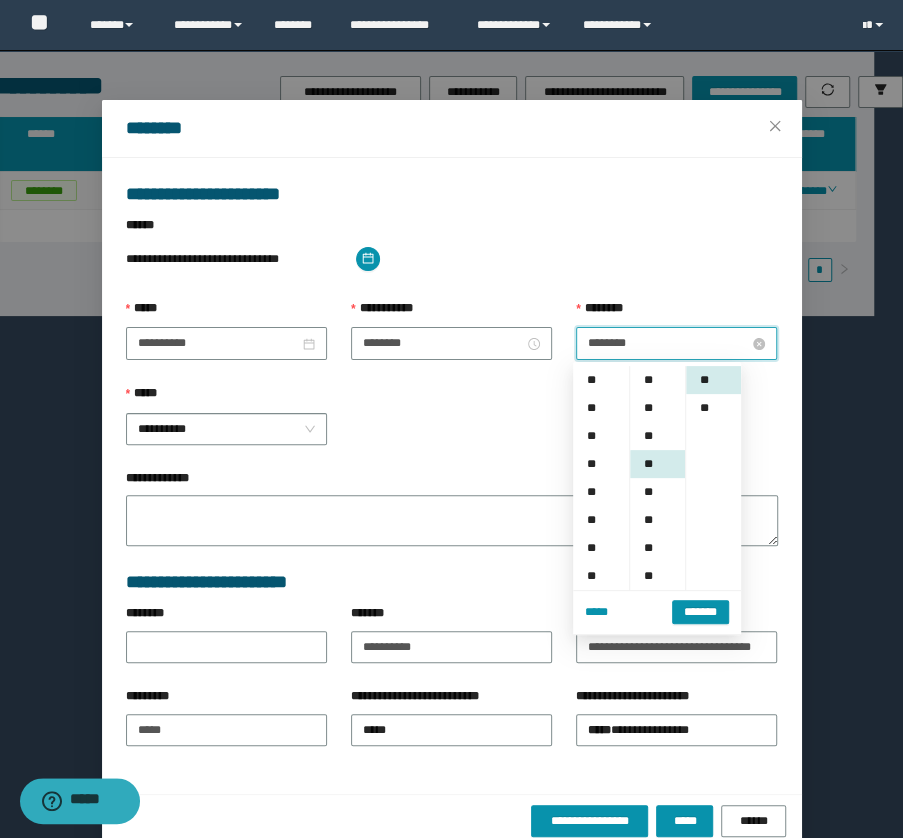 scroll, scrollTop: 280, scrollLeft: 0, axis: vertical 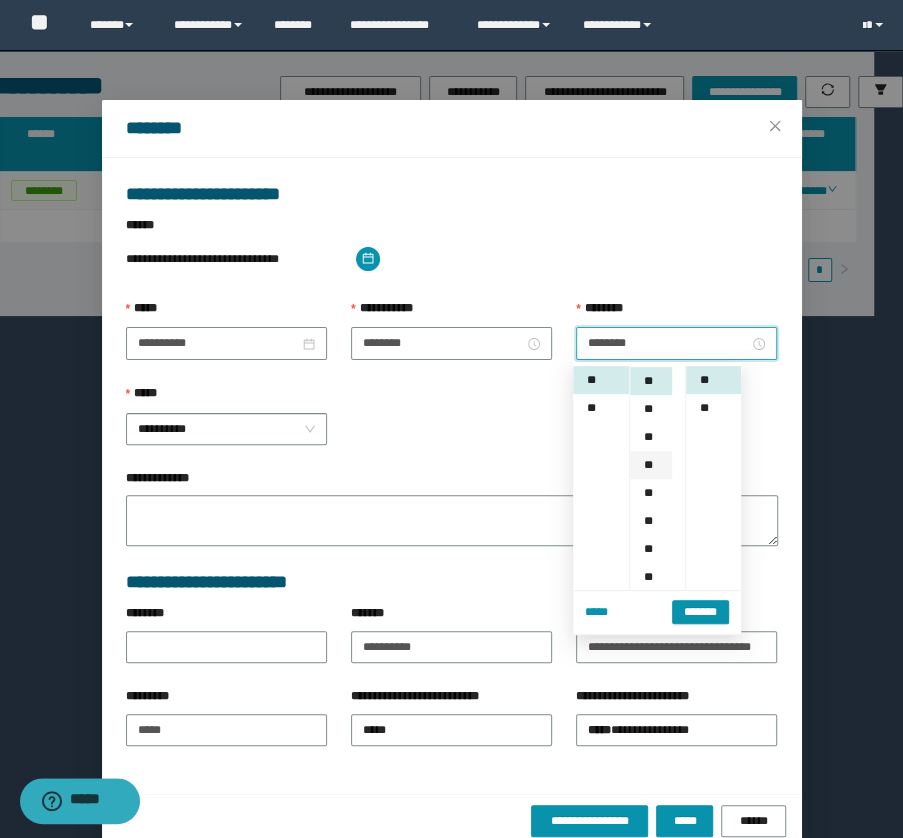 click on "**" at bounding box center (650, 465) 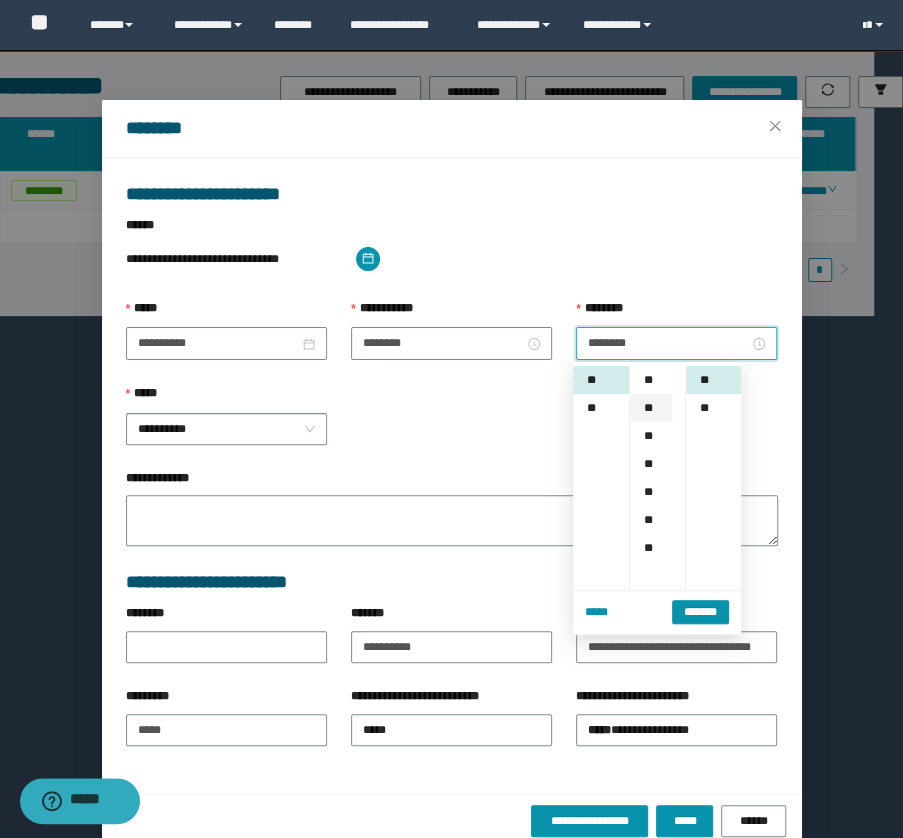 scroll, scrollTop: 168, scrollLeft: 0, axis: vertical 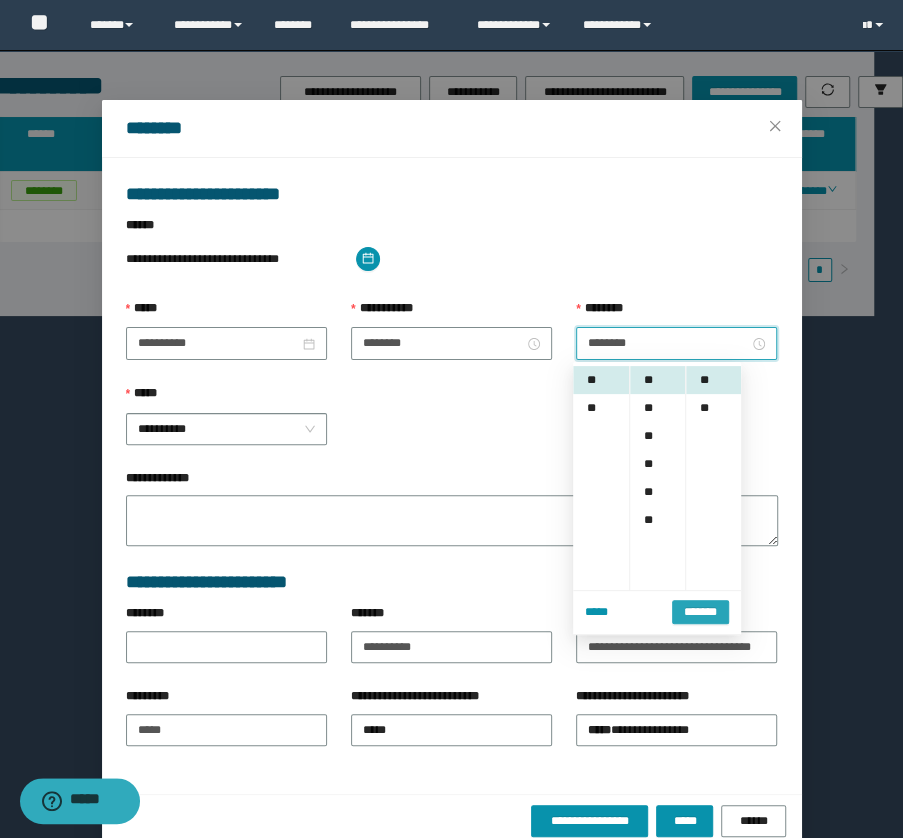 click on "*******" at bounding box center [700, 612] 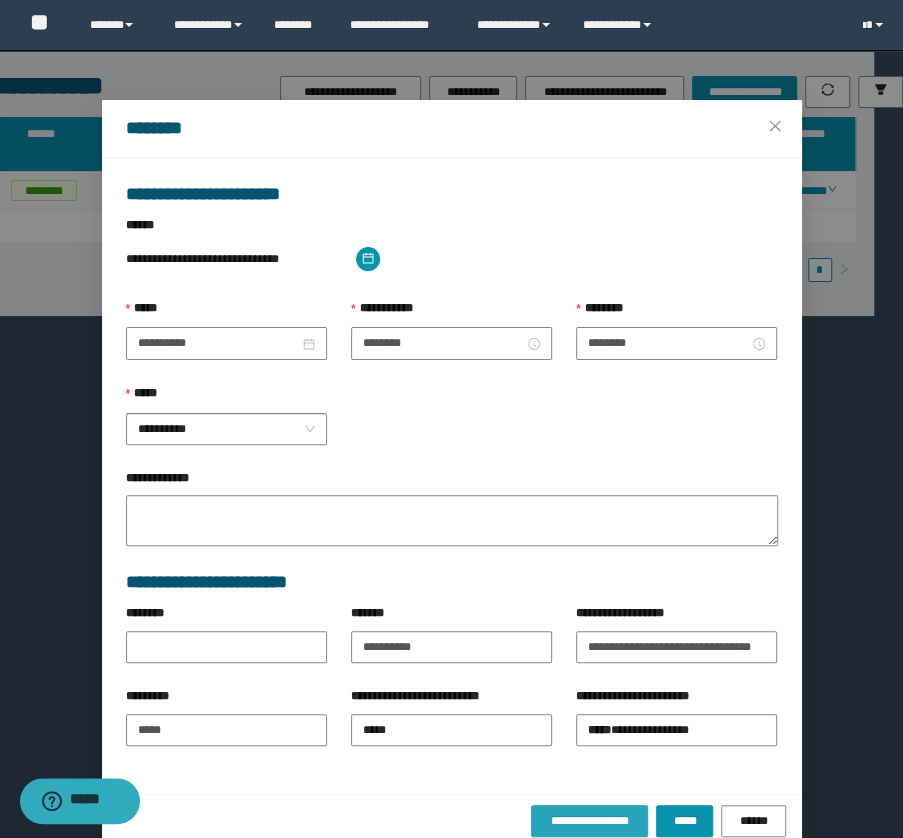 click on "**********" at bounding box center [590, 821] 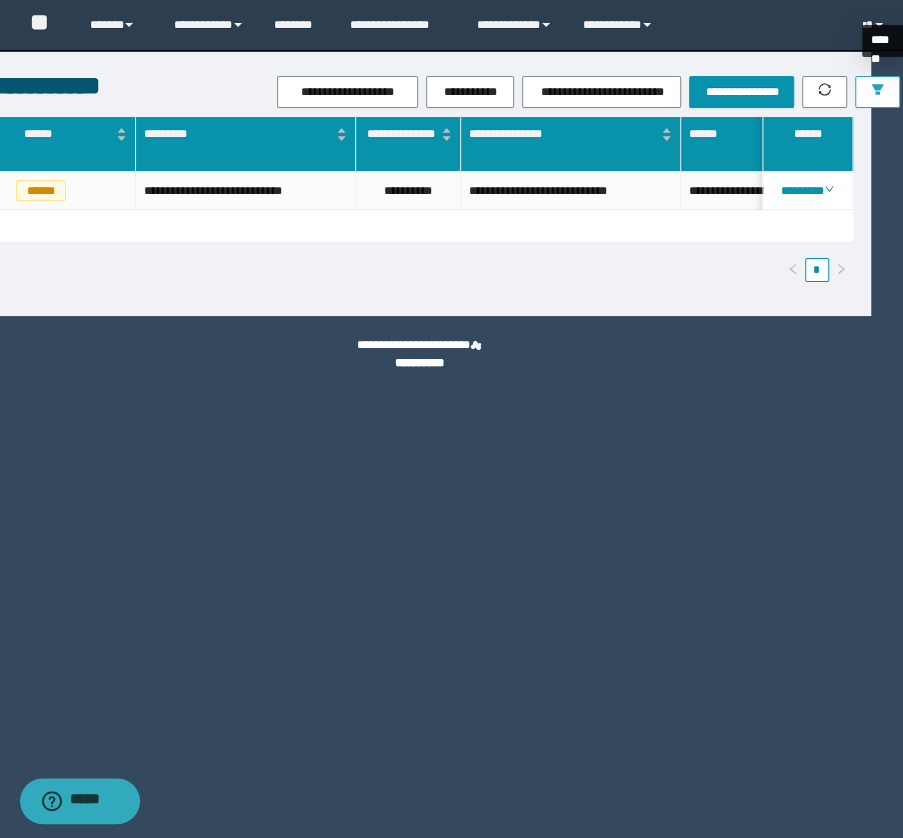 click 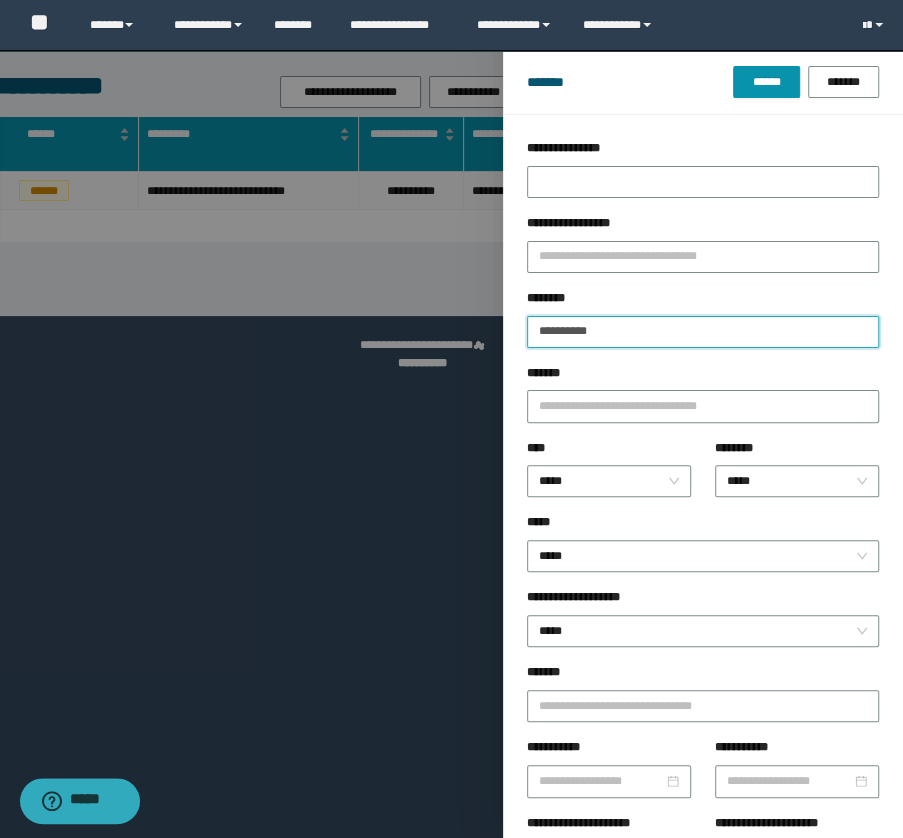 click on "**********" at bounding box center [703, 332] 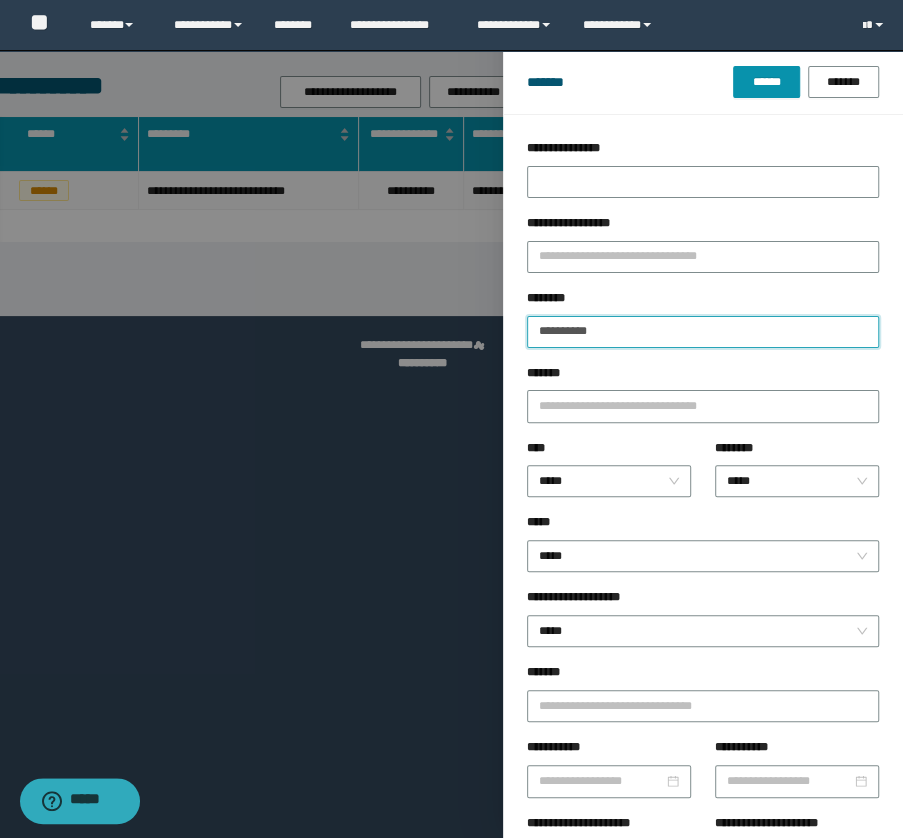 paste on "**********" 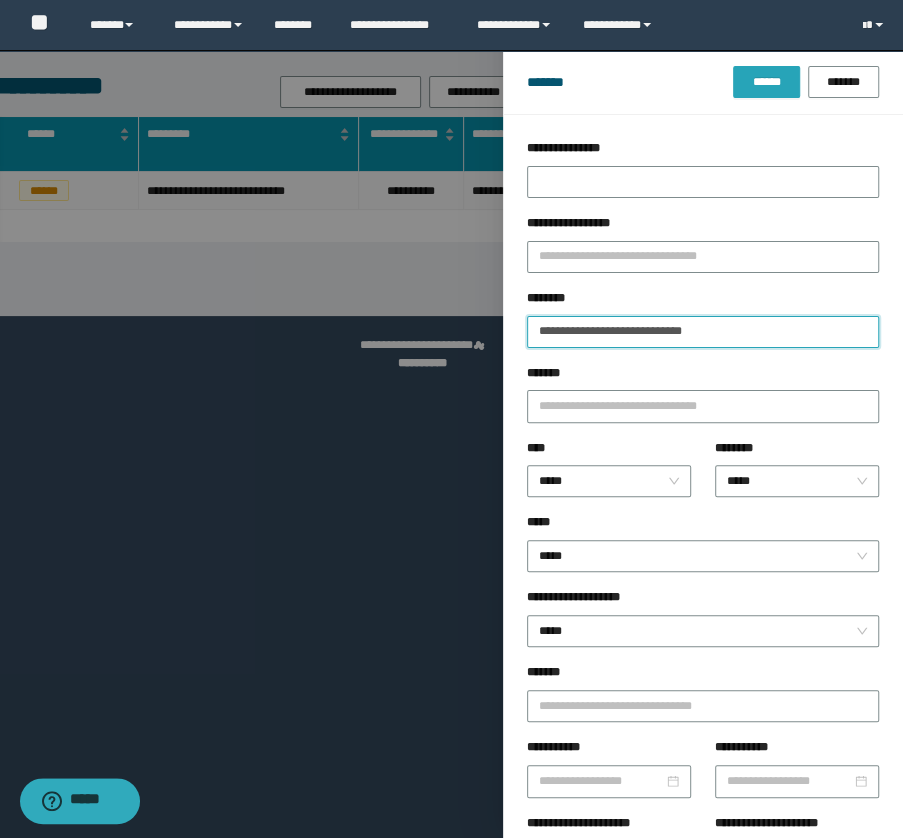 type on "**********" 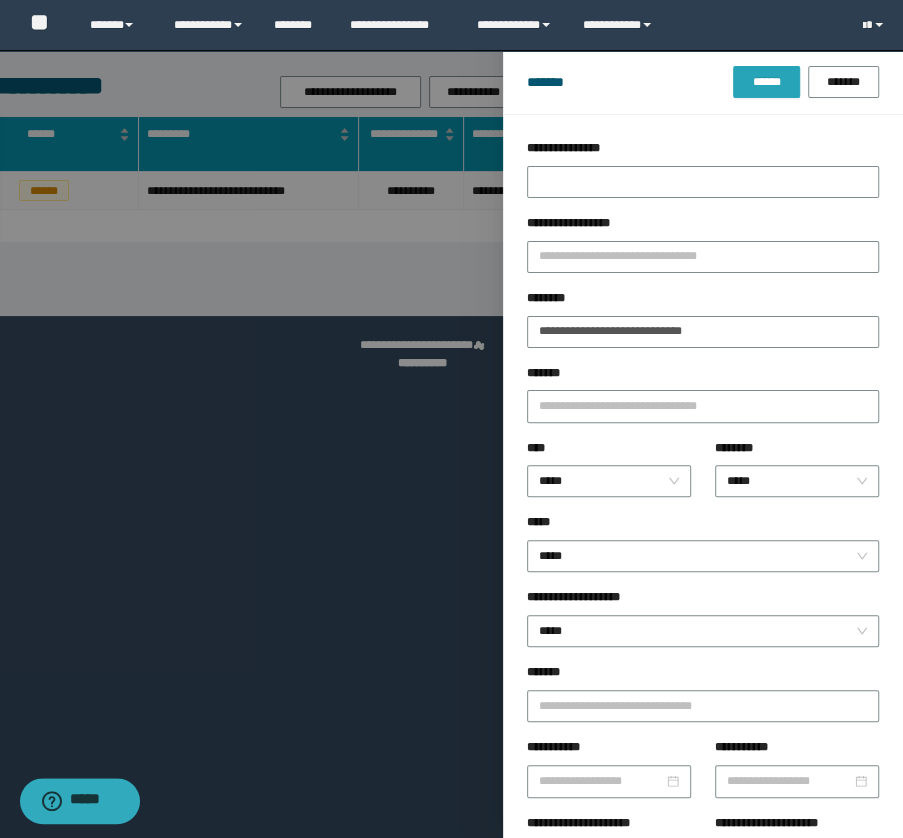 click on "******" at bounding box center [766, 82] 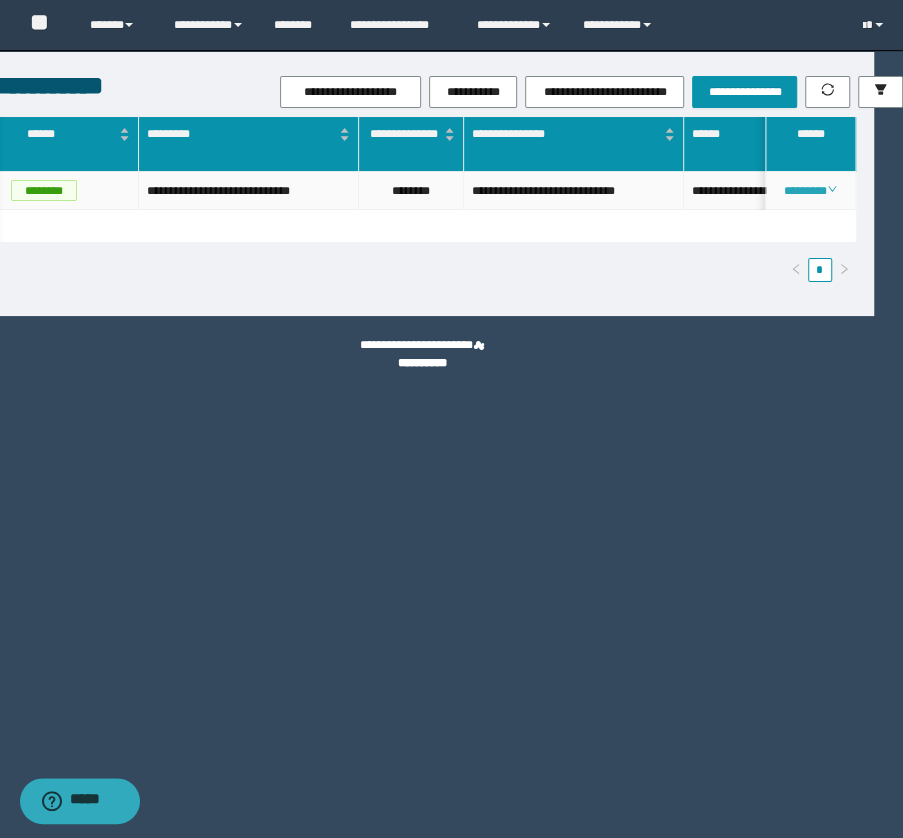 click on "********" at bounding box center [810, 191] 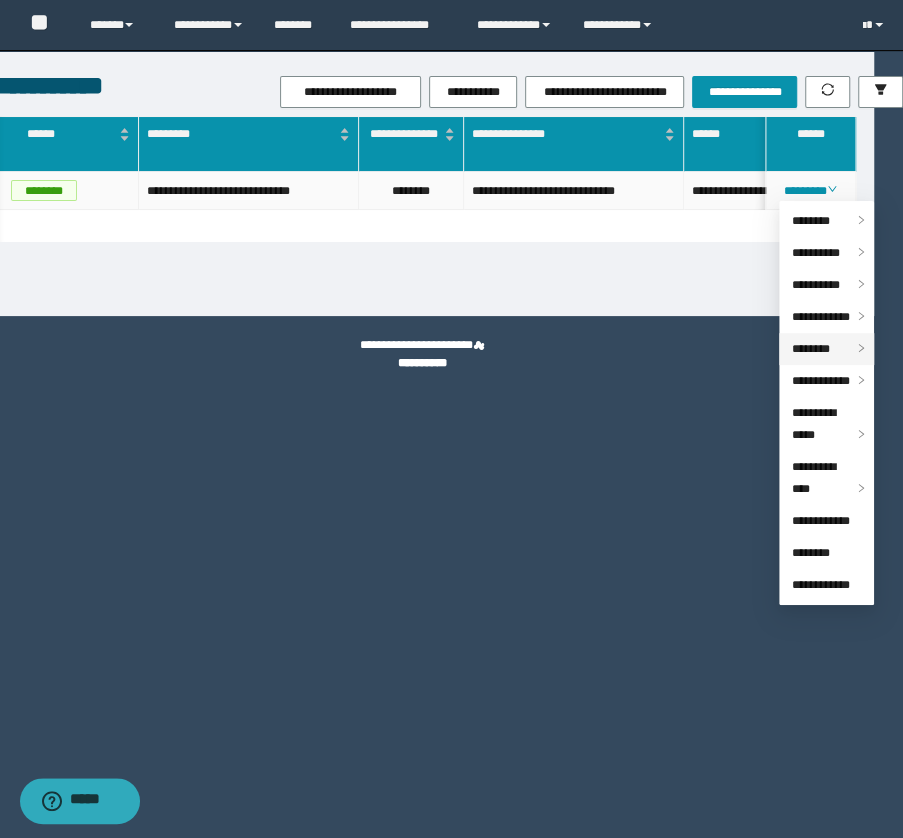 click on "********" at bounding box center [810, 349] 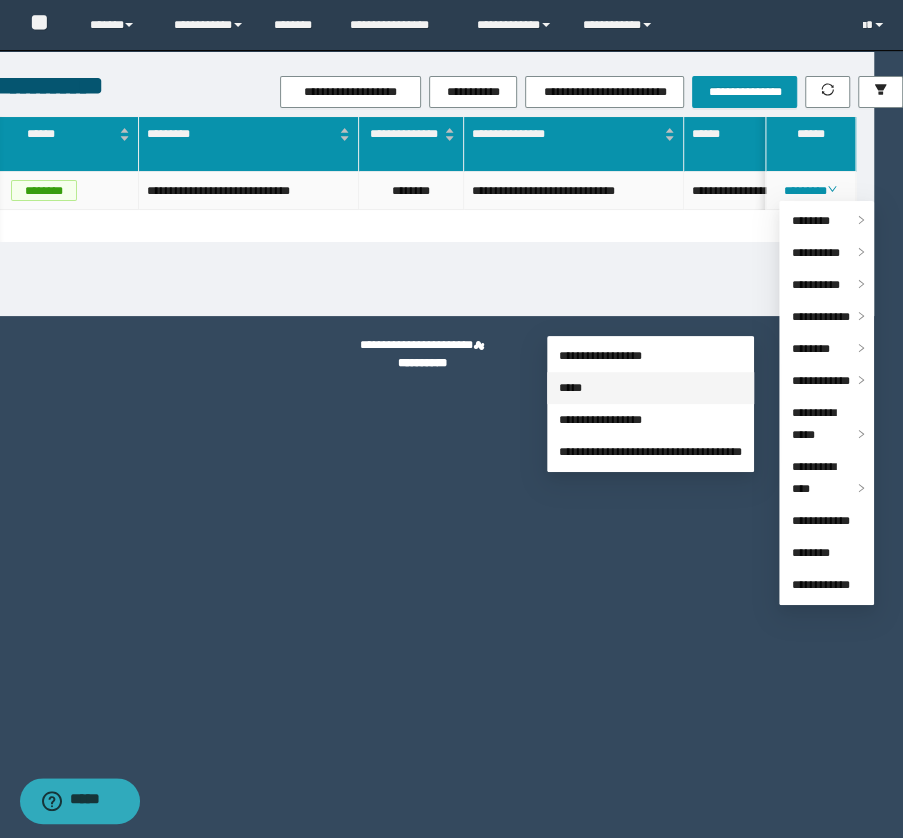 click on "*****" at bounding box center [570, 388] 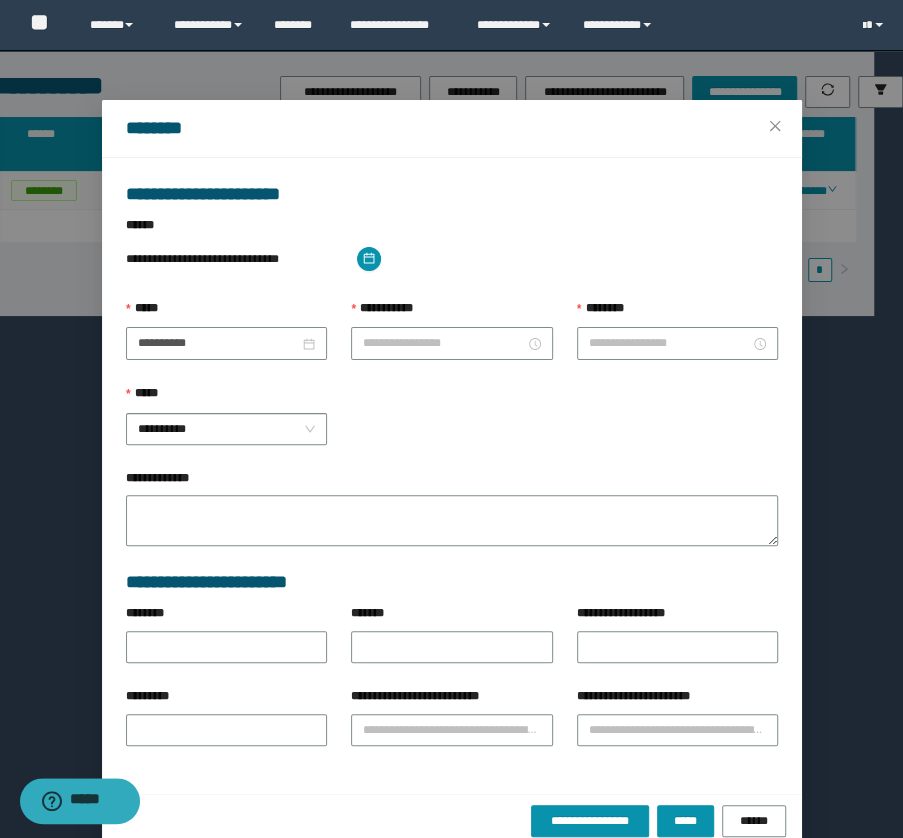 type on "**********" 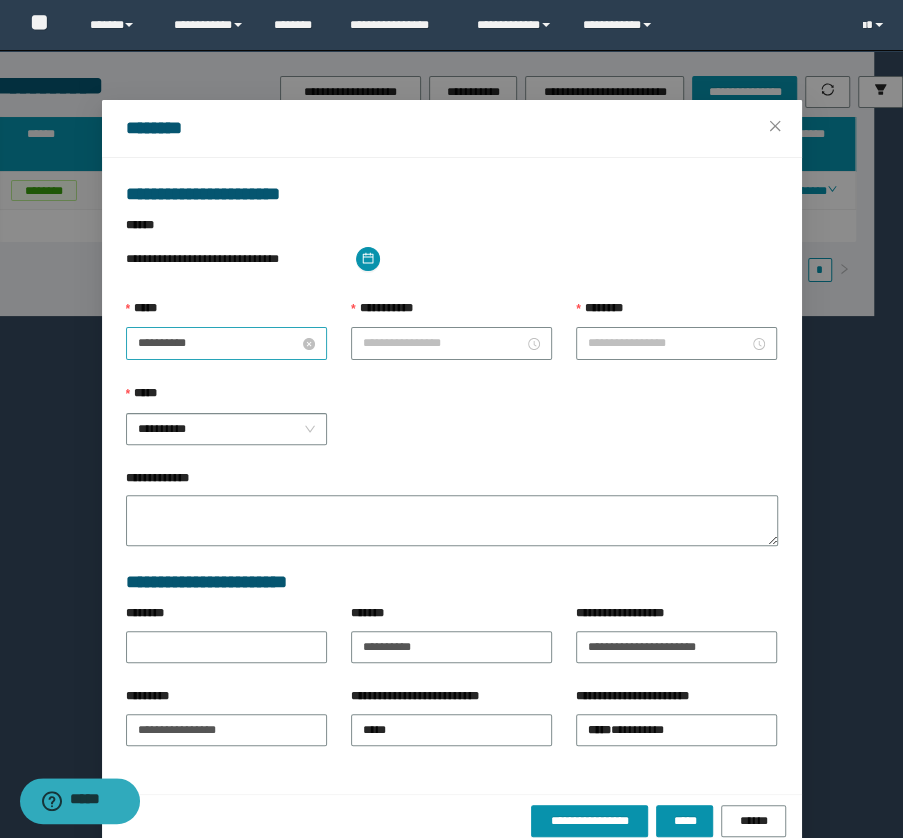 click on "**********" at bounding box center (218, 343) 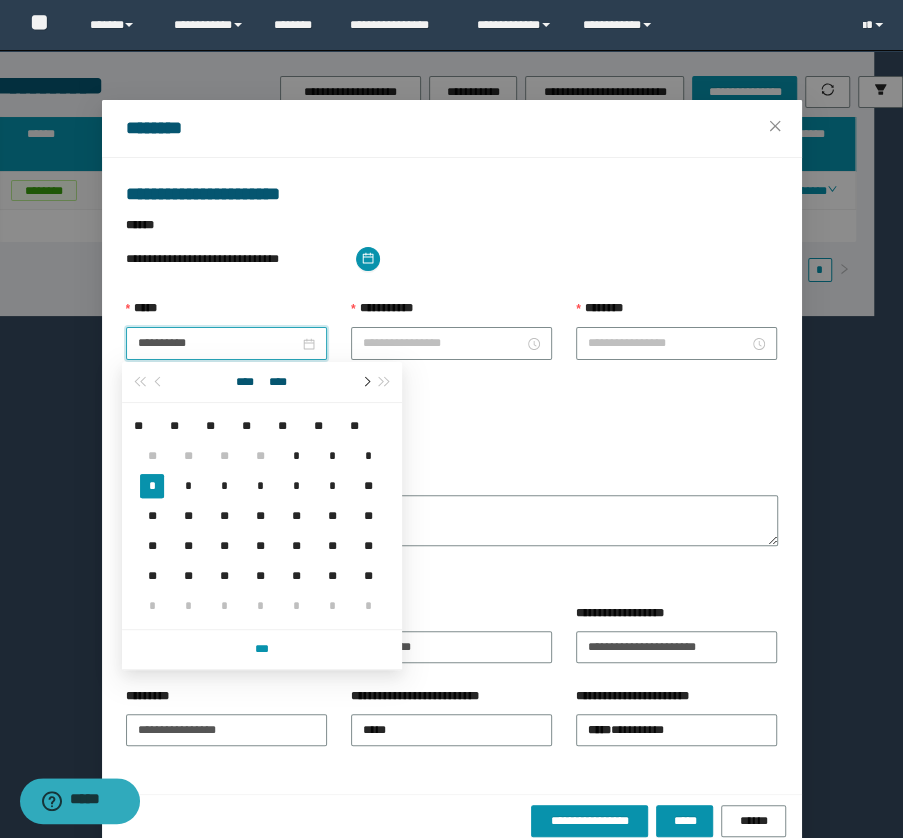 click at bounding box center (365, 382) 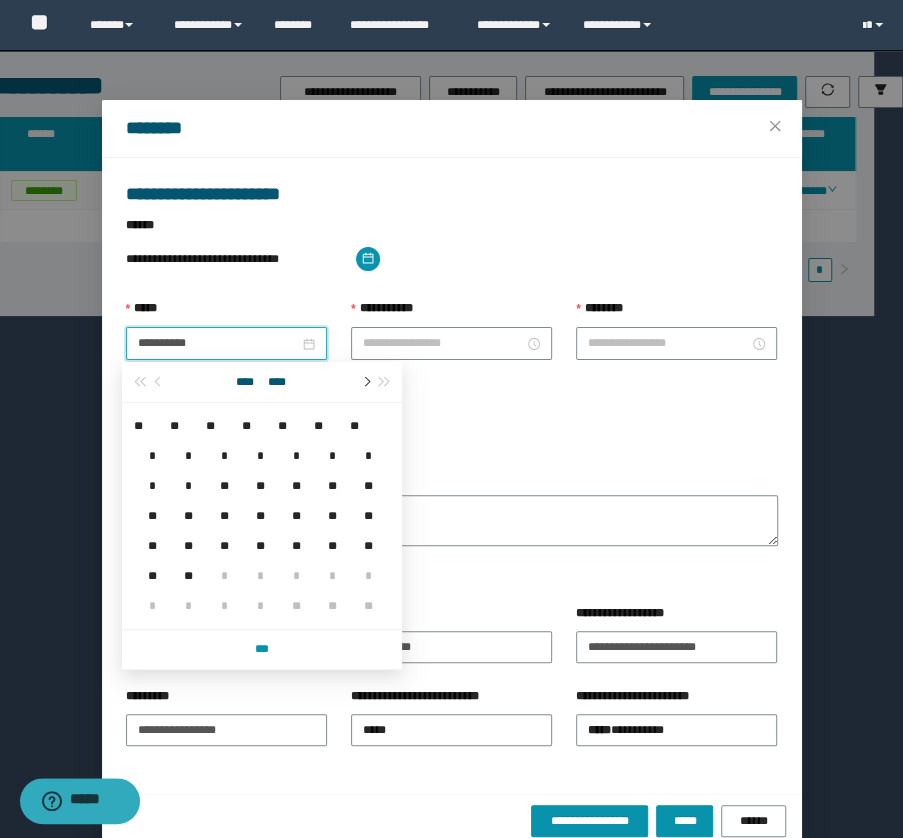 click at bounding box center (365, 382) 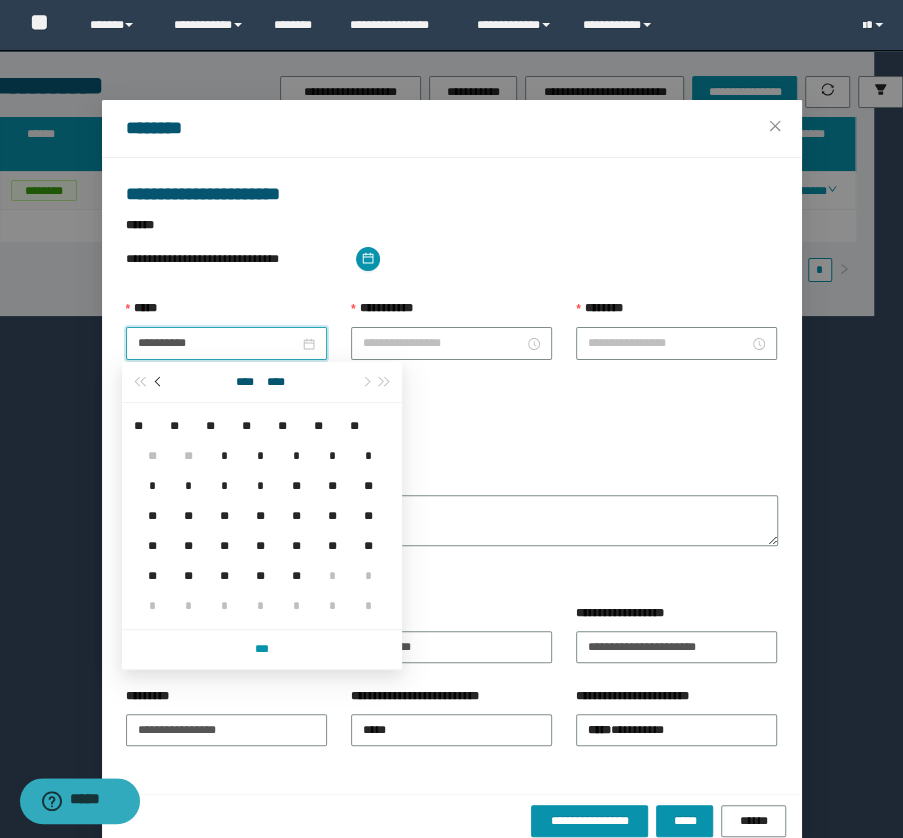 click at bounding box center [159, 382] 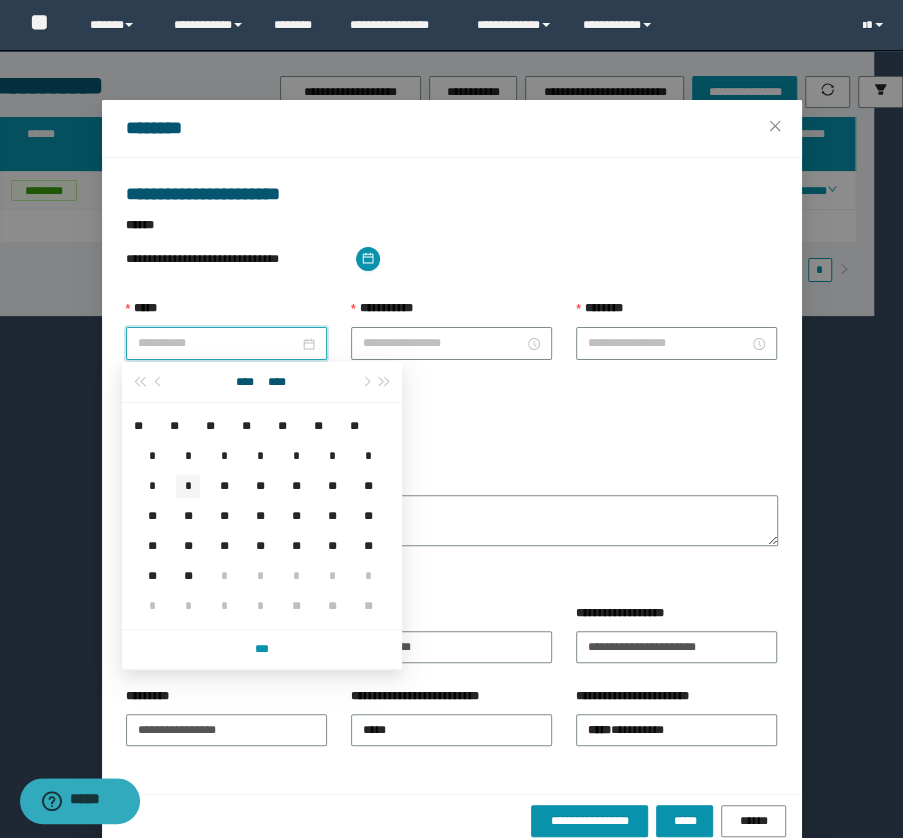 type on "**********" 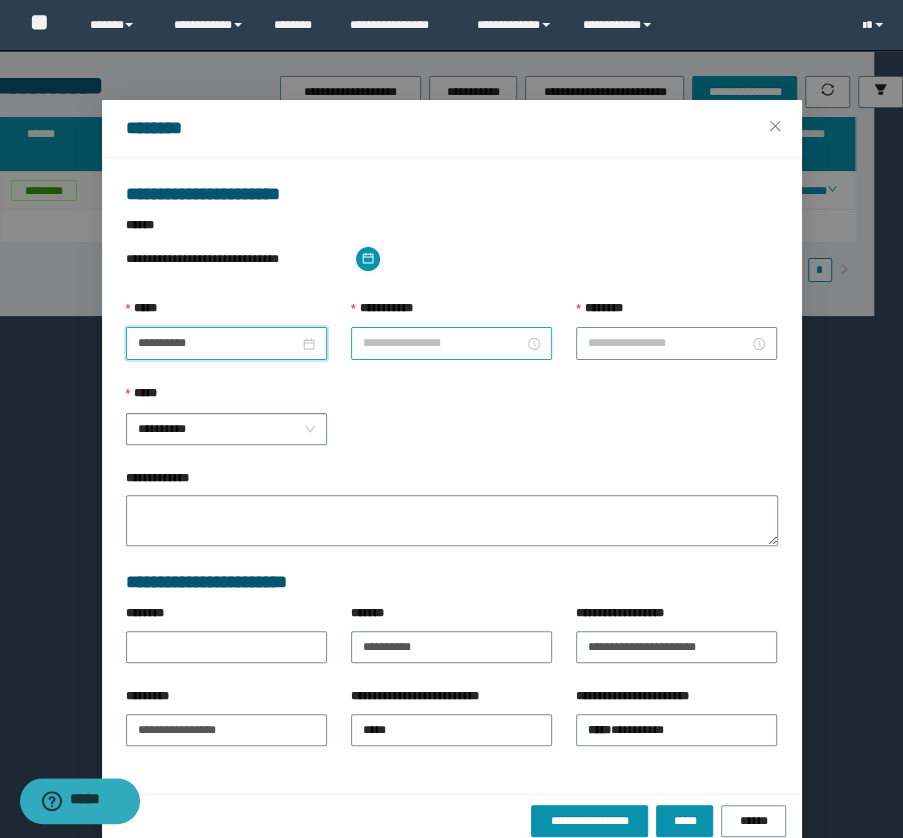 click on "**********" at bounding box center (443, 343) 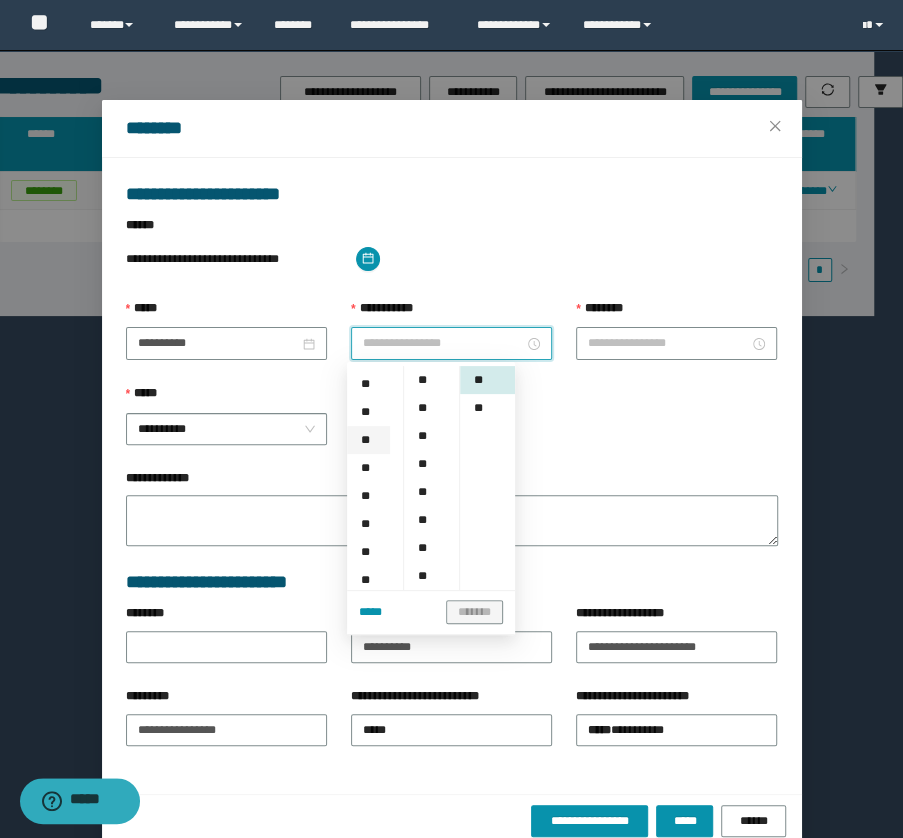 scroll, scrollTop: 181, scrollLeft: 0, axis: vertical 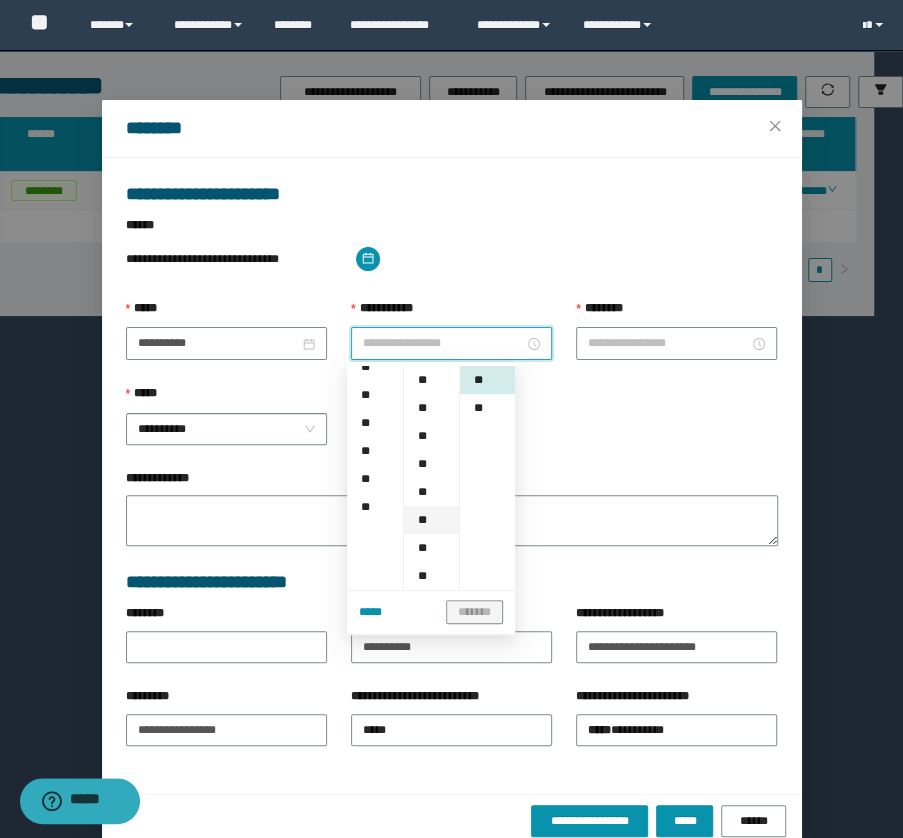drag, startPoint x: 365, startPoint y: 472, endPoint x: 410, endPoint y: 509, distance: 58.258045 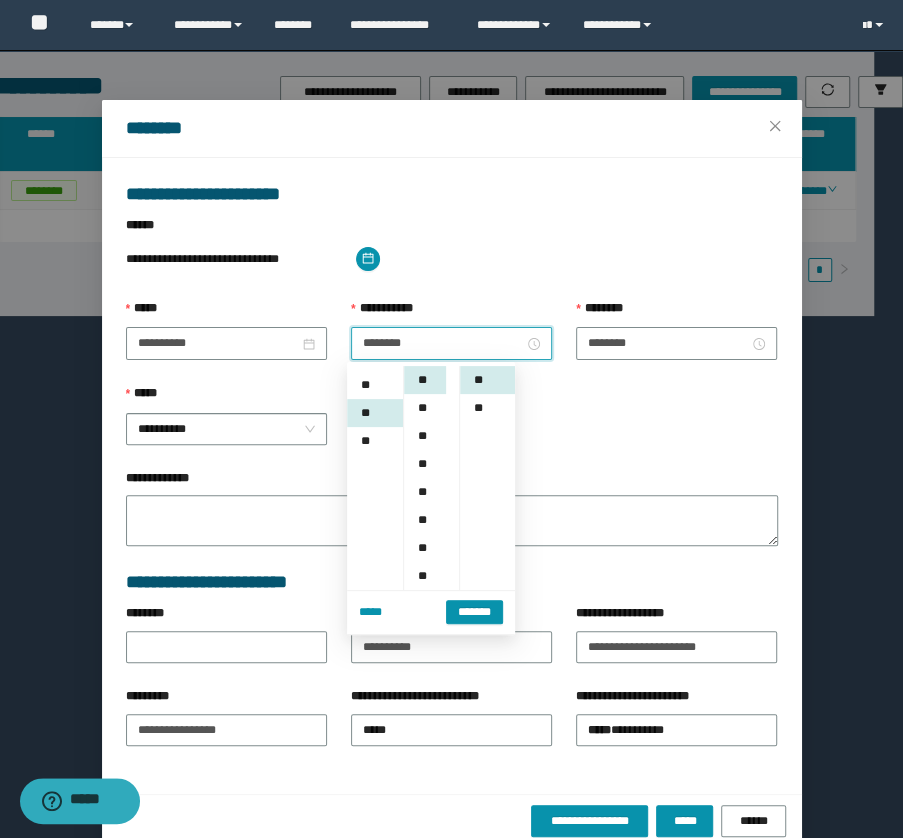 scroll, scrollTop: 280, scrollLeft: 0, axis: vertical 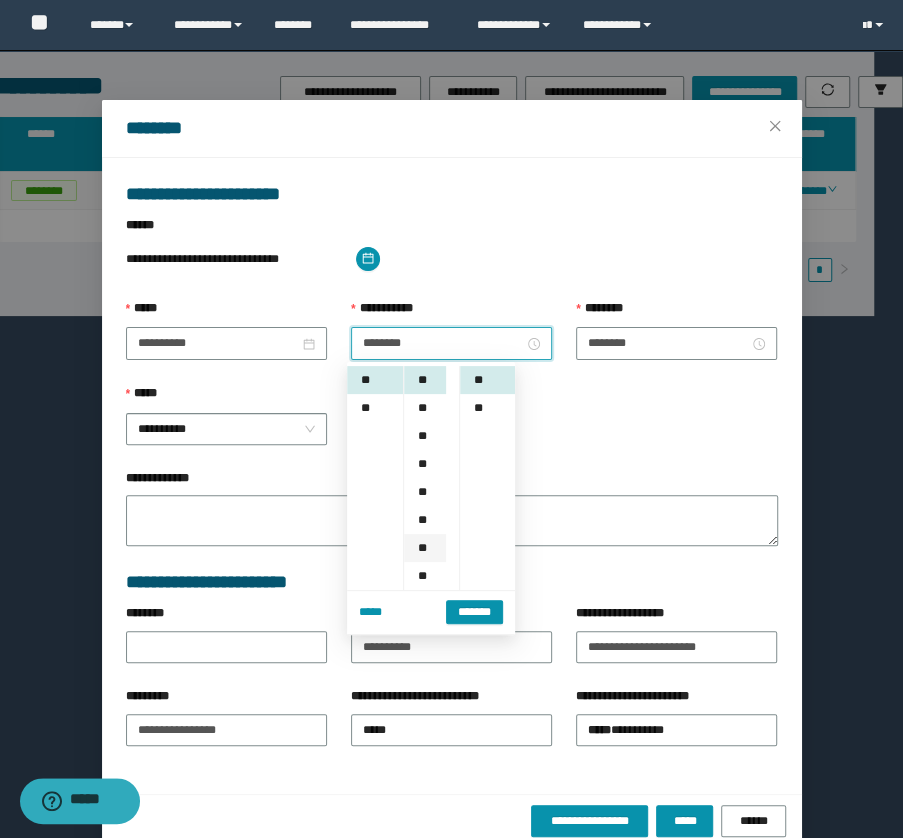 click on "**" at bounding box center (424, 548) 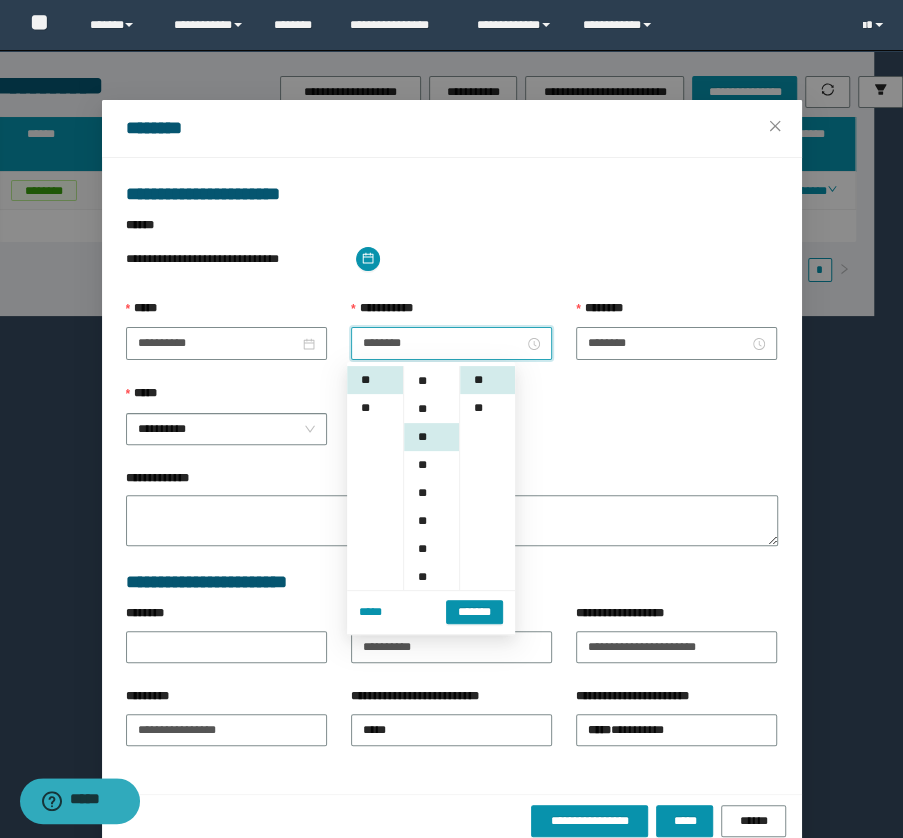 scroll, scrollTop: 168, scrollLeft: 0, axis: vertical 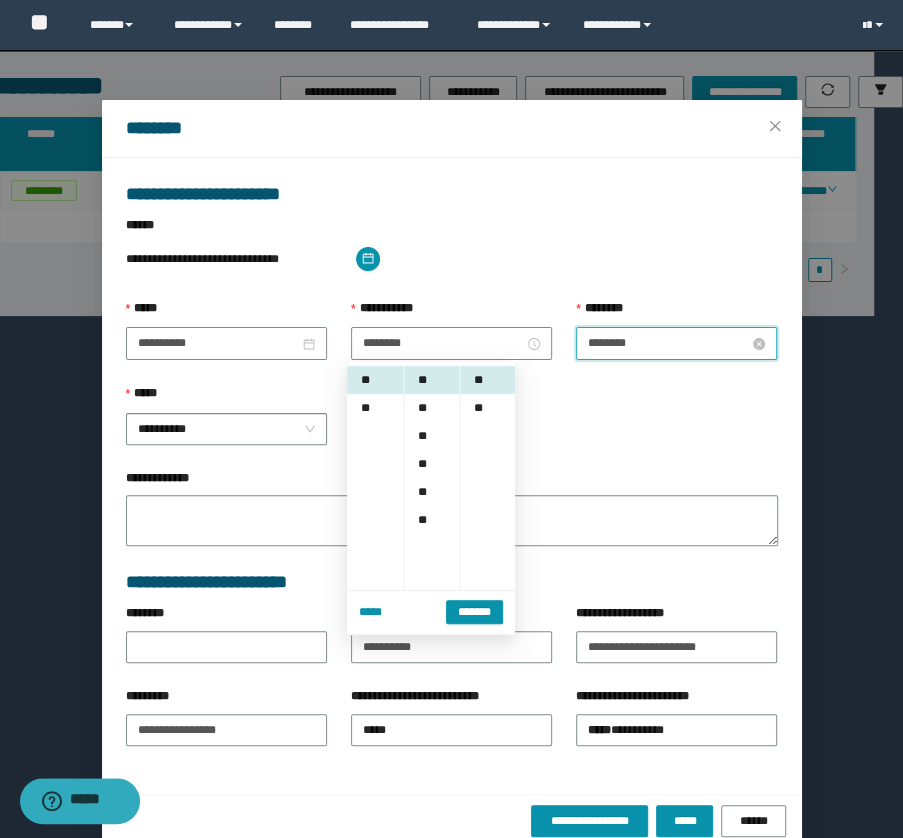 click on "********" at bounding box center [668, 343] 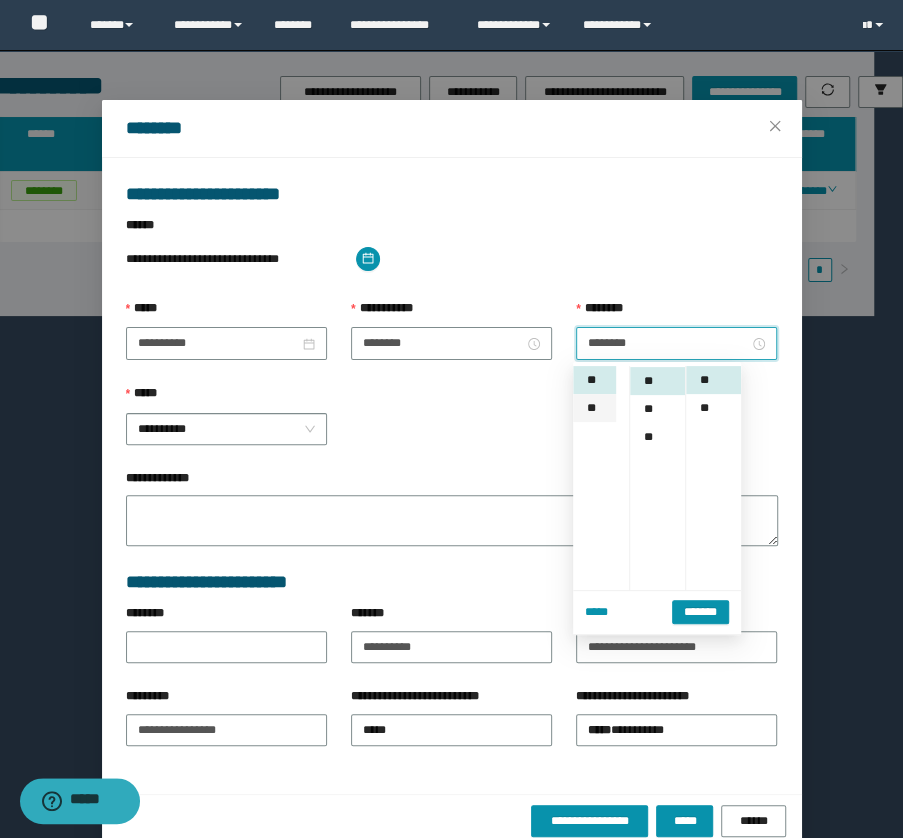 click on "**" at bounding box center [594, 408] 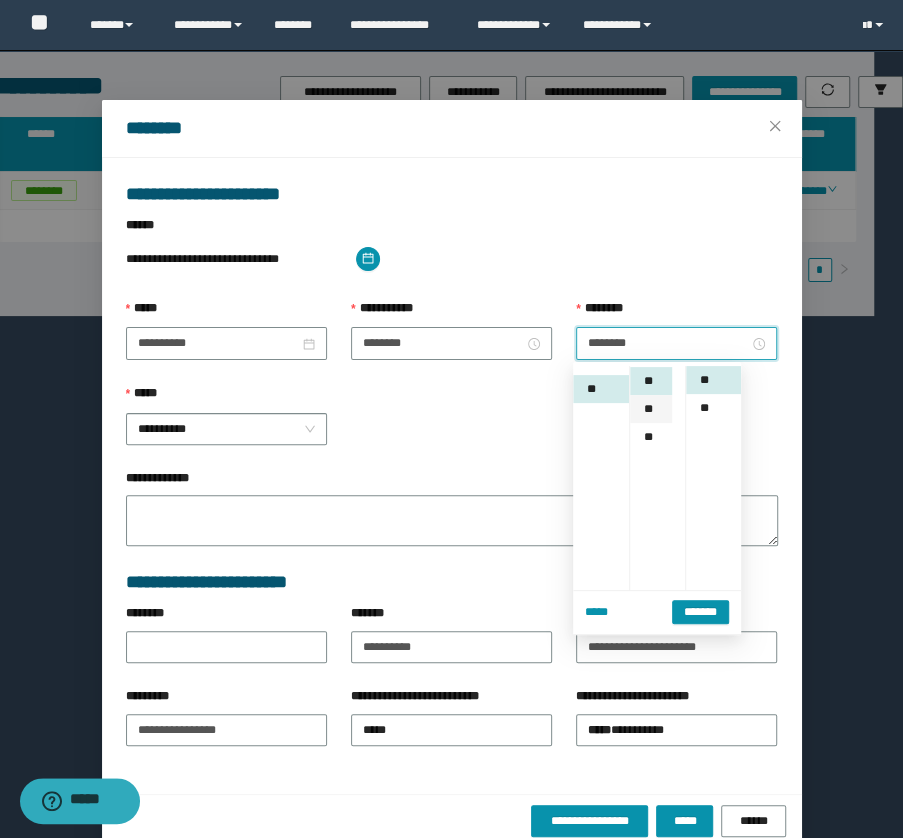 scroll, scrollTop: 308, scrollLeft: 0, axis: vertical 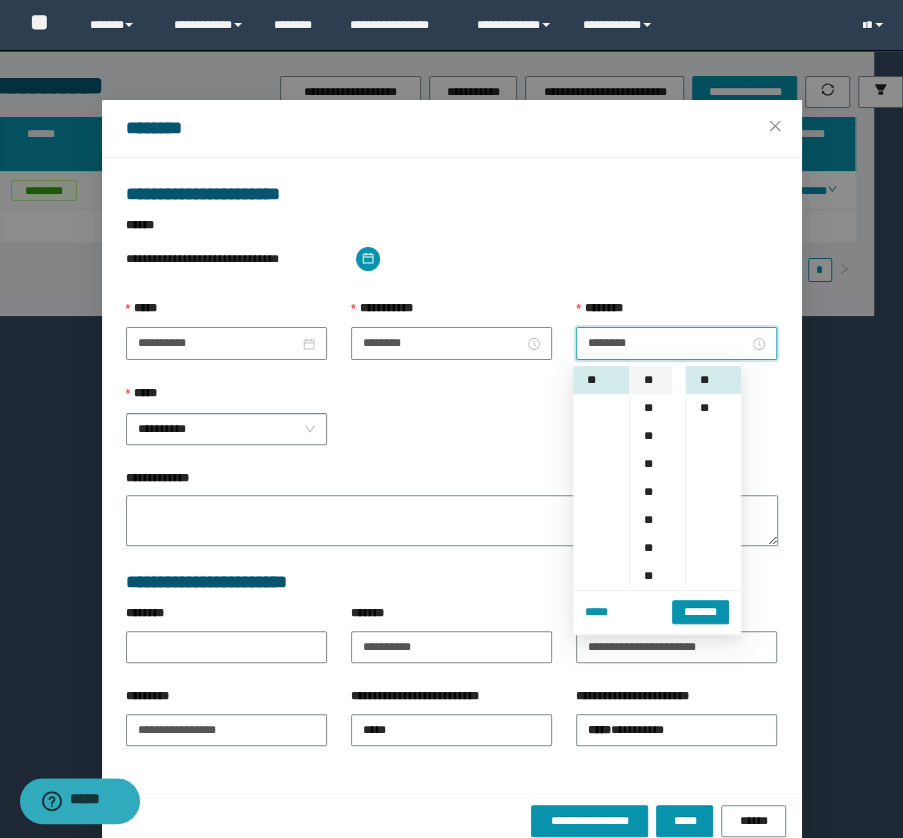 click on "**" at bounding box center [650, 380] 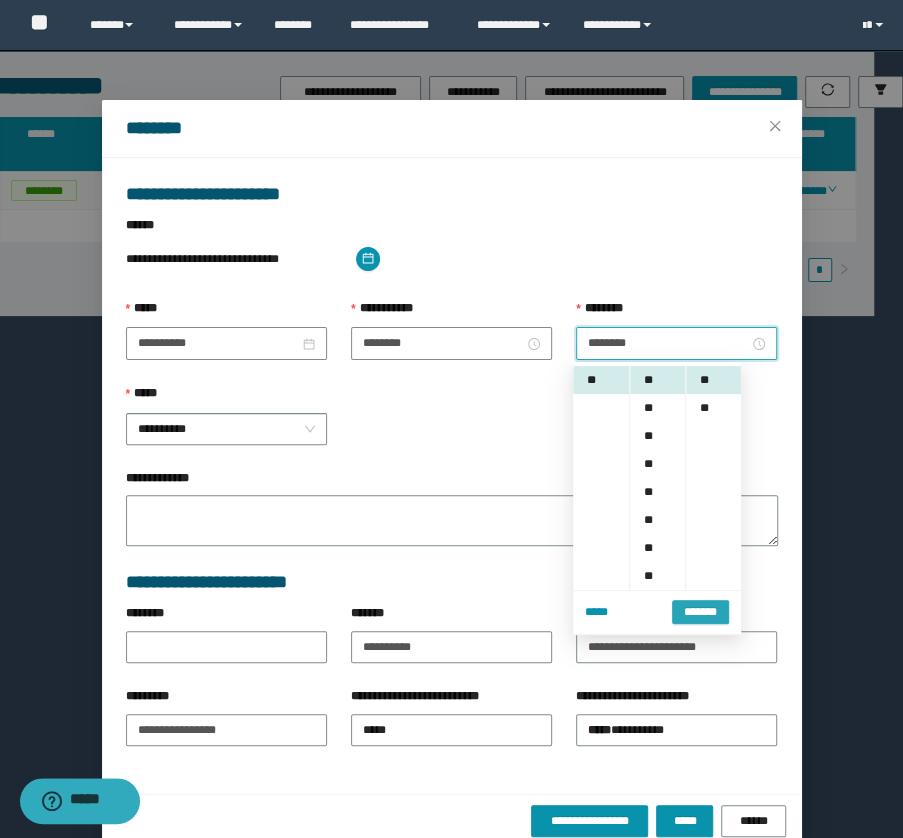 click on "*******" at bounding box center (700, 611) 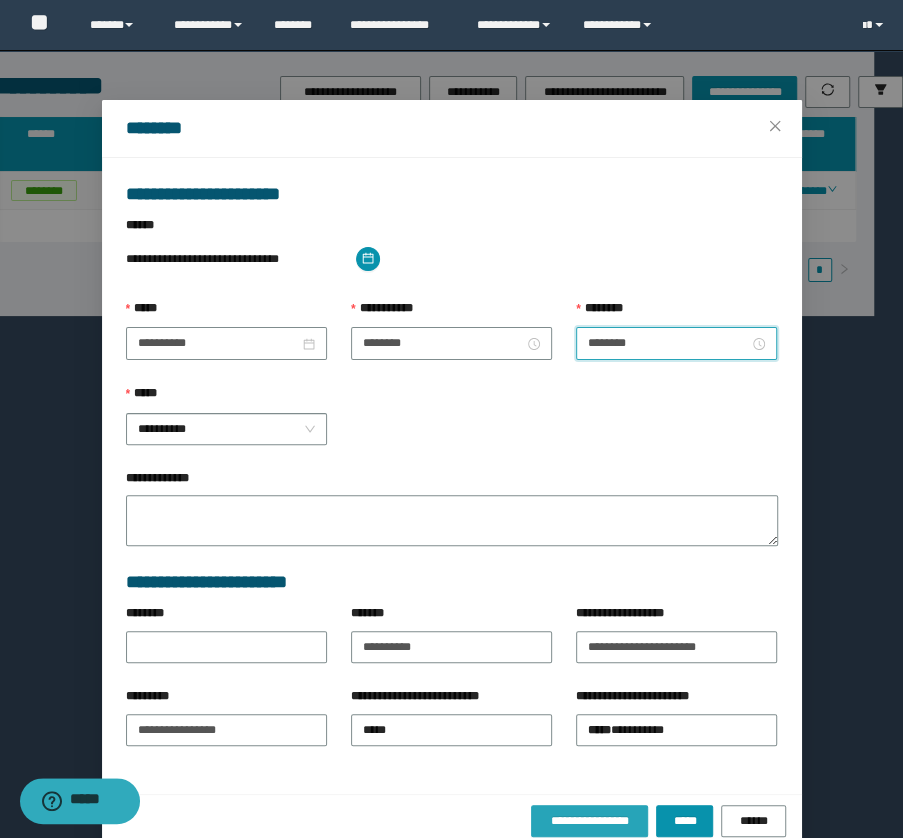 click on "**********" at bounding box center (590, 821) 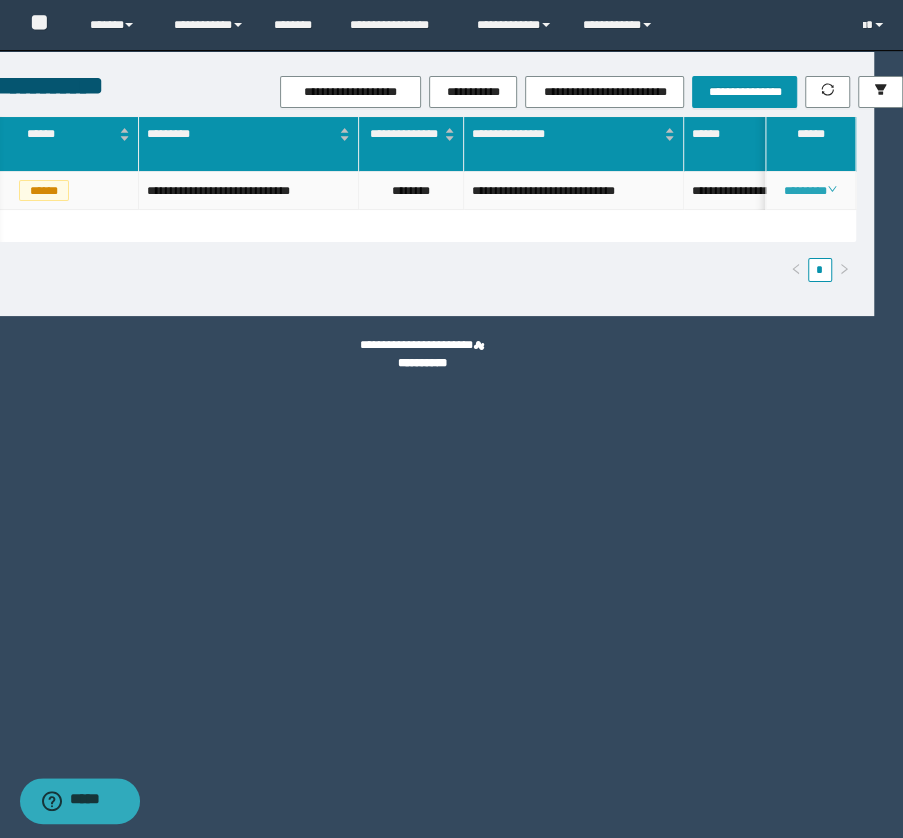 click on "********" at bounding box center [810, 191] 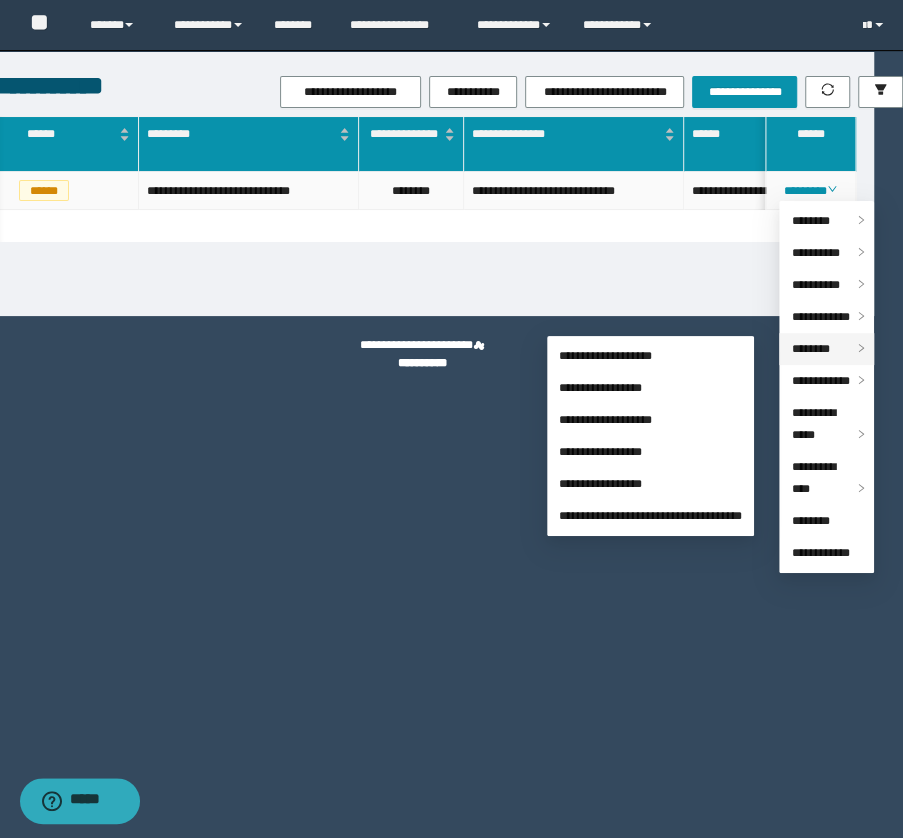 click on "********" at bounding box center (810, 349) 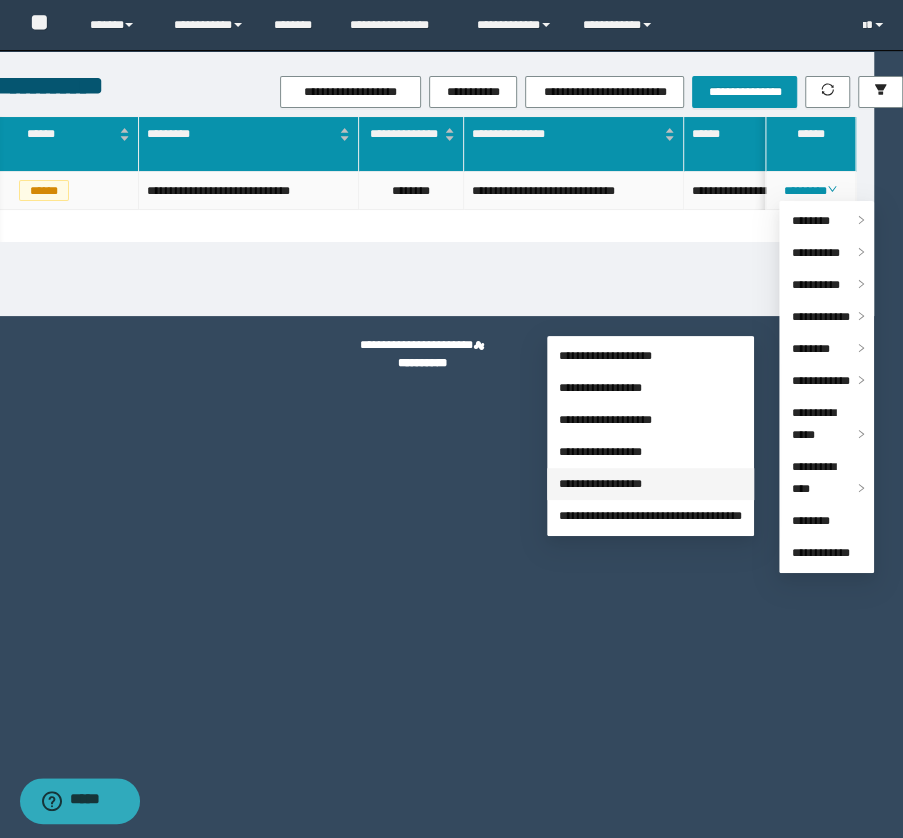 click on "**********" at bounding box center (600, 484) 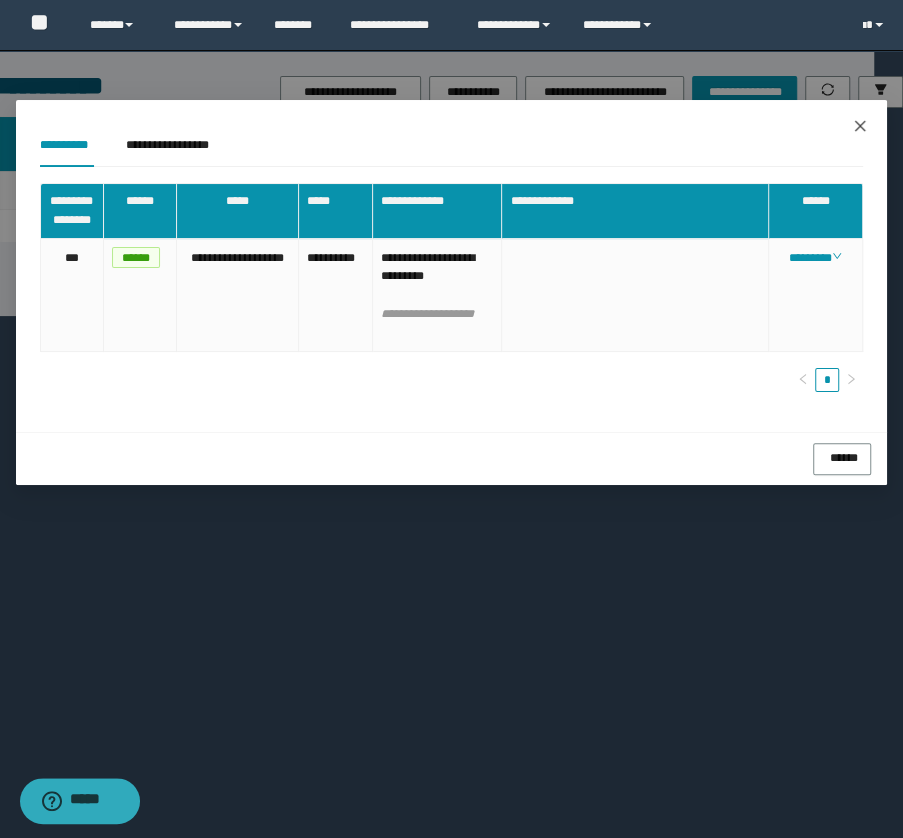 click 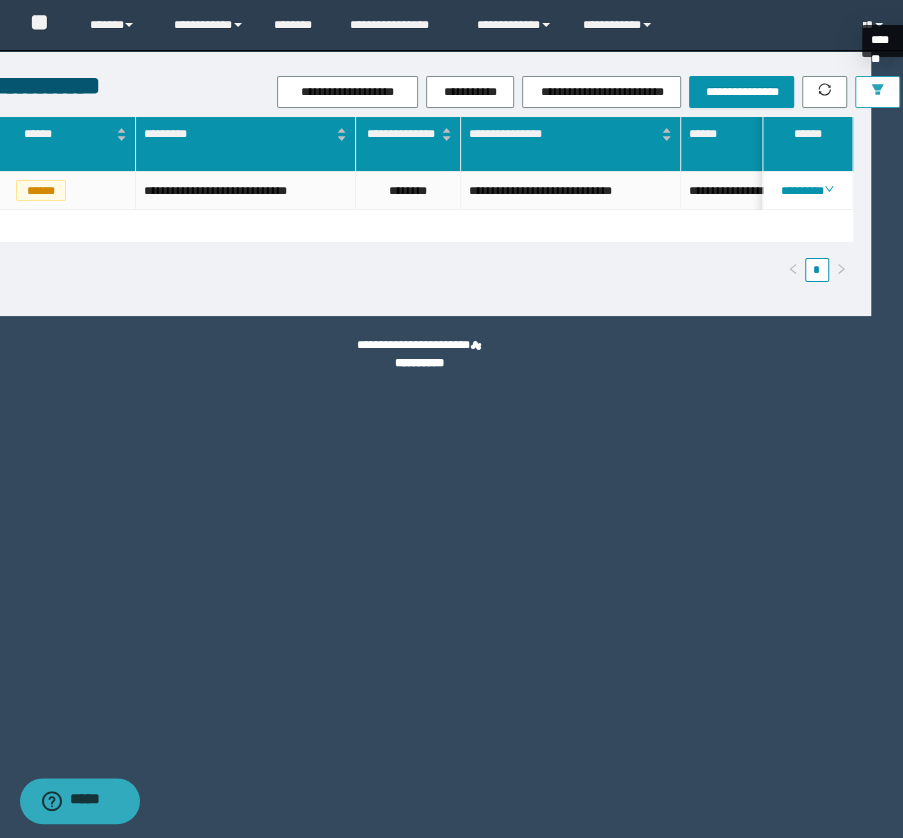 click at bounding box center [877, 91] 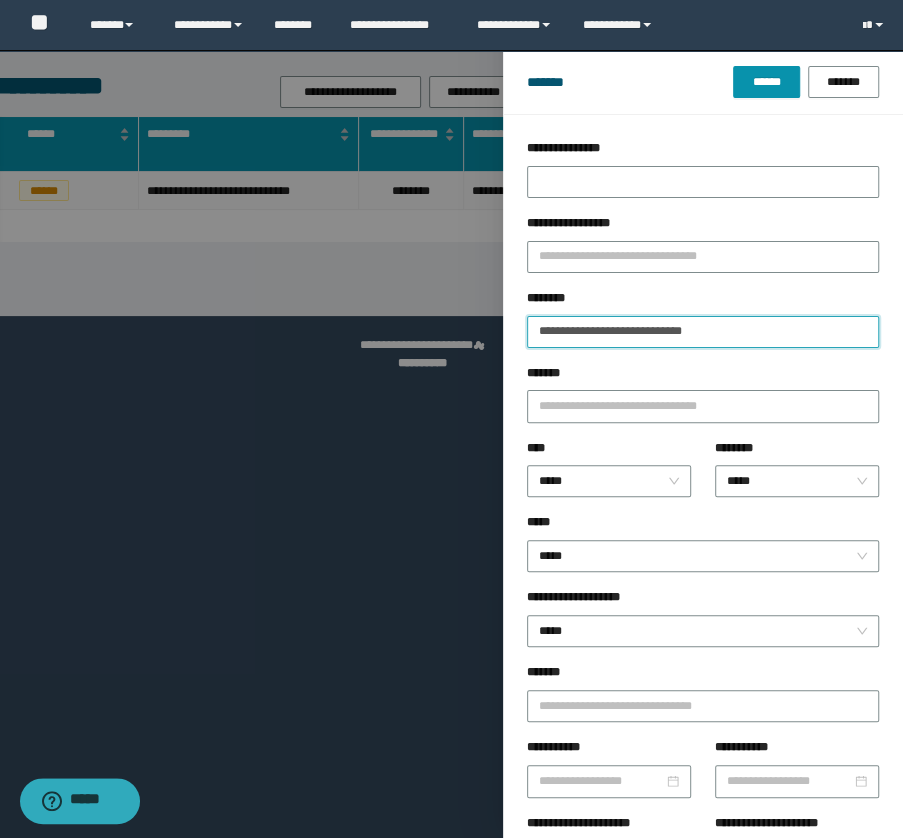 click on "**********" at bounding box center (703, 332) 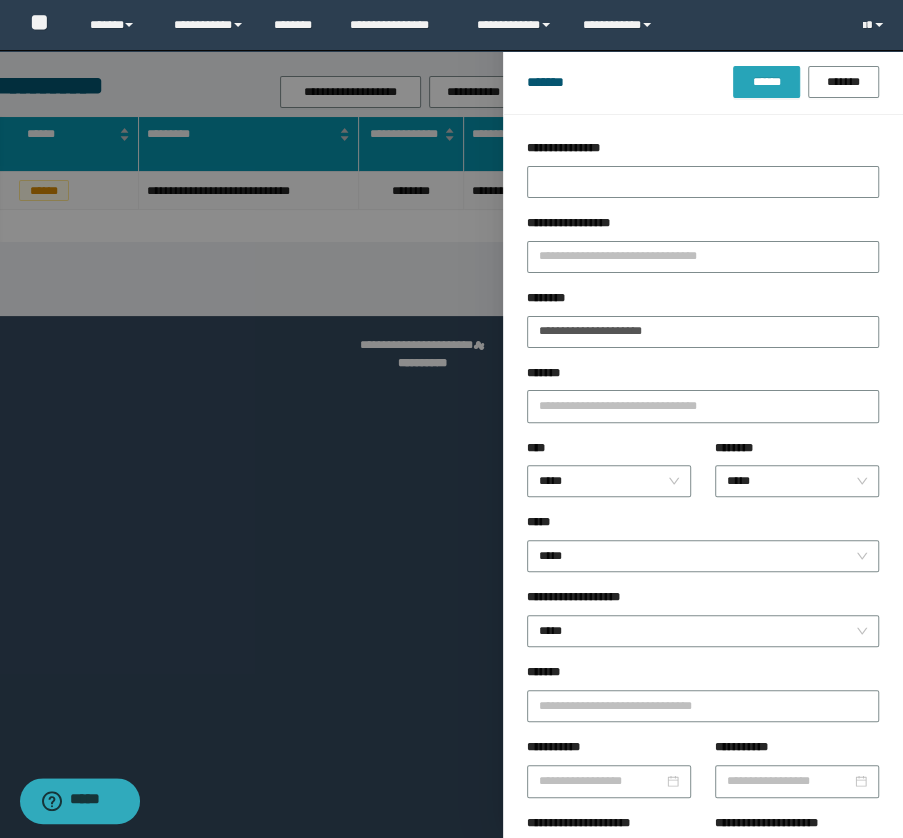 click on "******" at bounding box center [766, 82] 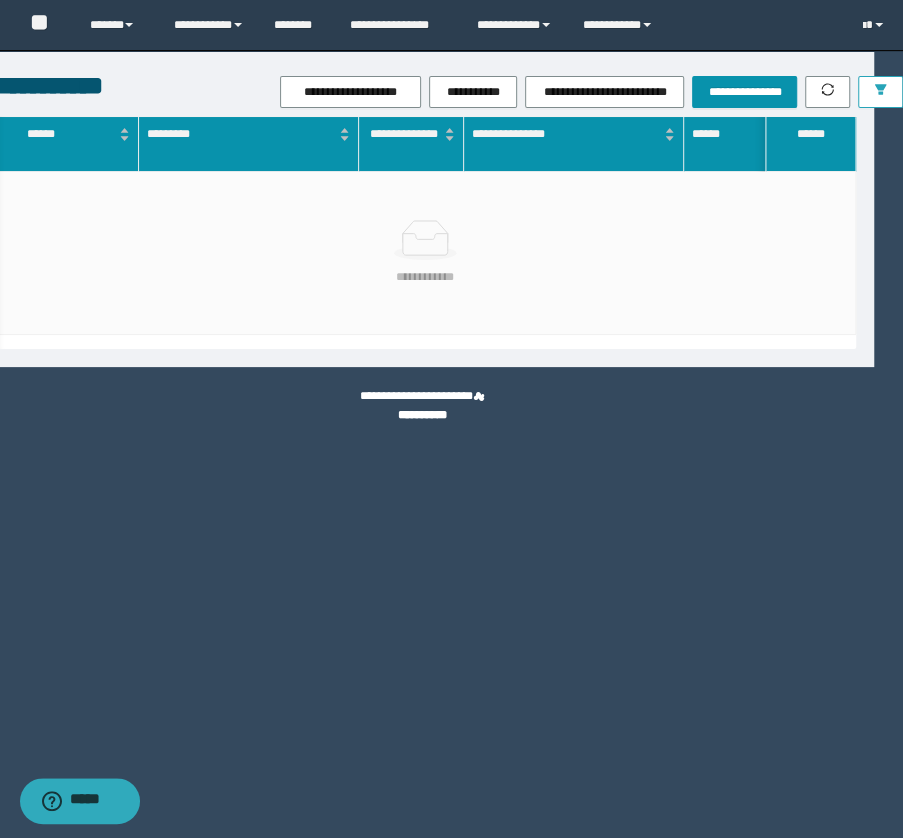 click at bounding box center (880, 92) 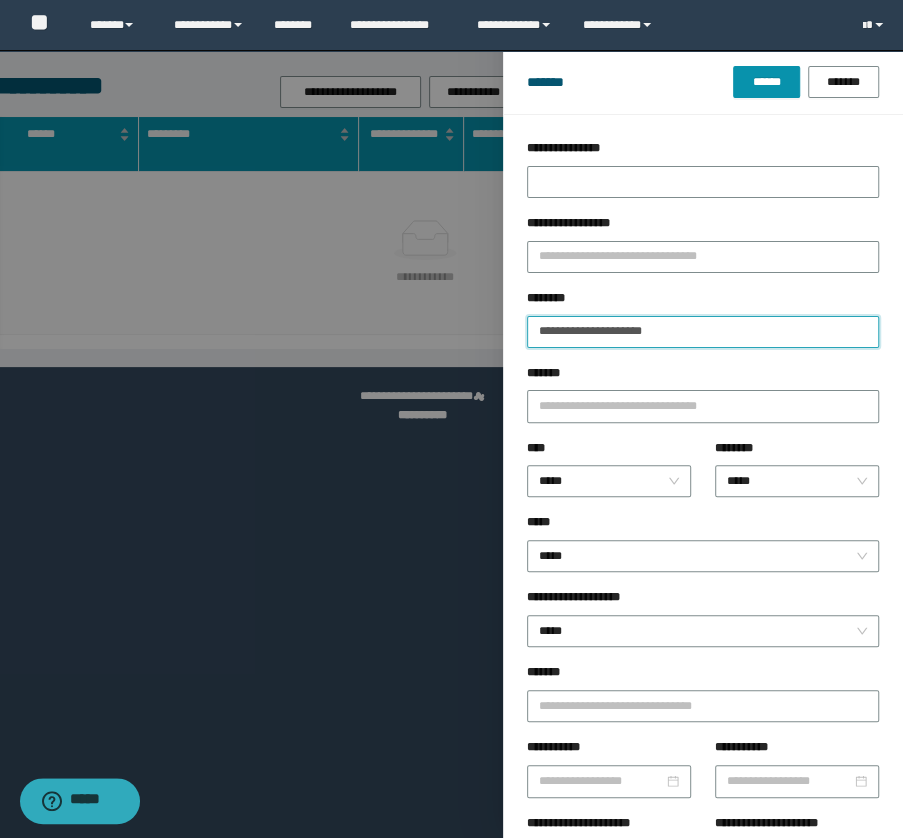 drag, startPoint x: 595, startPoint y: 338, endPoint x: 755, endPoint y: 338, distance: 160 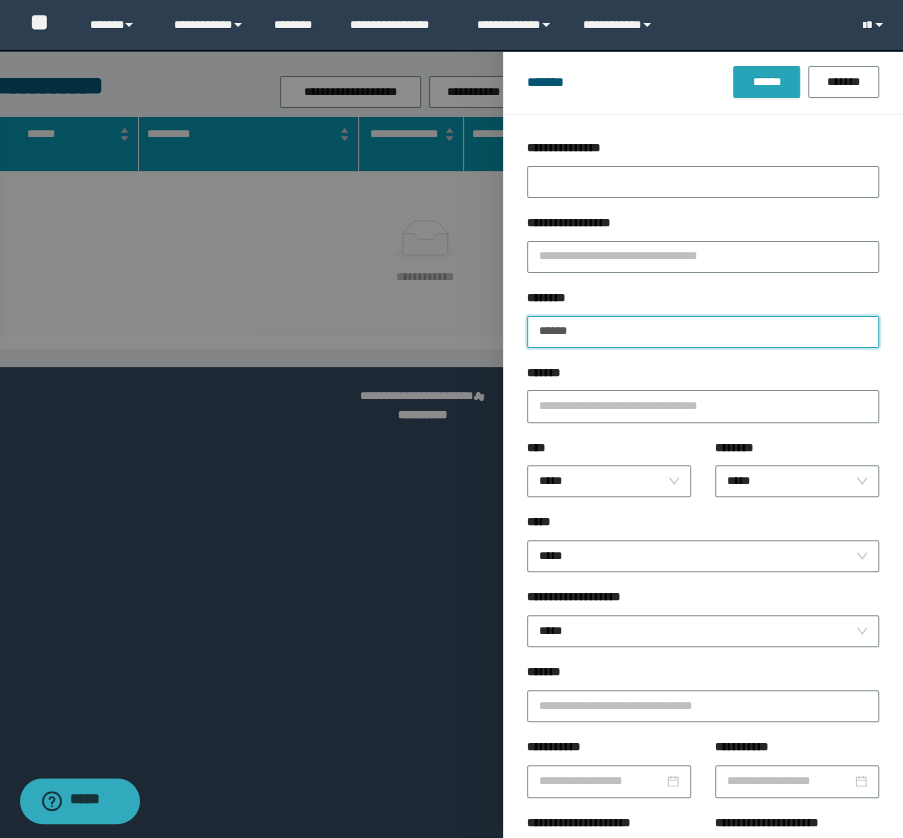 type on "******" 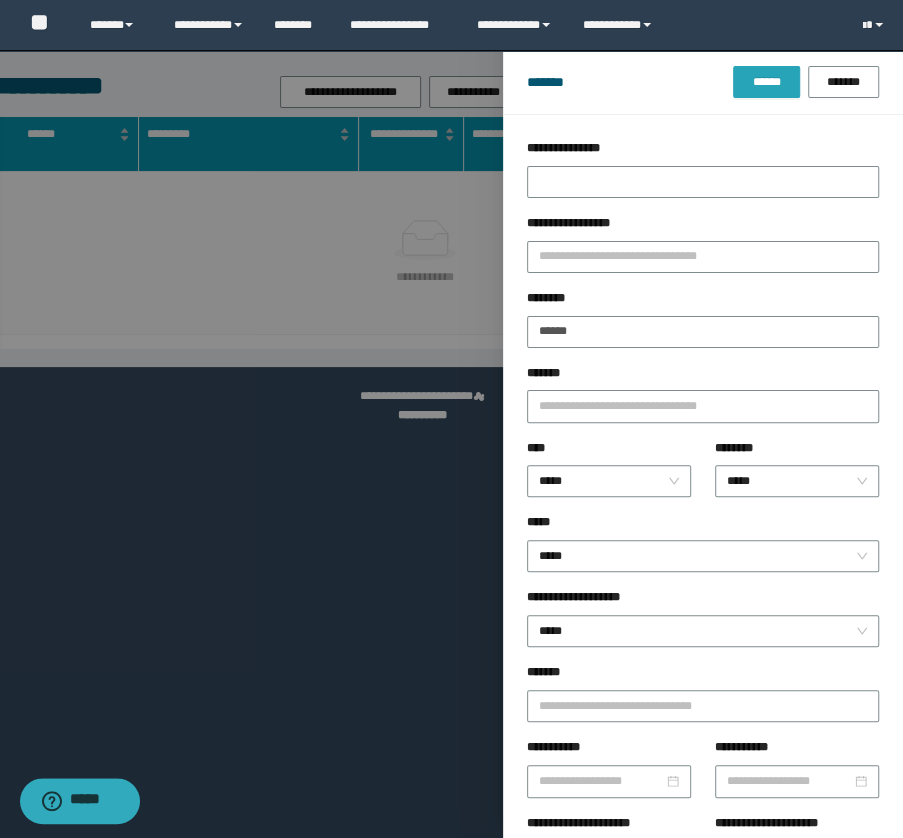 click on "******" at bounding box center [766, 82] 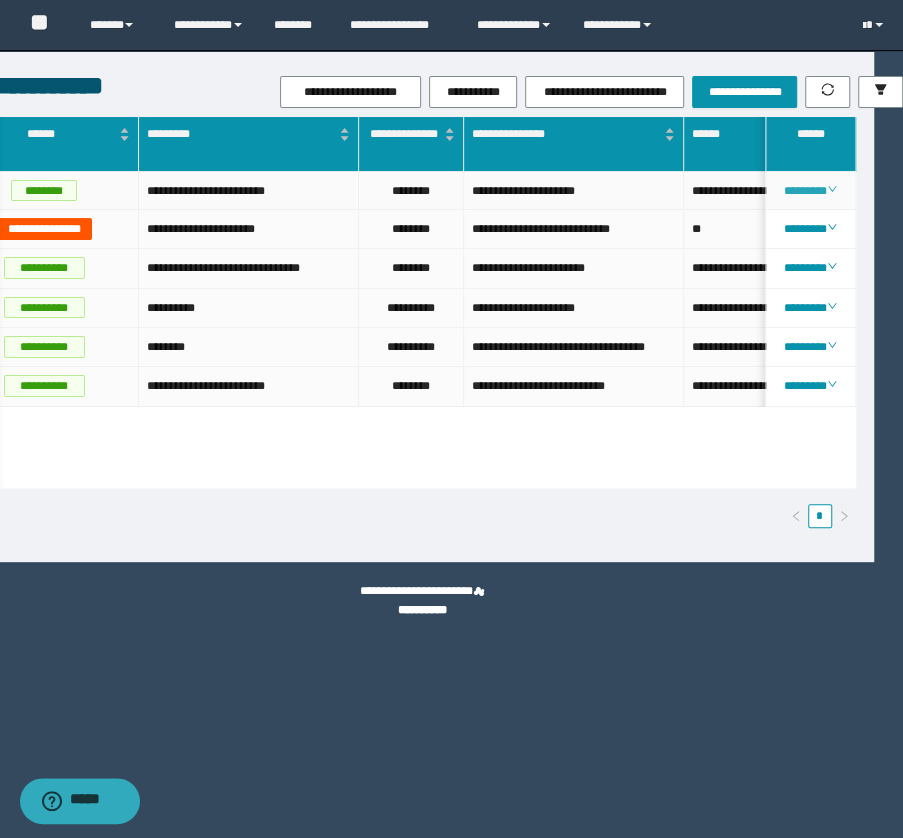 click on "********" at bounding box center (810, 191) 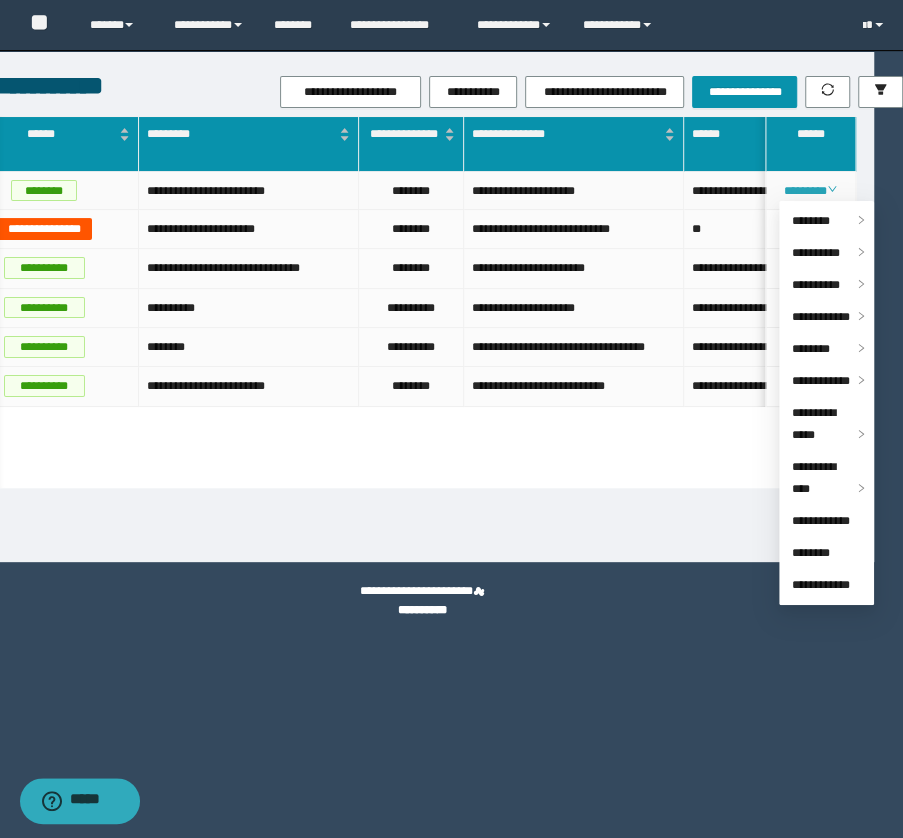 click on "********" at bounding box center (810, 191) 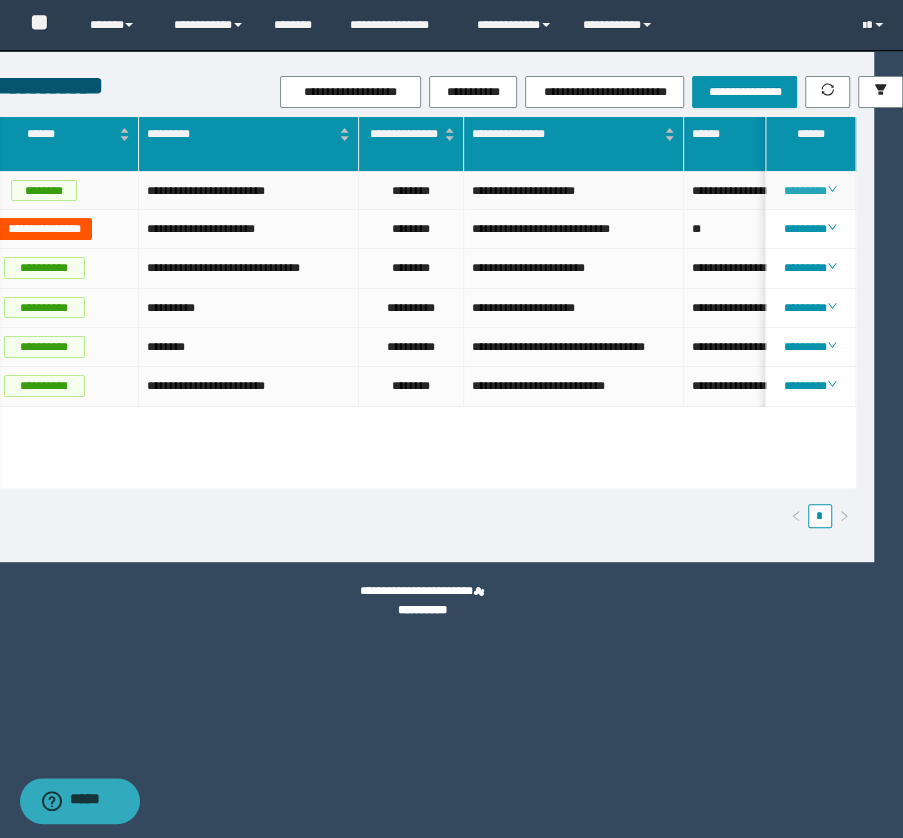click on "********" at bounding box center (810, 191) 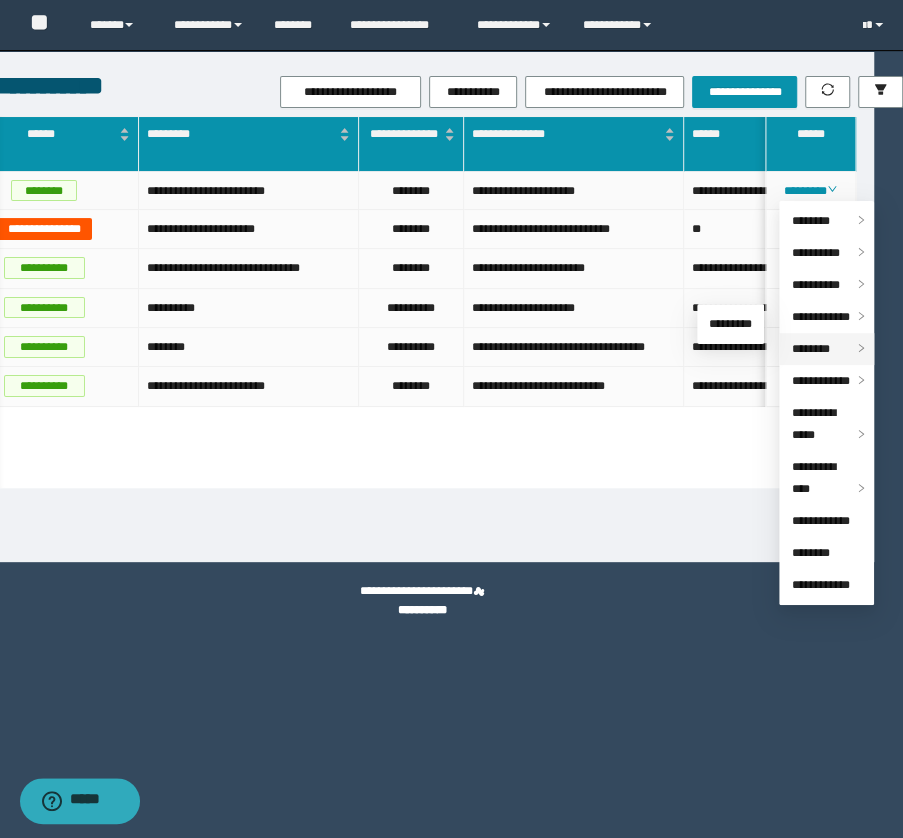click on "********" at bounding box center [810, 349] 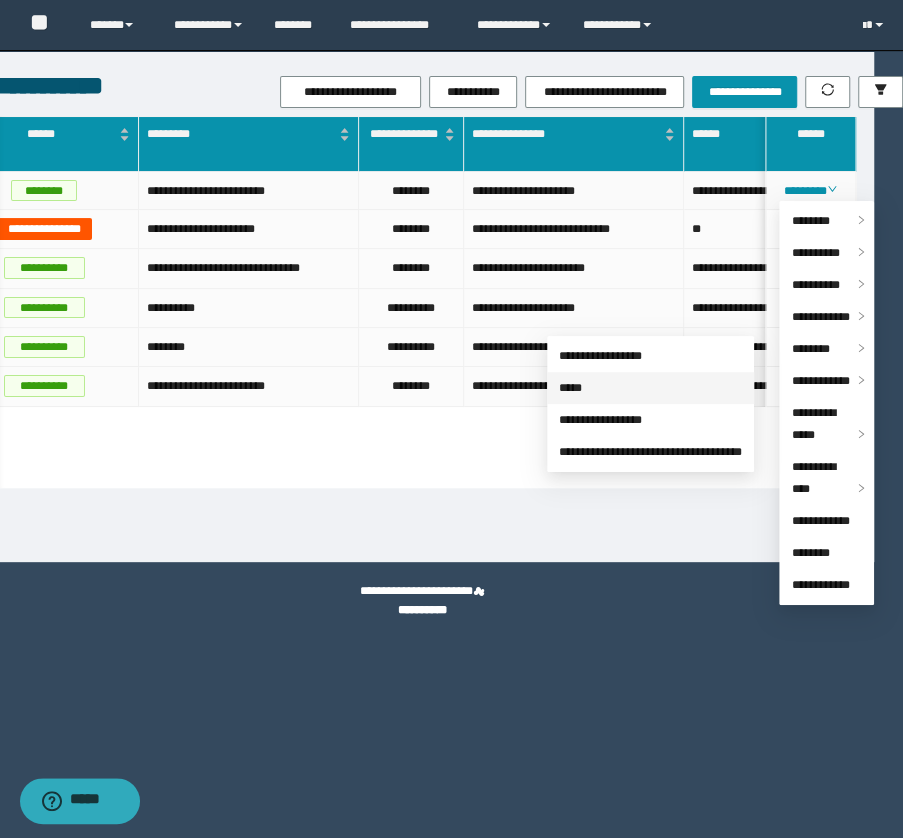 click on "*****" at bounding box center [570, 388] 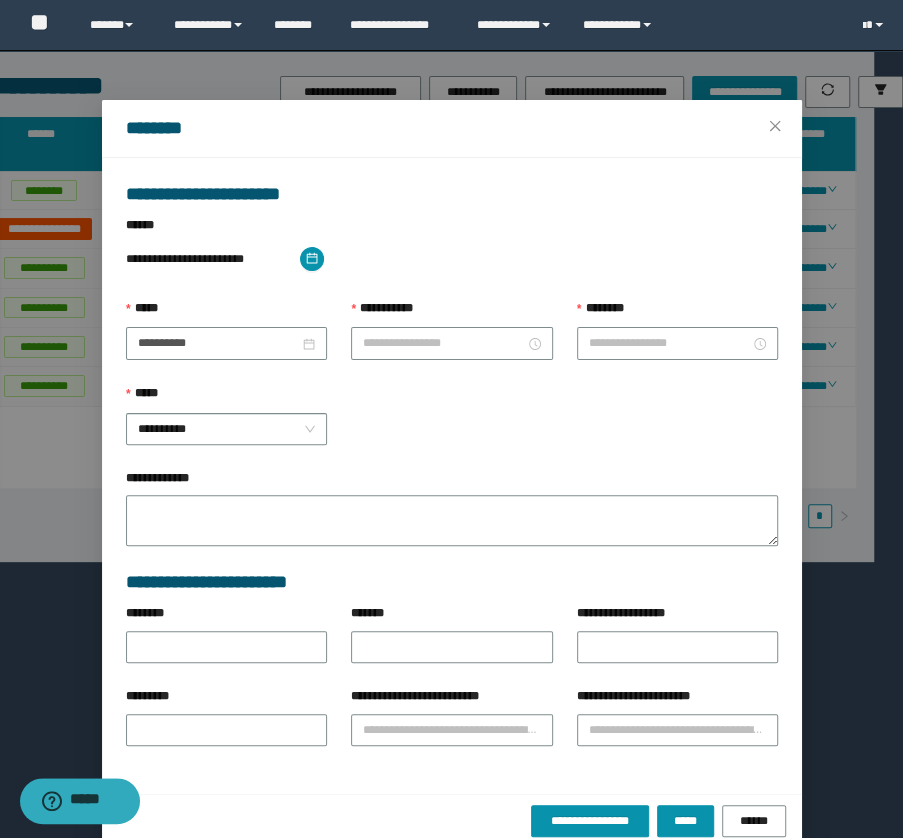 type on "**********" 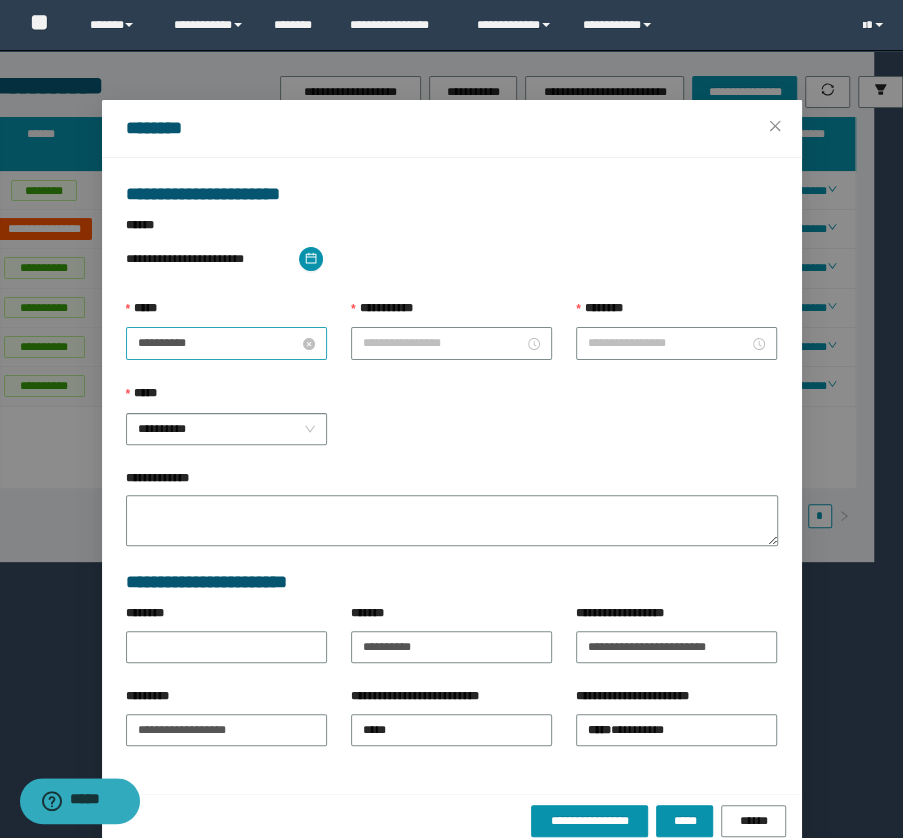 click on "**********" at bounding box center (218, 343) 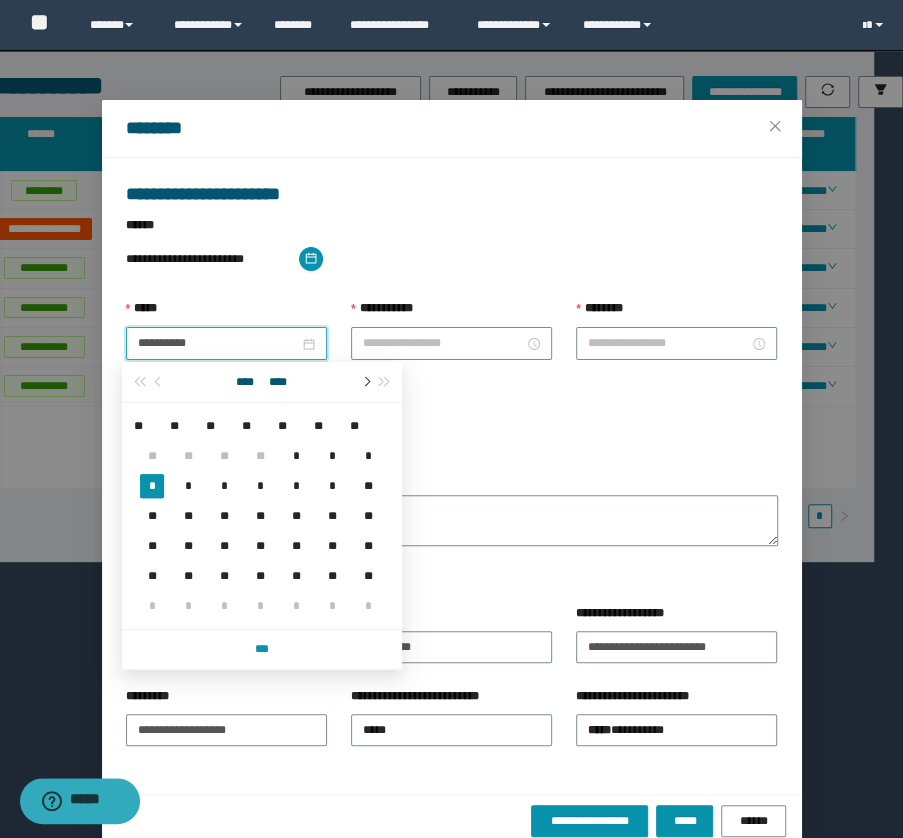 click at bounding box center [366, 382] 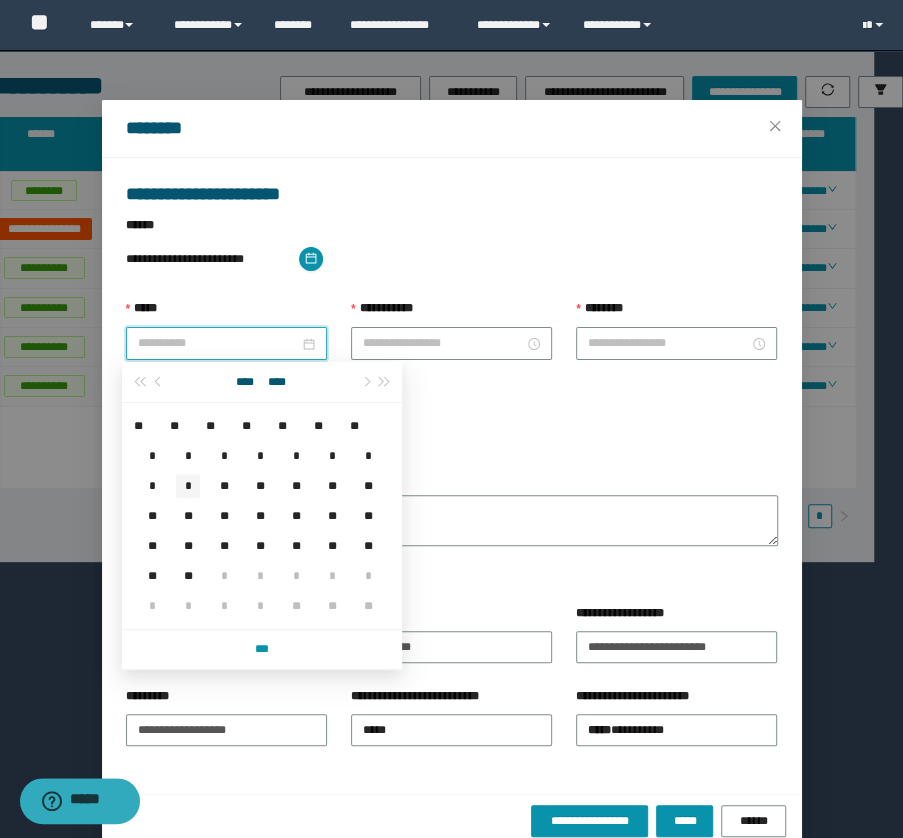 type on "**********" 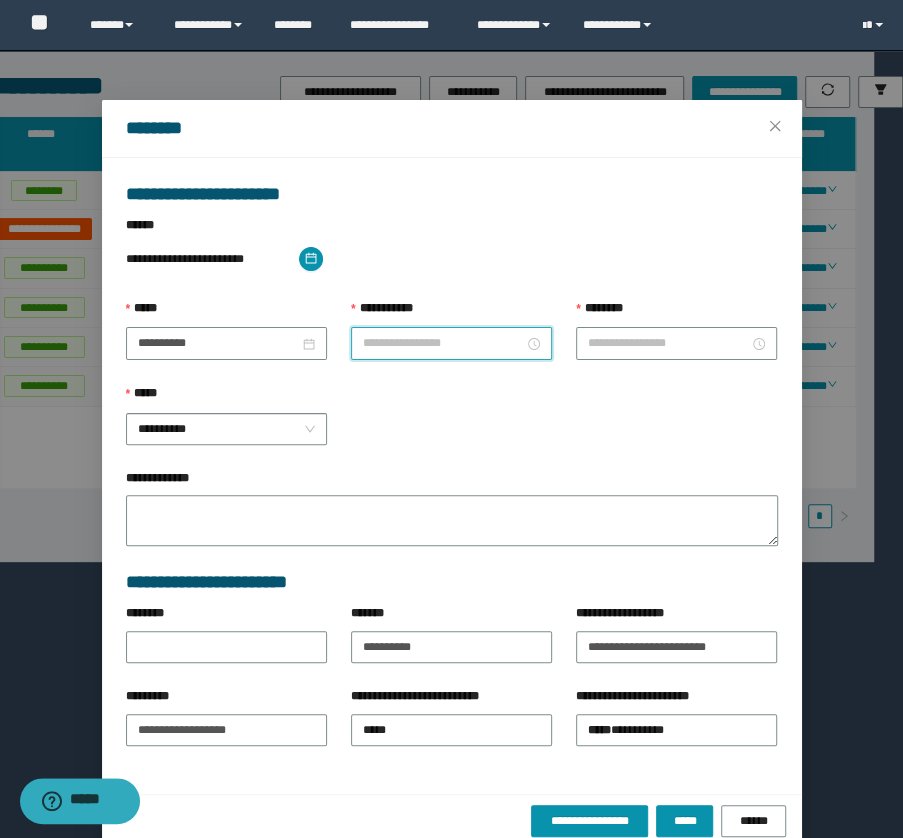 click on "**********" at bounding box center [443, 343] 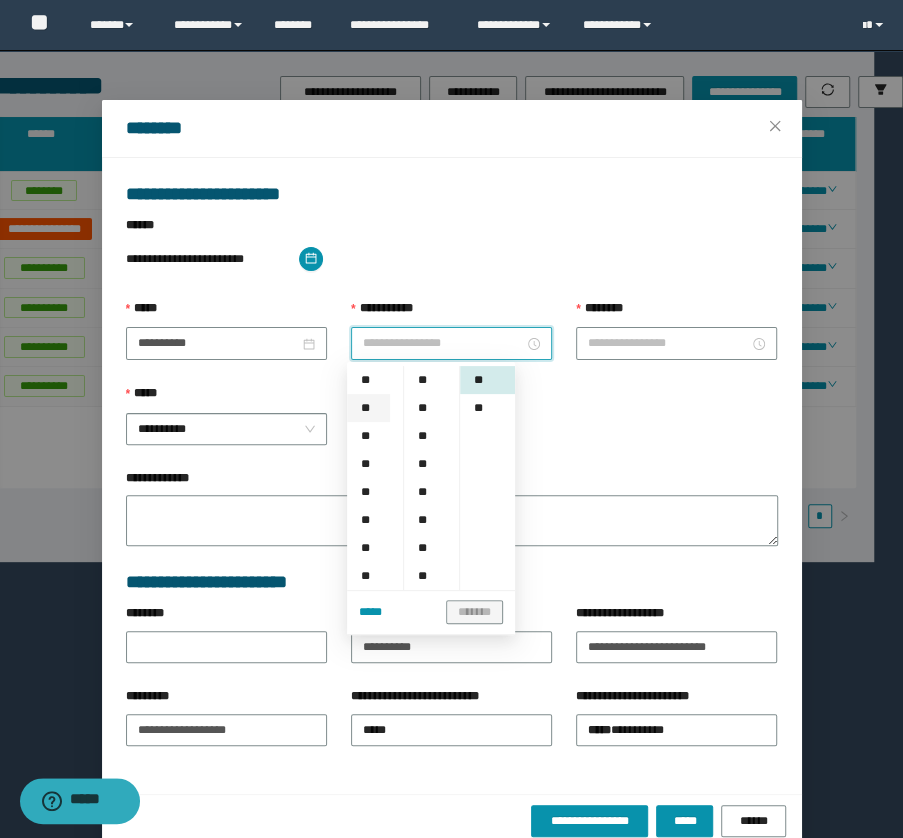 click on "**" at bounding box center [368, 408] 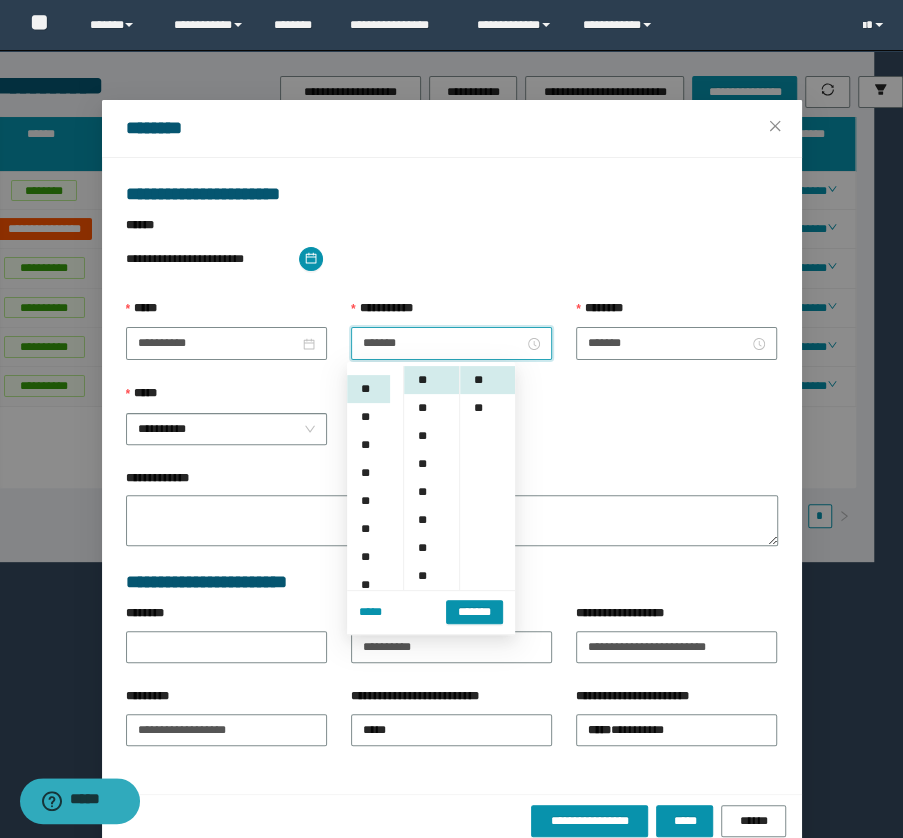 scroll, scrollTop: 28, scrollLeft: 0, axis: vertical 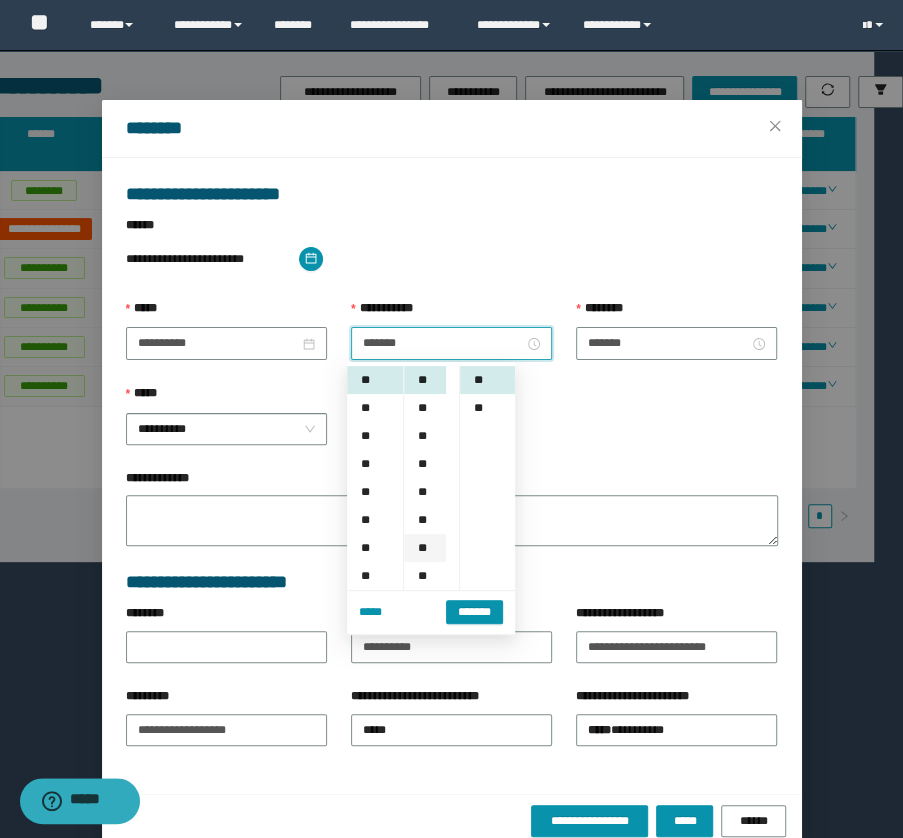 click on "**" at bounding box center [424, 548] 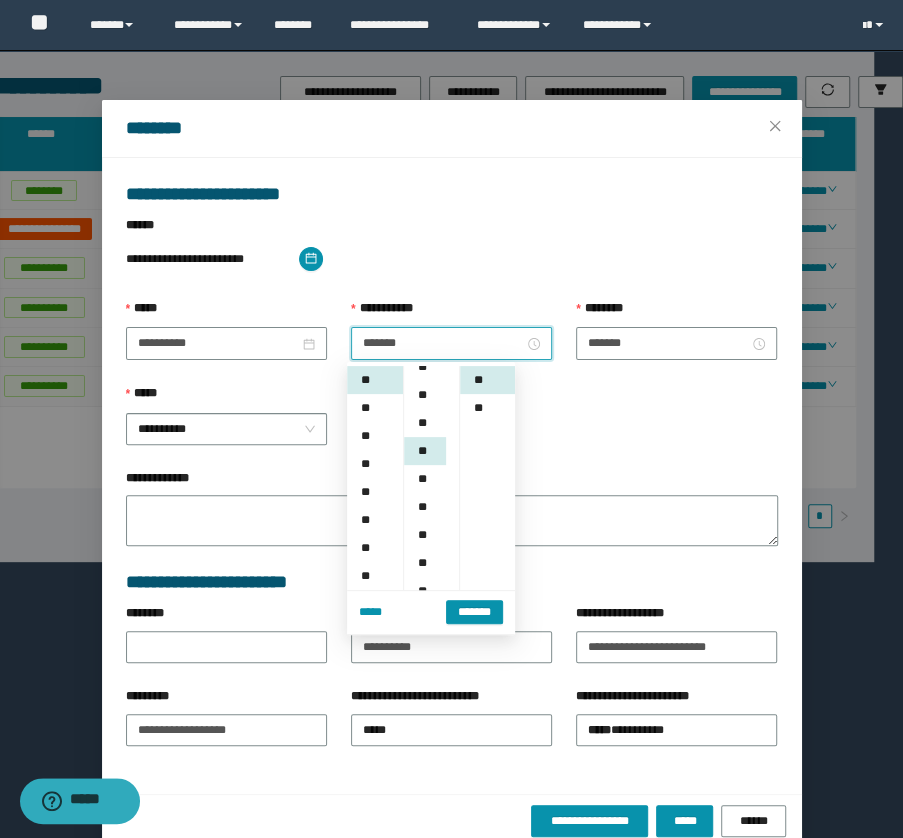 scroll, scrollTop: 168, scrollLeft: 0, axis: vertical 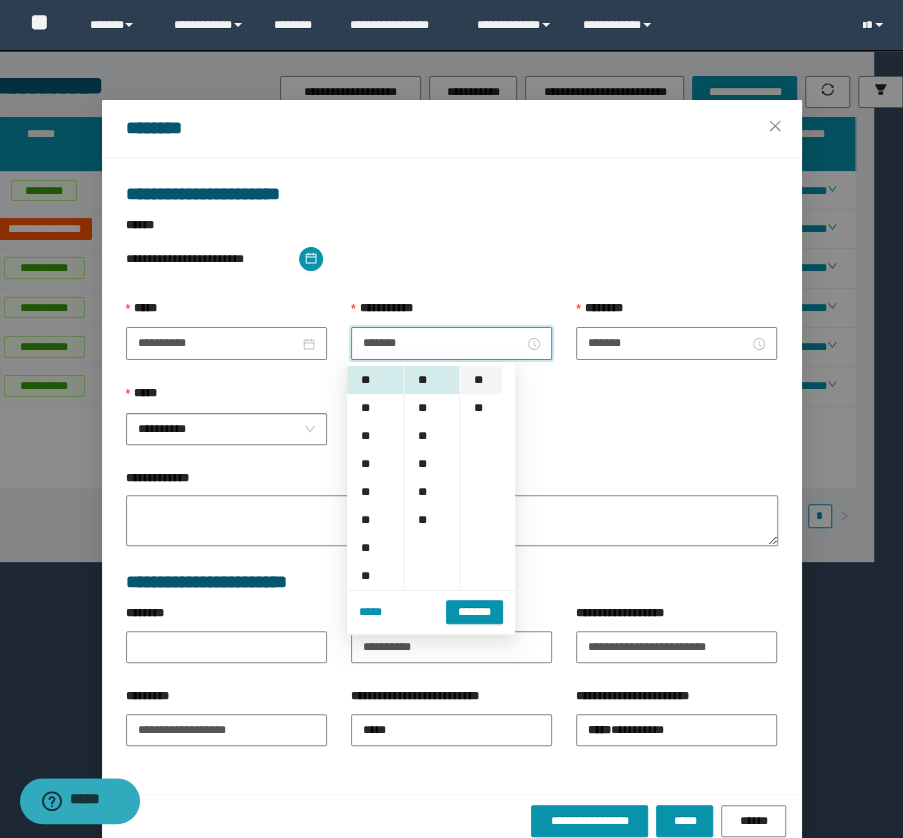 click on "**" at bounding box center (480, 380) 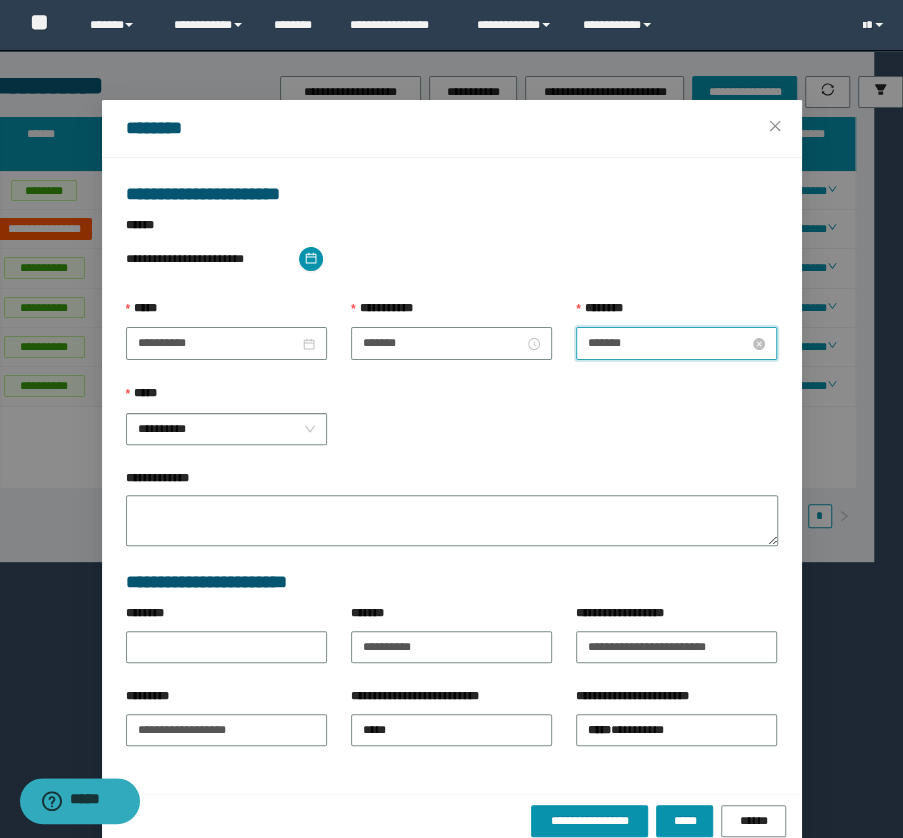click on "*******" at bounding box center [668, 343] 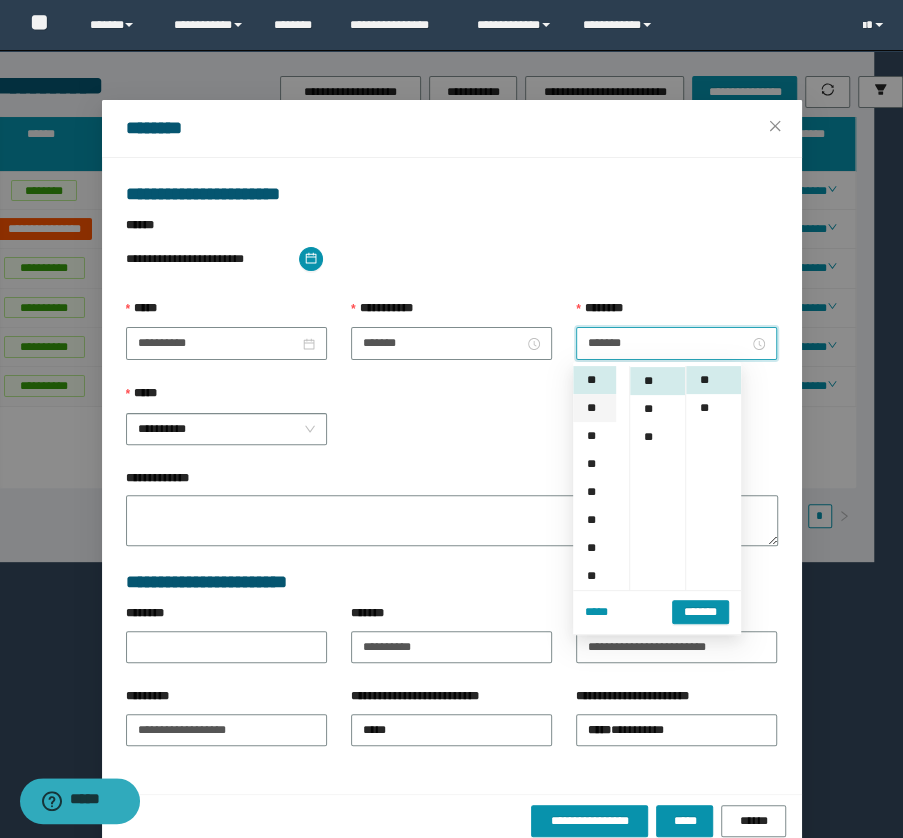 click on "**" at bounding box center [594, 408] 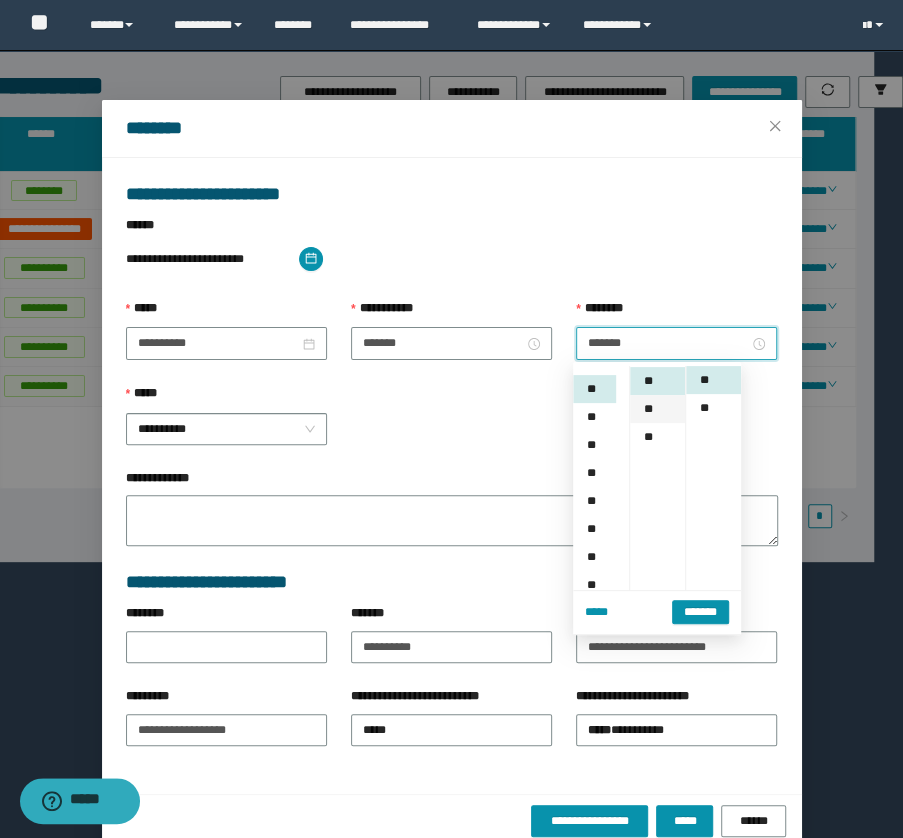 scroll, scrollTop: 56, scrollLeft: 0, axis: vertical 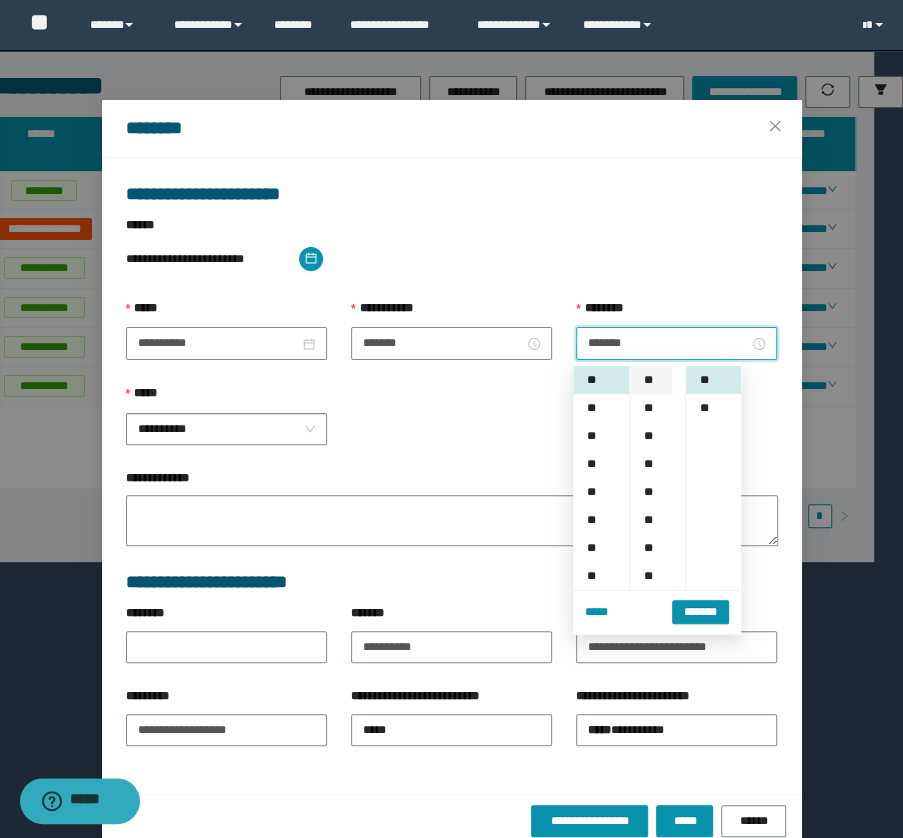 click on "**" at bounding box center [650, 380] 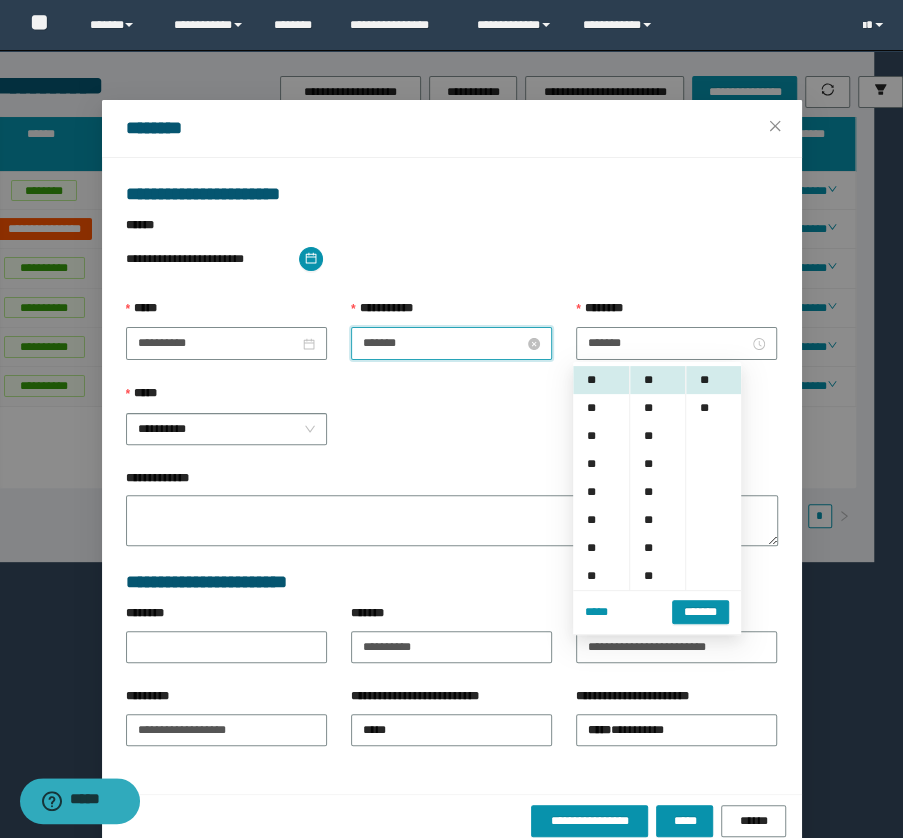 click on "*******" at bounding box center [443, 343] 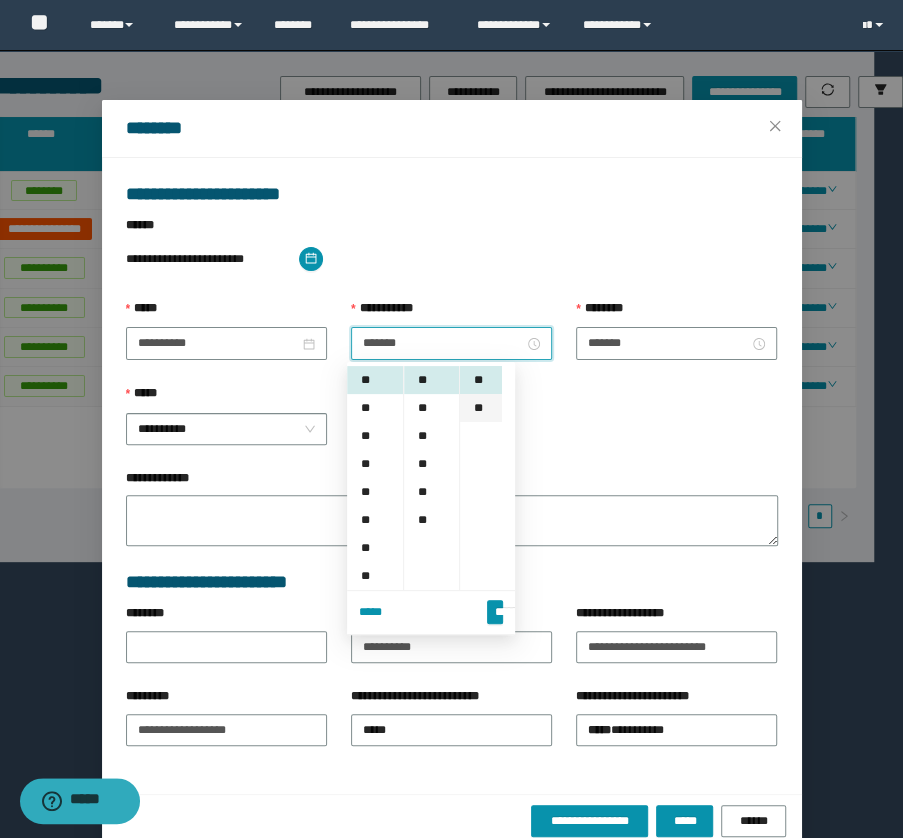 click on "**" at bounding box center [480, 408] 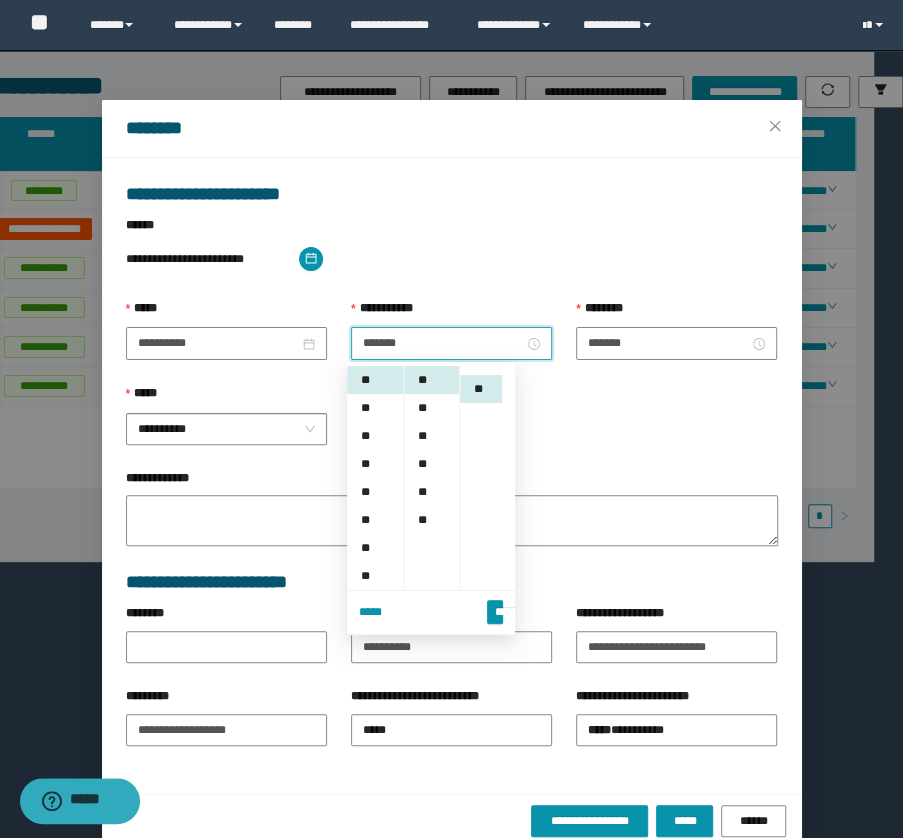 scroll, scrollTop: 28, scrollLeft: 0, axis: vertical 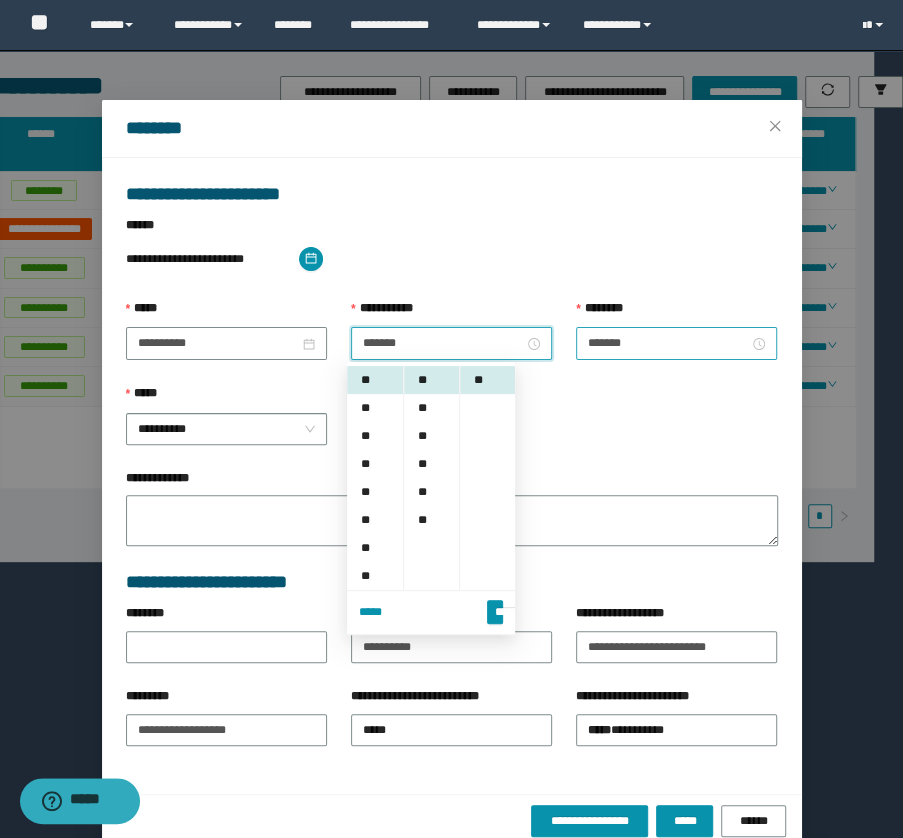 click on "*******" at bounding box center (676, 343) 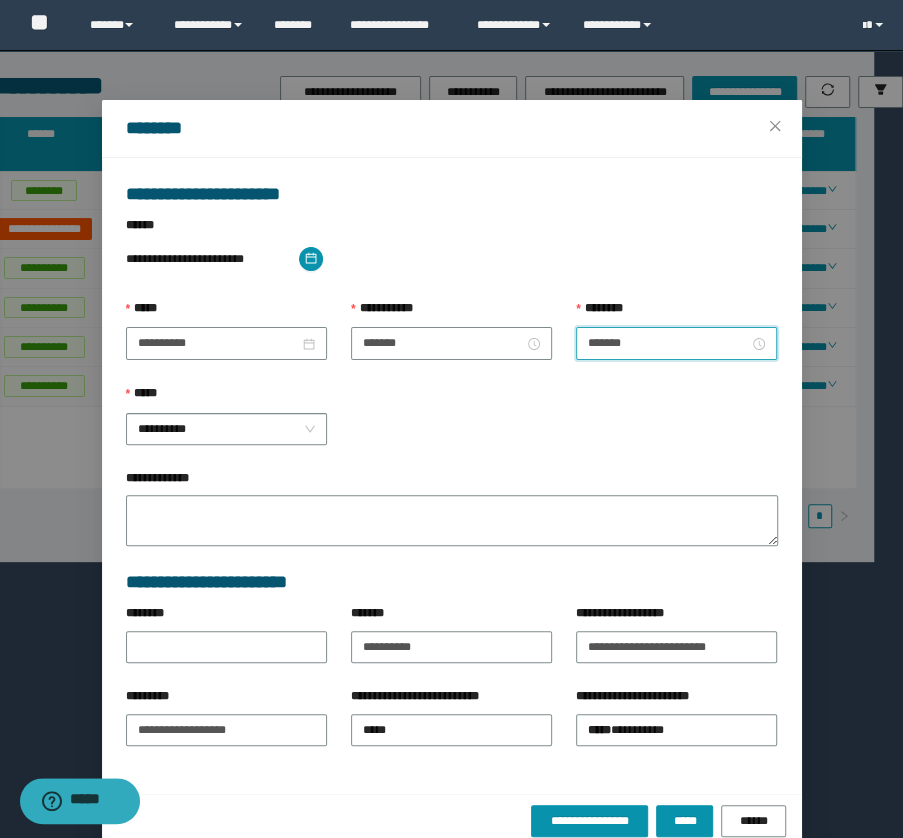 scroll, scrollTop: 28, scrollLeft: 0, axis: vertical 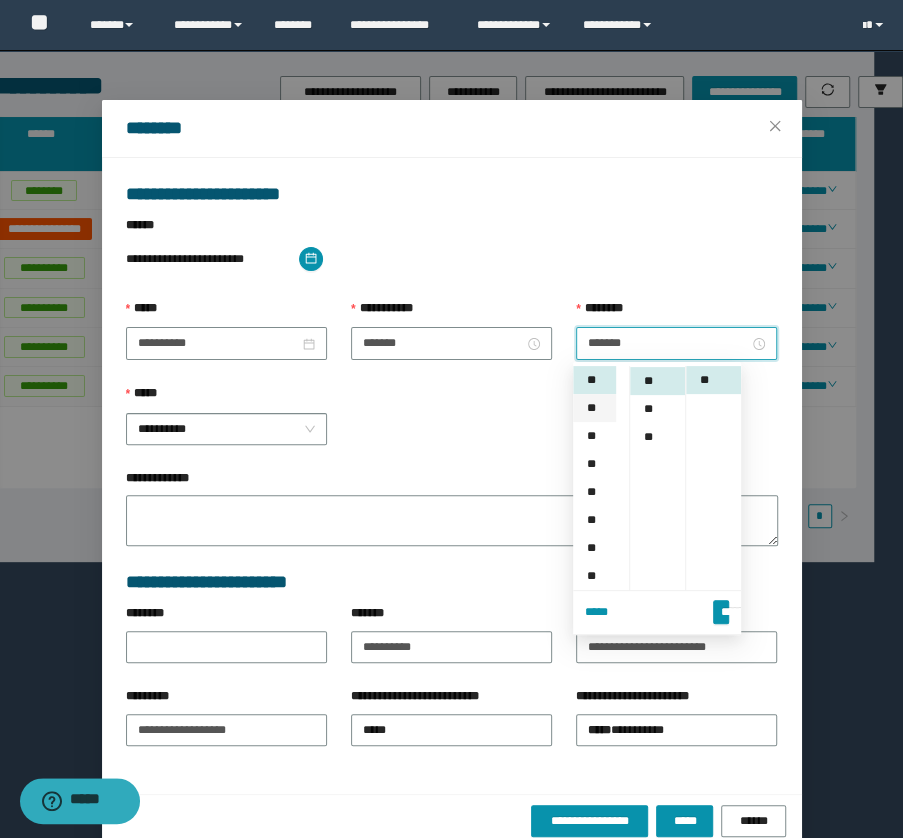 click on "**" at bounding box center (594, 408) 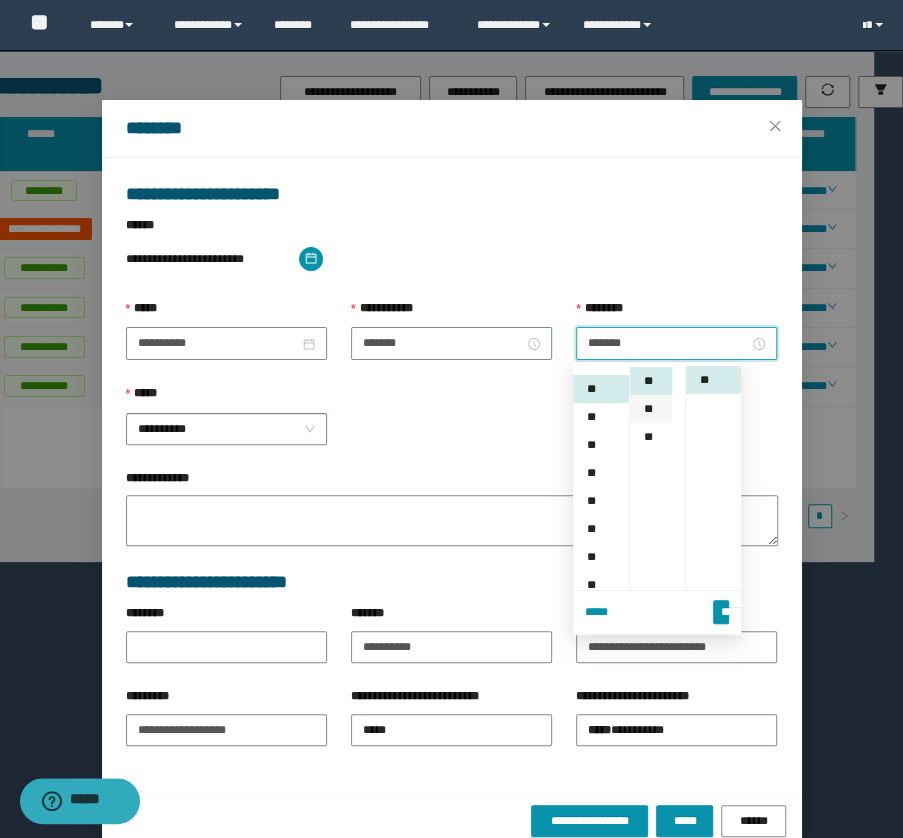 scroll, scrollTop: 56, scrollLeft: 0, axis: vertical 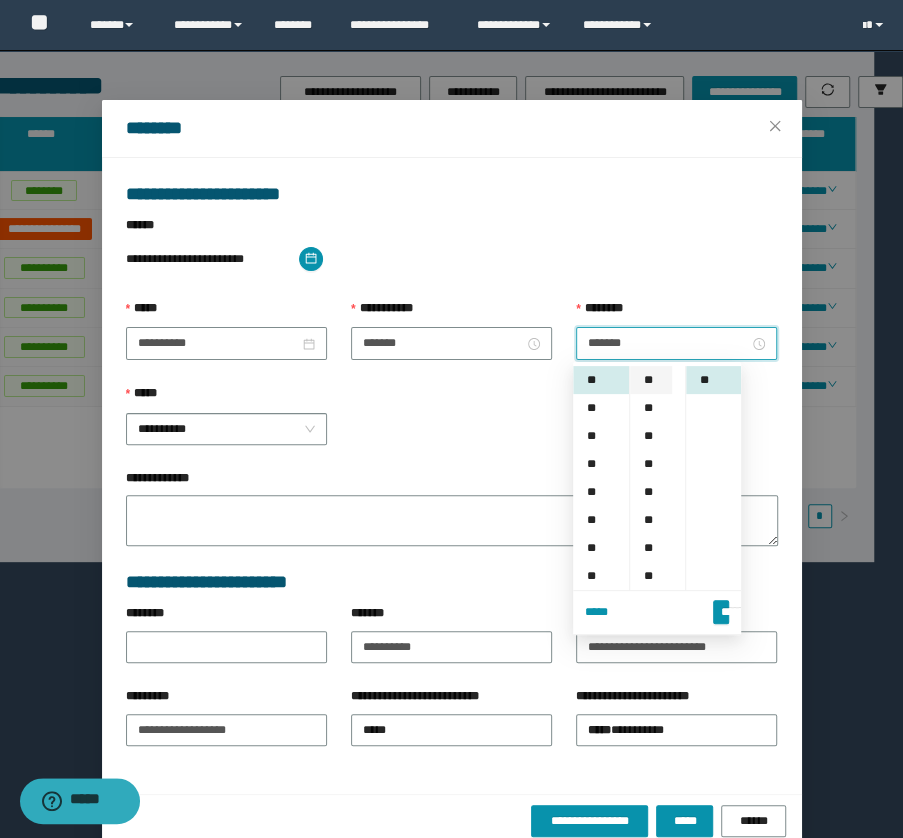 click on "**" at bounding box center [650, 380] 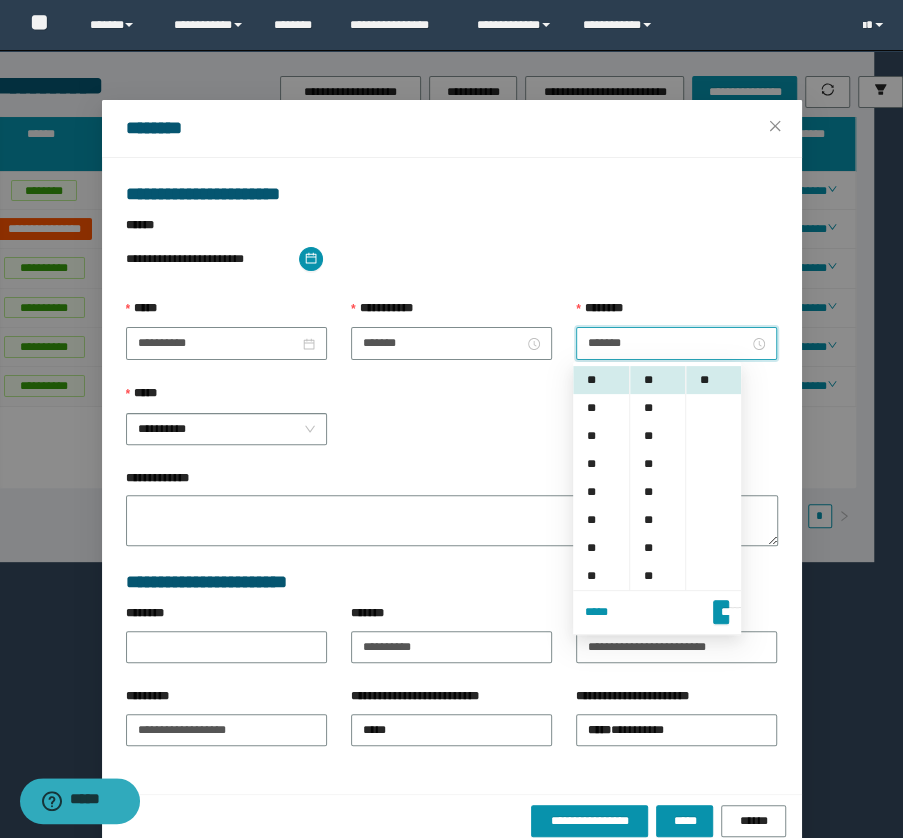 click on "*******" at bounding box center (721, 603) 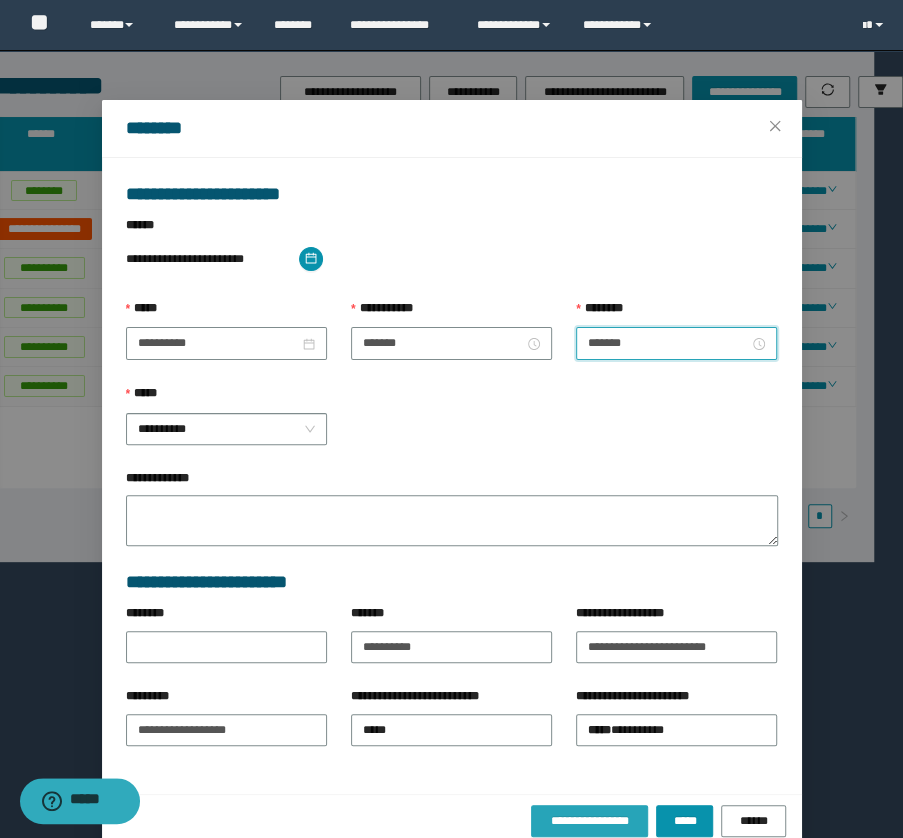 click on "**********" at bounding box center (590, 821) 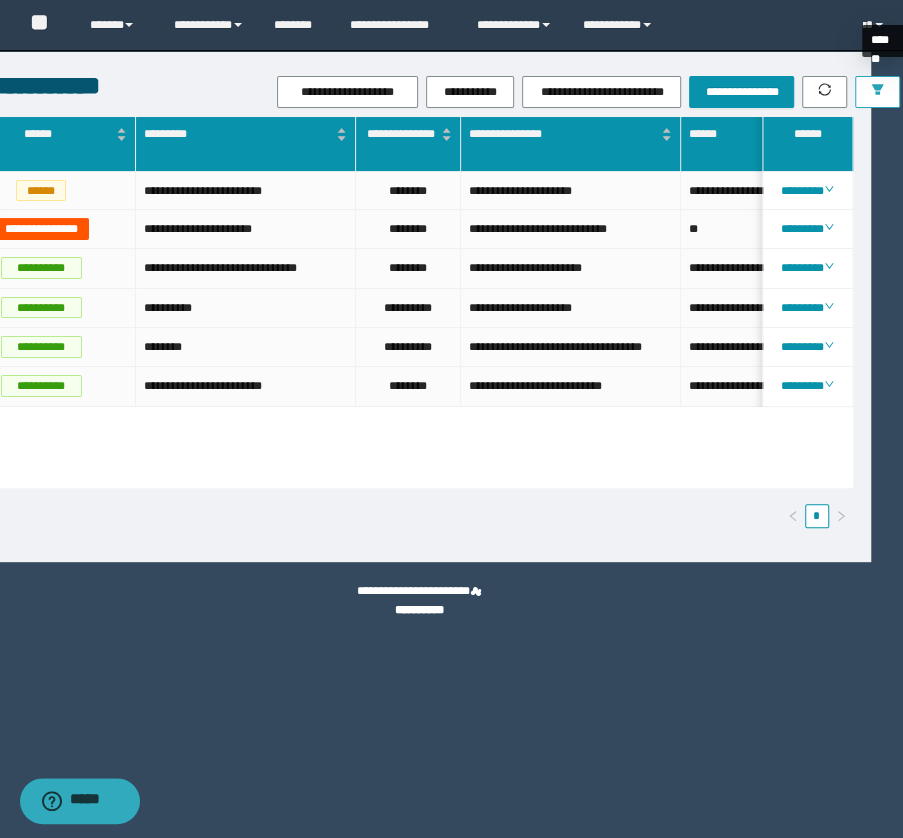 click 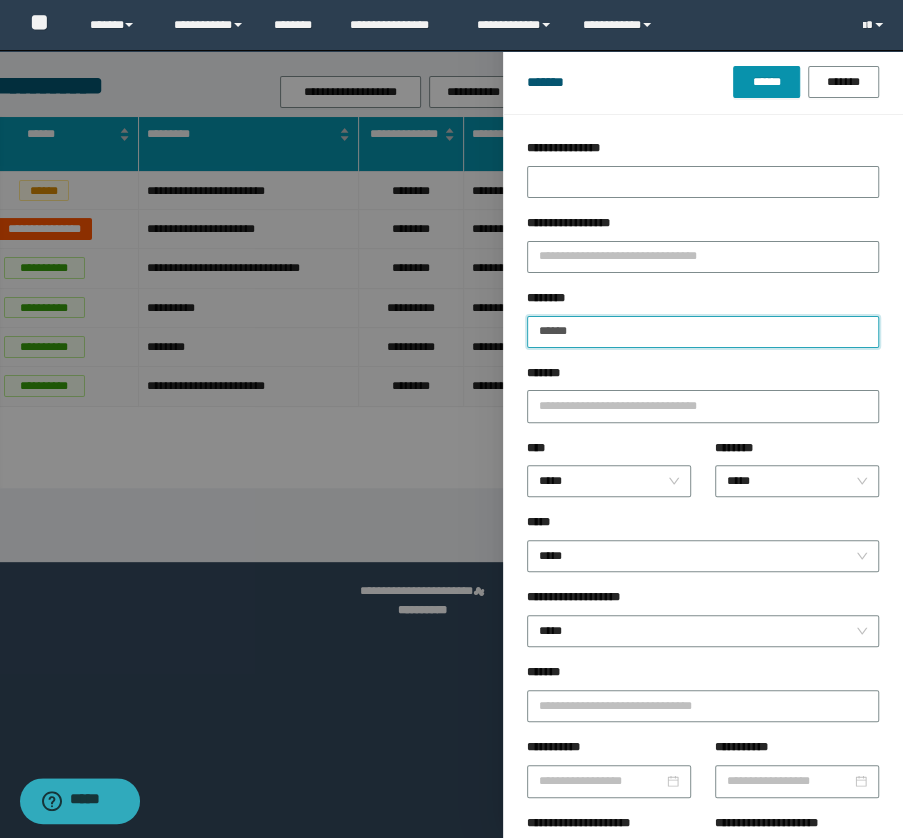 click on "******" at bounding box center (703, 332) 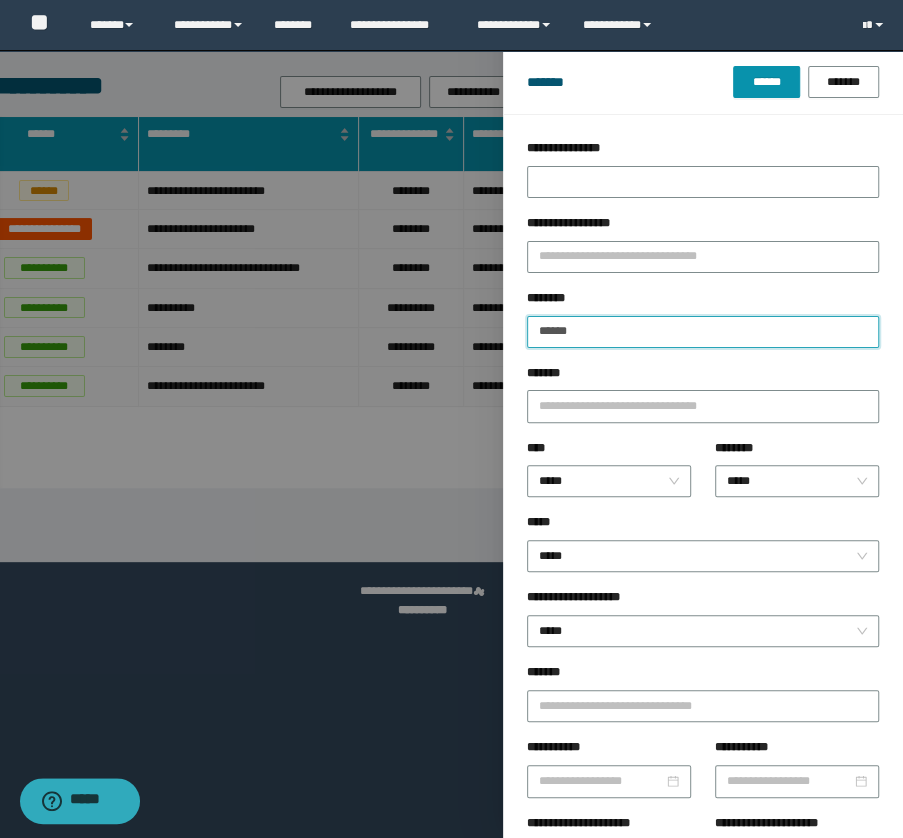 paste on "**********" 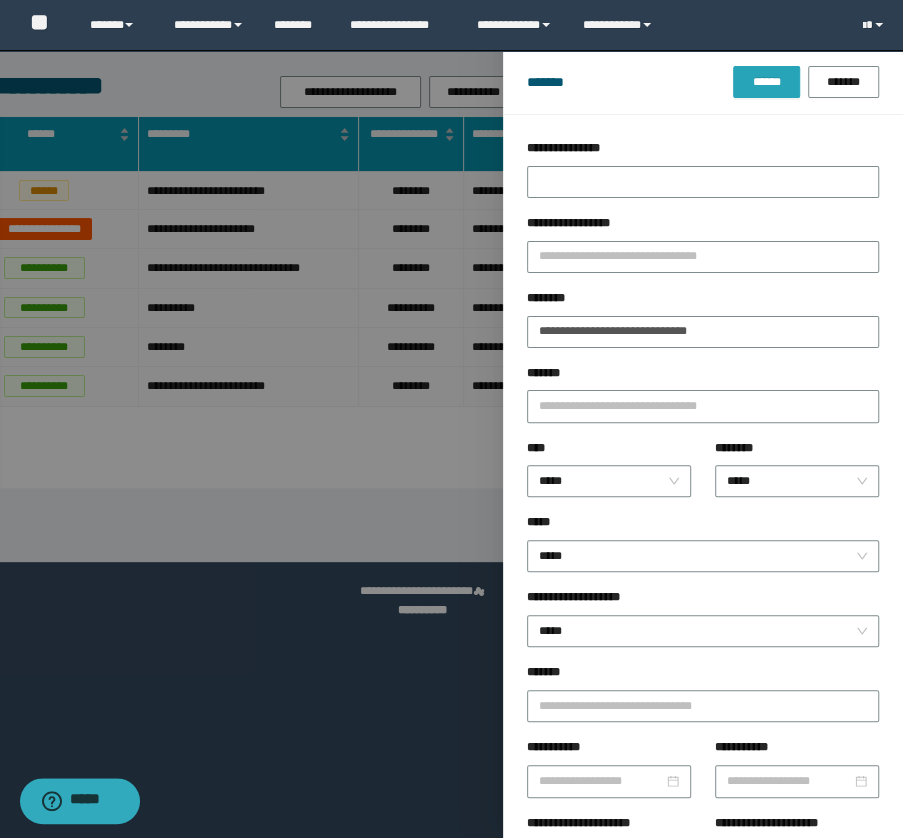 click on "******" at bounding box center [766, 82] 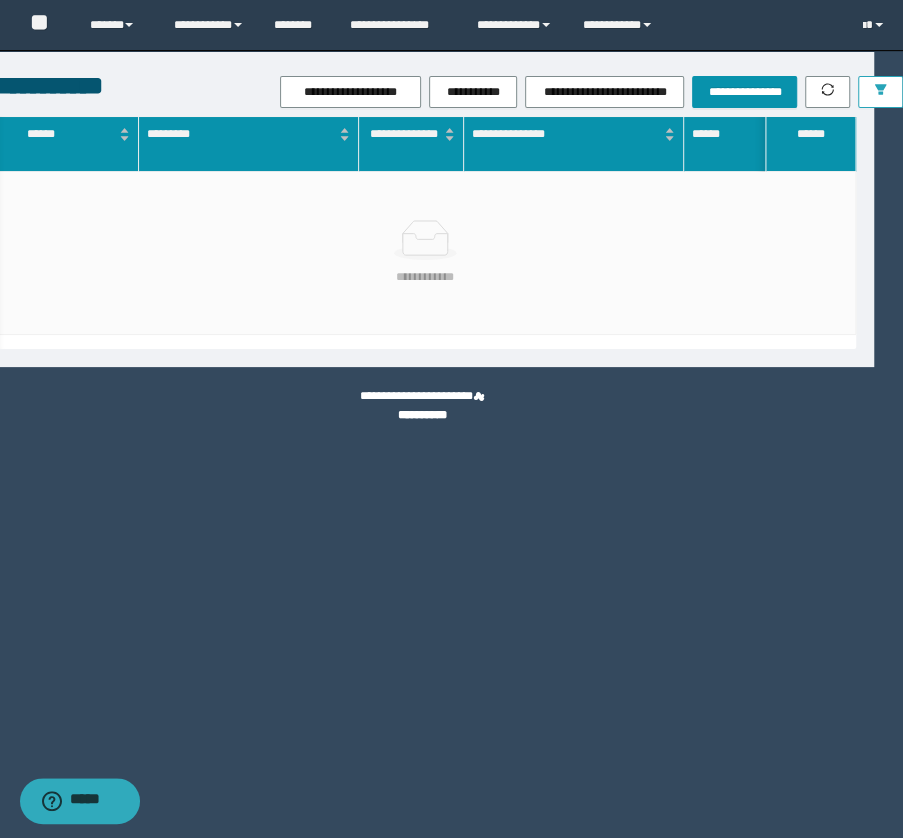 click 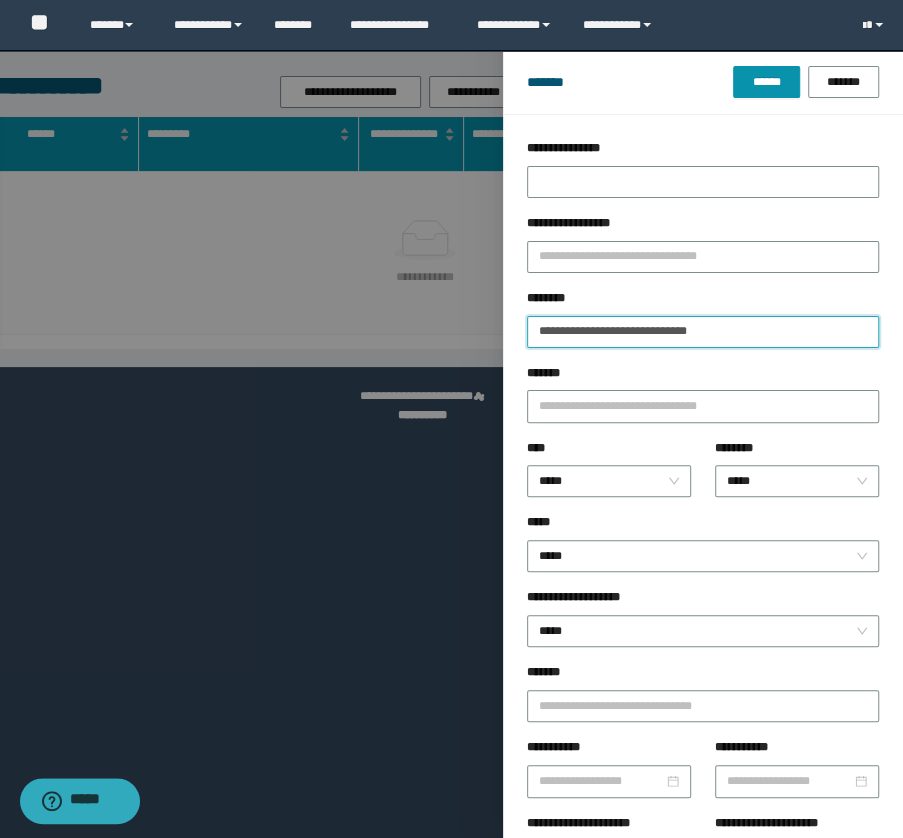 click on "**********" at bounding box center (703, 332) 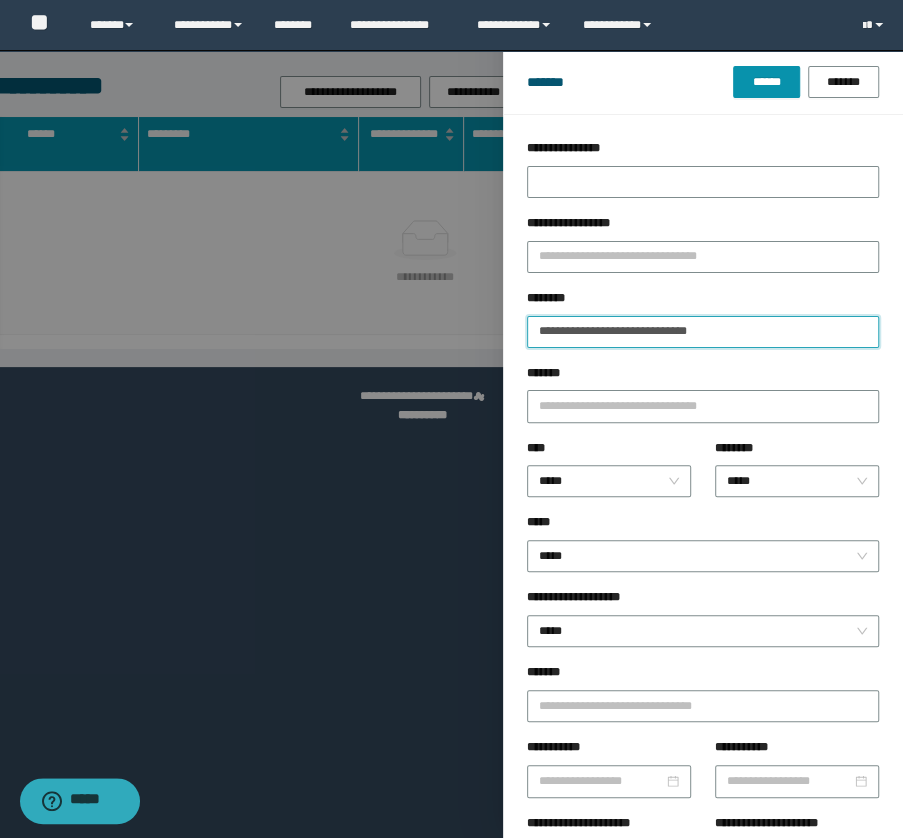 click on "**********" at bounding box center [703, 332] 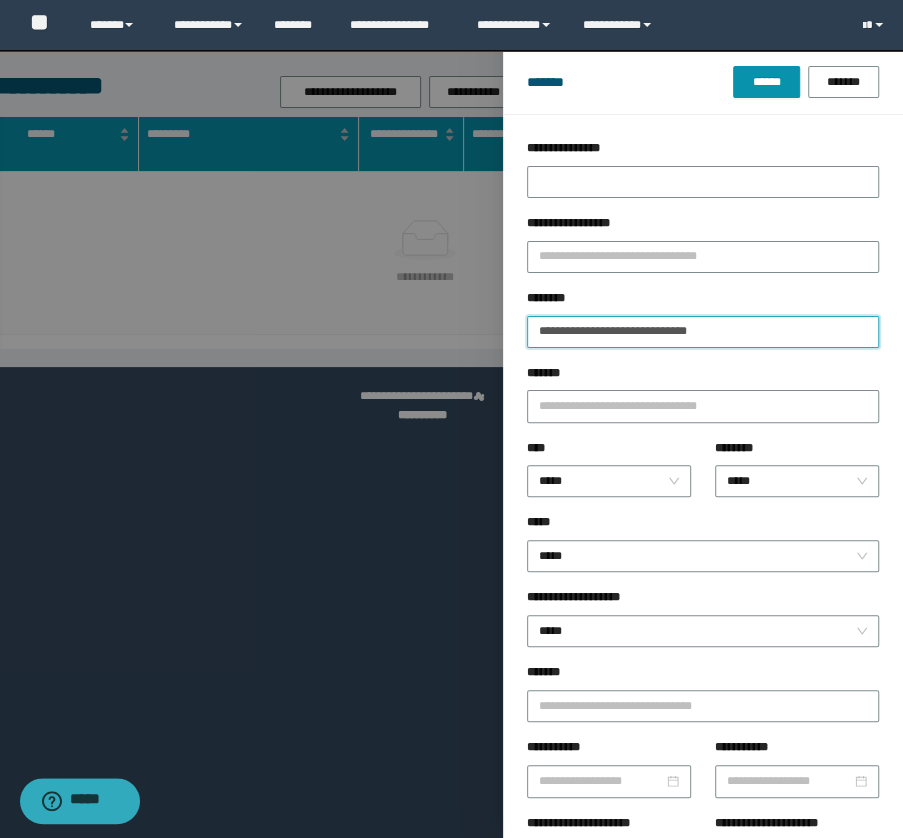 click on "**********" at bounding box center [703, 332] 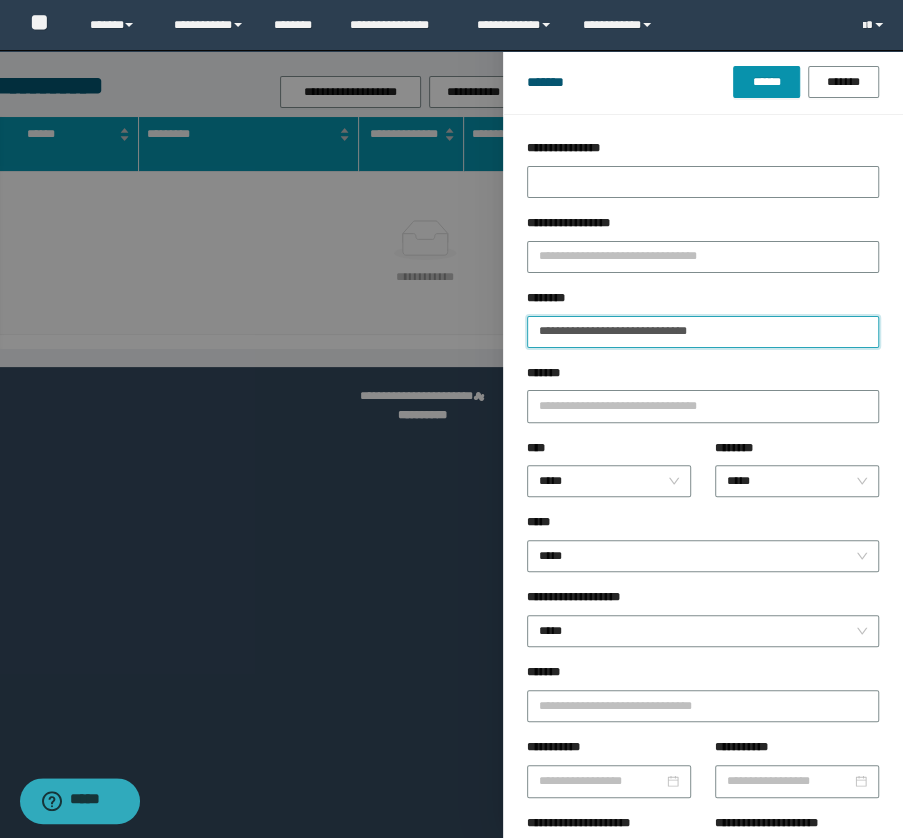 drag, startPoint x: 648, startPoint y: 339, endPoint x: 626, endPoint y: 330, distance: 23.769728 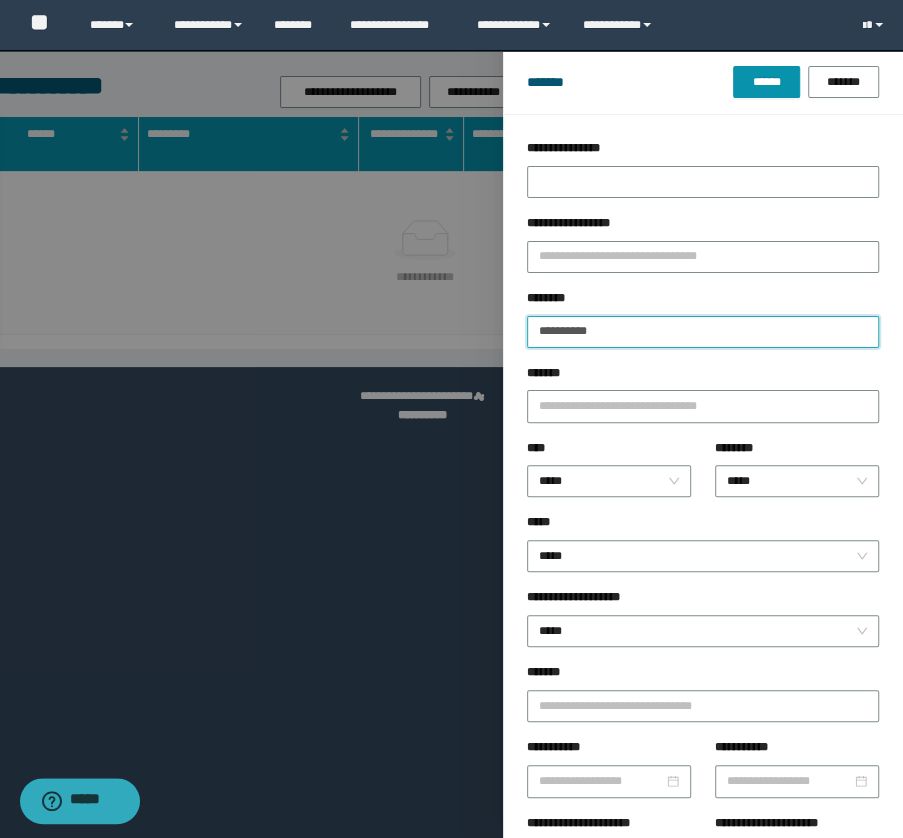 type on "**********" 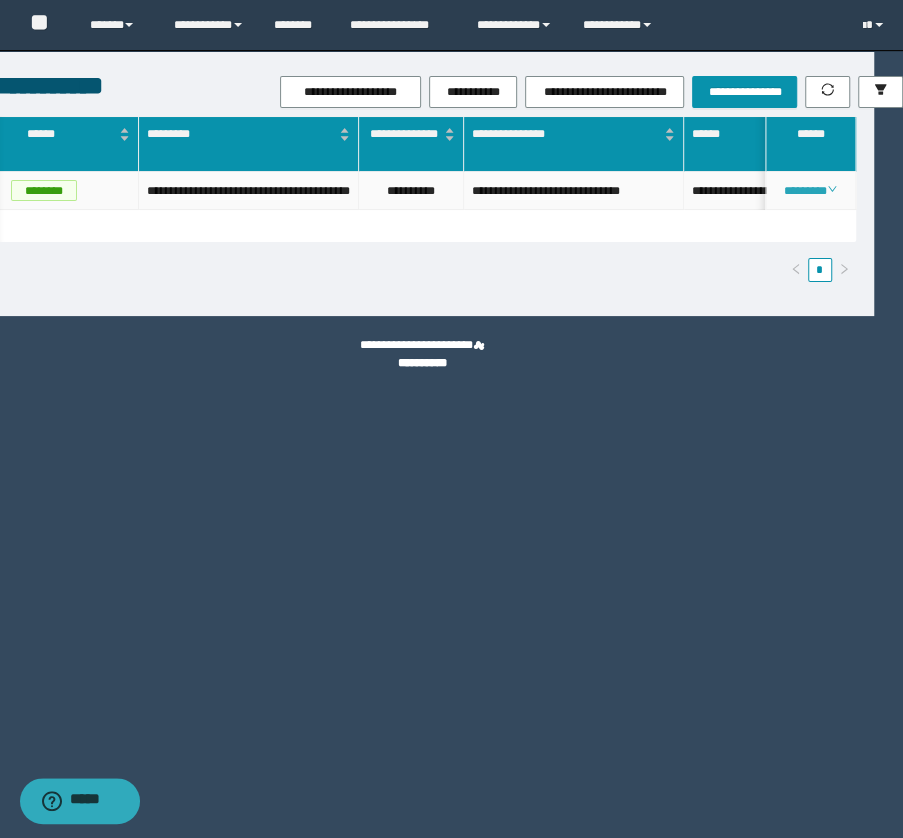 click on "********" at bounding box center (810, 191) 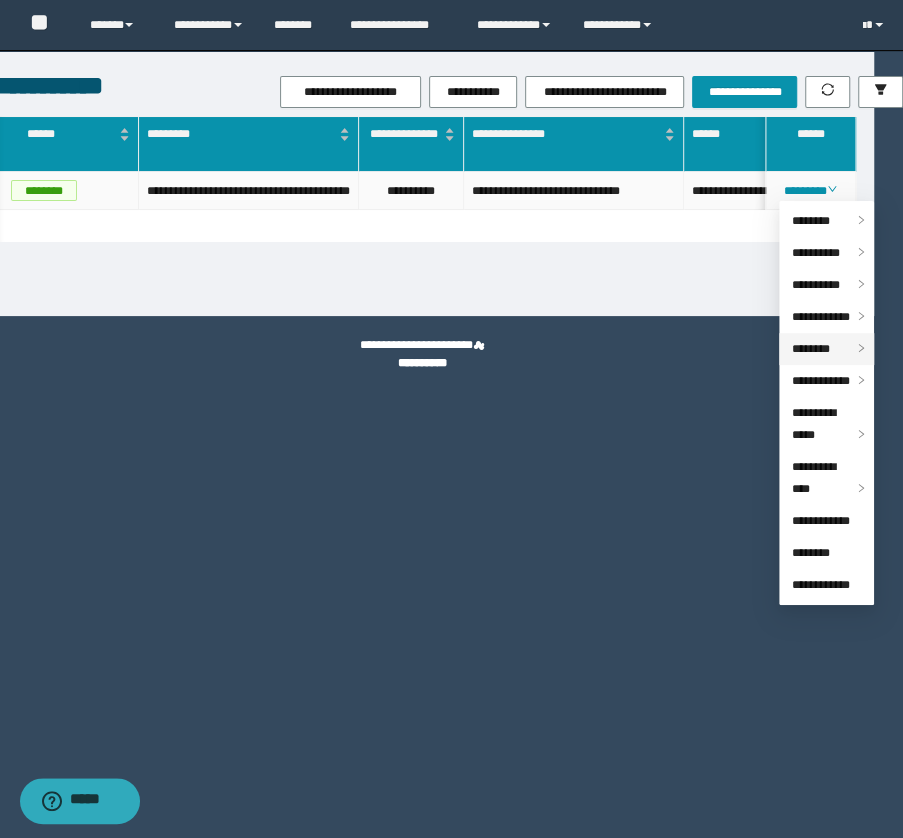 click on "********" at bounding box center (810, 349) 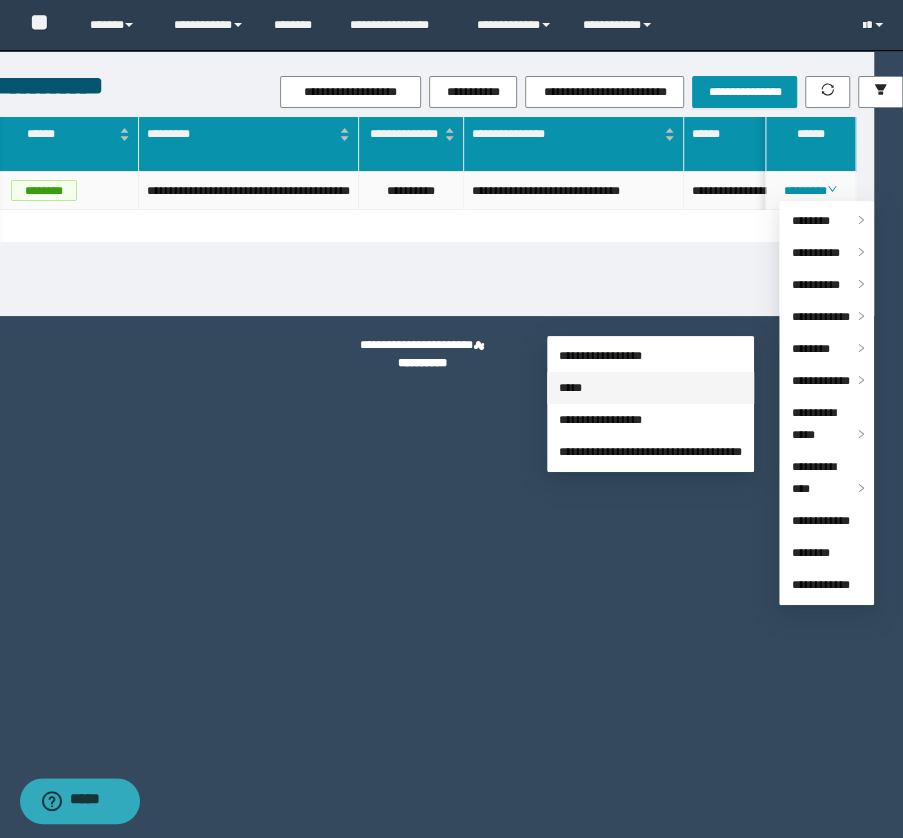 click on "*****" at bounding box center [570, 388] 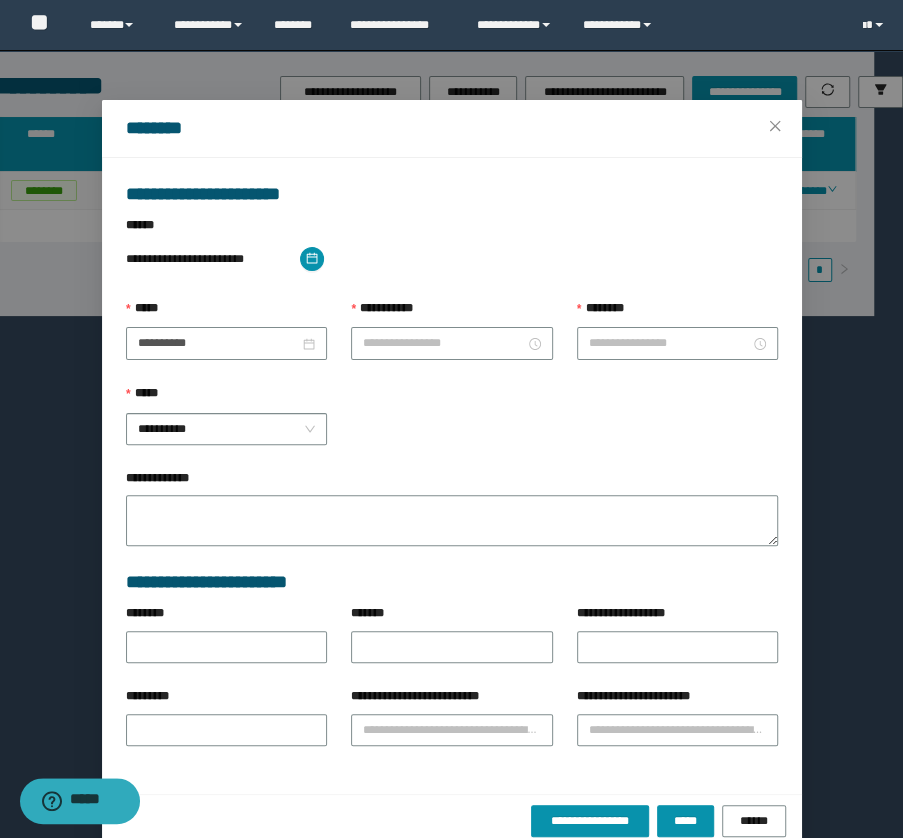 type on "**********" 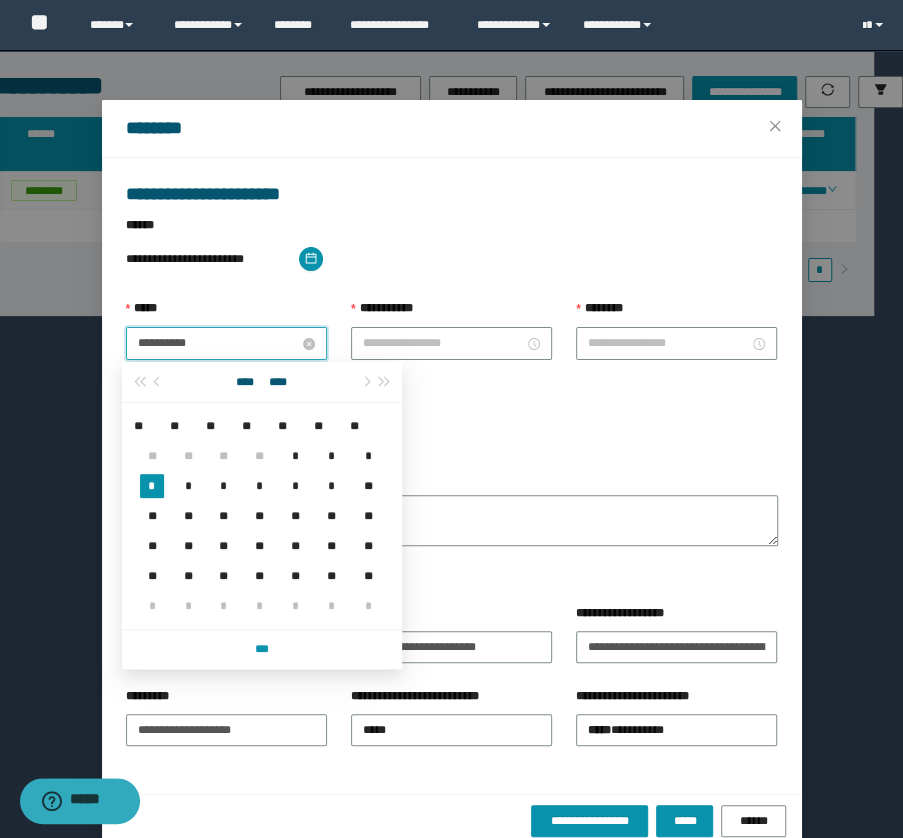 click on "**********" at bounding box center [218, 343] 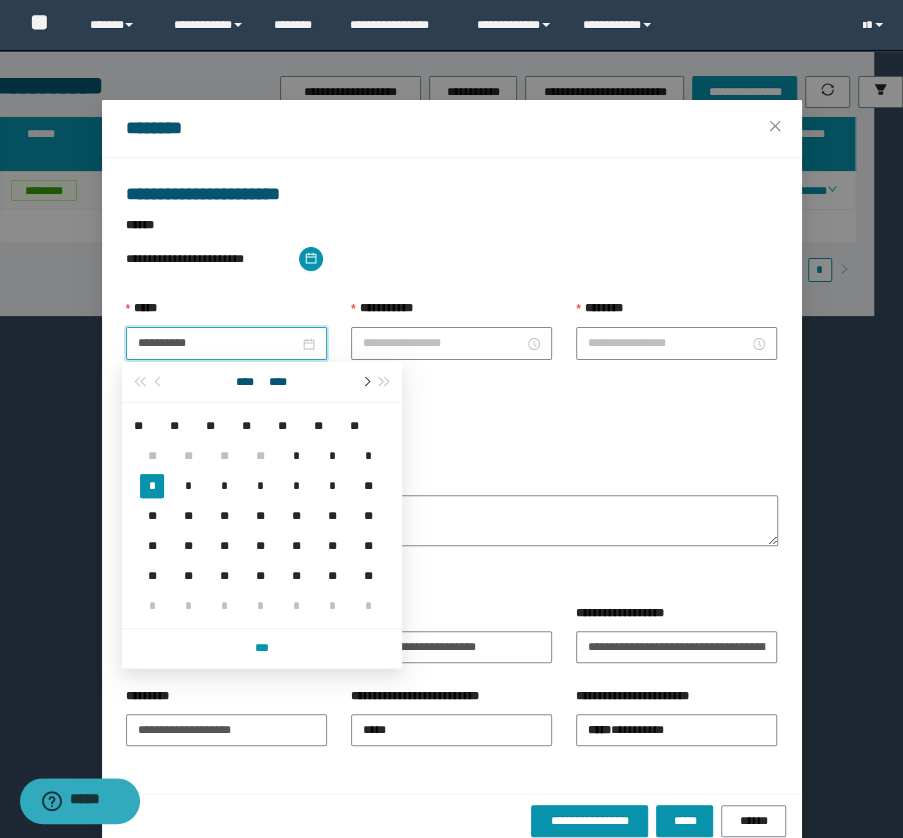 click at bounding box center (365, 382) 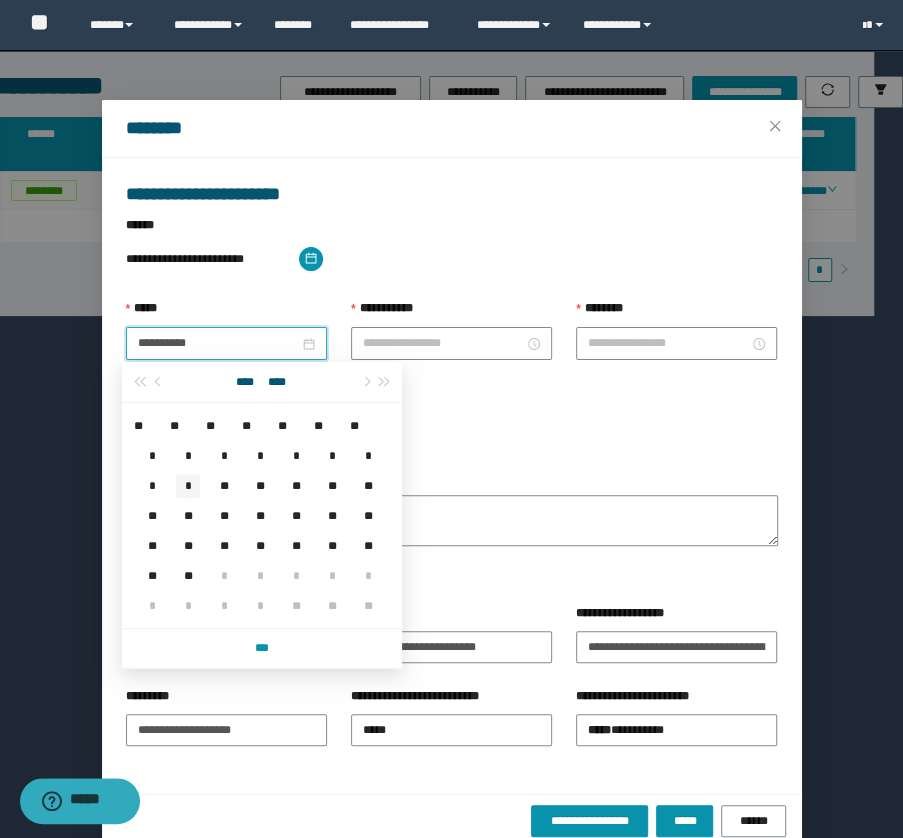 type on "**********" 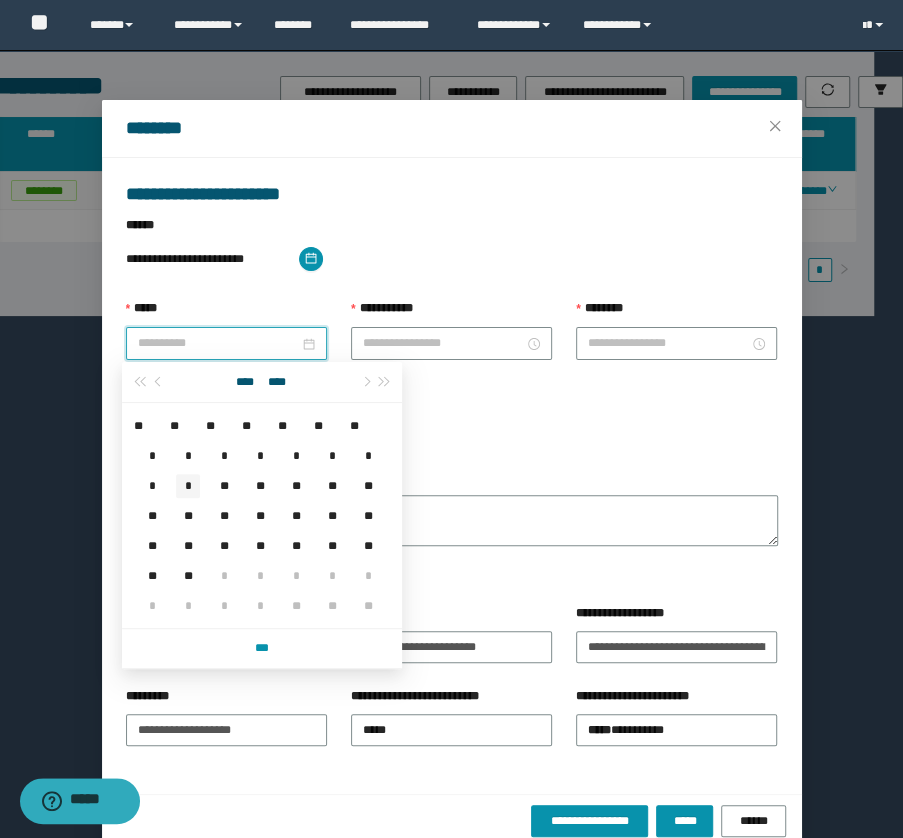 click on "*" at bounding box center [188, 486] 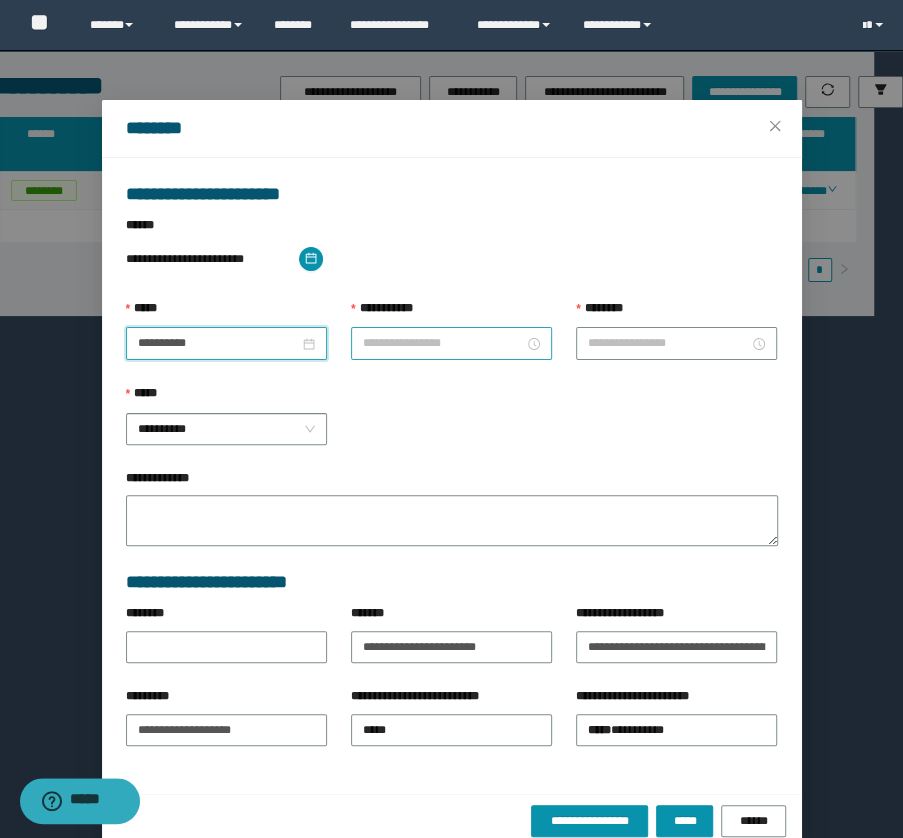 click on "**********" at bounding box center [443, 343] 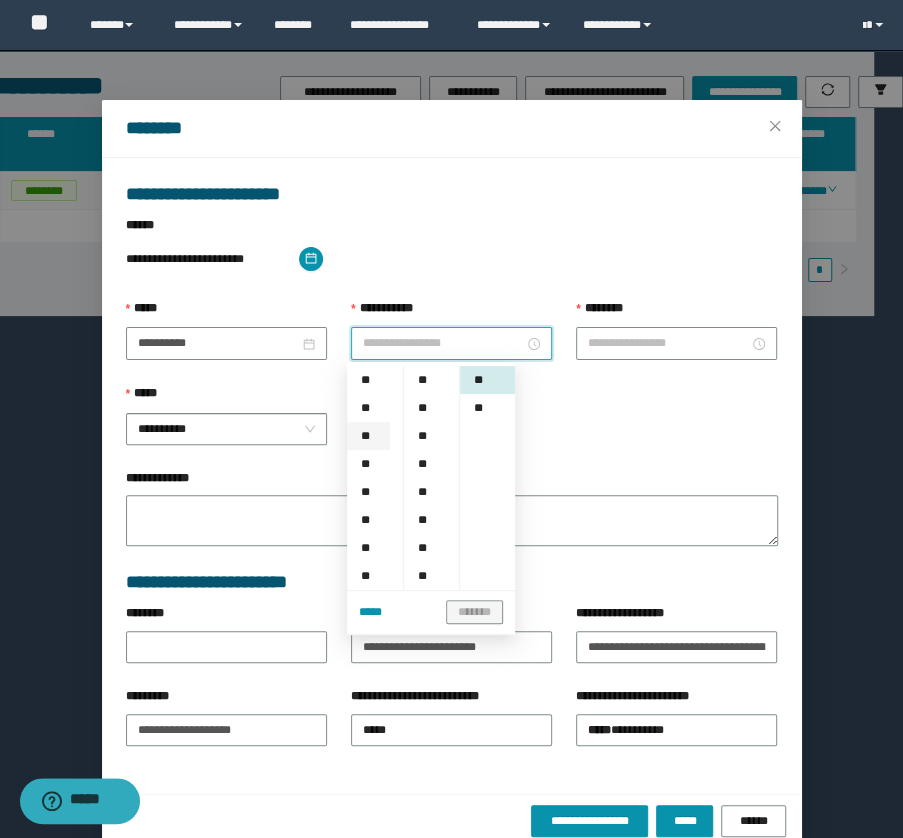 click on "**" at bounding box center [368, 436] 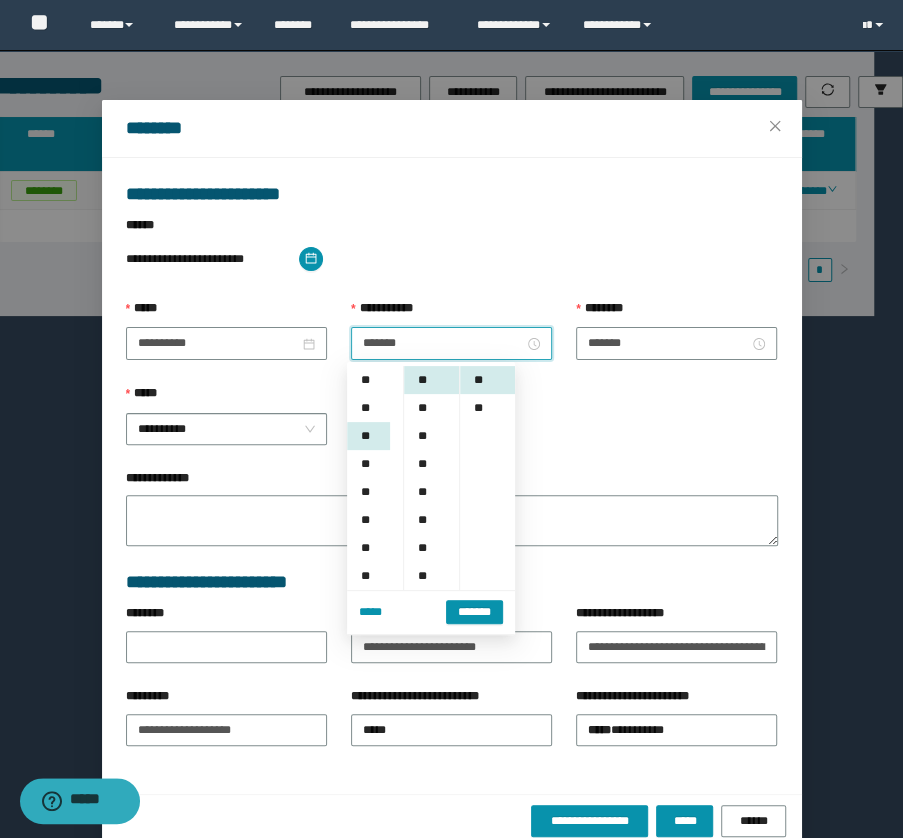 scroll, scrollTop: 56, scrollLeft: 0, axis: vertical 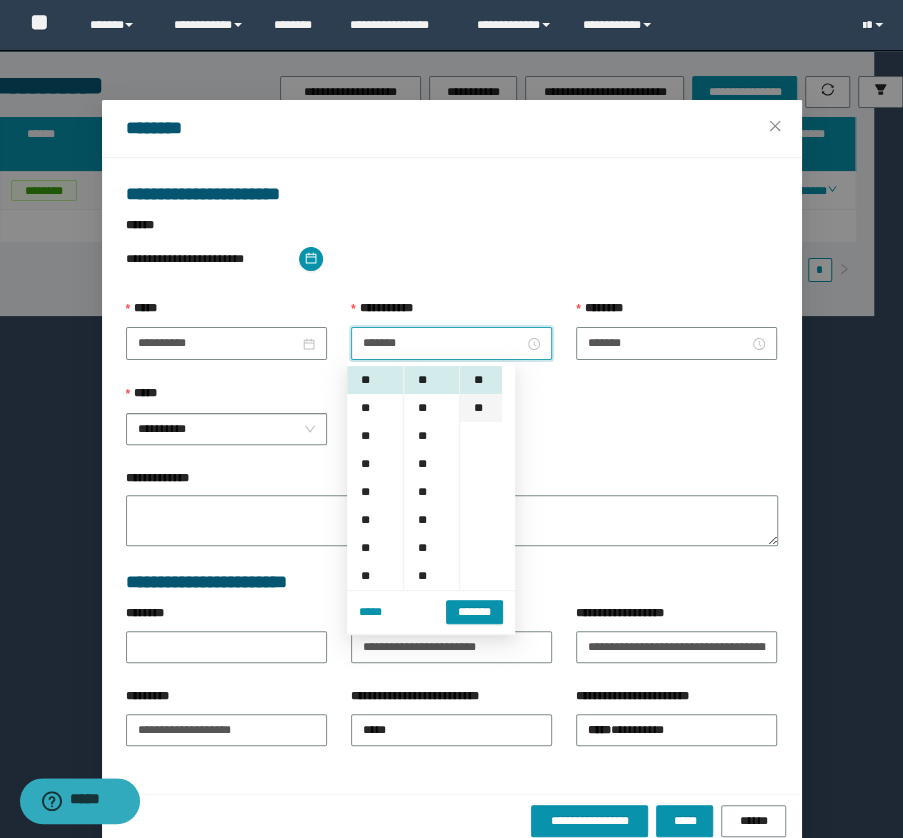 click on "**" at bounding box center (480, 408) 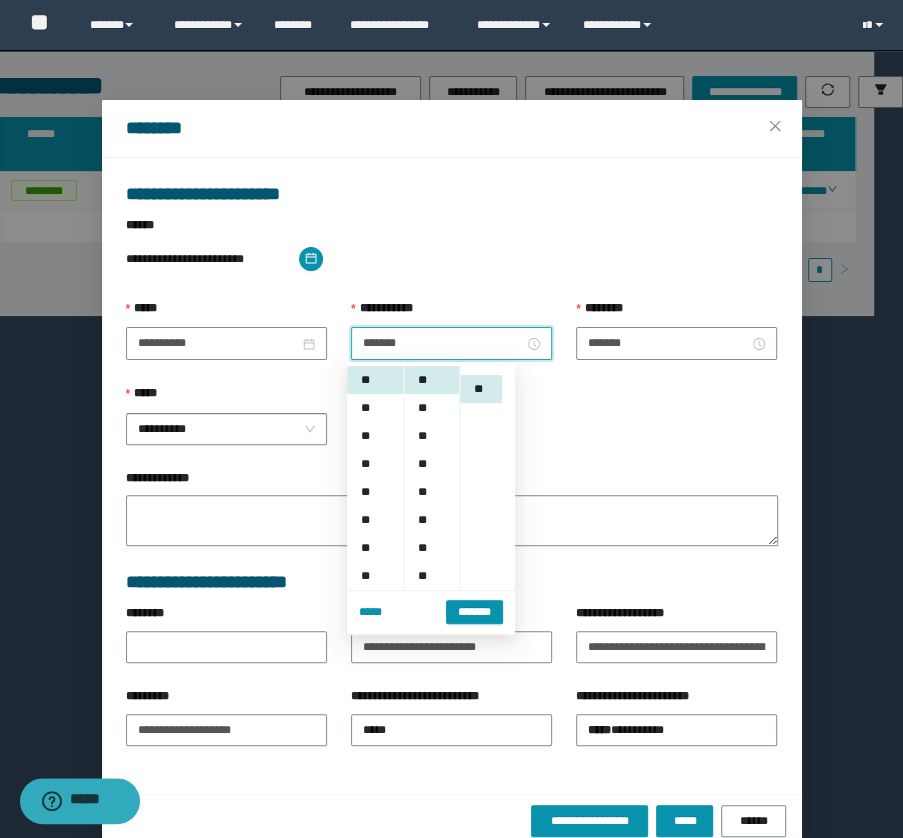 scroll, scrollTop: 28, scrollLeft: 0, axis: vertical 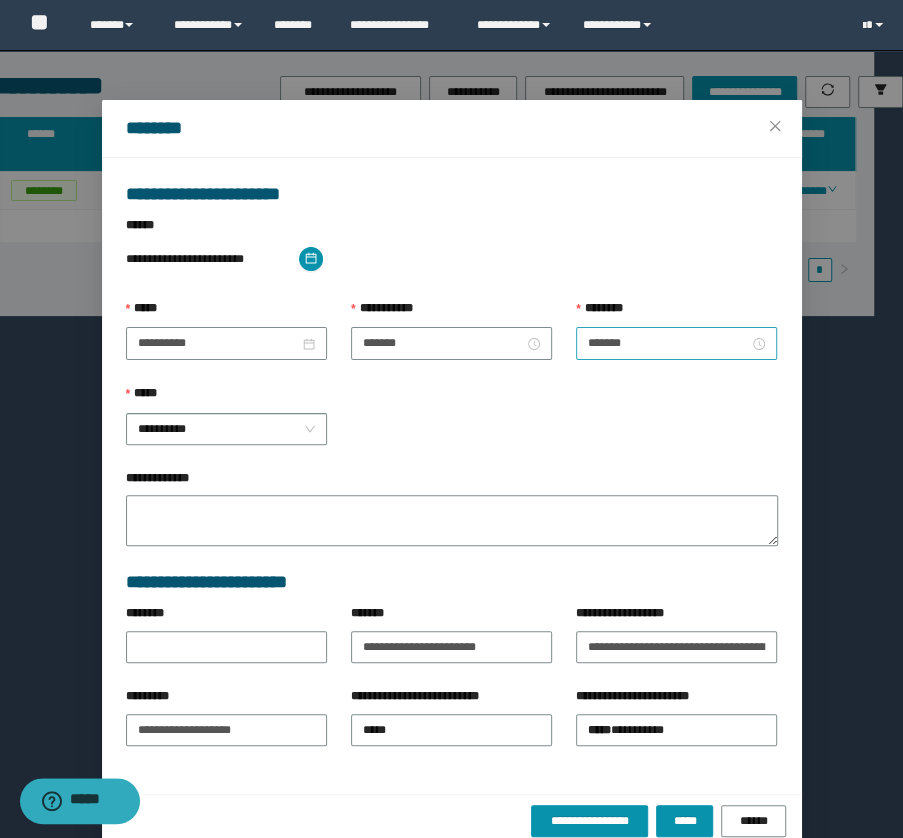 click on "*******" at bounding box center [676, 343] 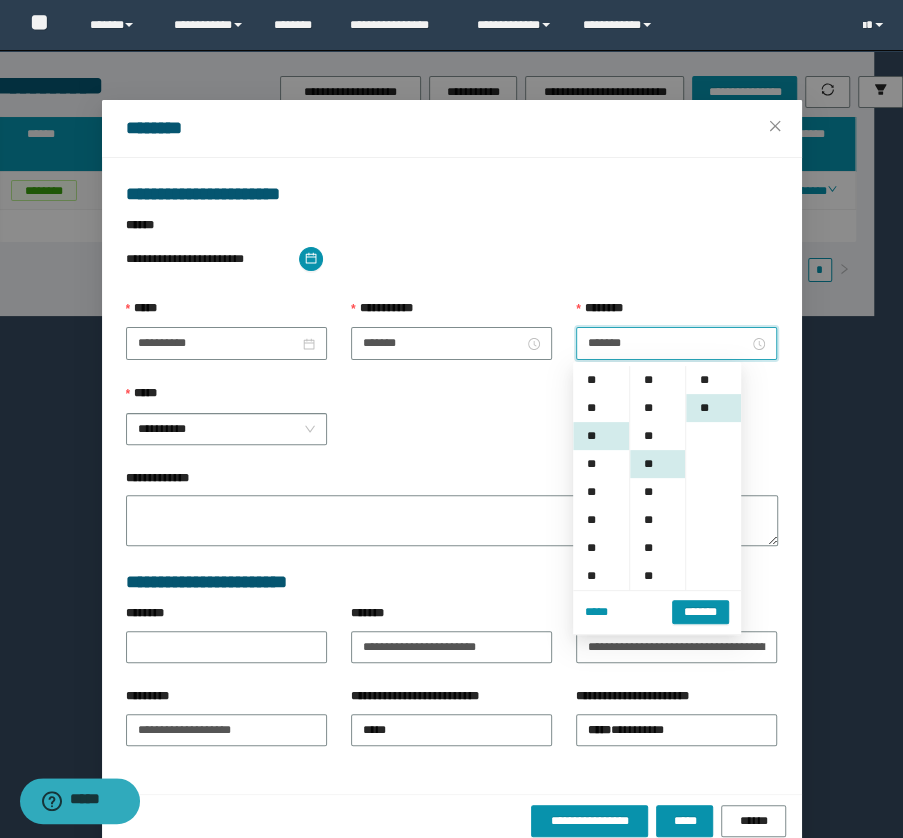scroll, scrollTop: 56, scrollLeft: 0, axis: vertical 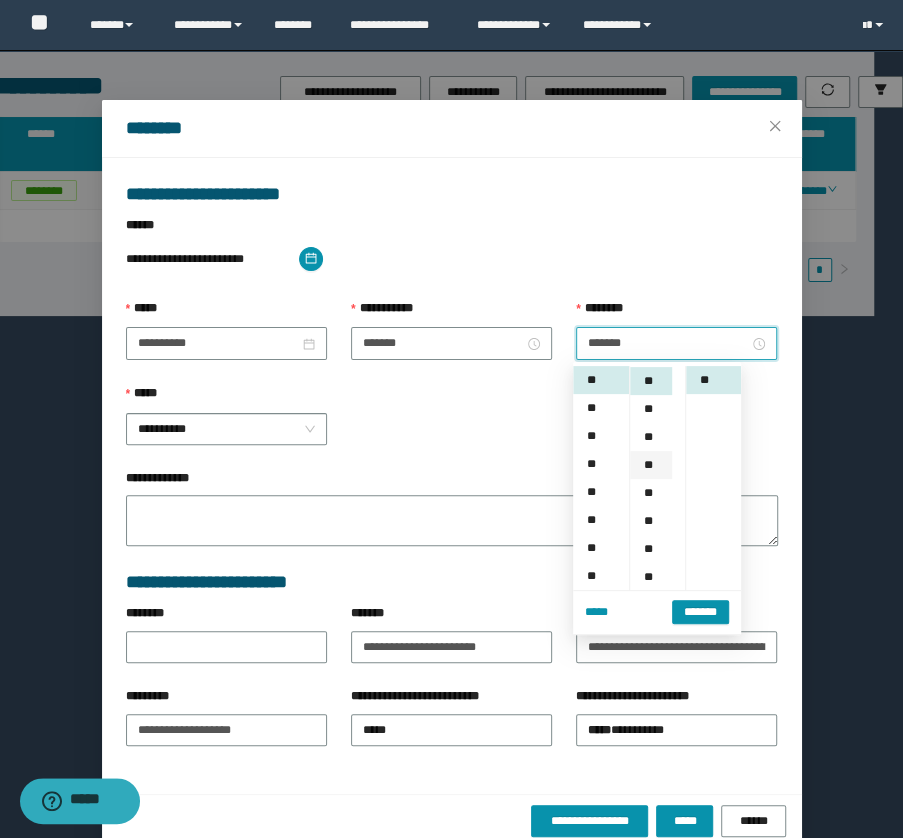 click on "**" at bounding box center (650, 465) 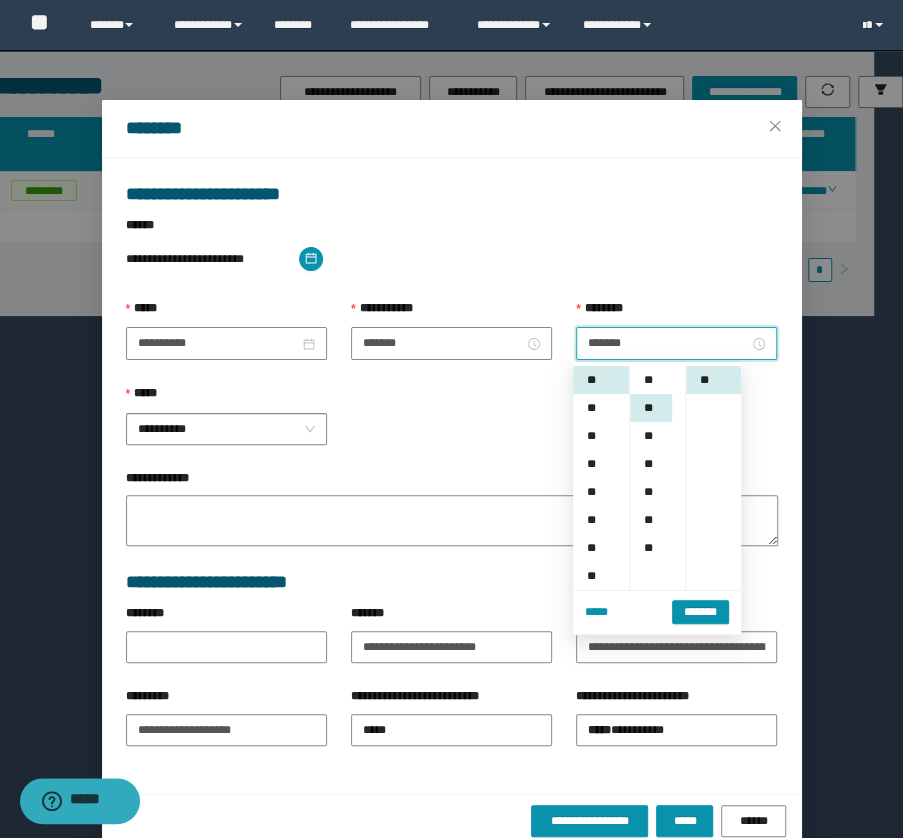 scroll, scrollTop: 168, scrollLeft: 0, axis: vertical 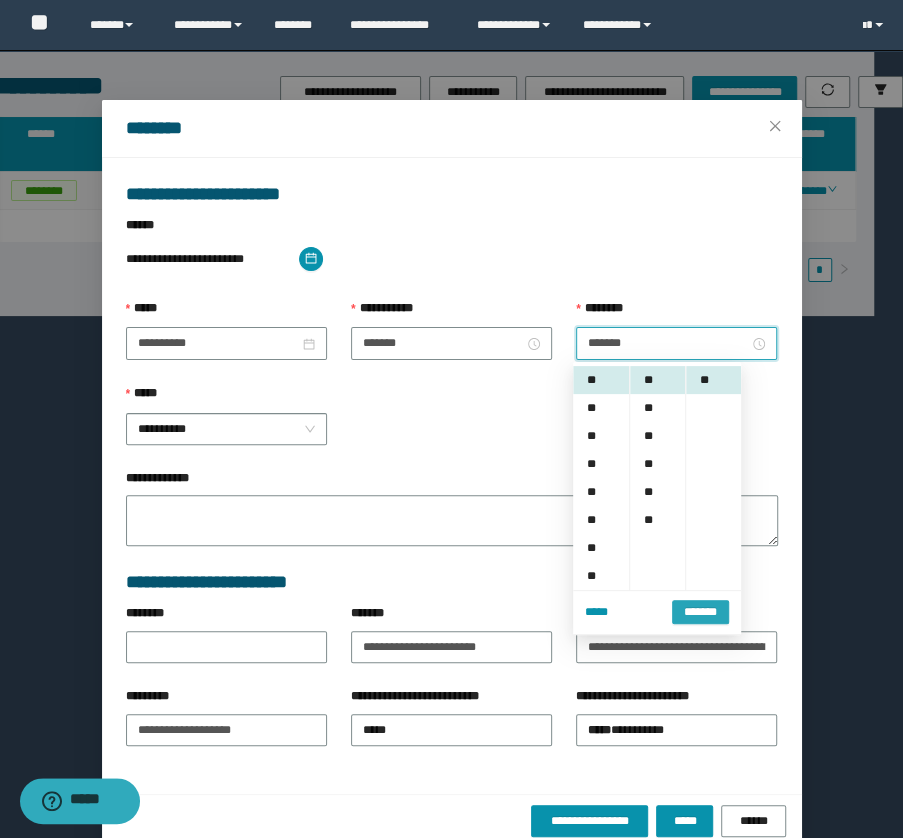 click on "*******" at bounding box center (700, 612) 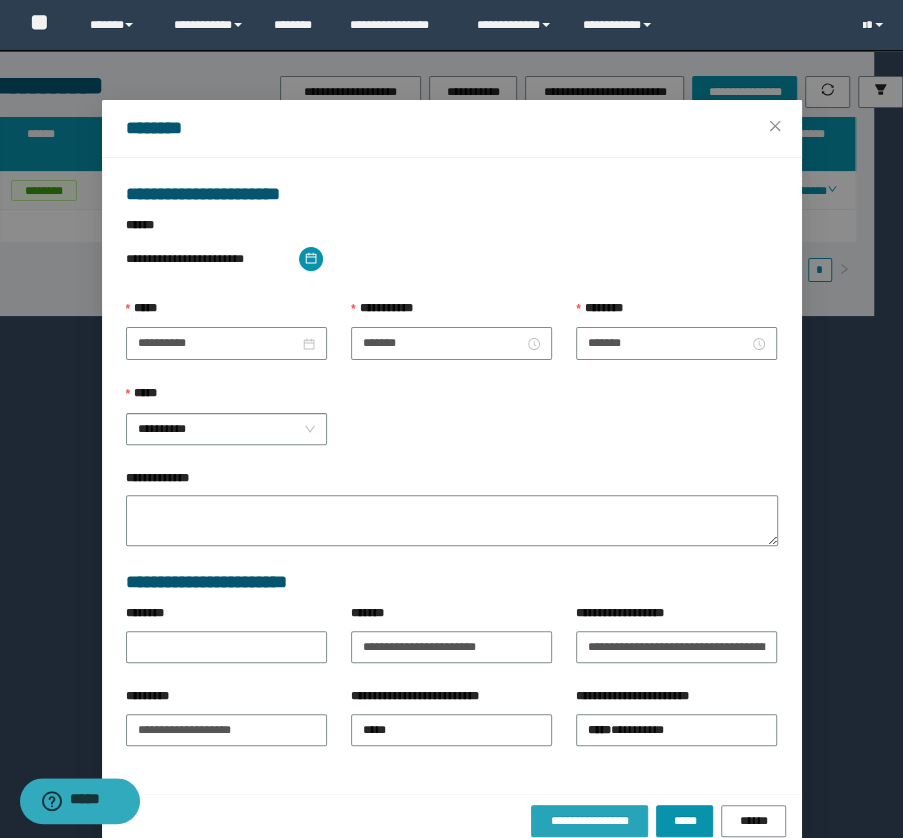 click on "**********" at bounding box center [590, 821] 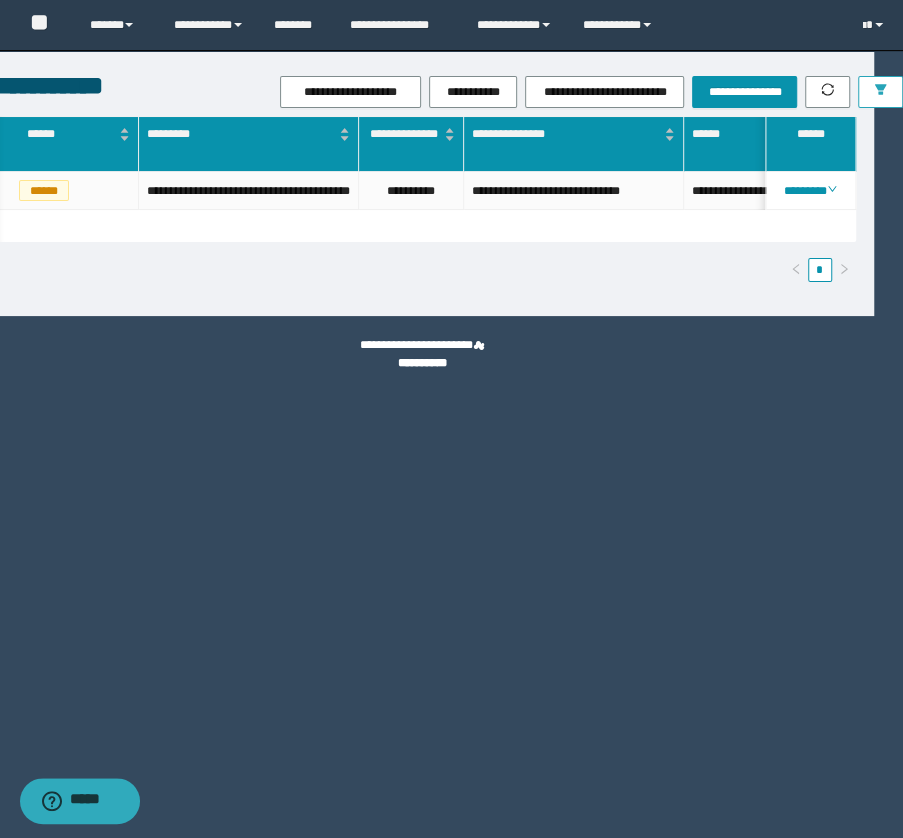 click at bounding box center [880, 92] 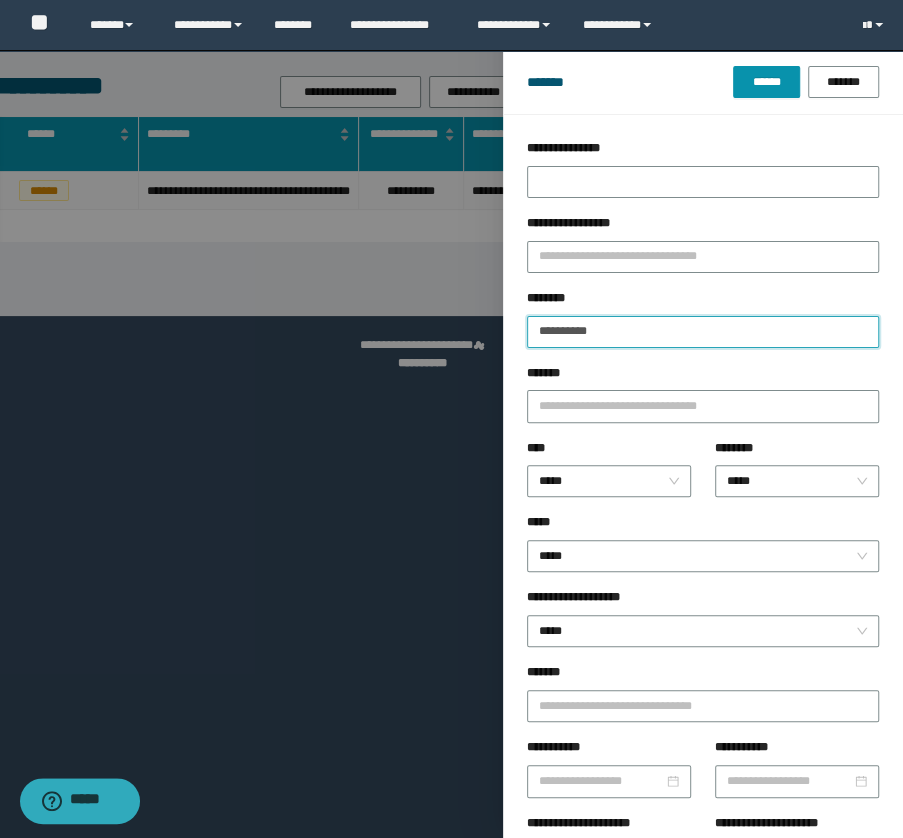 click on "**********" at bounding box center [703, 332] 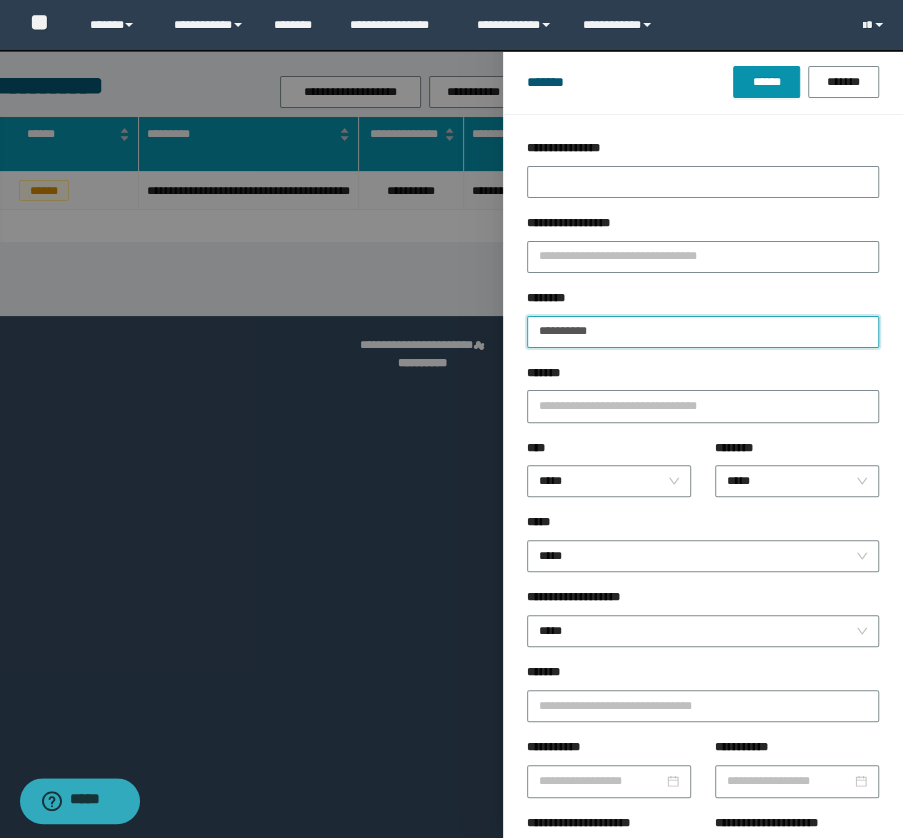 paste 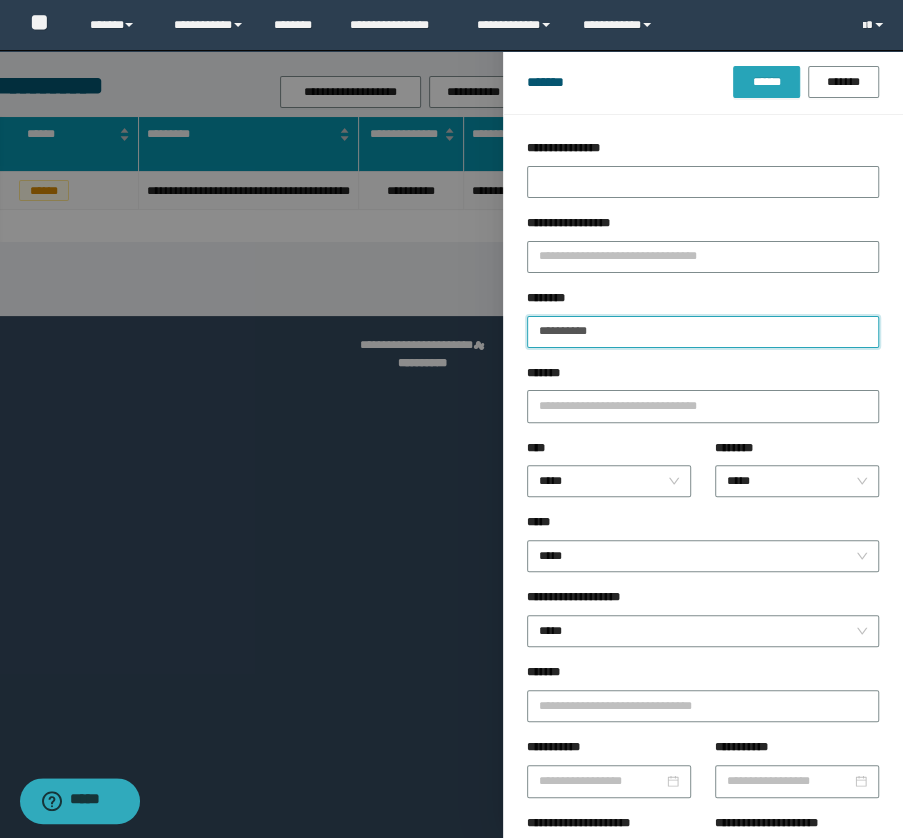 type on "**********" 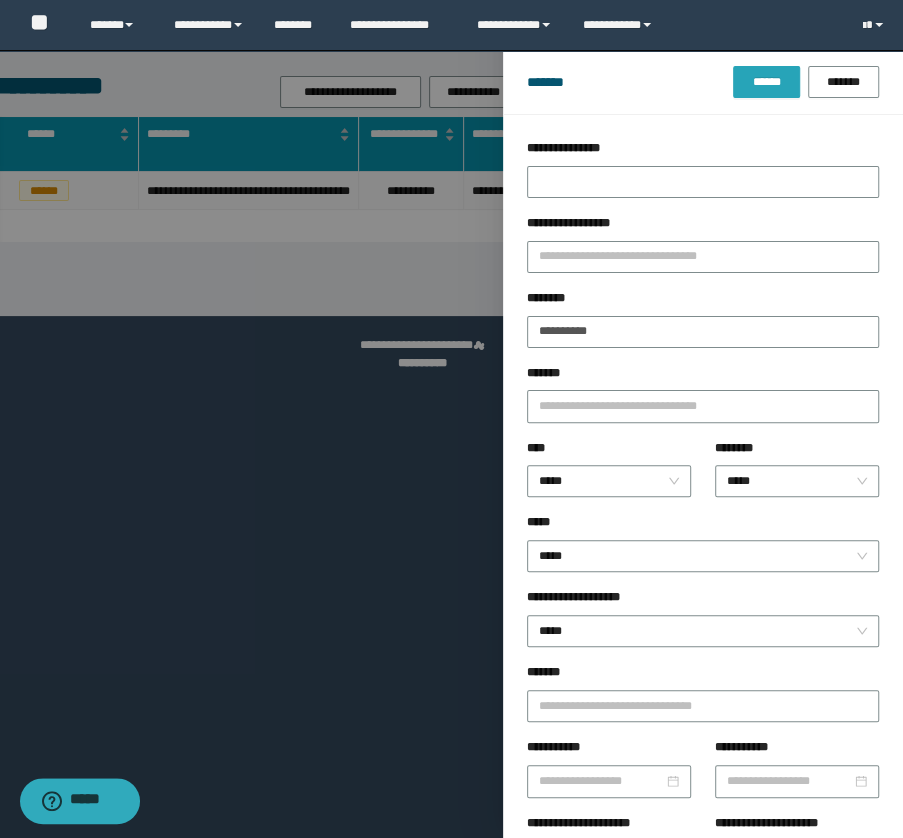 click on "******" at bounding box center (766, 82) 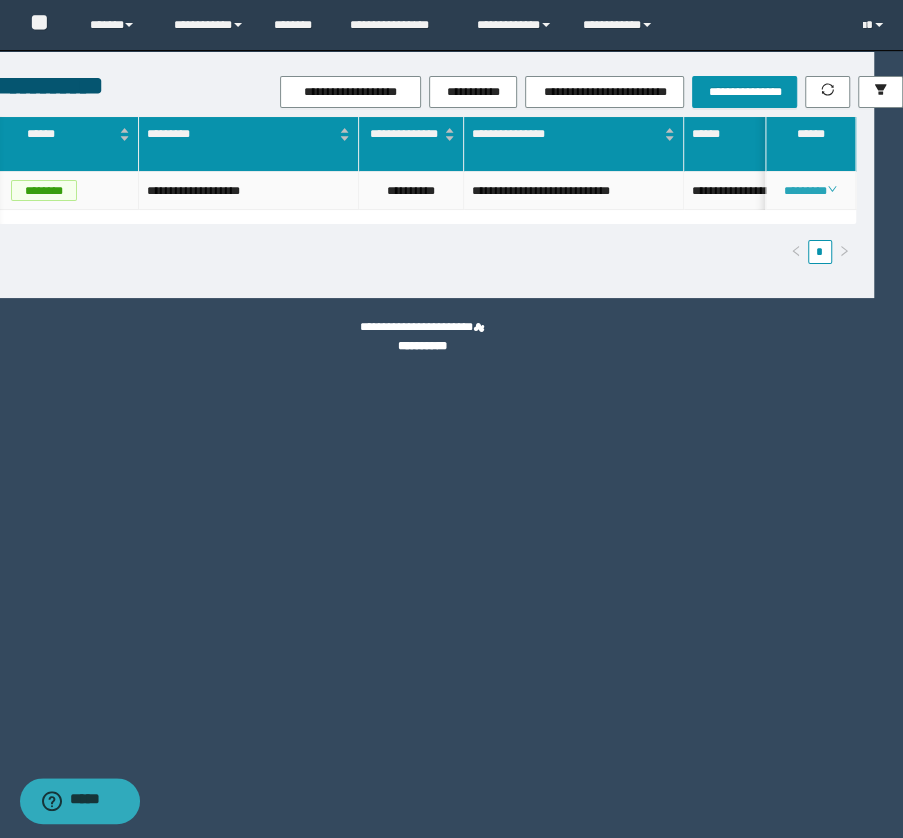 click on "********" at bounding box center (810, 191) 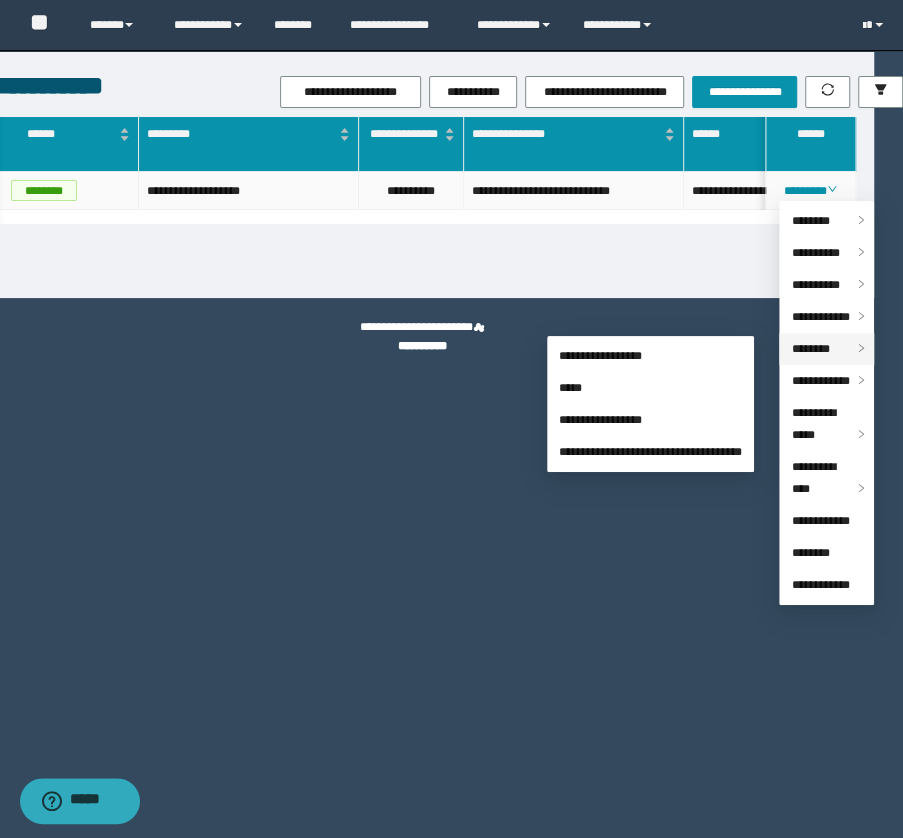 click on "********" at bounding box center (810, 349) 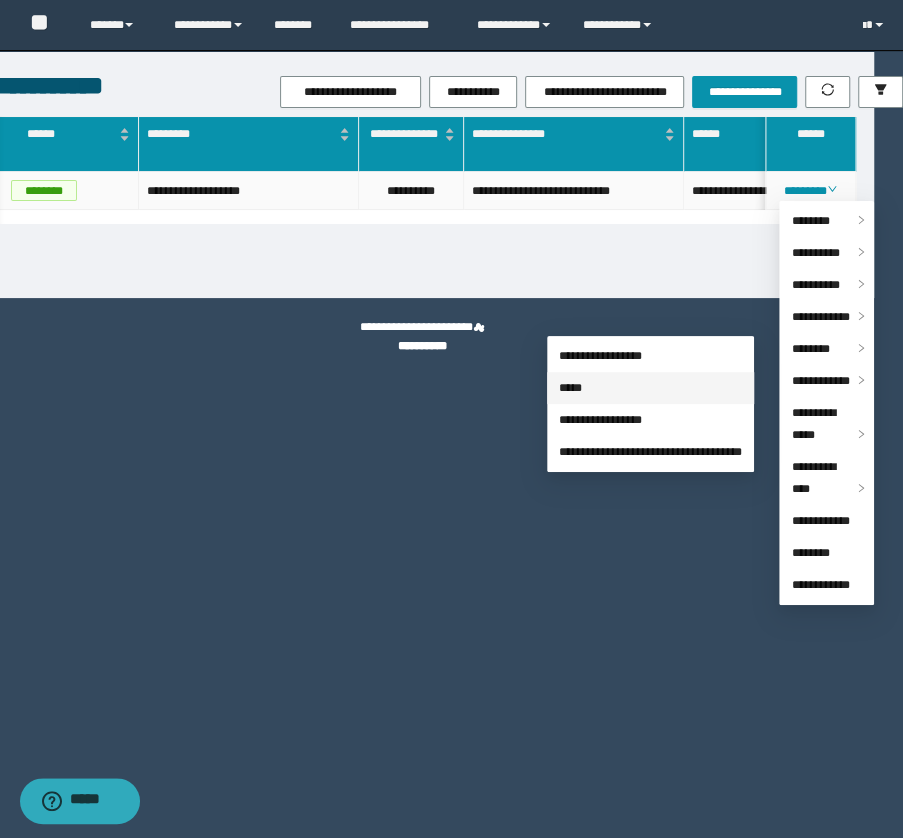 click on "*****" at bounding box center [570, 388] 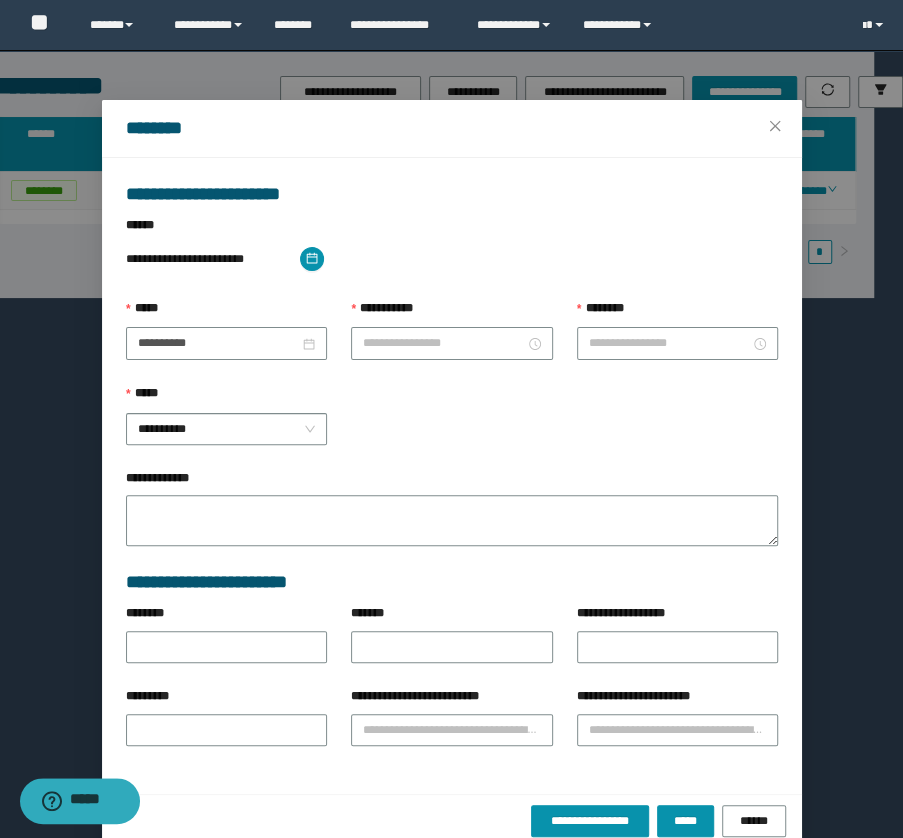 type on "**********" 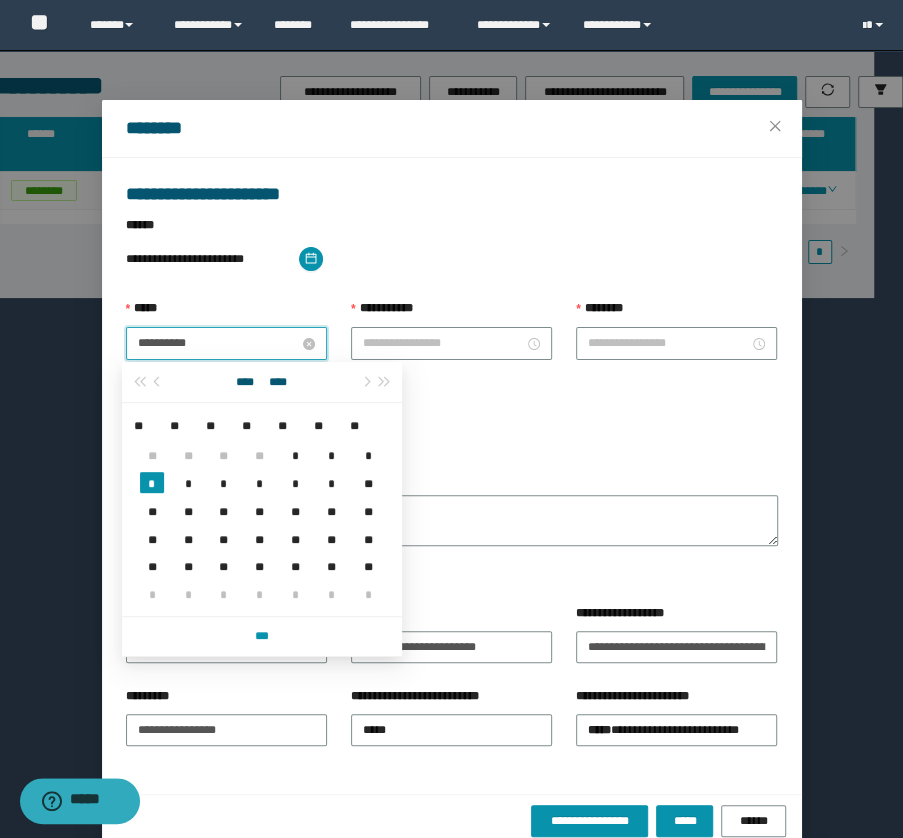 click on "**********" at bounding box center (218, 343) 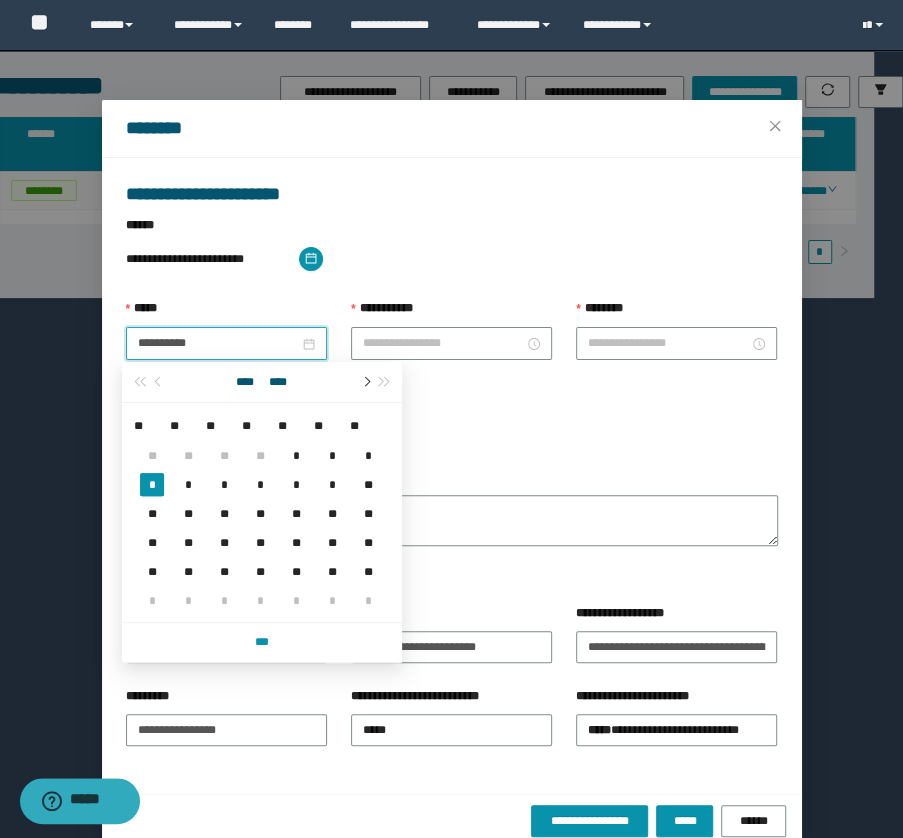 click at bounding box center [366, 382] 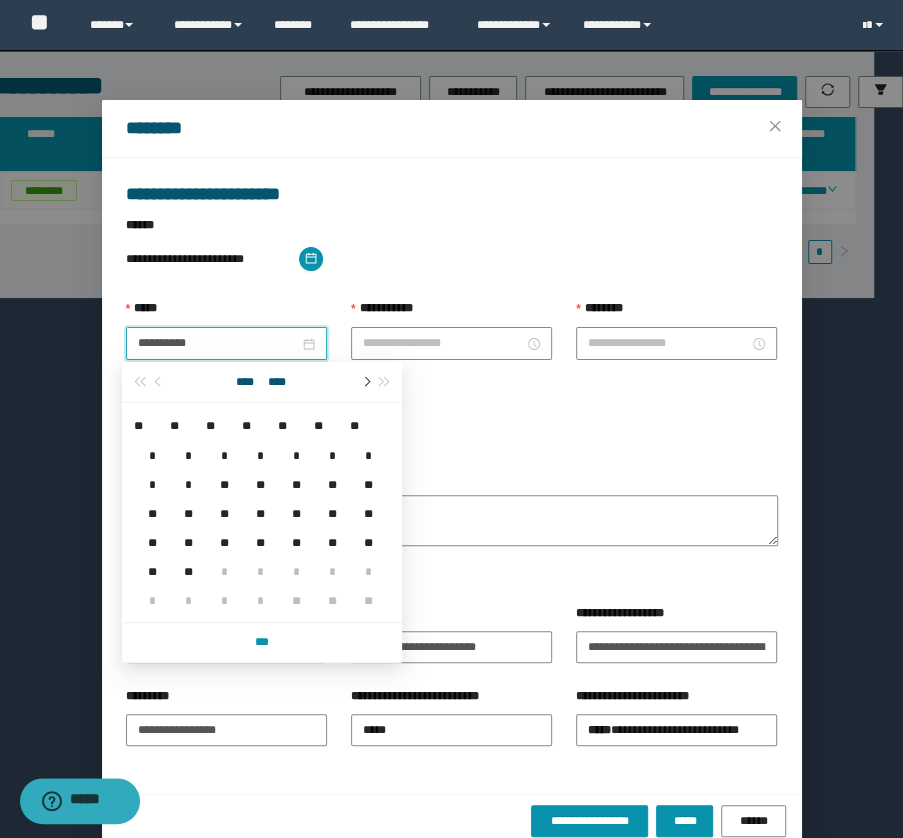 click at bounding box center (366, 382) 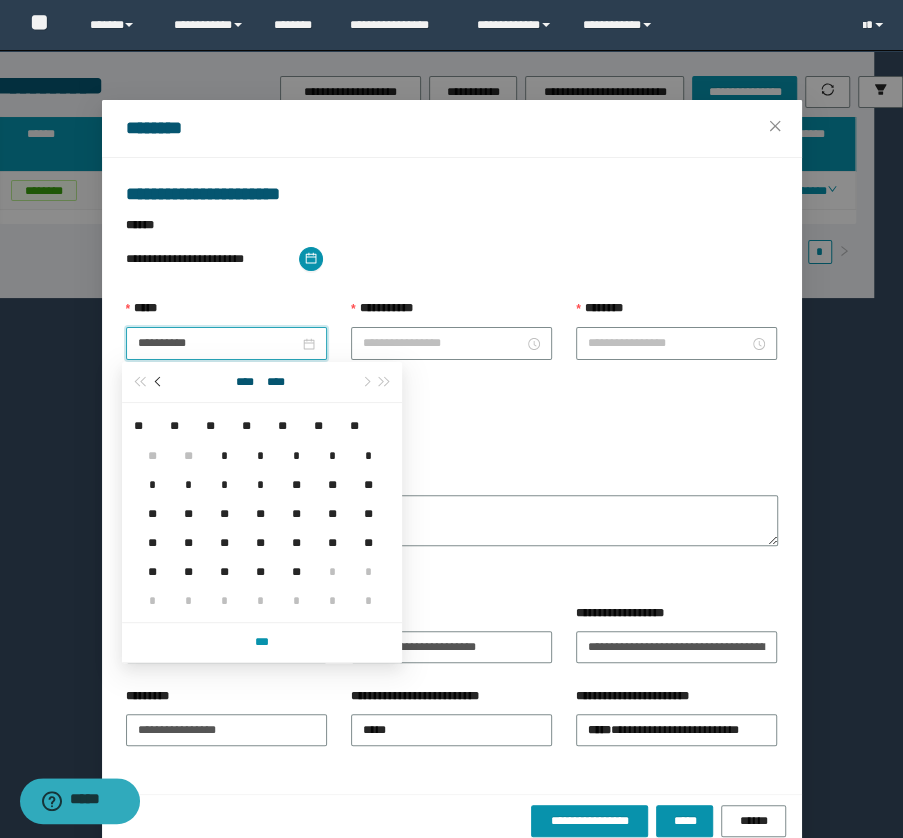 click at bounding box center [159, 382] 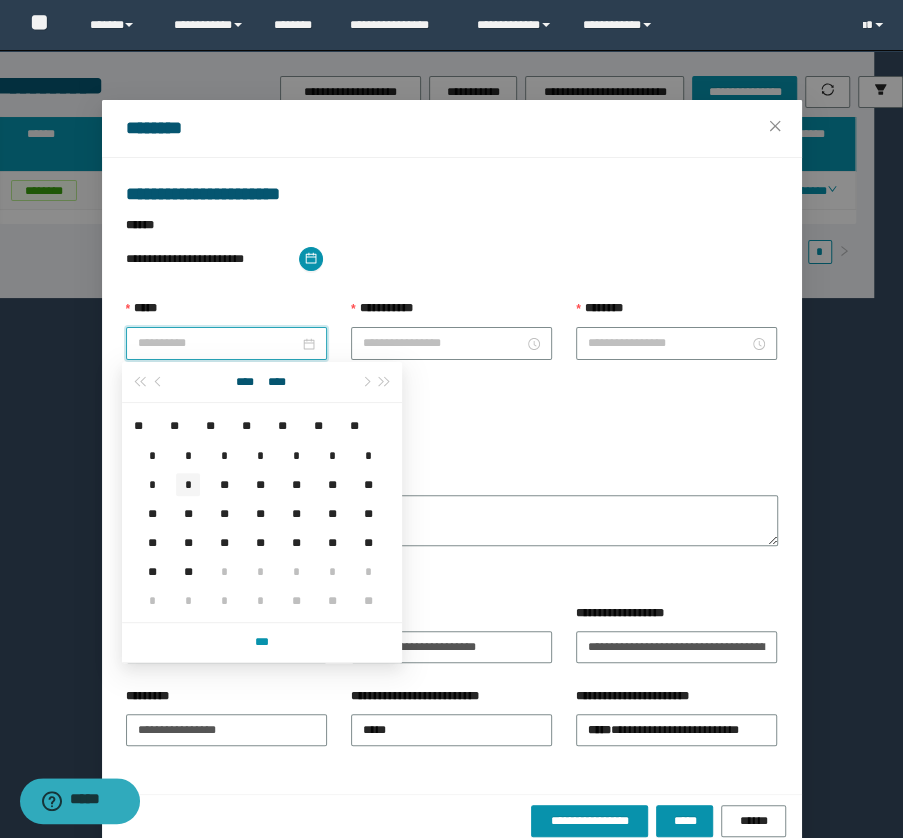 type on "**********" 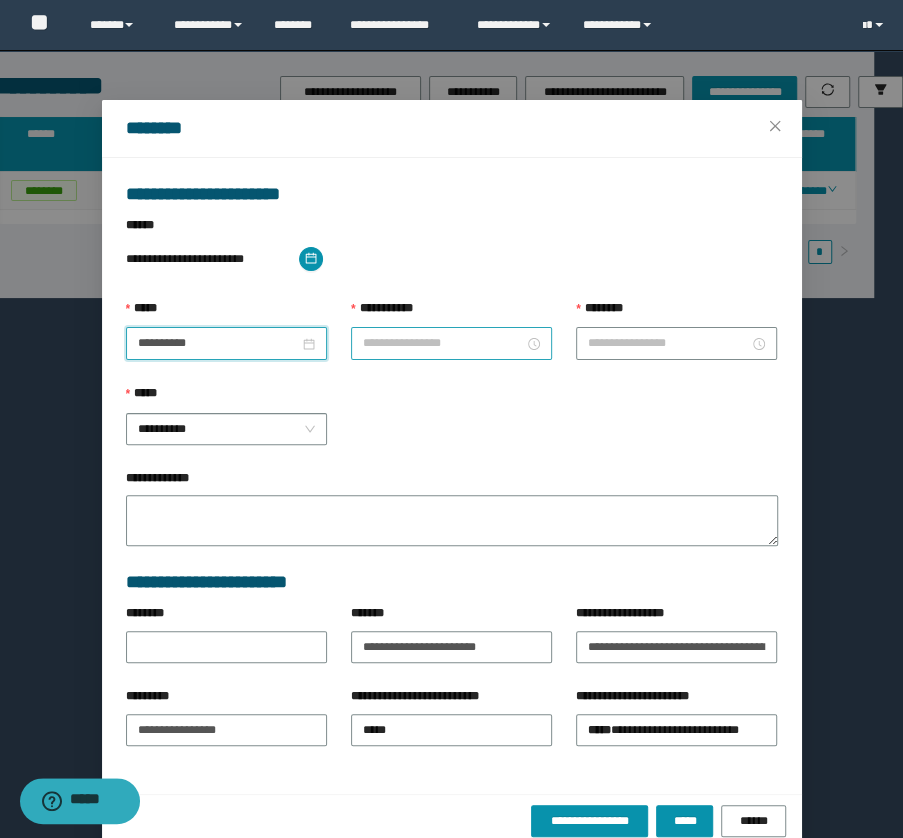 click on "**********" at bounding box center (443, 343) 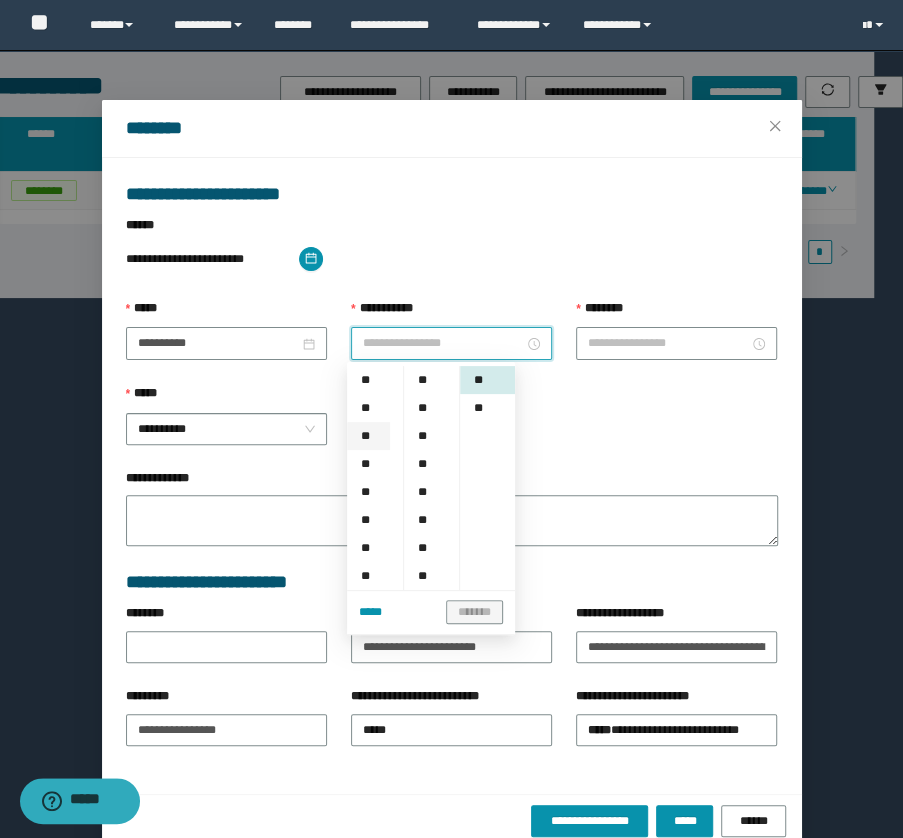 click on "**" at bounding box center (368, 436) 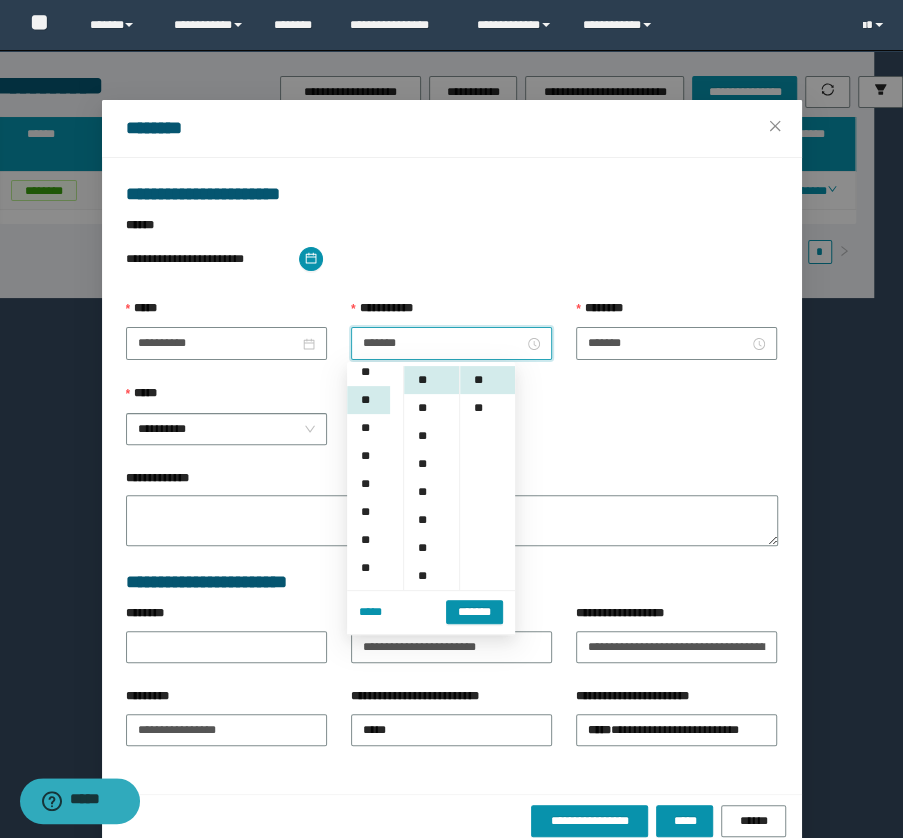 scroll, scrollTop: 56, scrollLeft: 0, axis: vertical 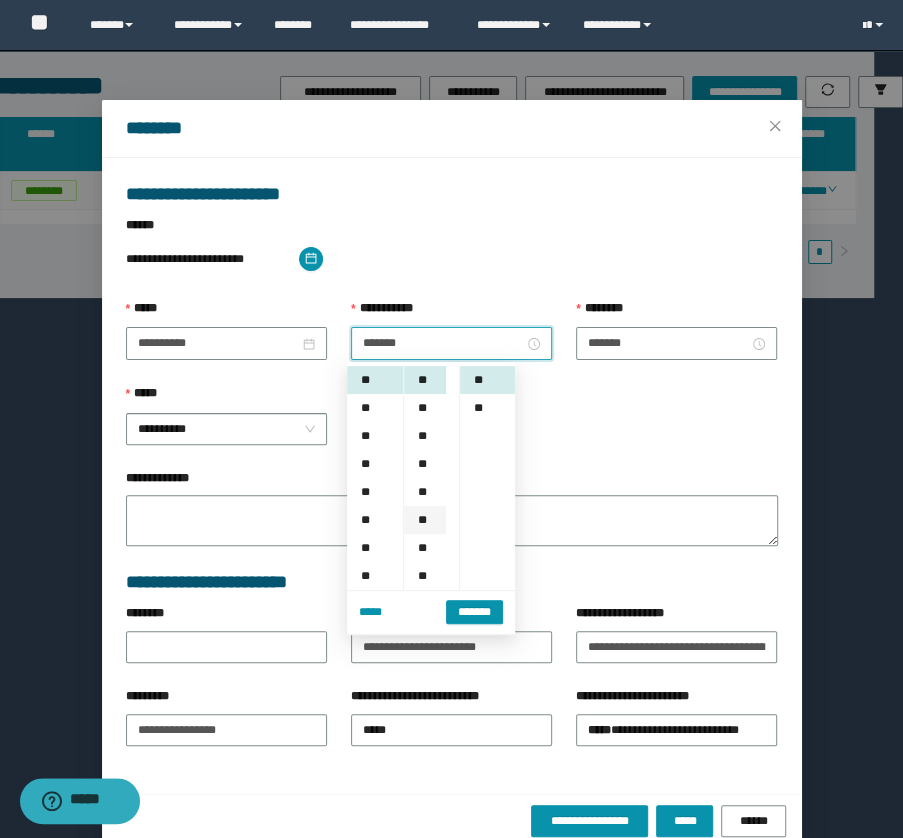 drag, startPoint x: 426, startPoint y: 542, endPoint x: 438, endPoint y: 515, distance: 29.546574 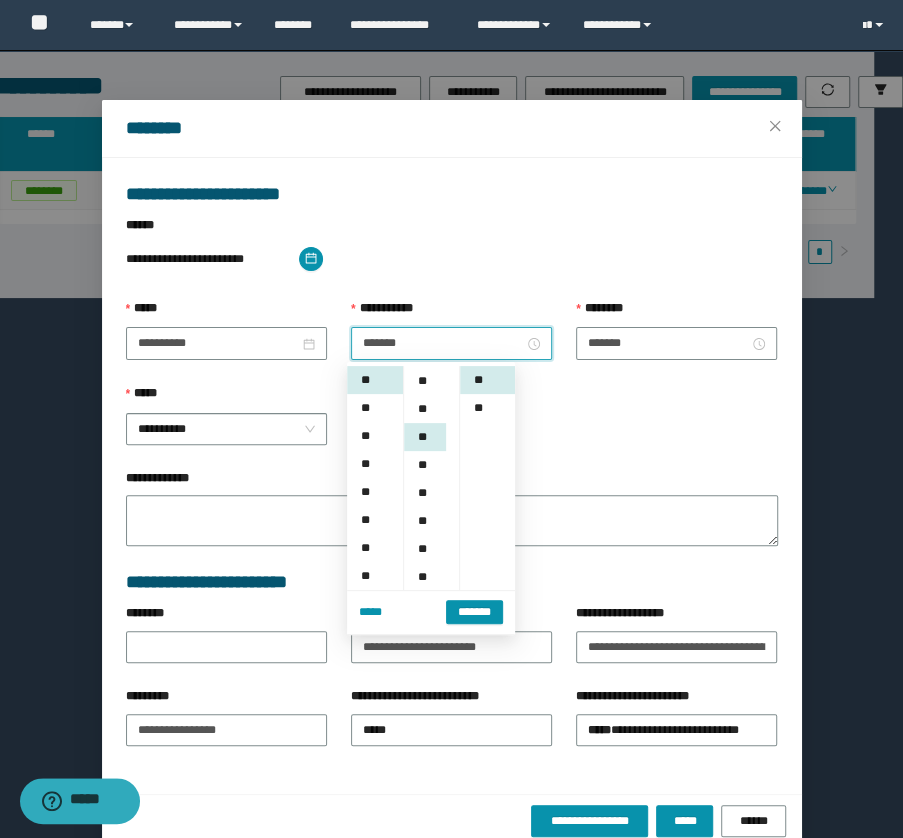 scroll, scrollTop: 168, scrollLeft: 0, axis: vertical 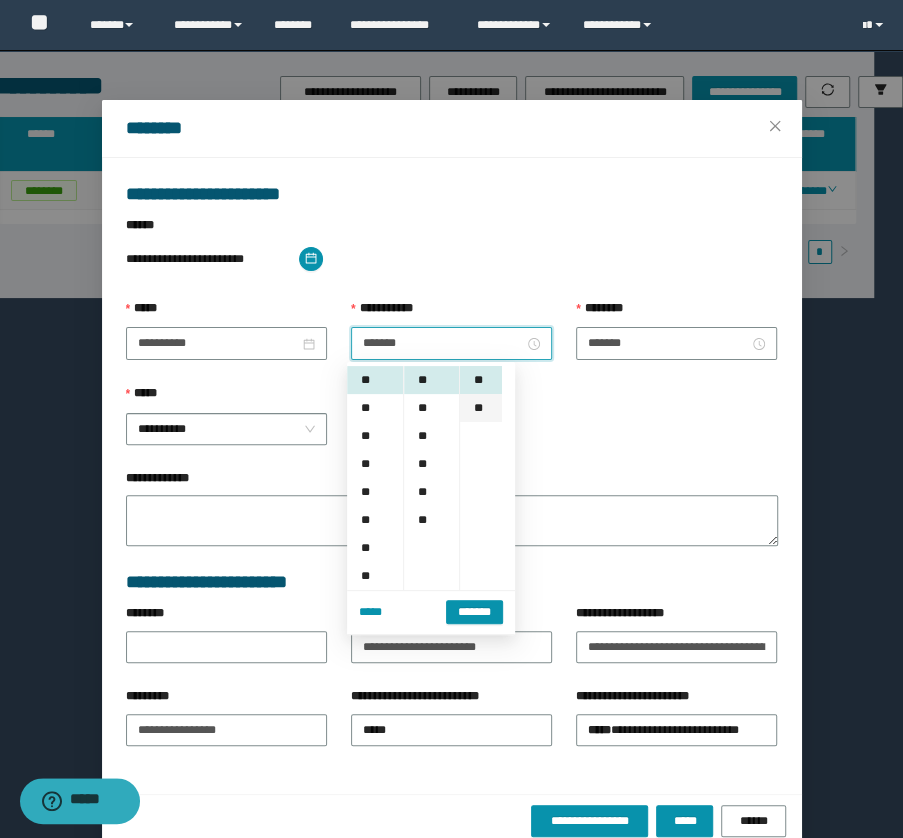 click on "**" at bounding box center [480, 408] 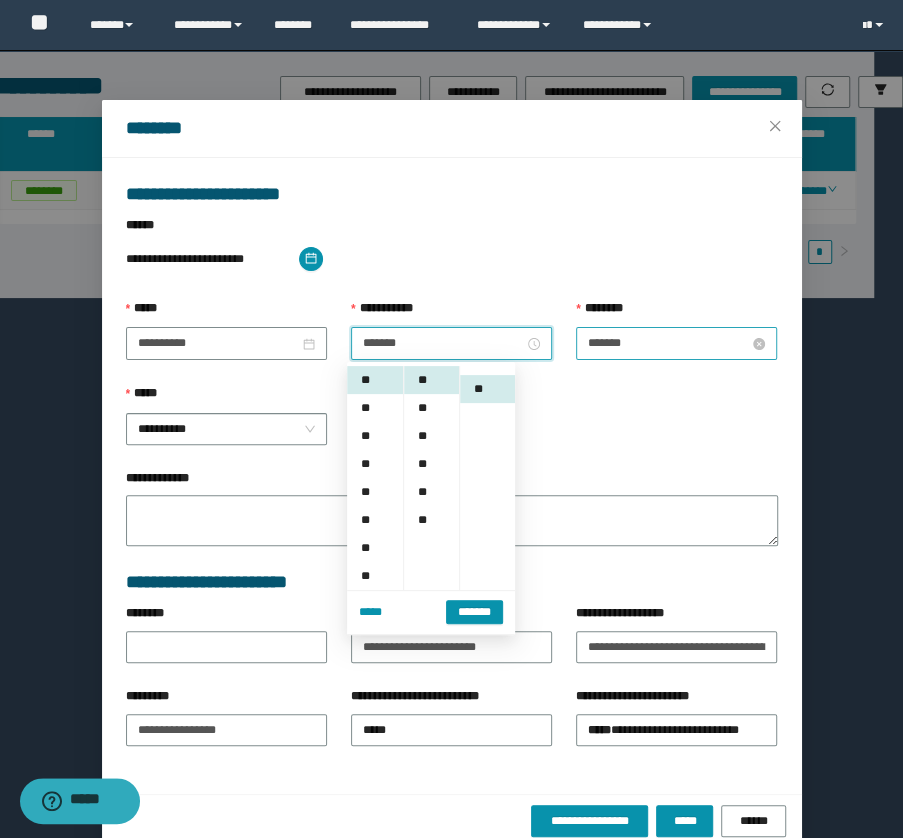 scroll, scrollTop: 28, scrollLeft: 0, axis: vertical 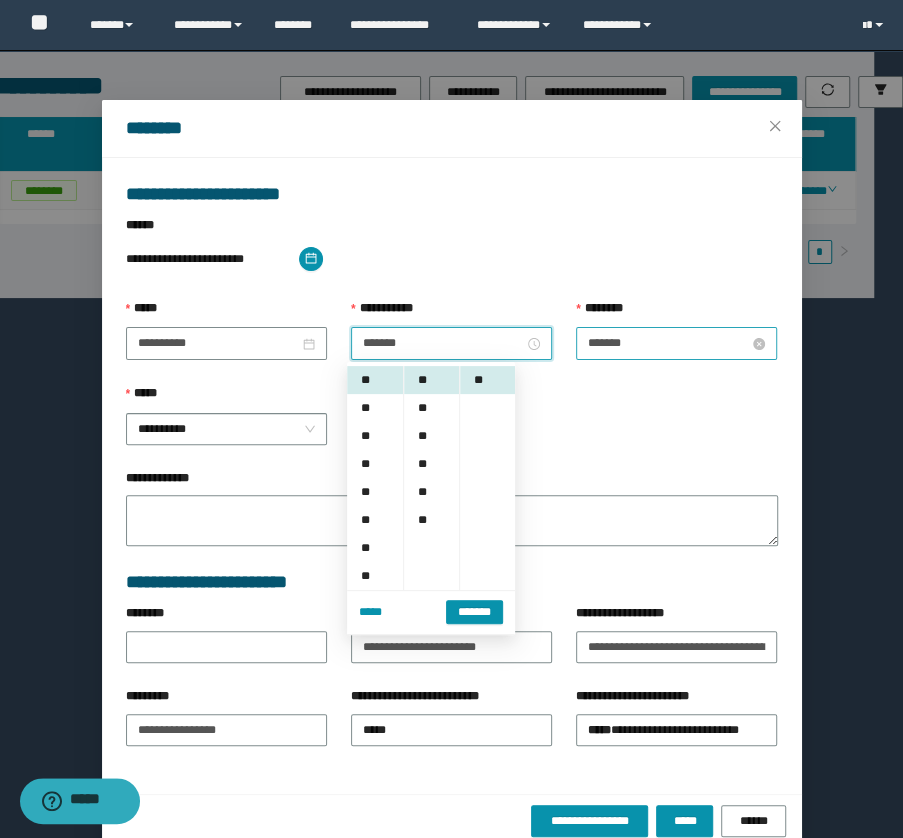 click on "*******" at bounding box center [668, 343] 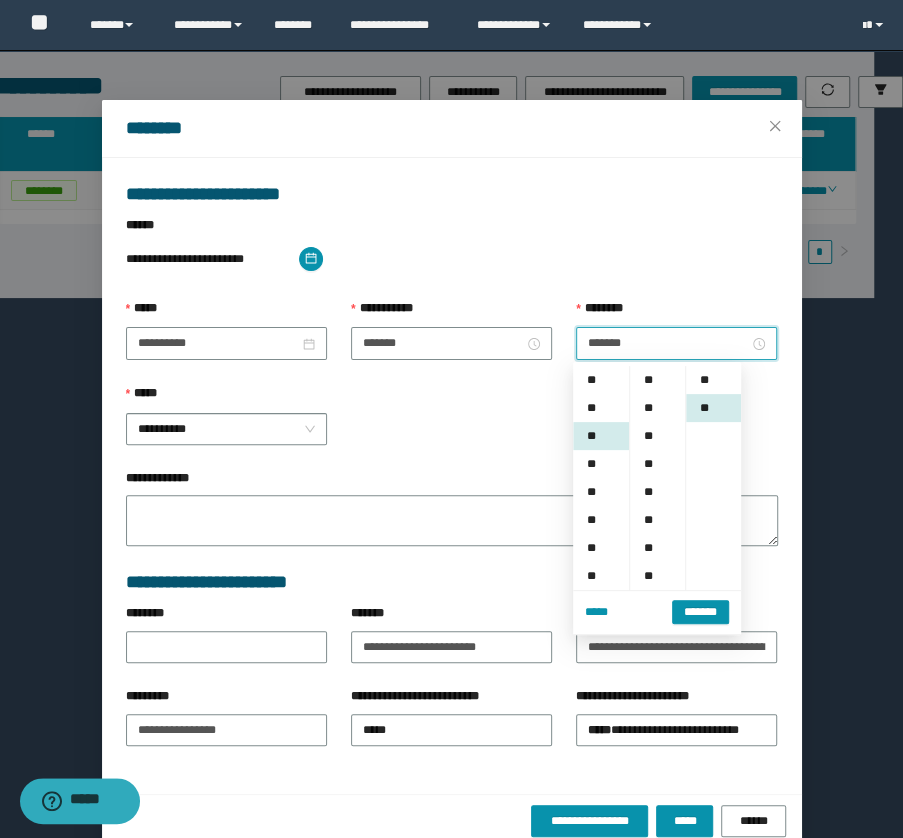 scroll, scrollTop: 56, scrollLeft: 0, axis: vertical 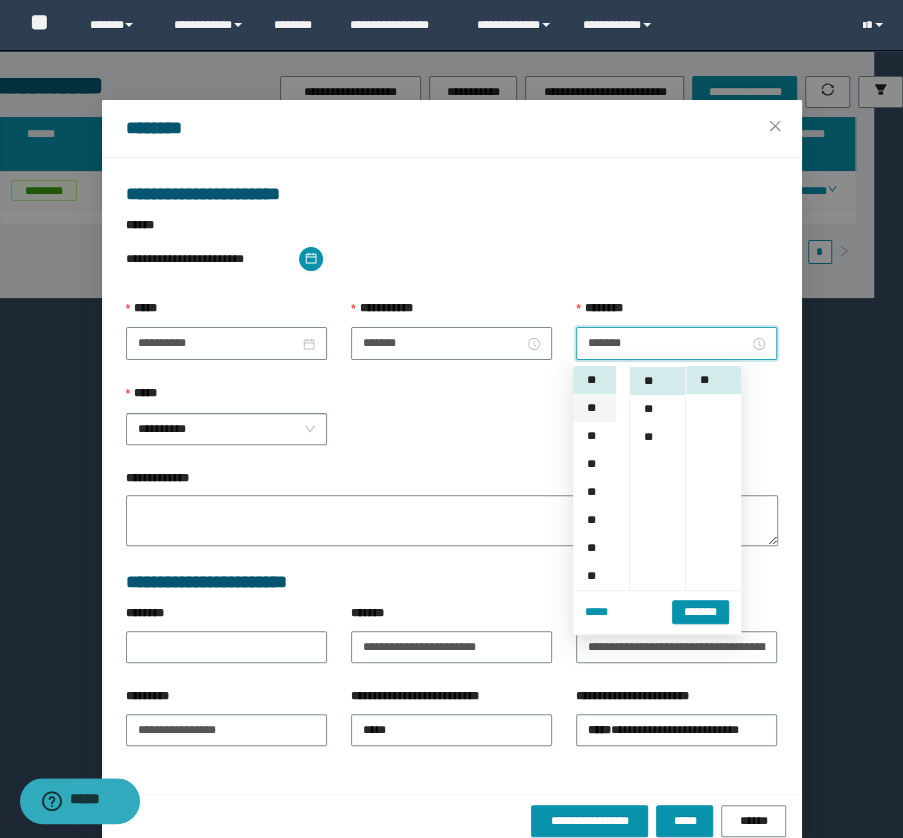 click on "**" at bounding box center [594, 408] 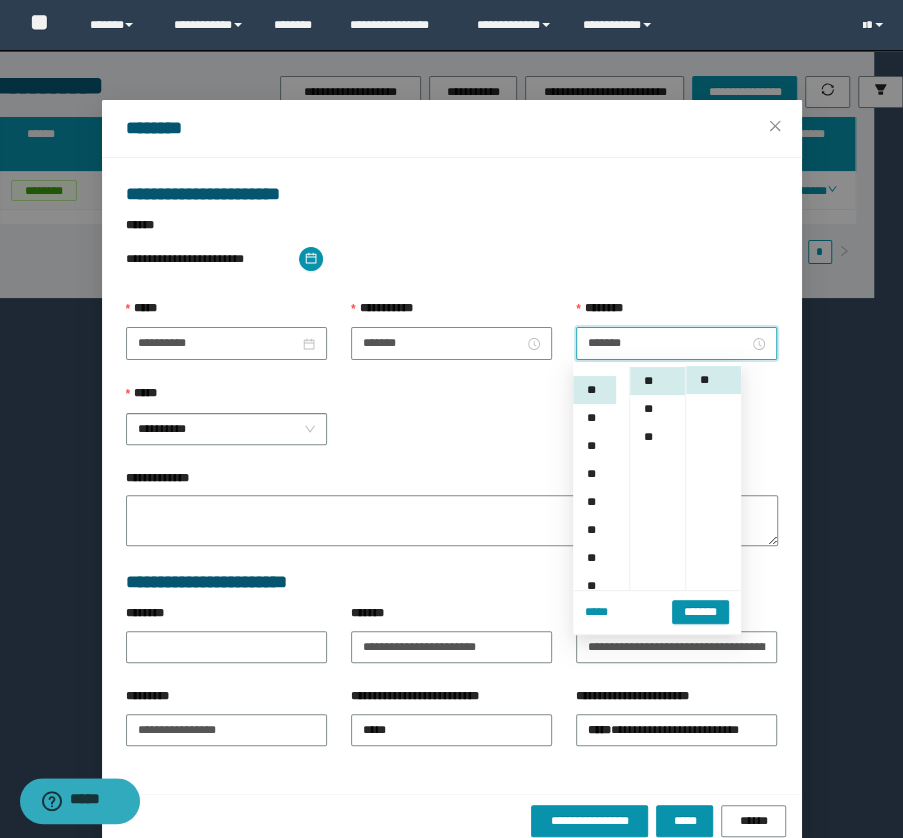 scroll, scrollTop: 83, scrollLeft: 0, axis: vertical 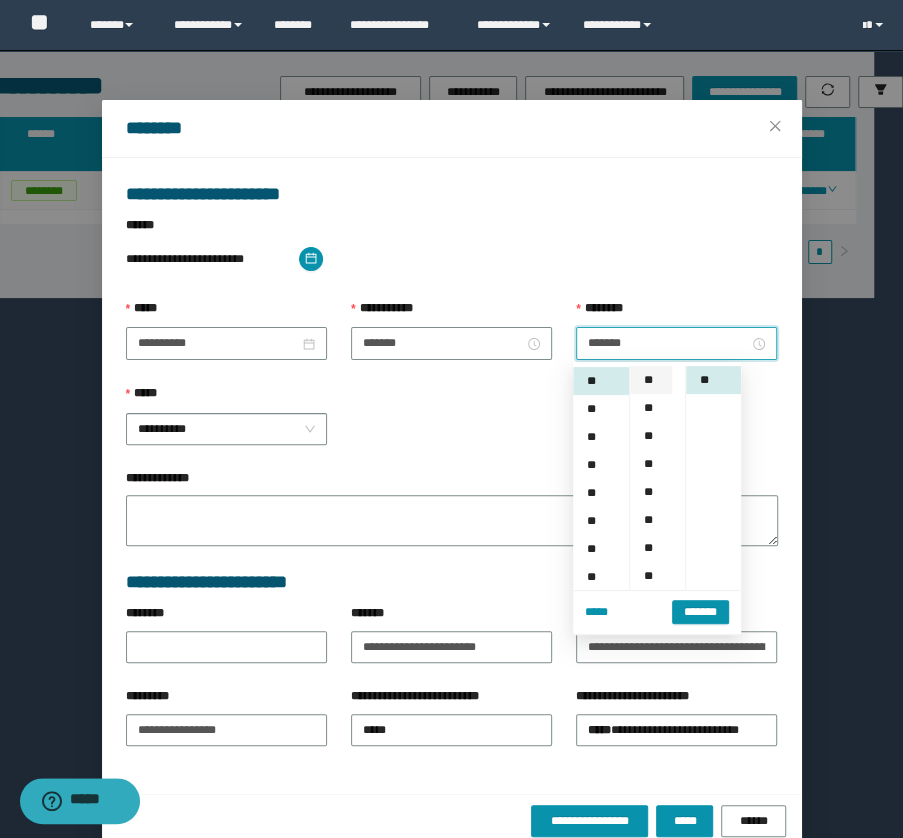 click on "**" at bounding box center [650, 380] 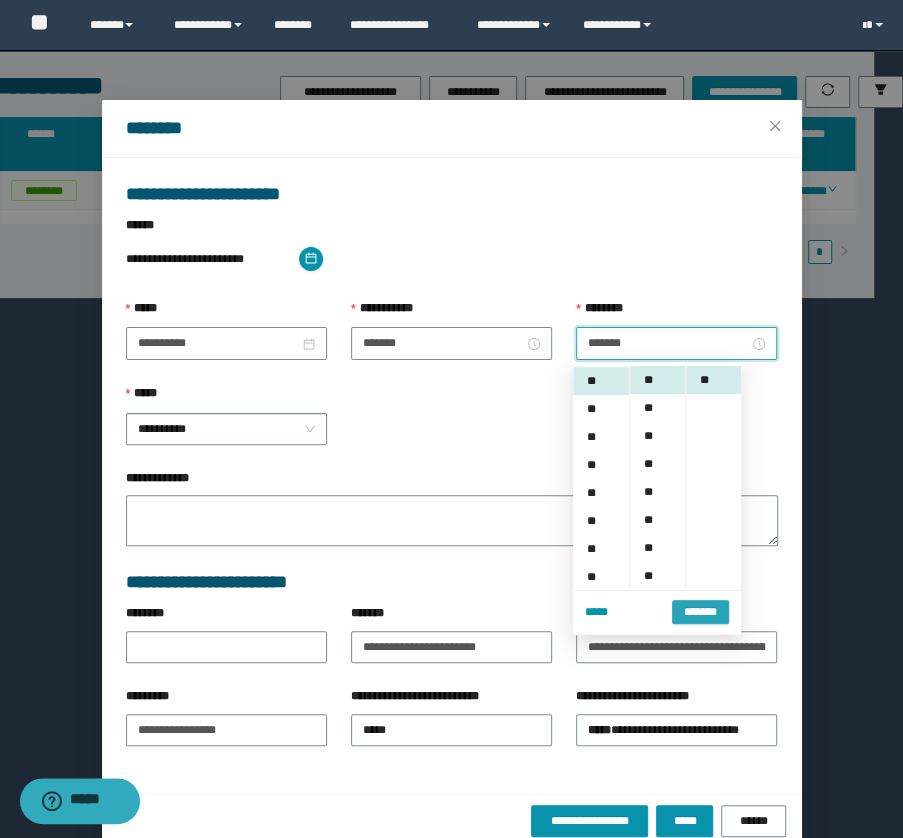click on "*******" at bounding box center [700, 612] 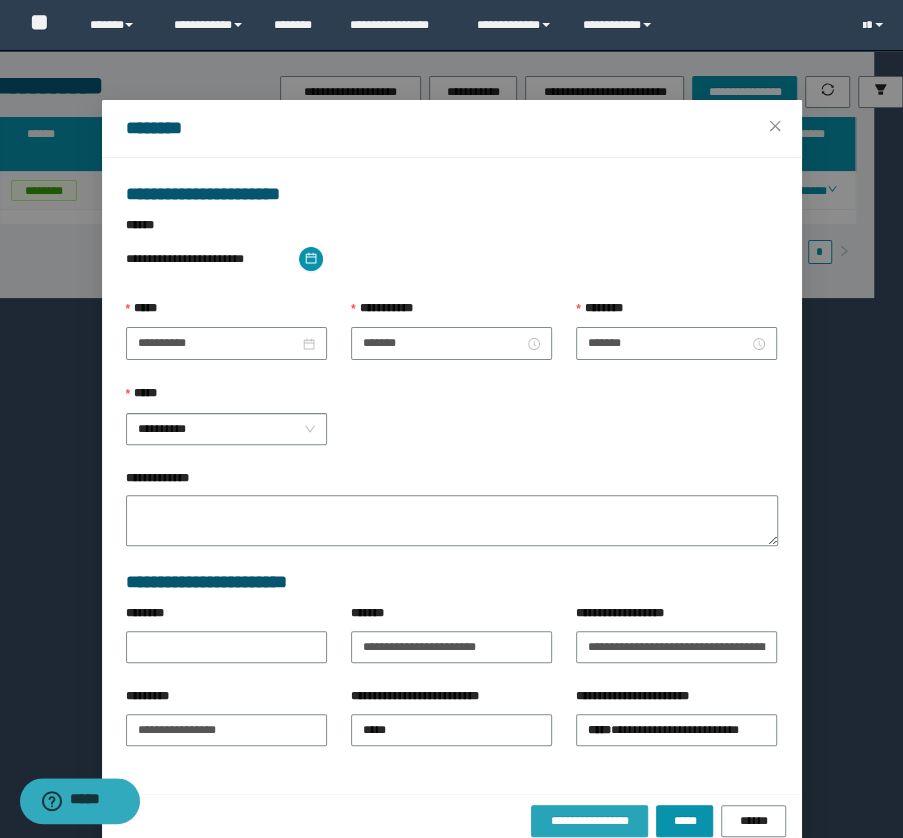 click on "**********" at bounding box center [590, 821] 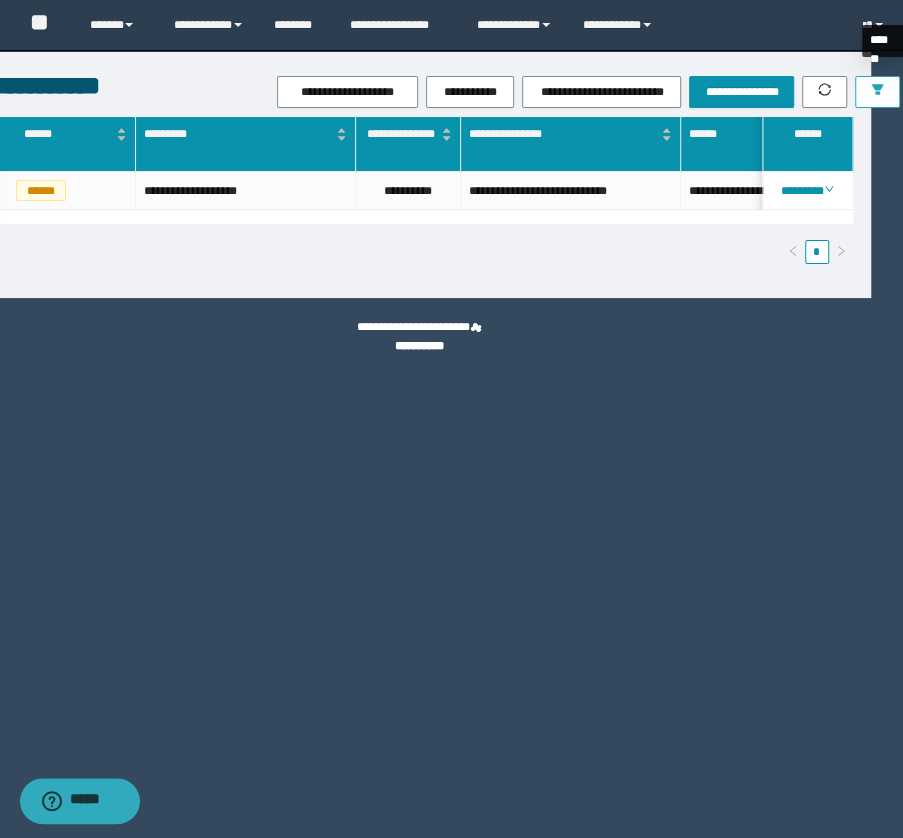 click 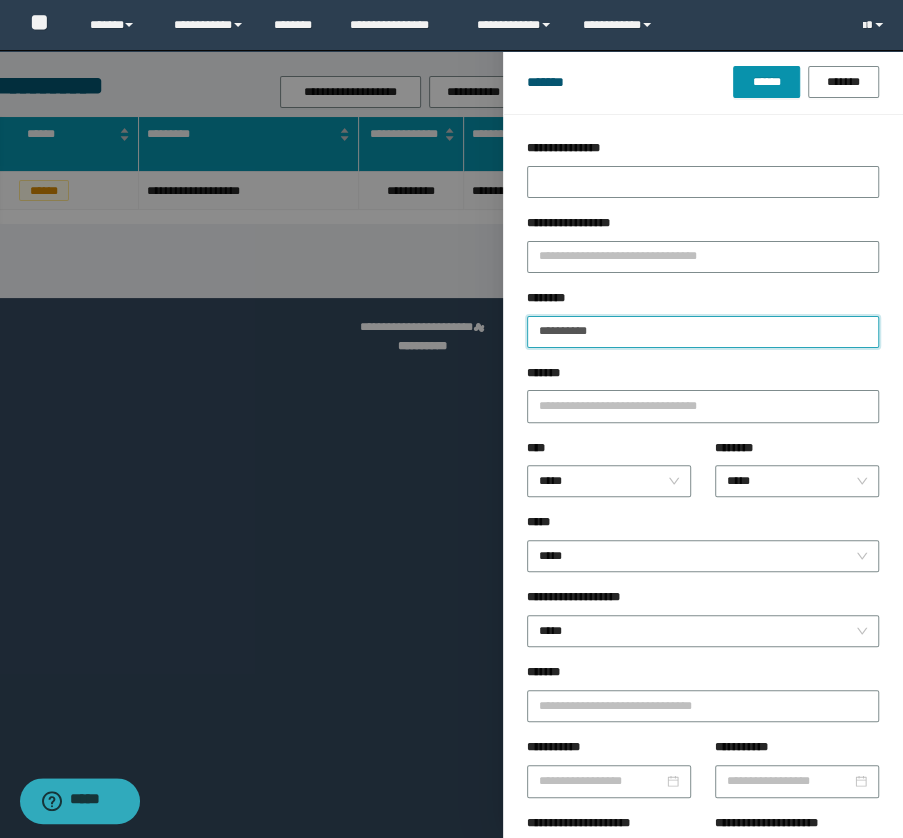 click on "**********" at bounding box center [703, 332] 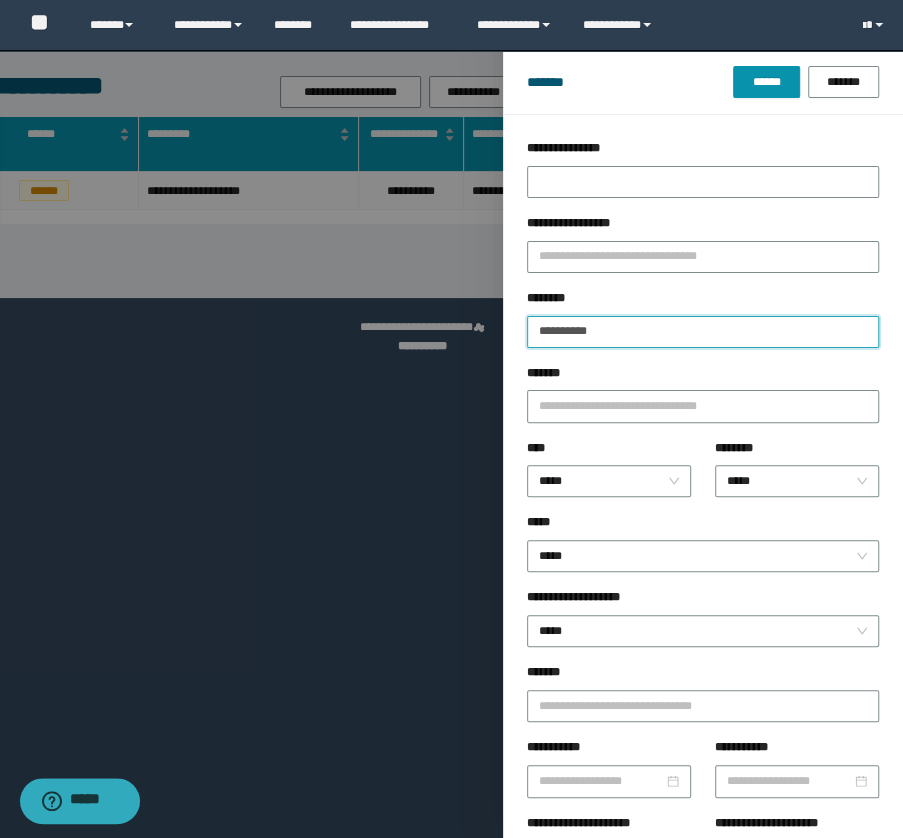 paste on "**********" 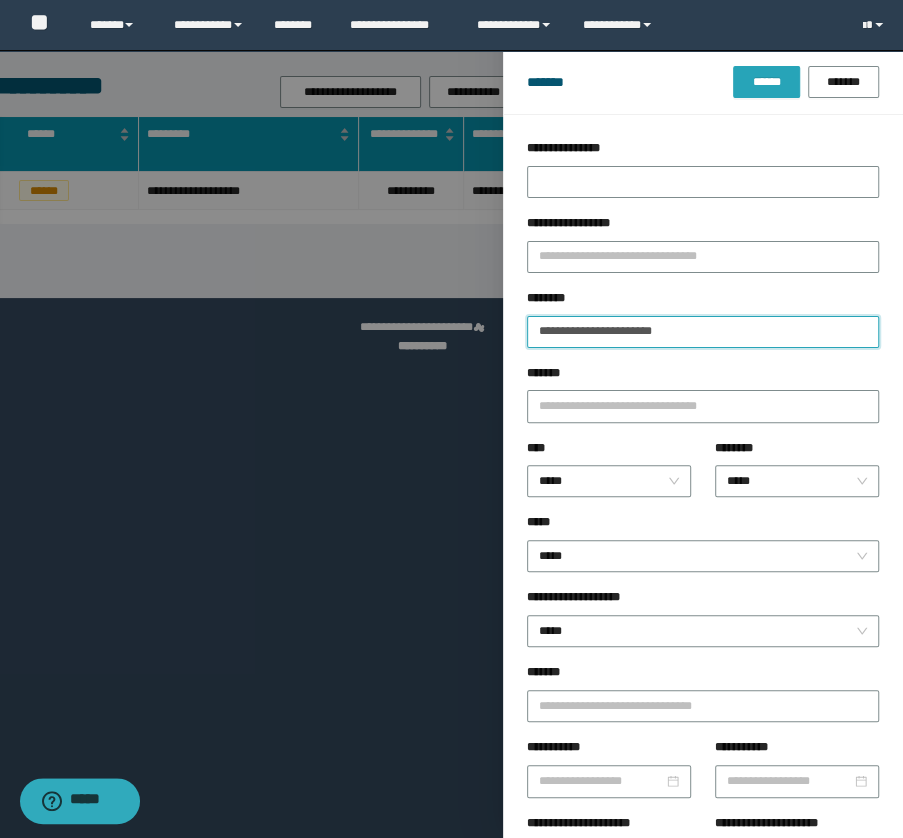 type on "**********" 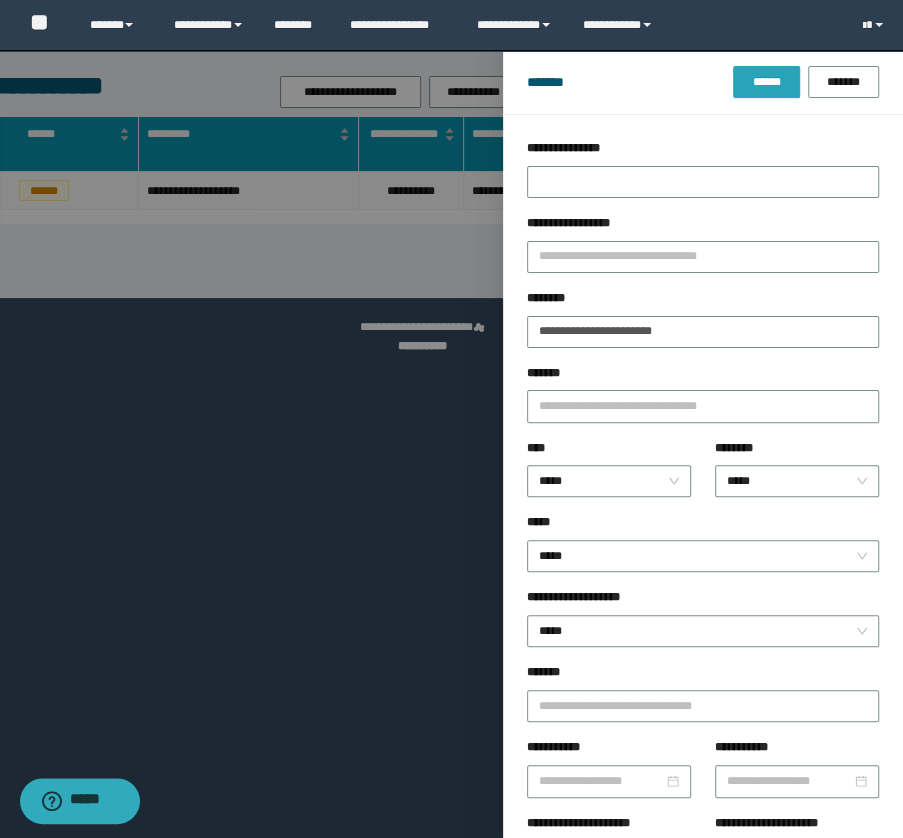 click on "******" at bounding box center [766, 82] 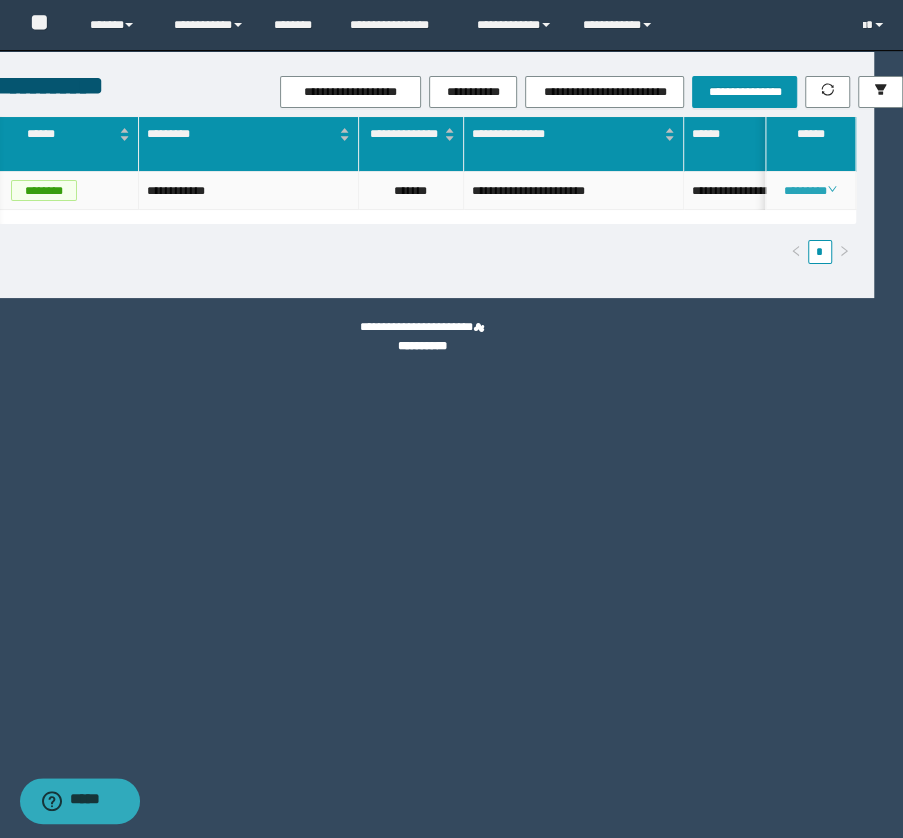 click on "********" at bounding box center (810, 191) 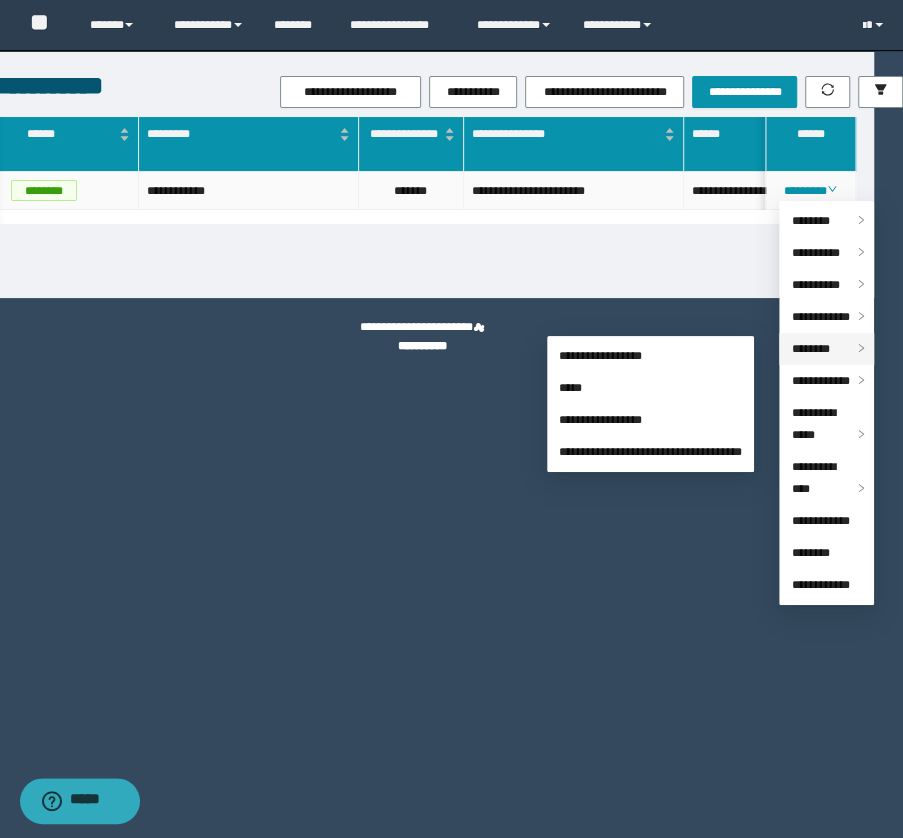 click on "********" at bounding box center [826, 349] 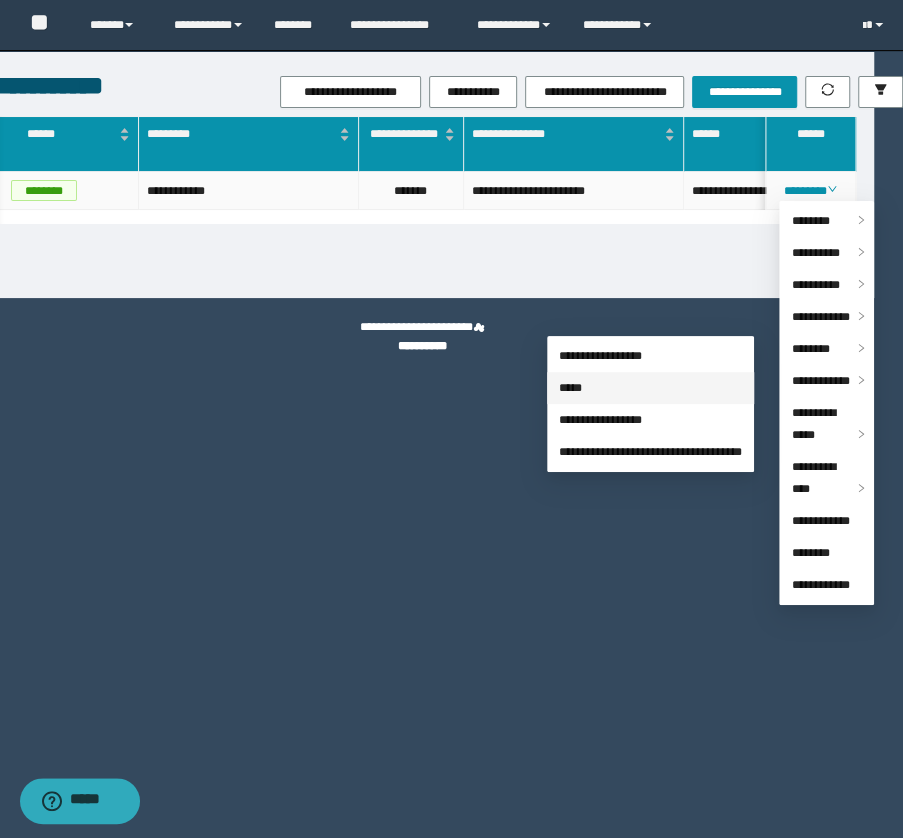 click on "*****" at bounding box center [570, 388] 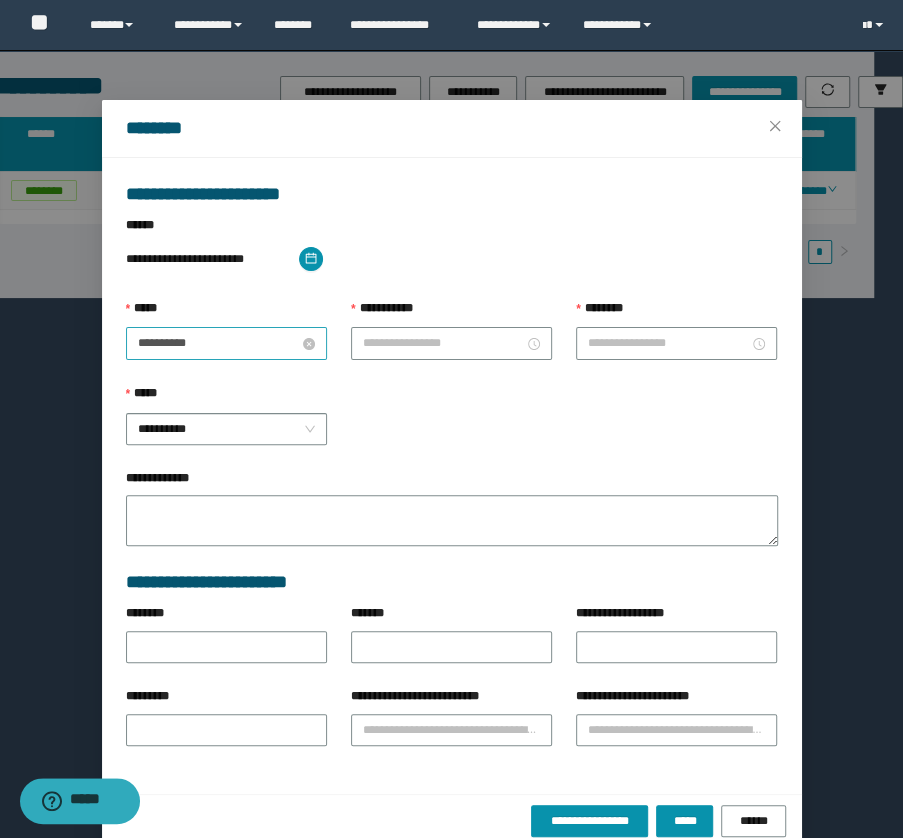 click on "**********" at bounding box center (218, 343) 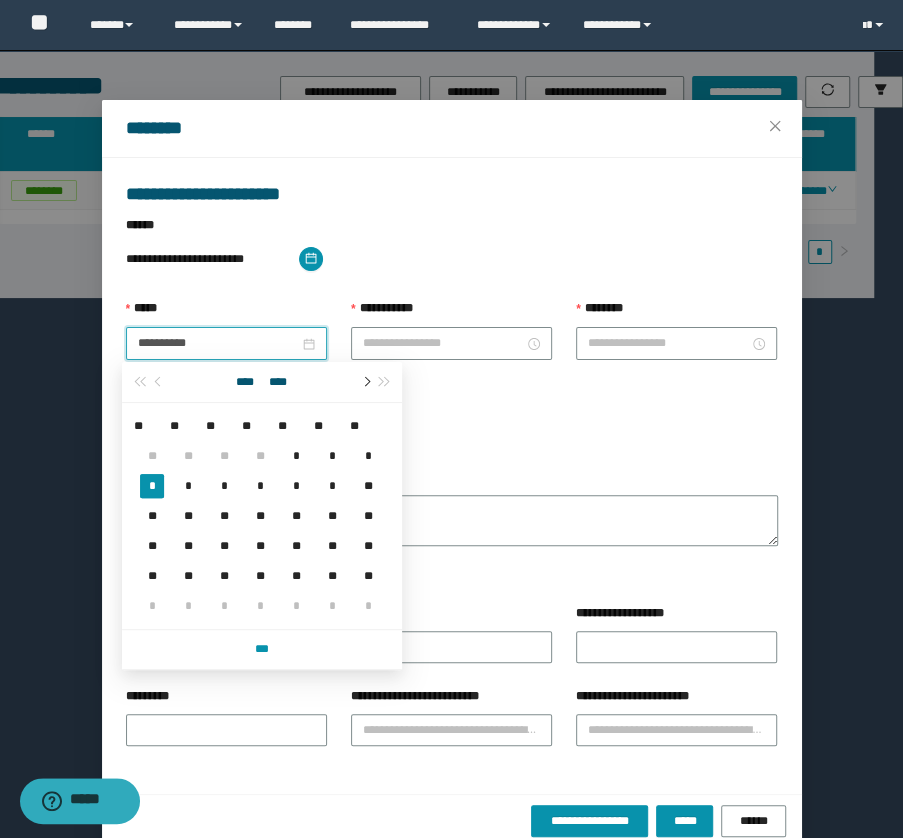 click at bounding box center (366, 382) 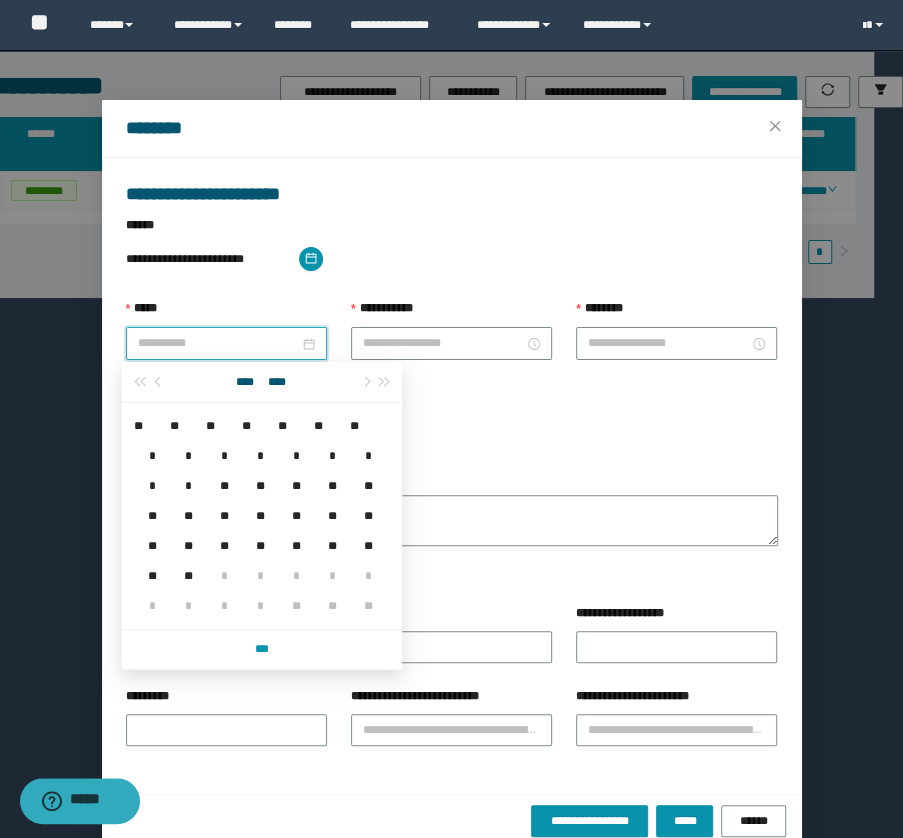 type on "**********" 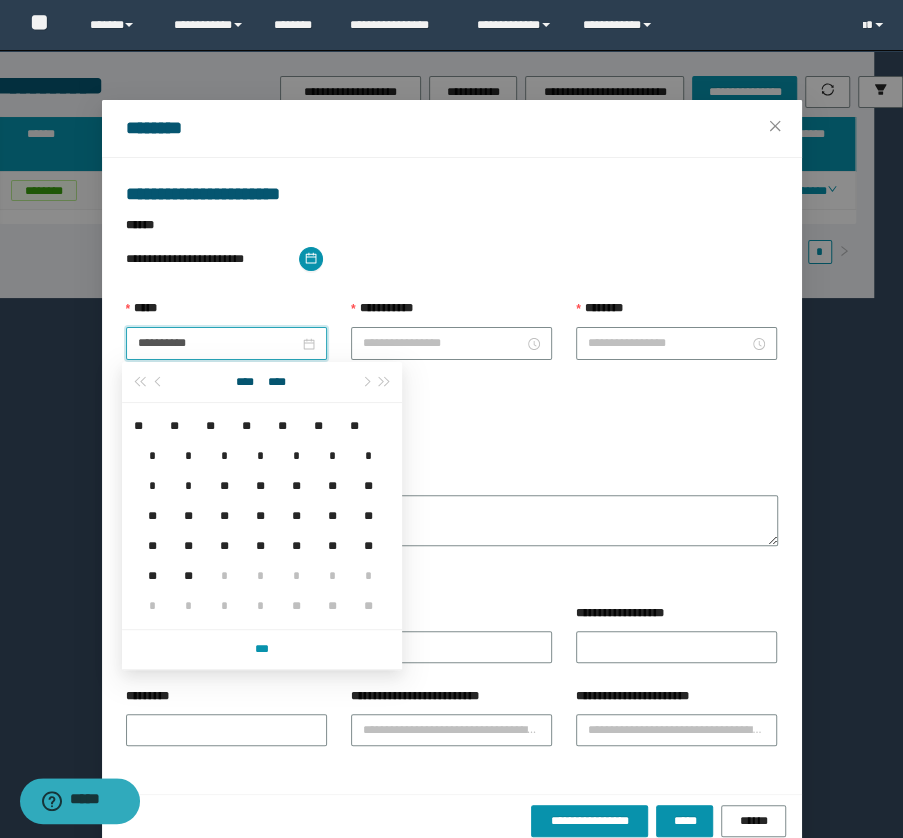 type on "**********" 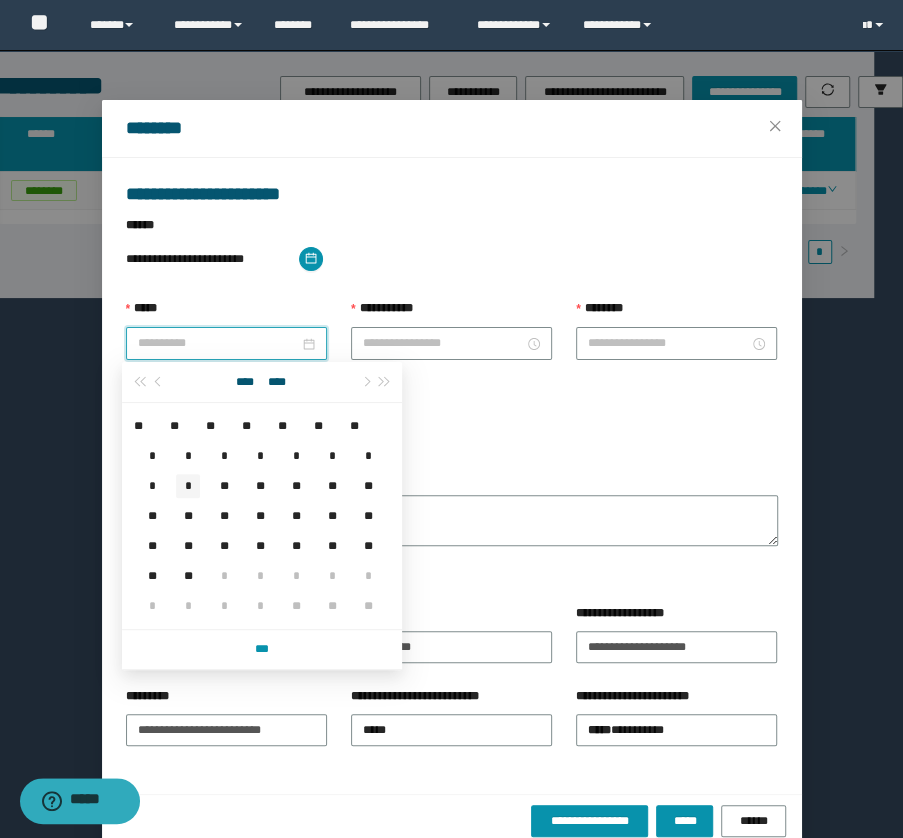 type on "**********" 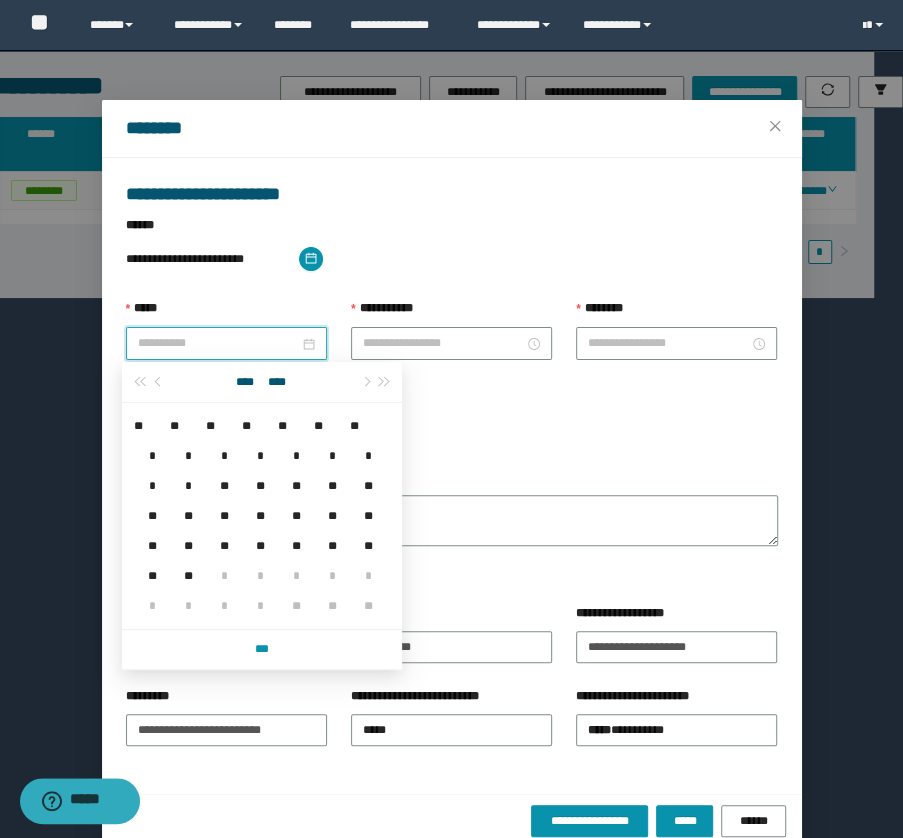 click on "*" at bounding box center (188, 486) 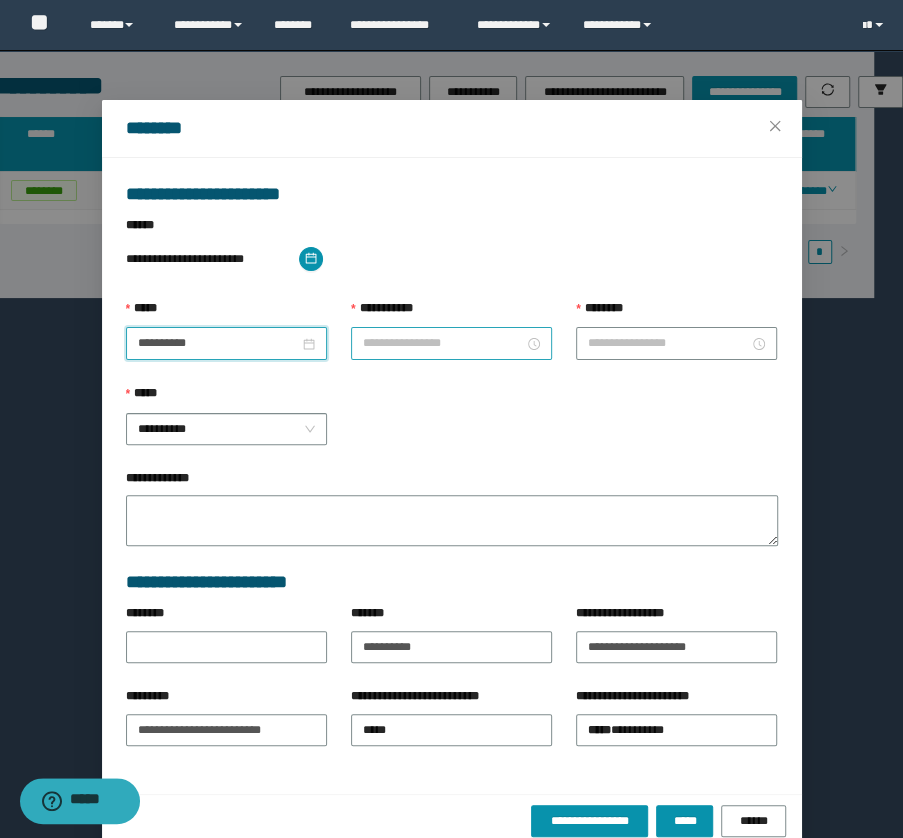 click on "**********" at bounding box center [443, 343] 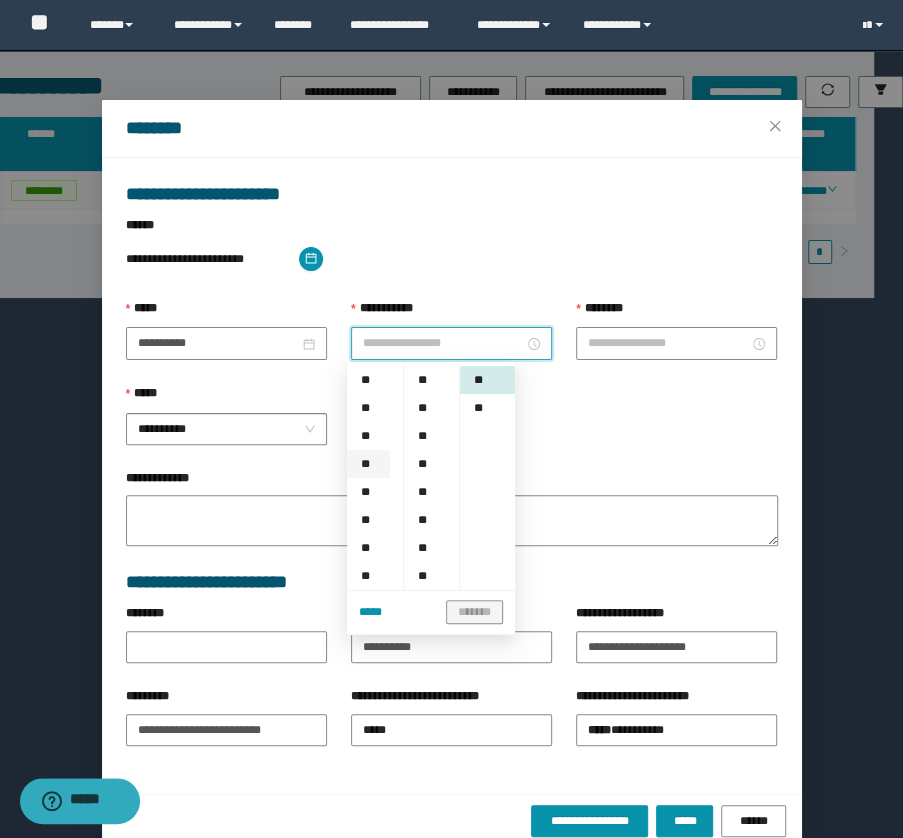click on "**" at bounding box center [368, 464] 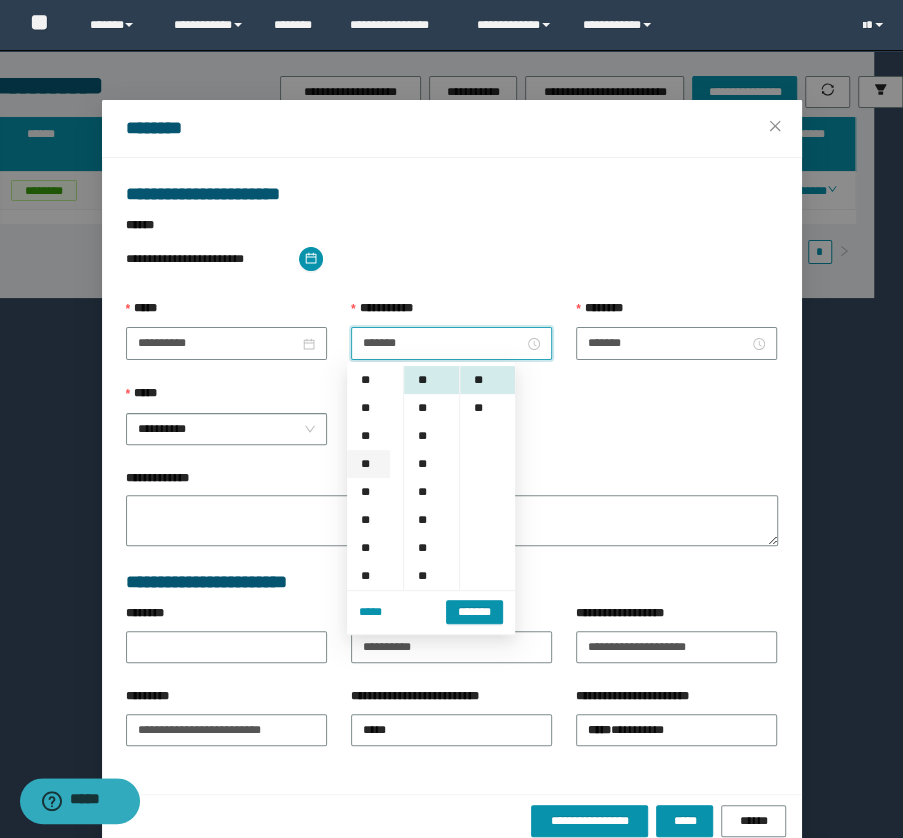 type on "*******" 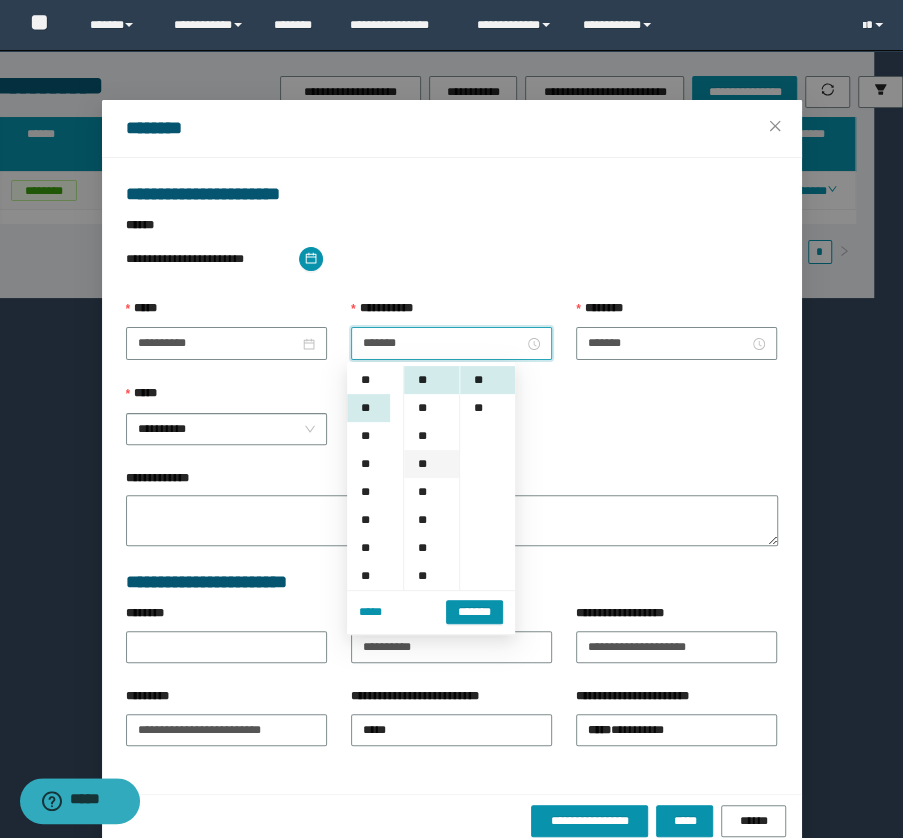 scroll, scrollTop: 83, scrollLeft: 0, axis: vertical 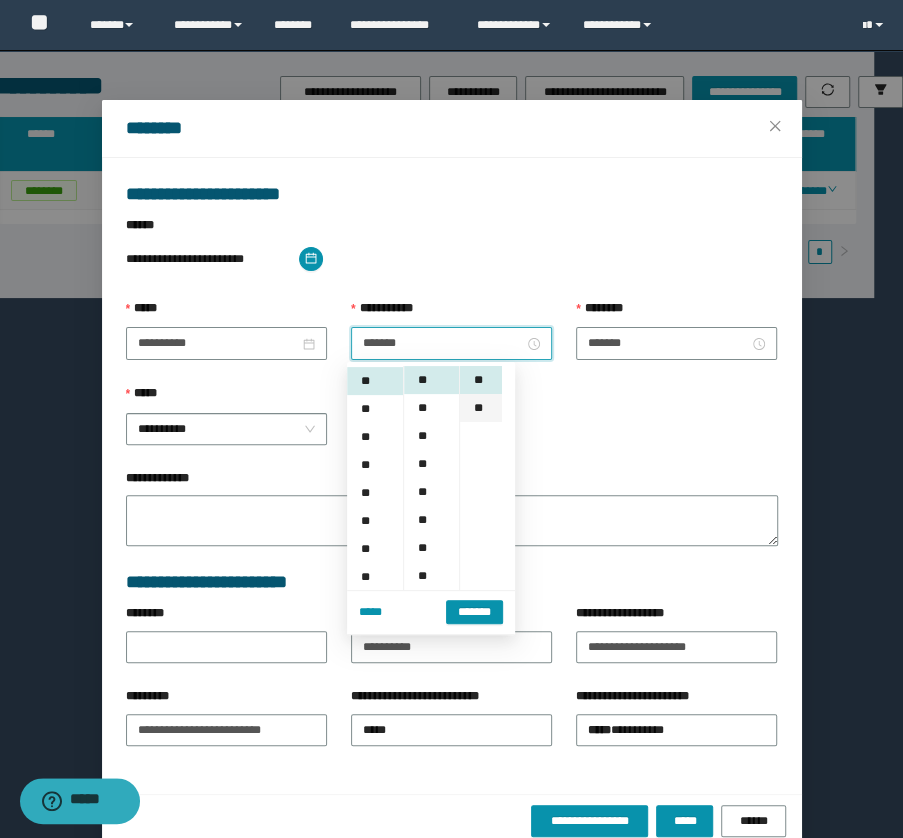click on "**" at bounding box center [480, 408] 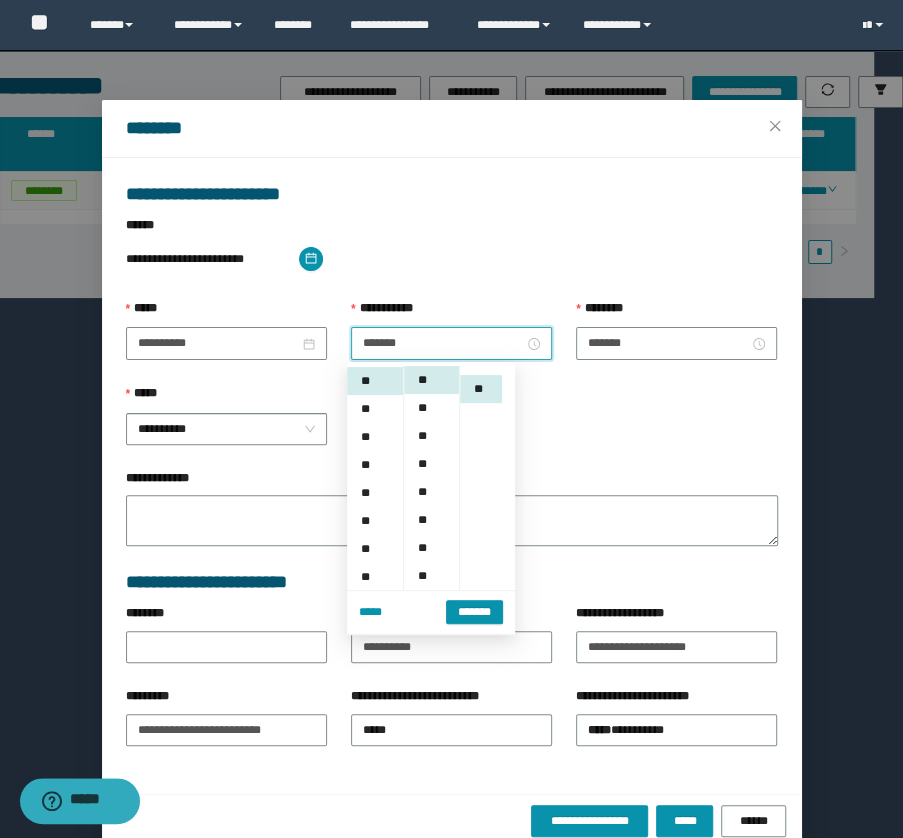 scroll, scrollTop: 28, scrollLeft: 0, axis: vertical 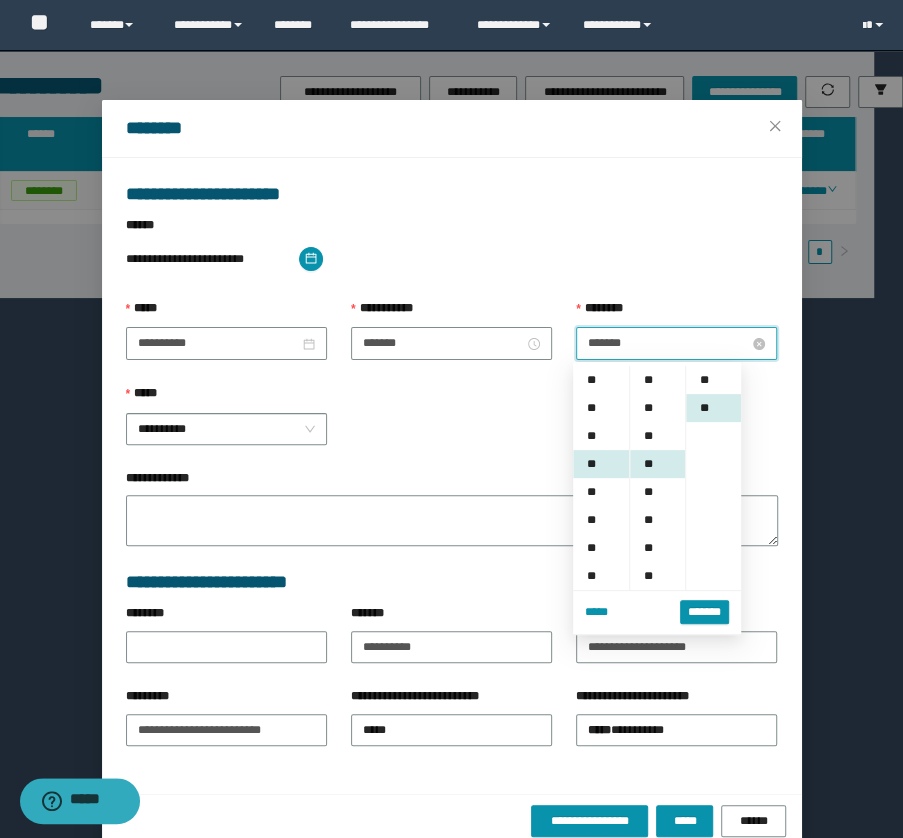 click on "*******" at bounding box center (668, 343) 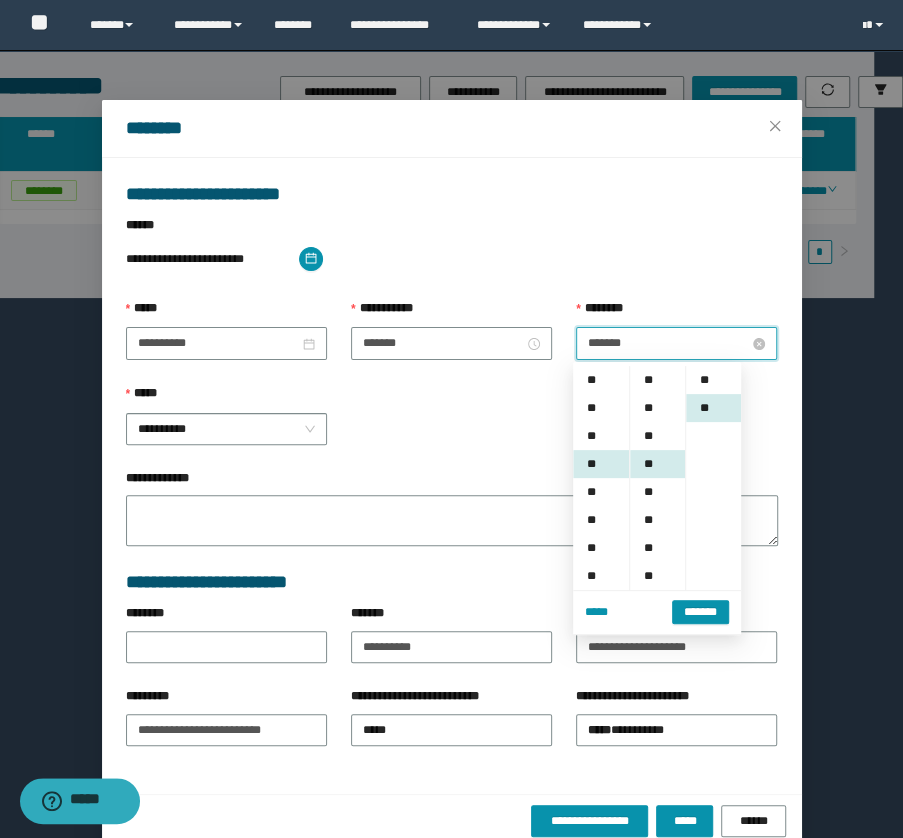 scroll, scrollTop: 83, scrollLeft: 0, axis: vertical 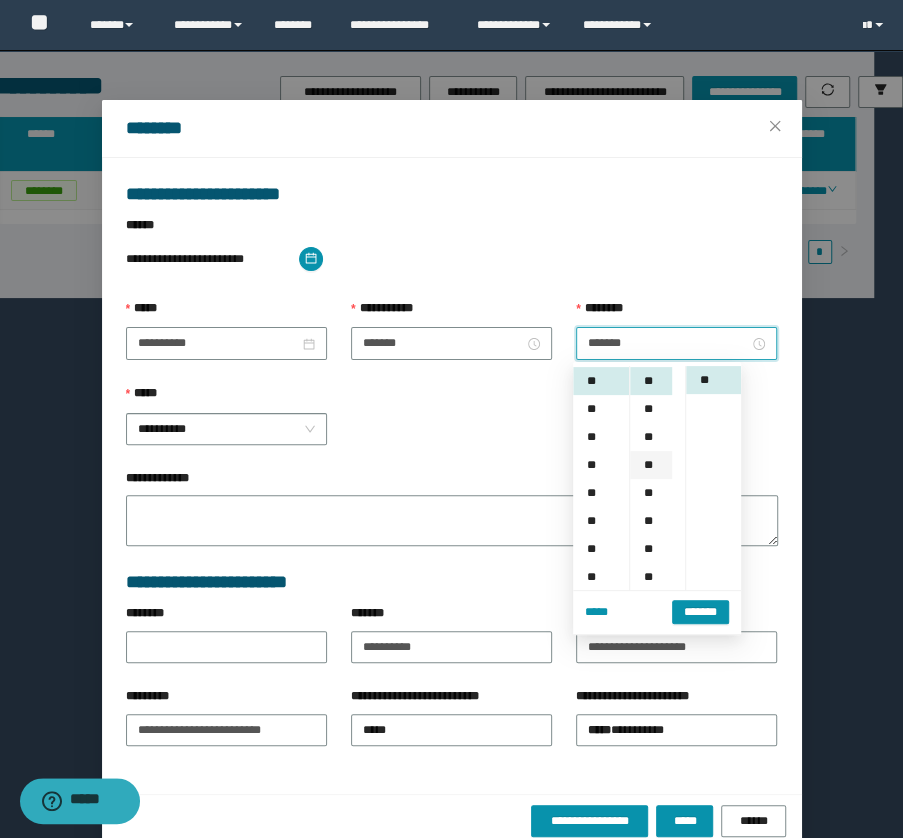 click on "**" at bounding box center [650, 465] 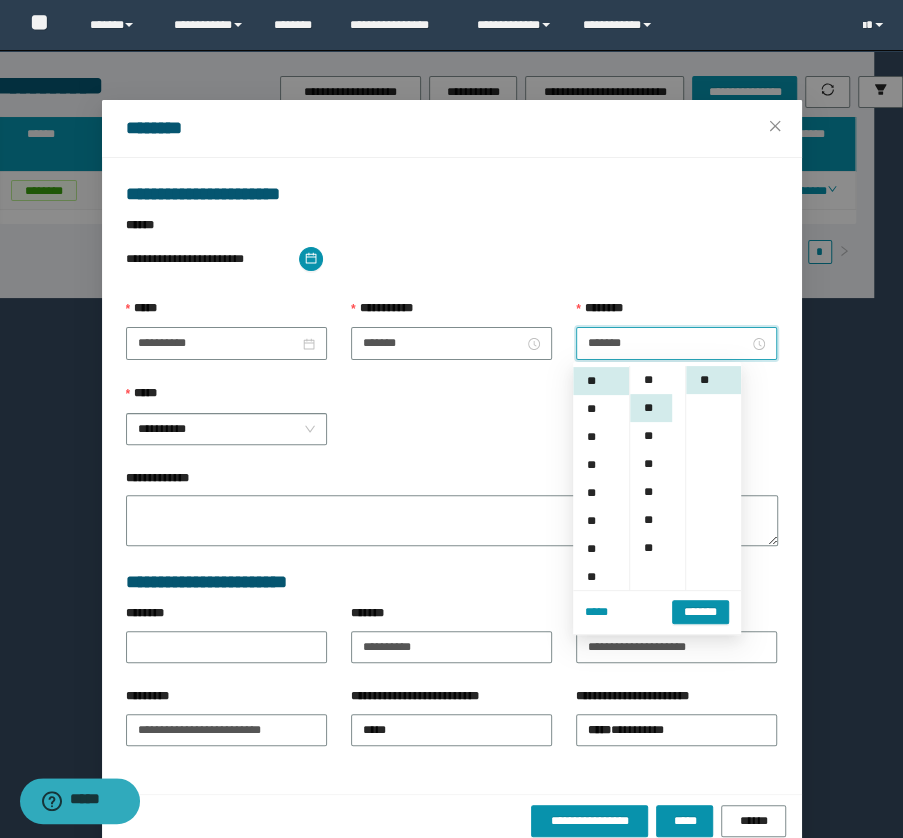 scroll, scrollTop: 168, scrollLeft: 0, axis: vertical 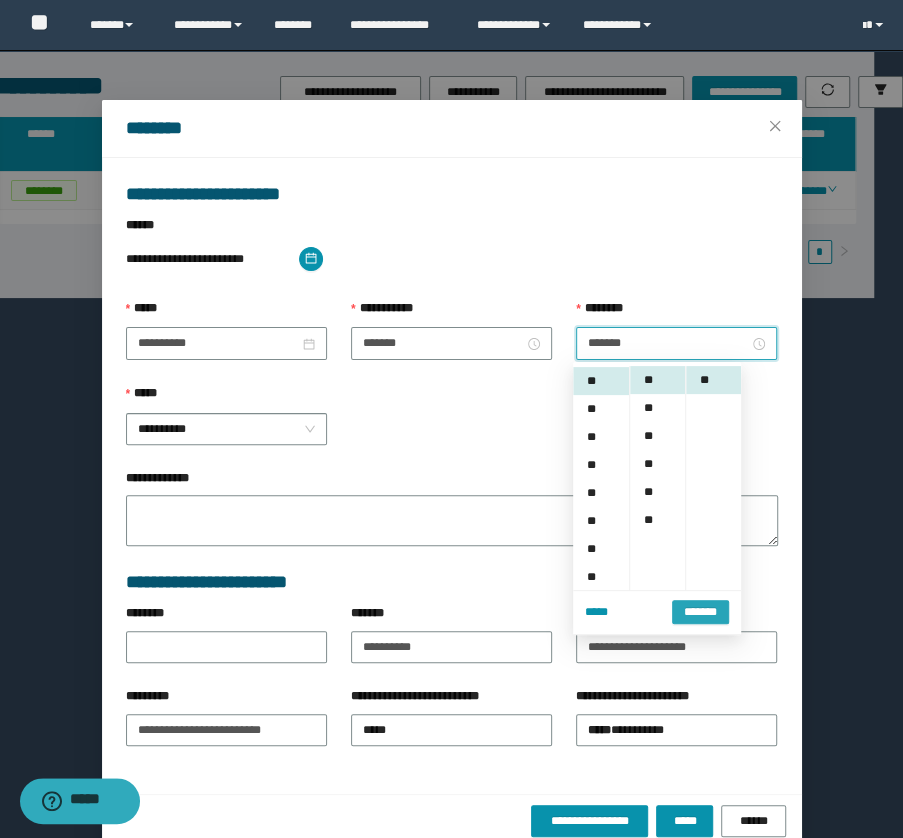 click on "*******" at bounding box center (700, 612) 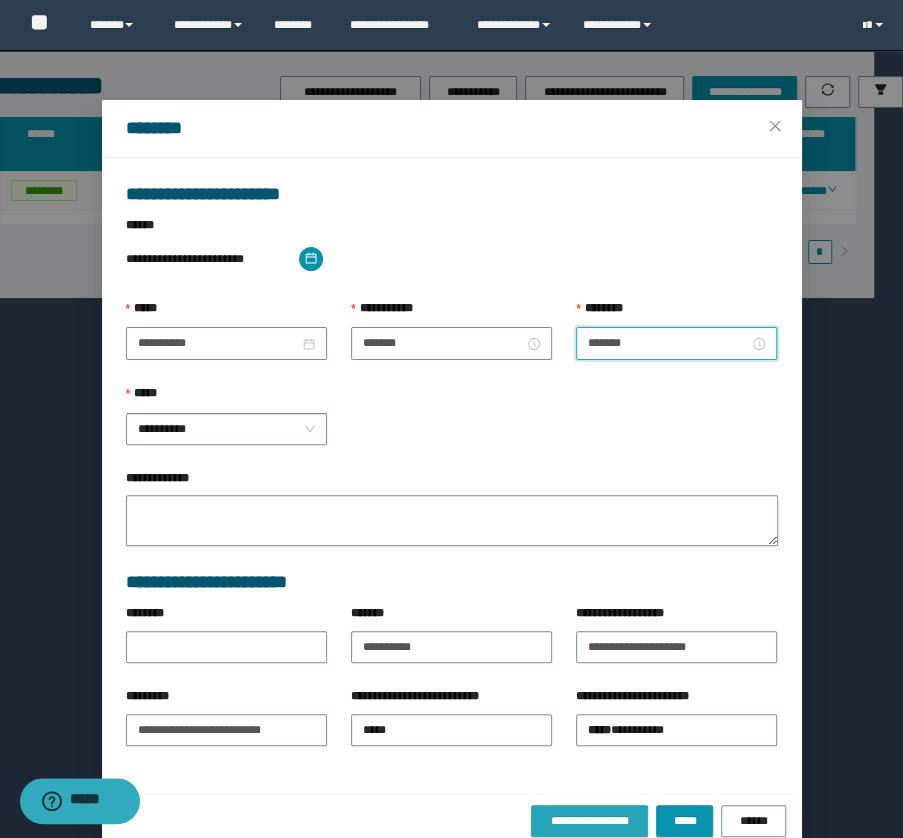 click on "**********" at bounding box center [590, 821] 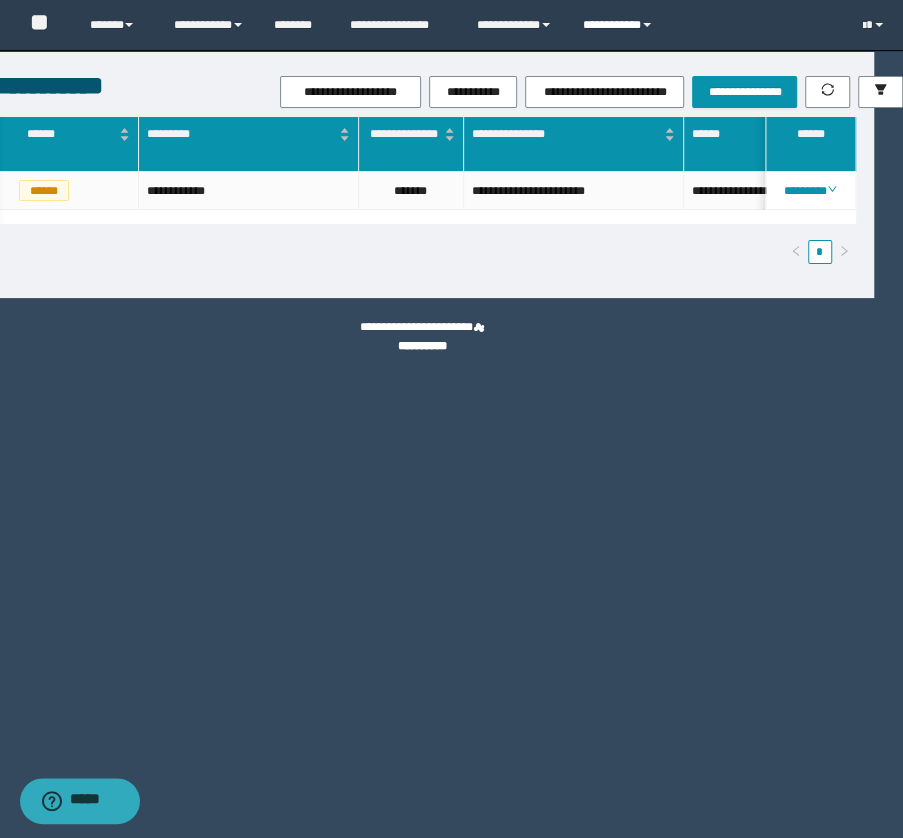 click on "**********" at bounding box center [620, 25] 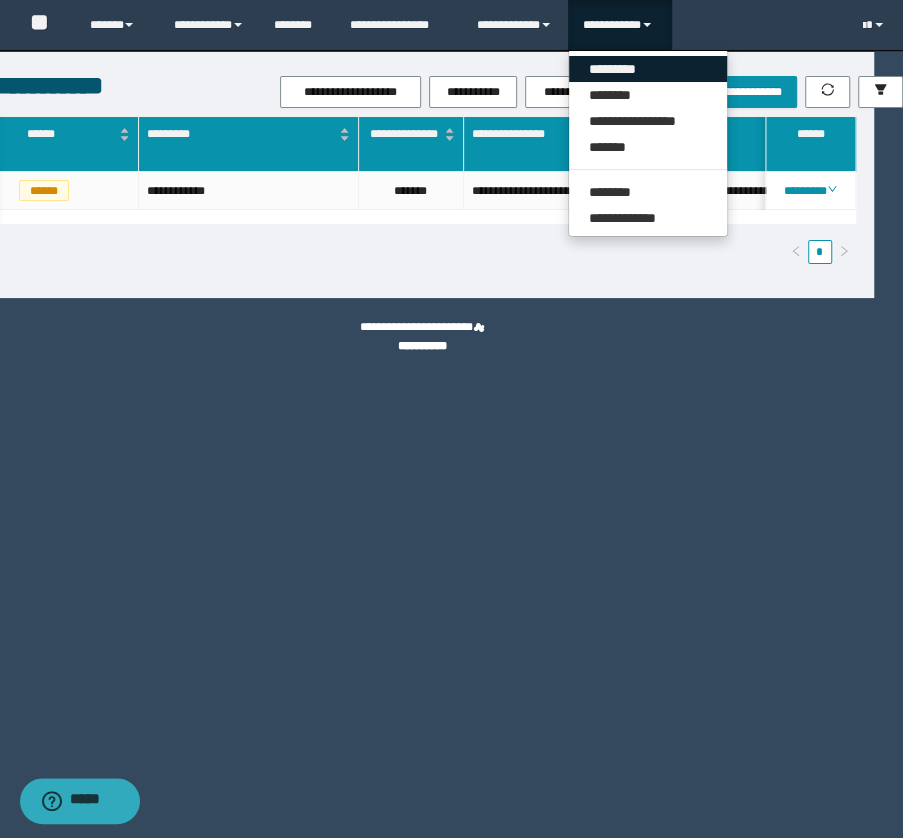click on "*********" at bounding box center [648, 69] 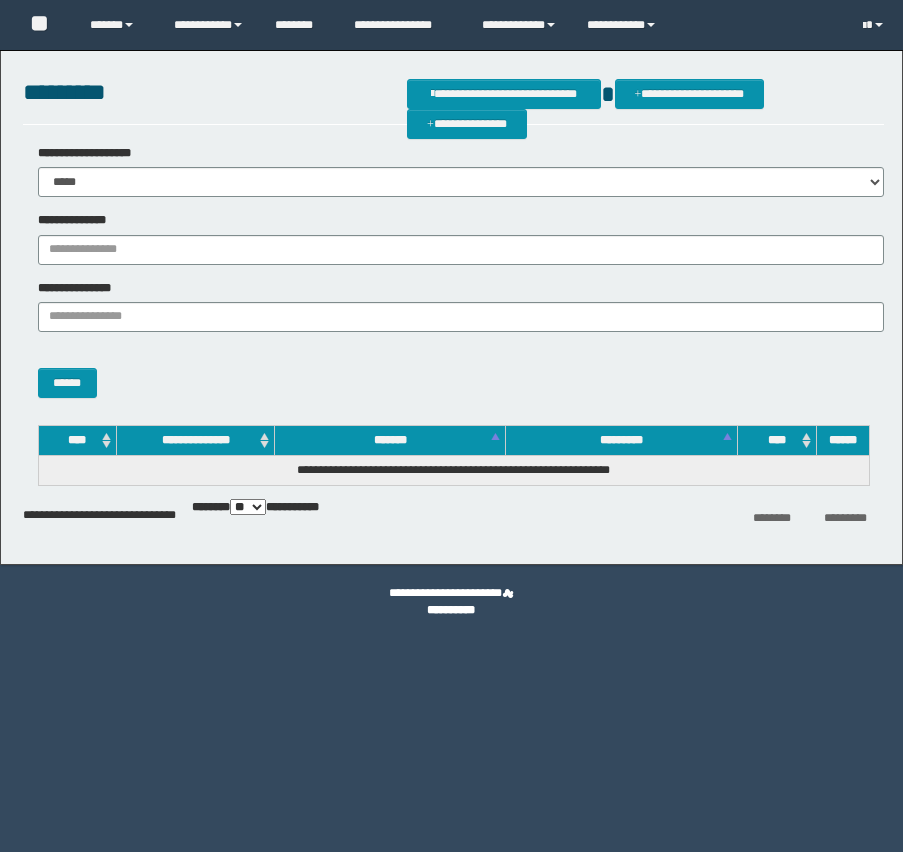 scroll, scrollTop: 0, scrollLeft: 0, axis: both 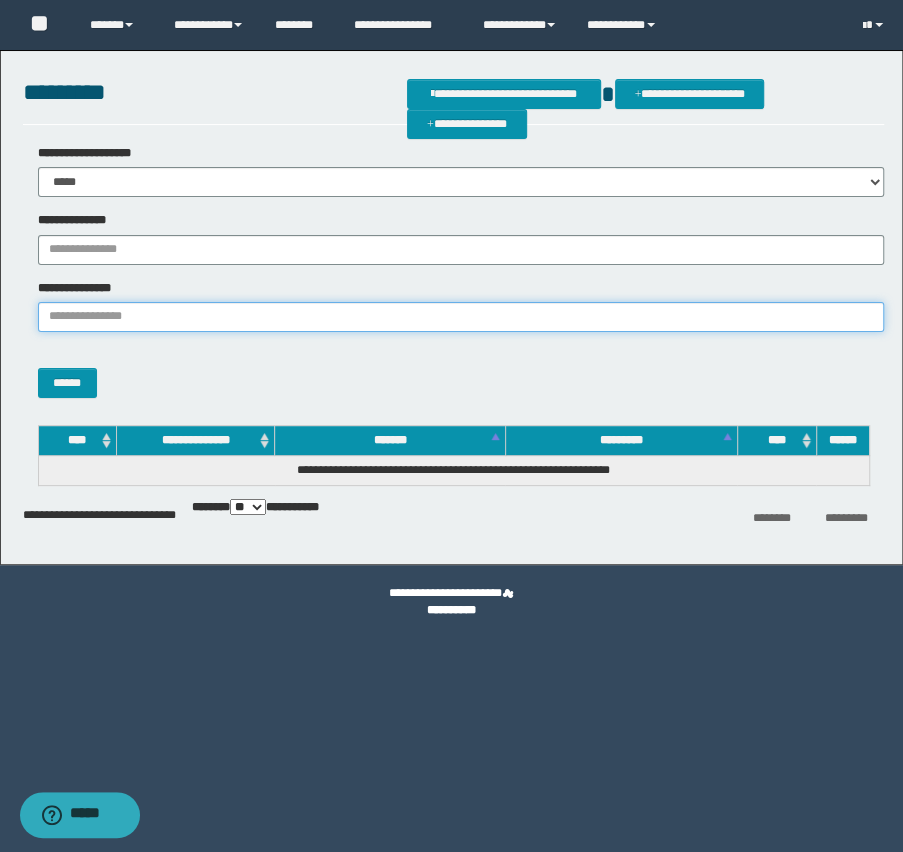 click on "**********" at bounding box center (461, 317) 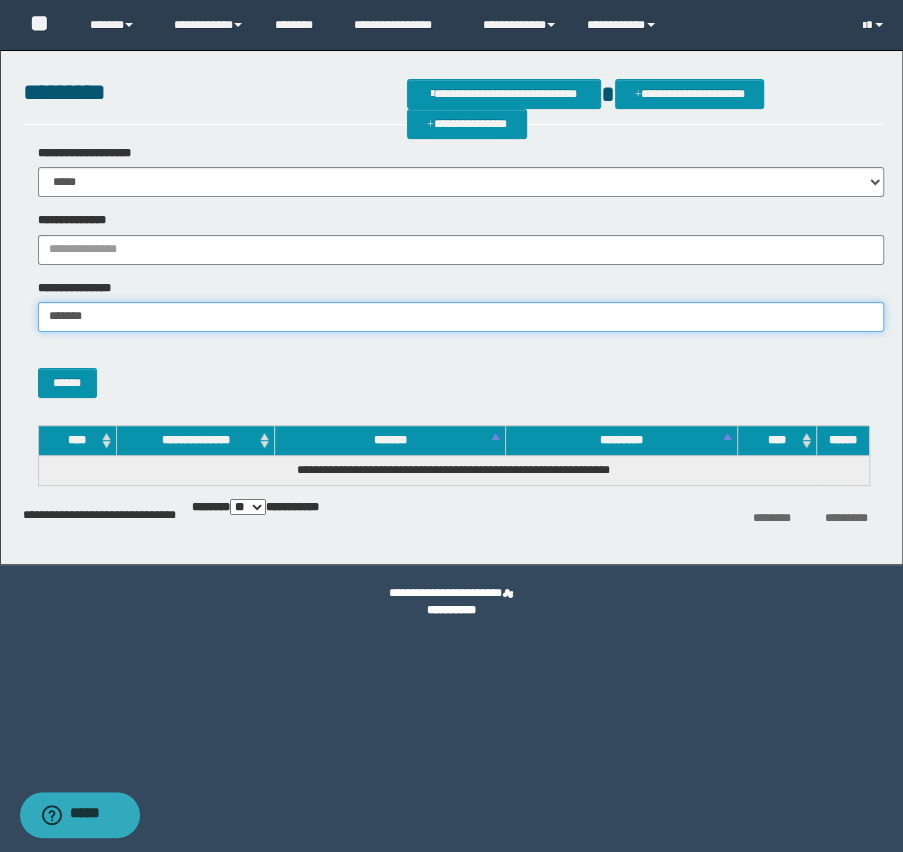 type on "*******" 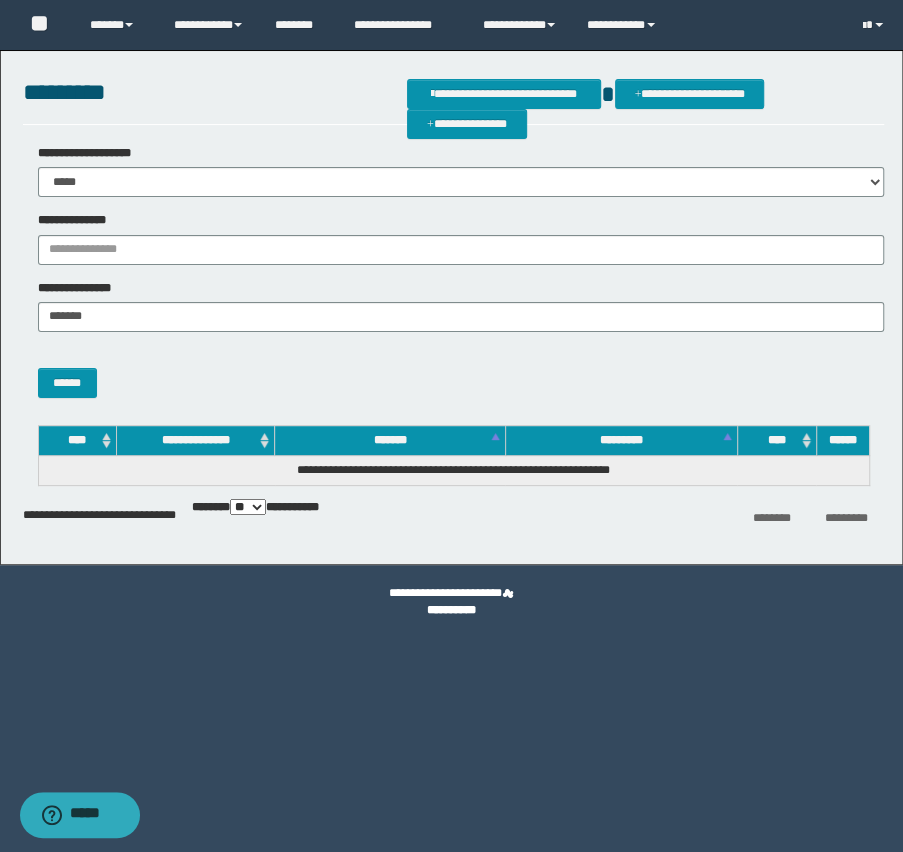 click on "**********" at bounding box center [453, 279] 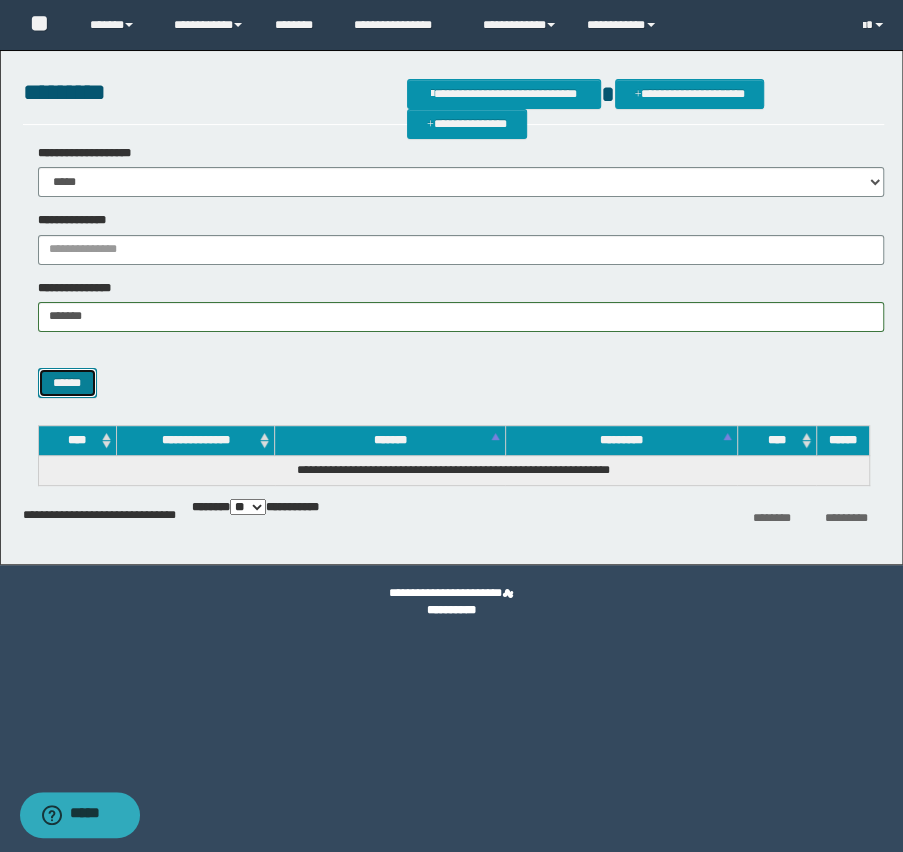 click on "******" at bounding box center [67, 383] 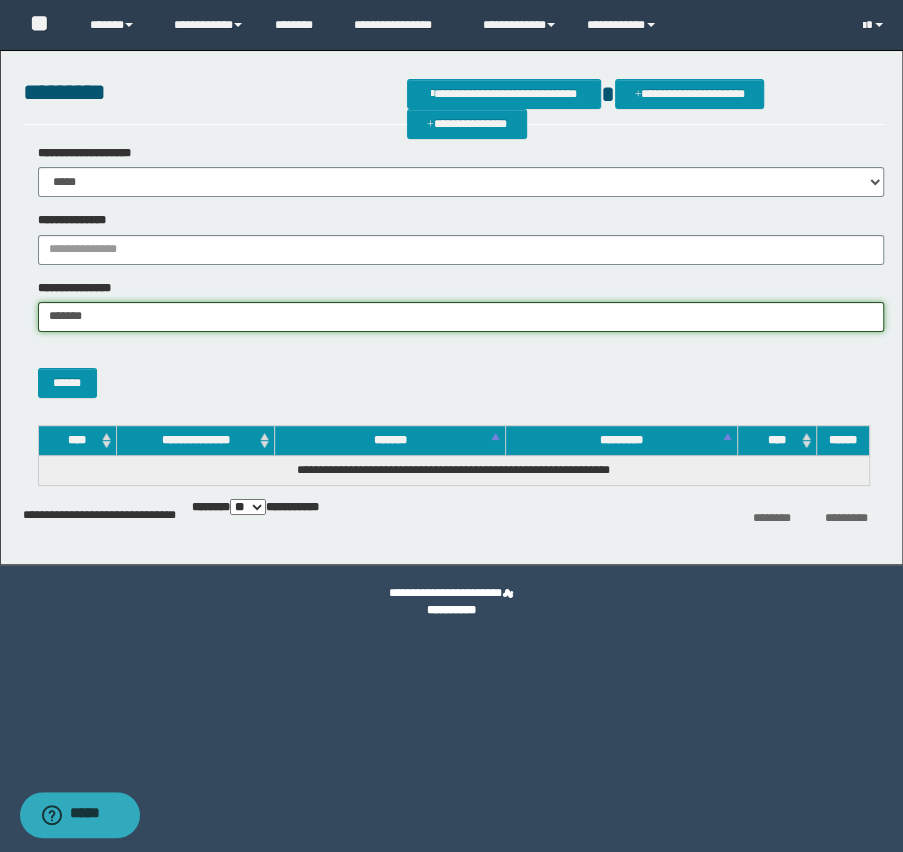drag, startPoint x: 100, startPoint y: 310, endPoint x: -4, endPoint y: 320, distance: 104.47966 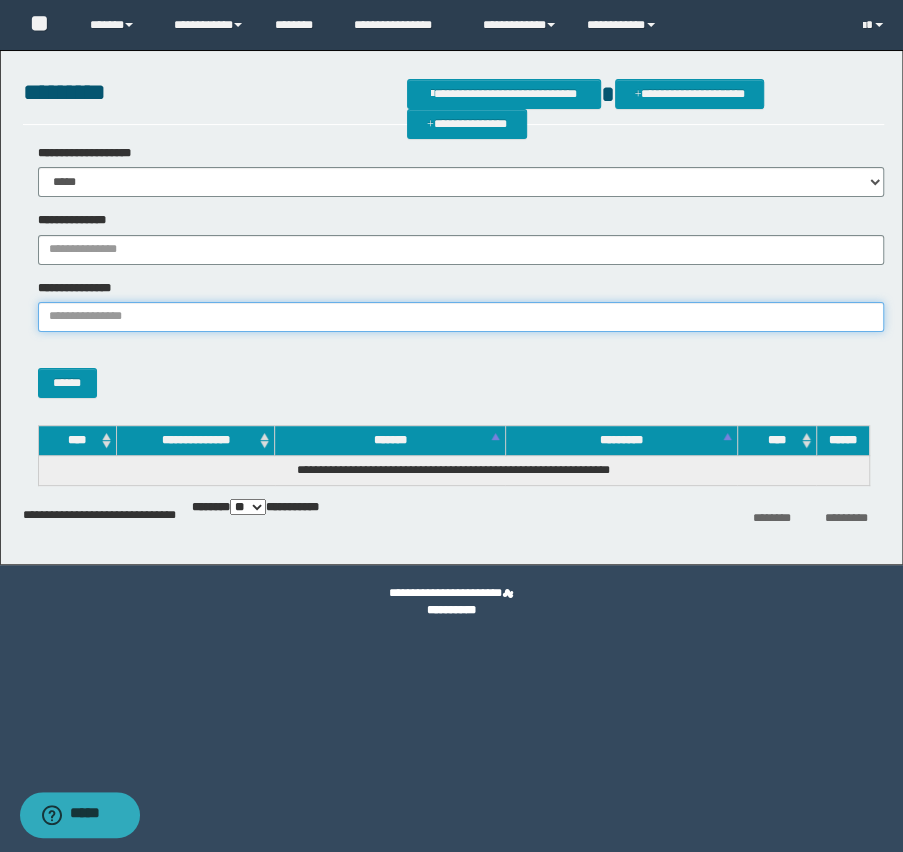 type 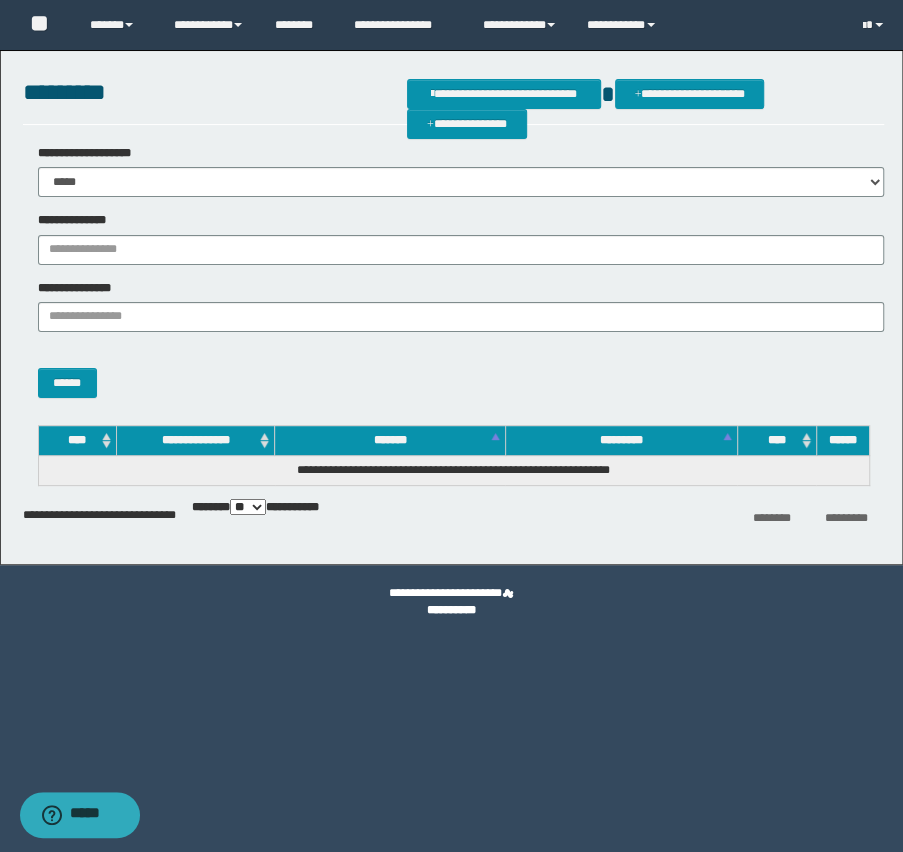 click on "**********" at bounding box center [453, 238] 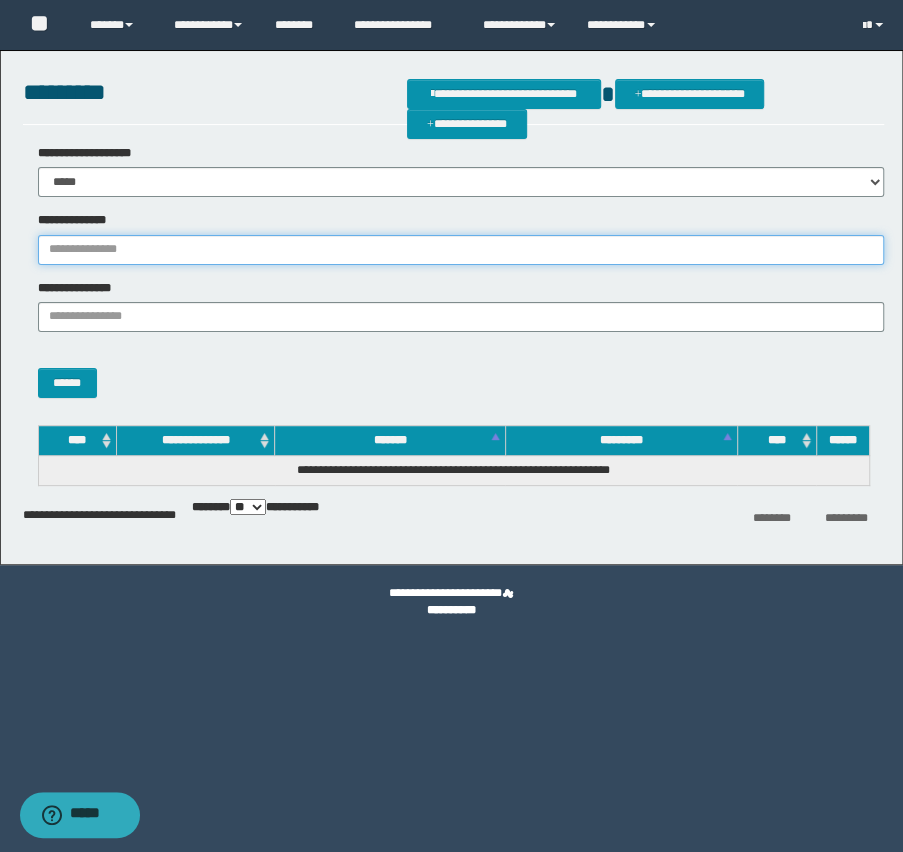 click on "**********" at bounding box center (461, 250) 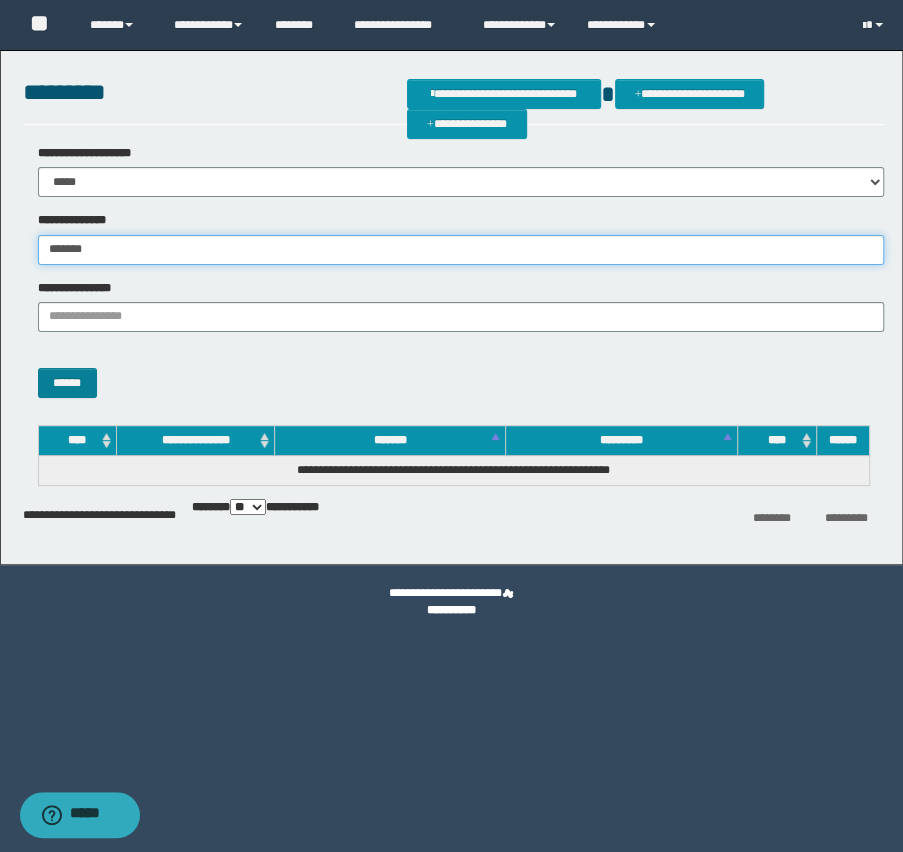type on "*******" 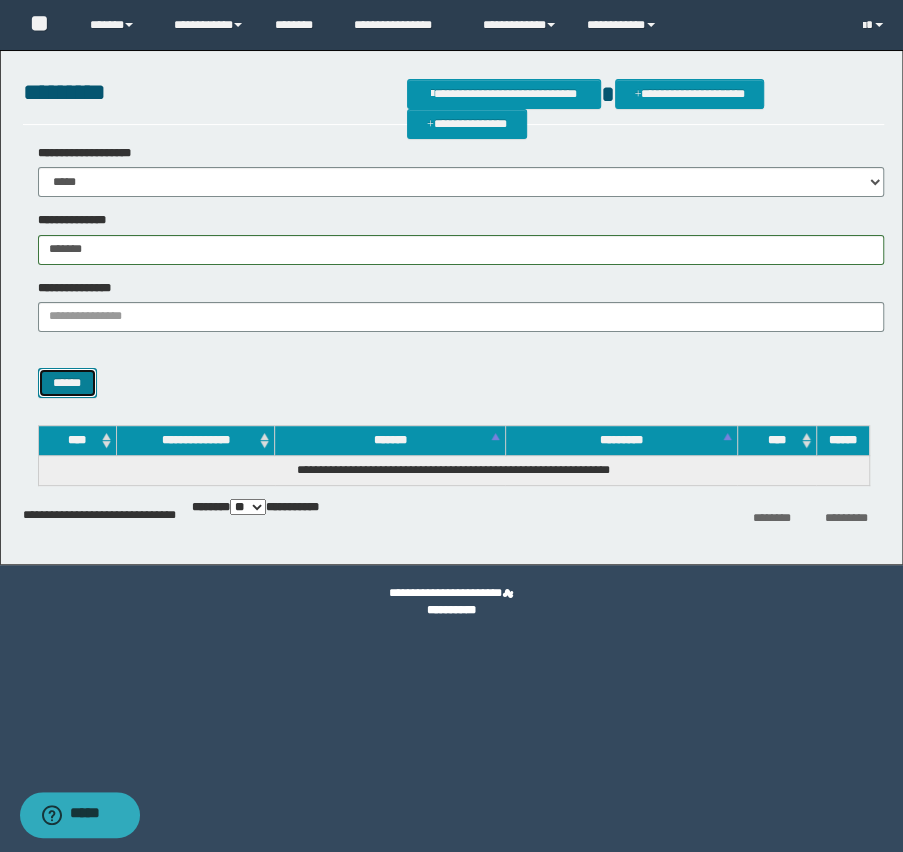 click on "******" at bounding box center (67, 383) 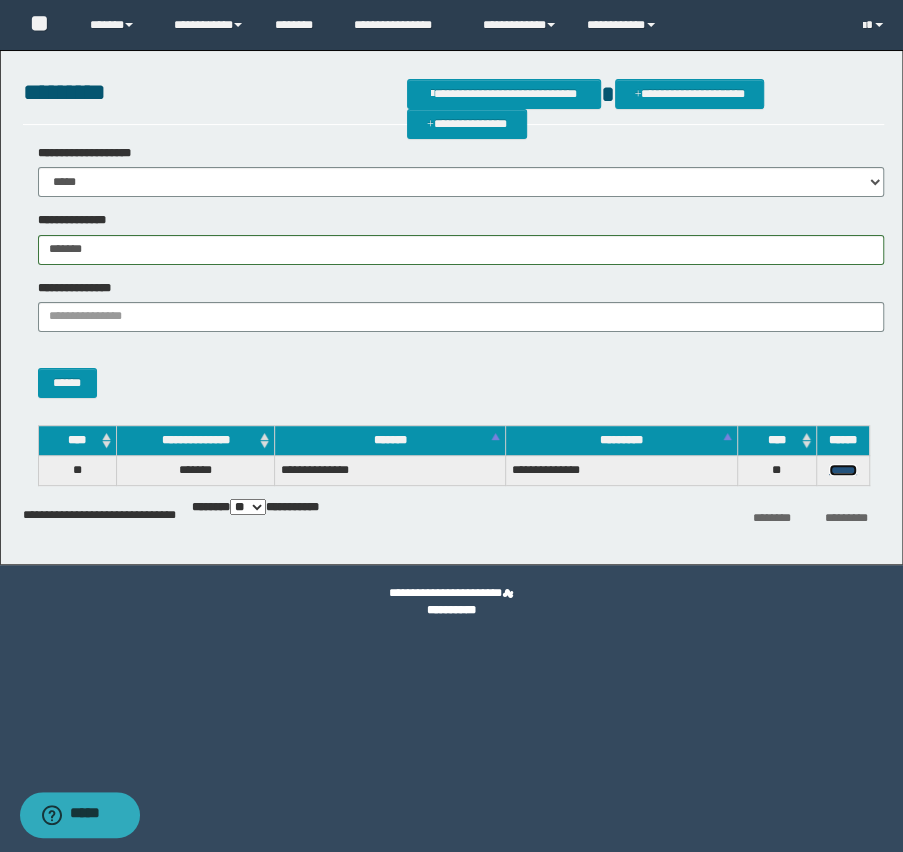 click on "******" at bounding box center (843, 470) 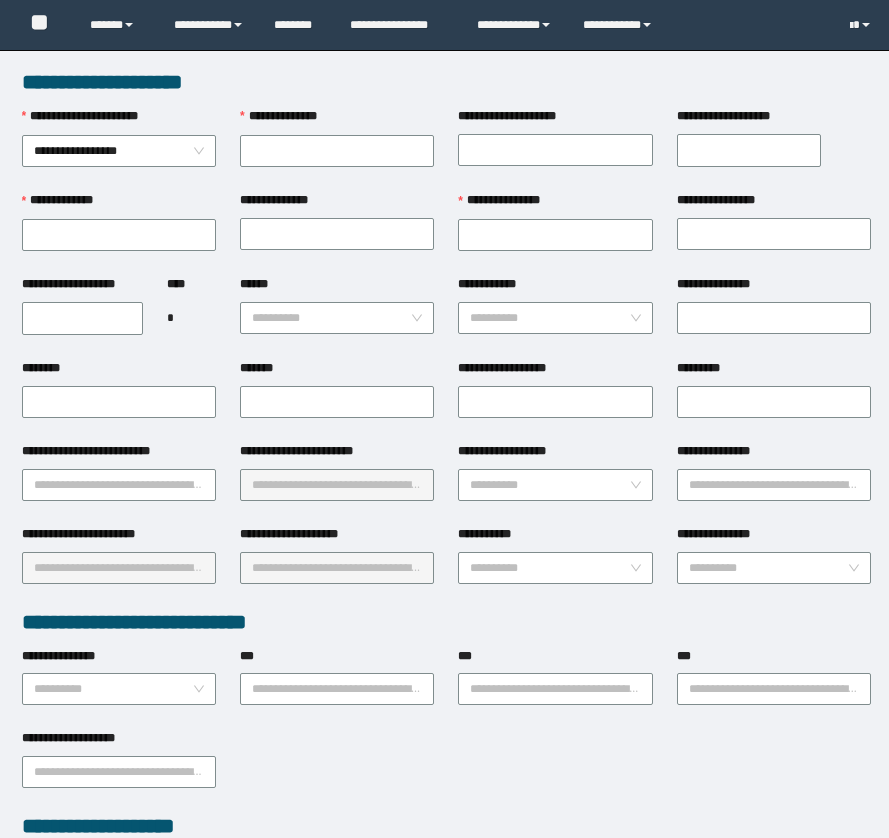 scroll, scrollTop: 0, scrollLeft: 0, axis: both 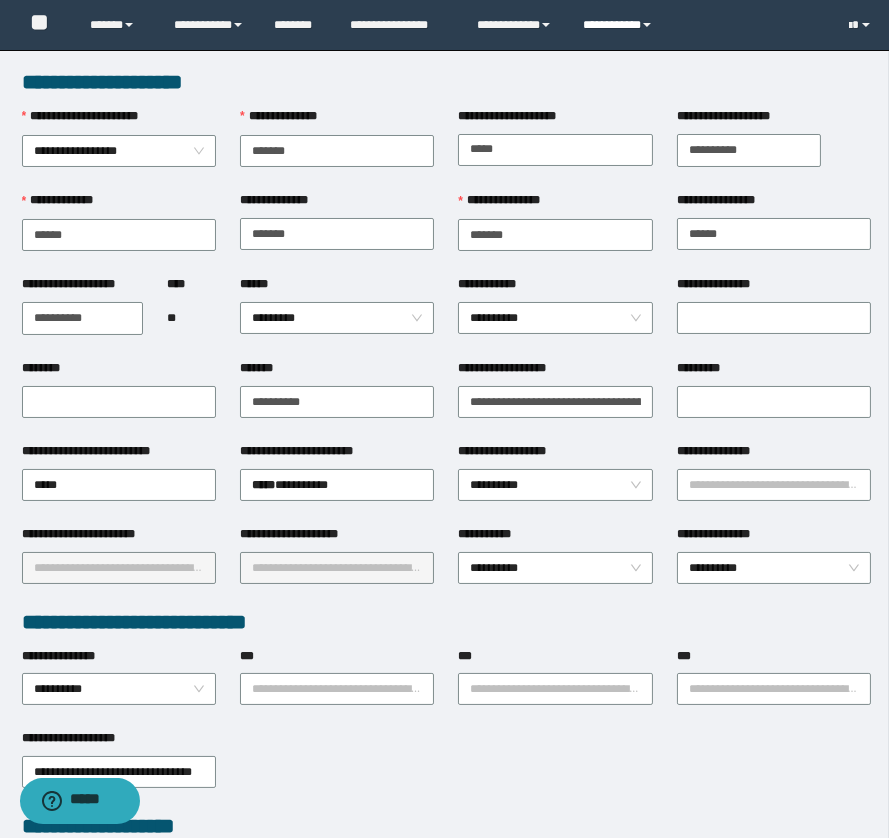 click on "**********" at bounding box center [620, 25] 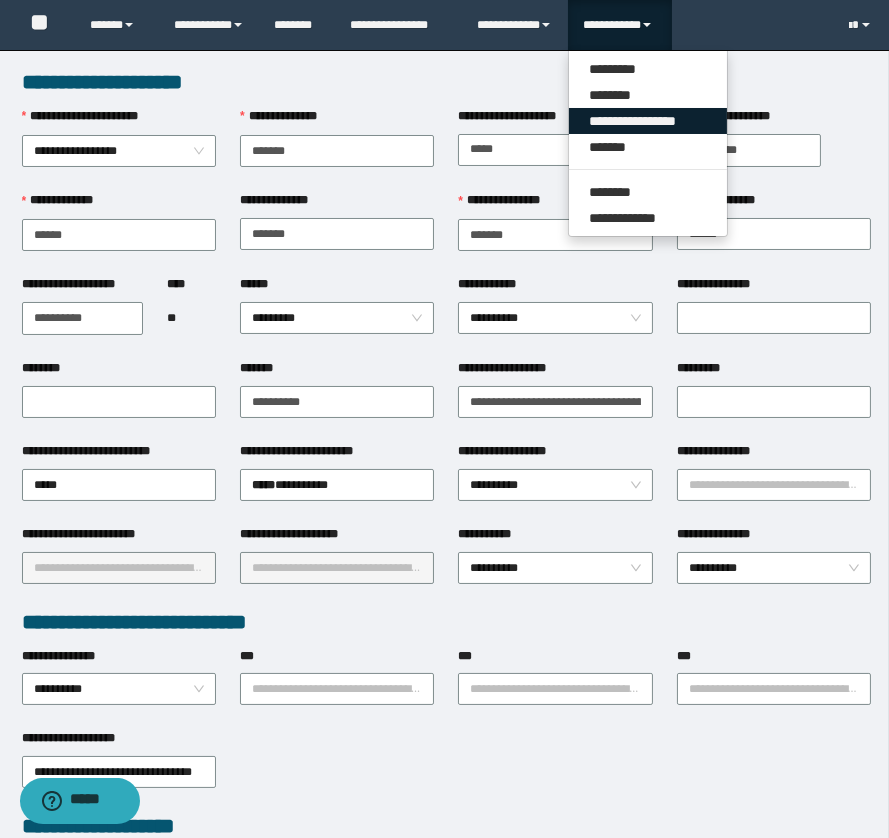 click on "**********" at bounding box center [648, 121] 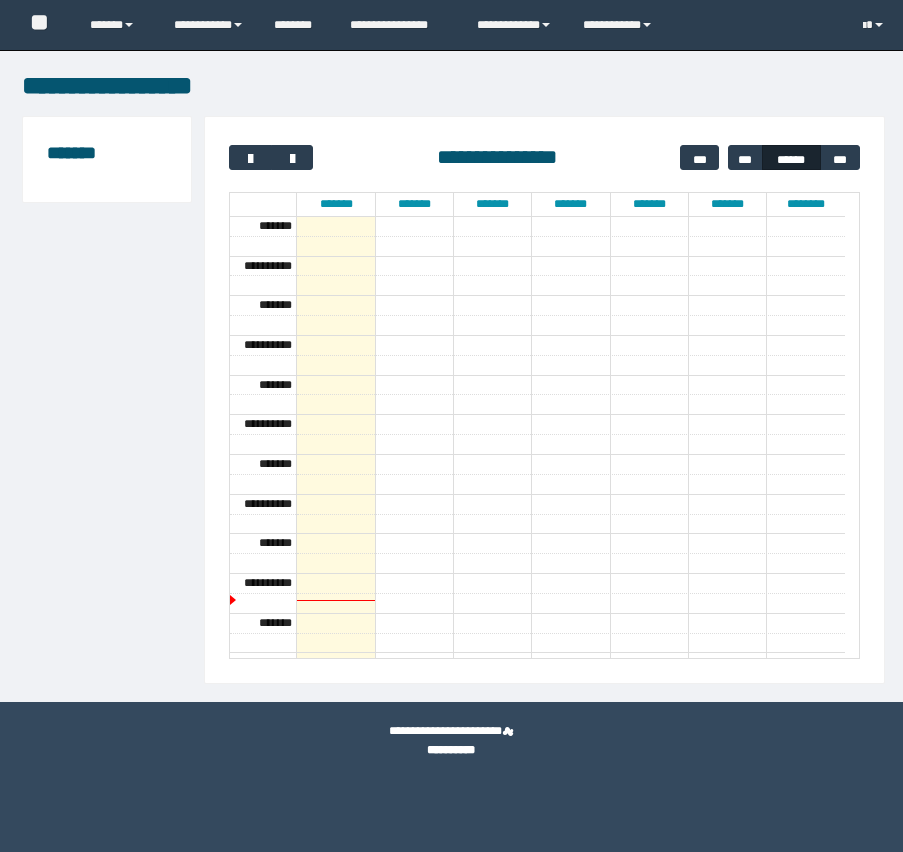 scroll, scrollTop: 0, scrollLeft: 0, axis: both 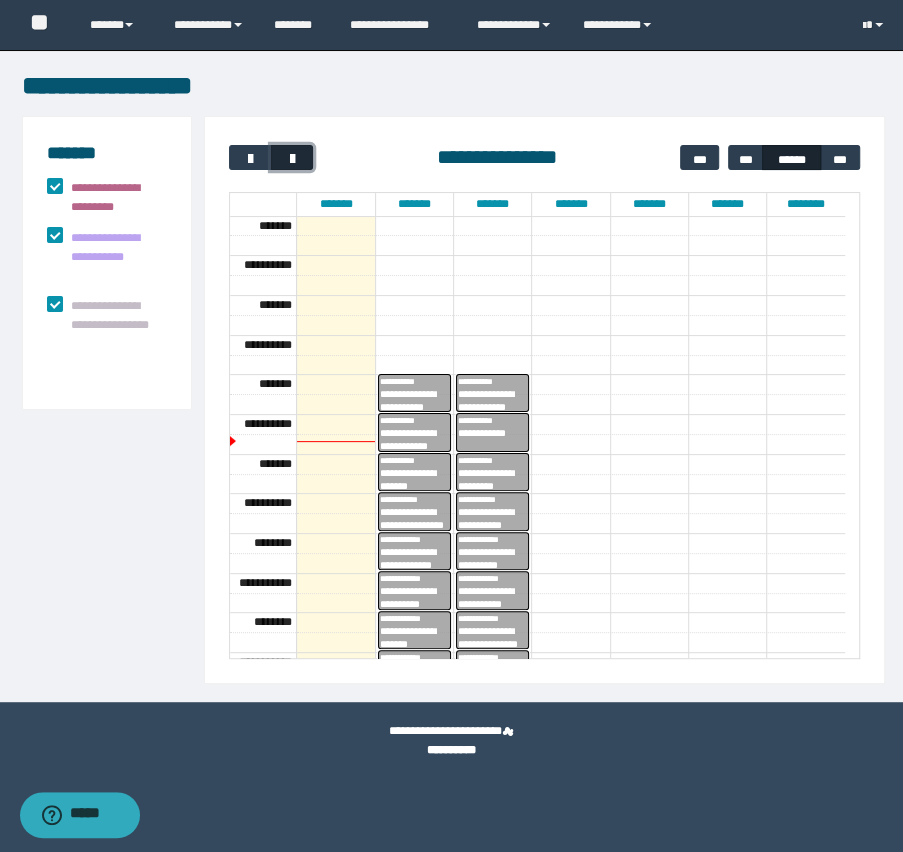 click at bounding box center (292, 159) 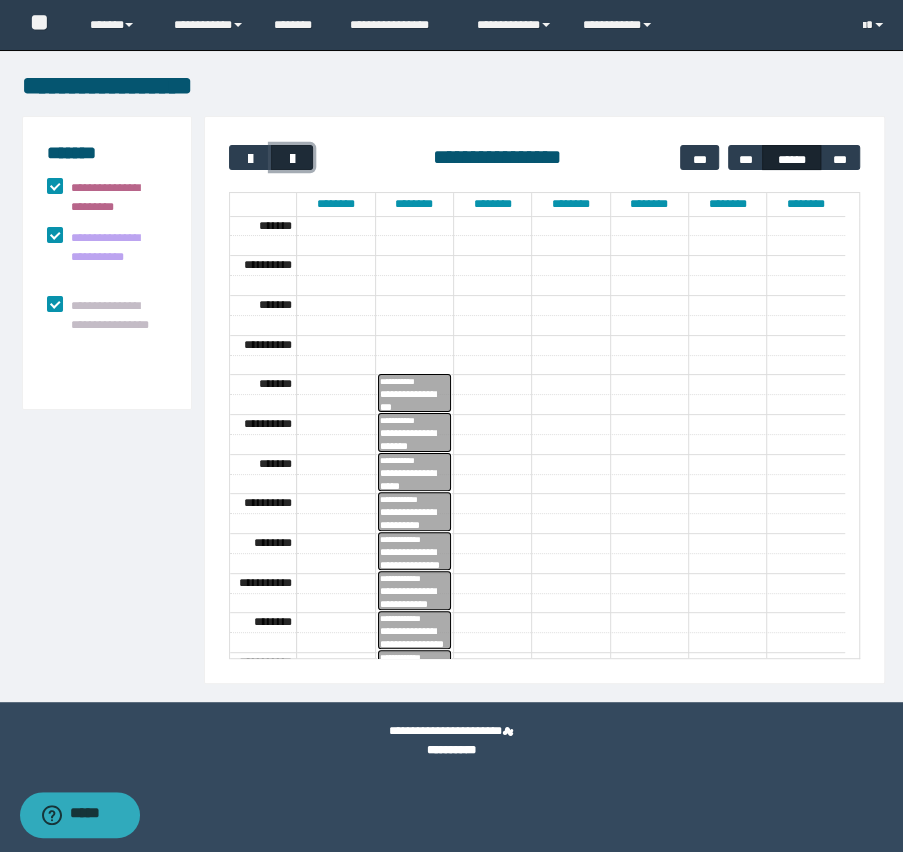 click at bounding box center (292, 159) 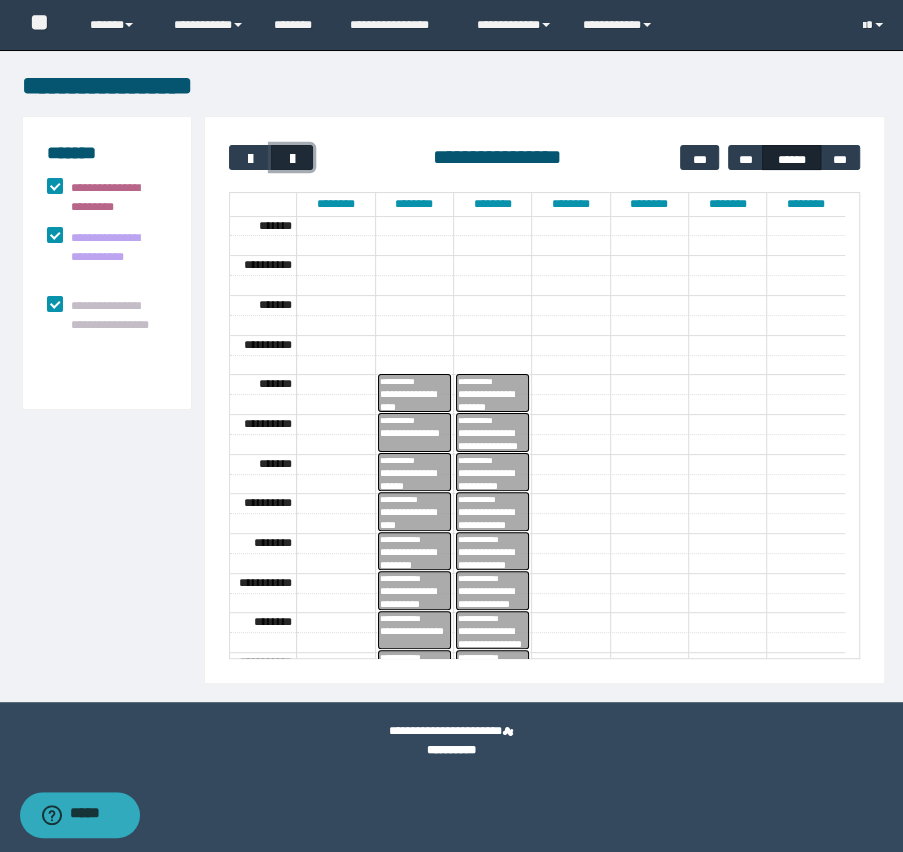 click at bounding box center (292, 159) 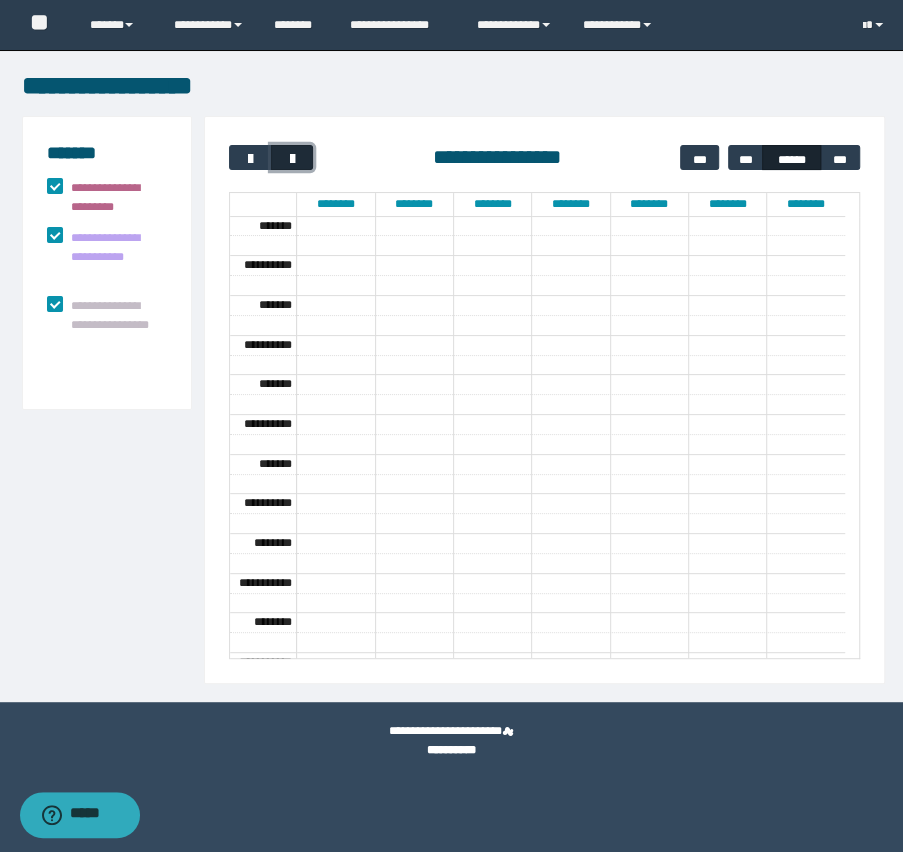 click at bounding box center [292, 159] 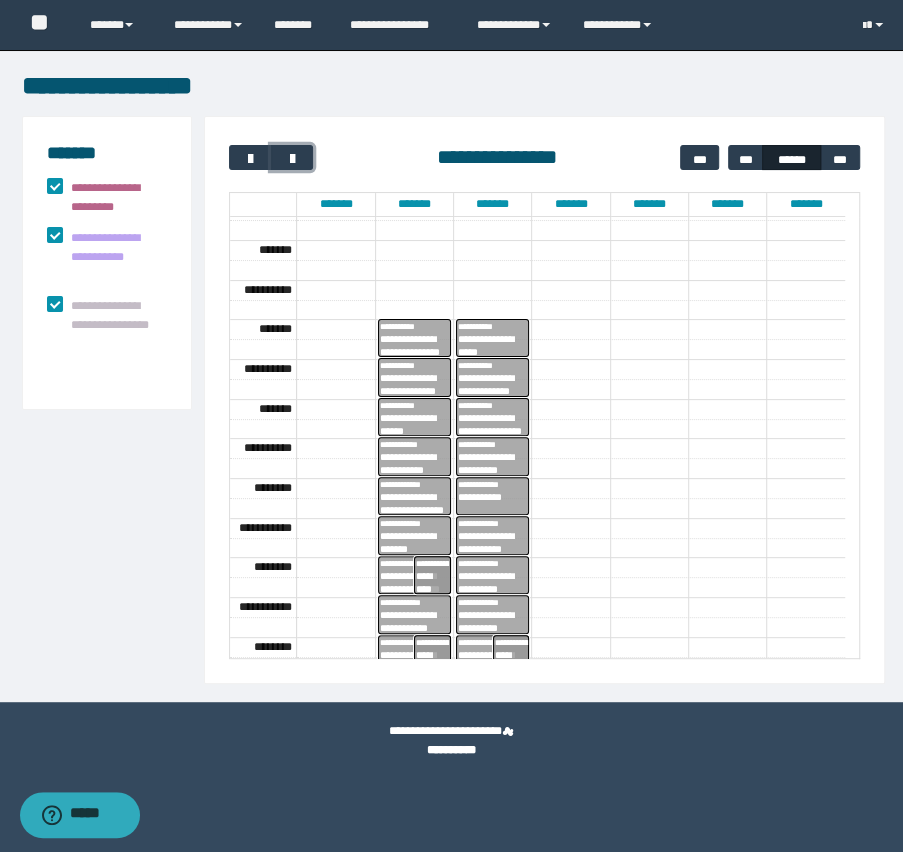 scroll, scrollTop: 159, scrollLeft: 0, axis: vertical 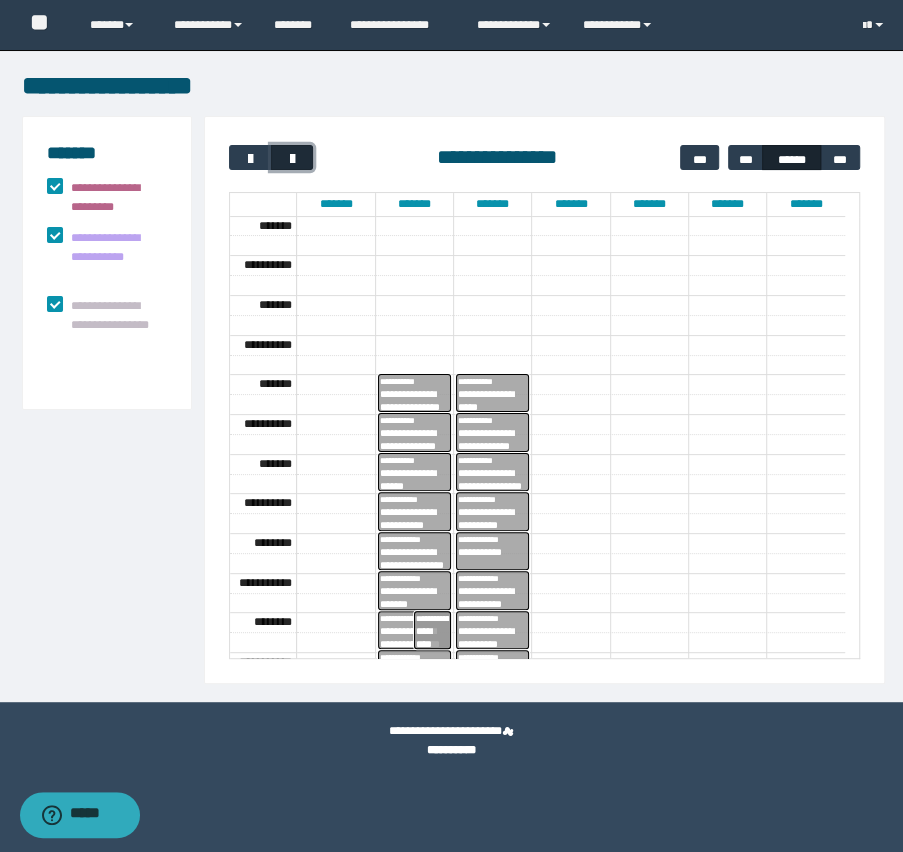 click at bounding box center (292, 159) 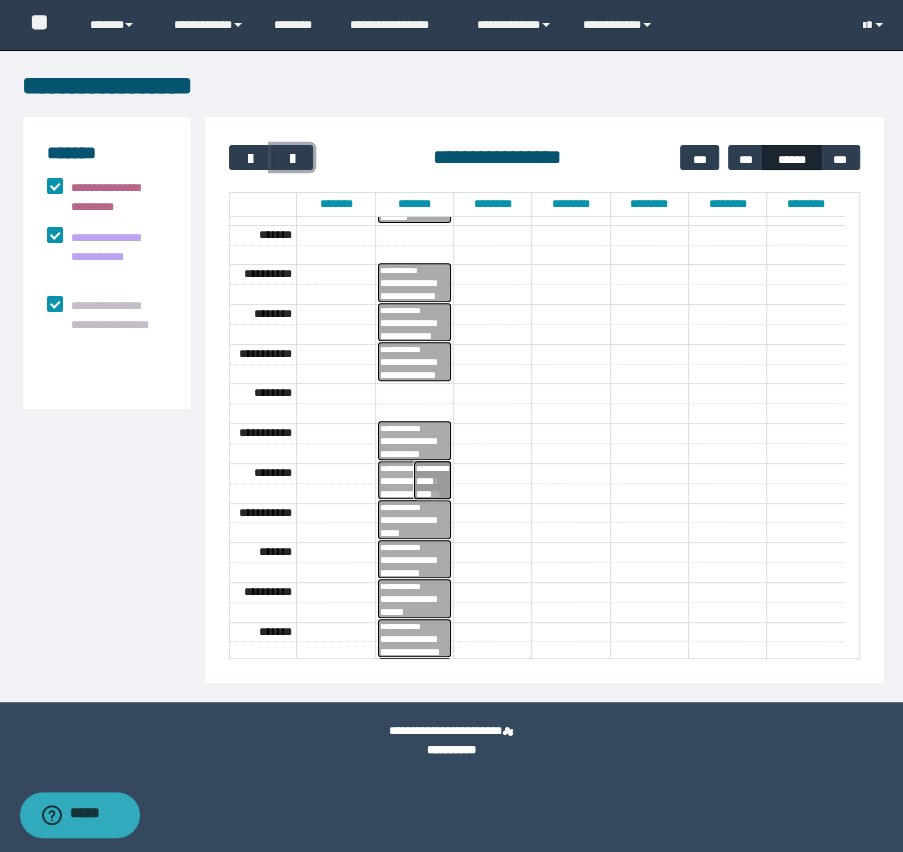 scroll, scrollTop: 340, scrollLeft: 0, axis: vertical 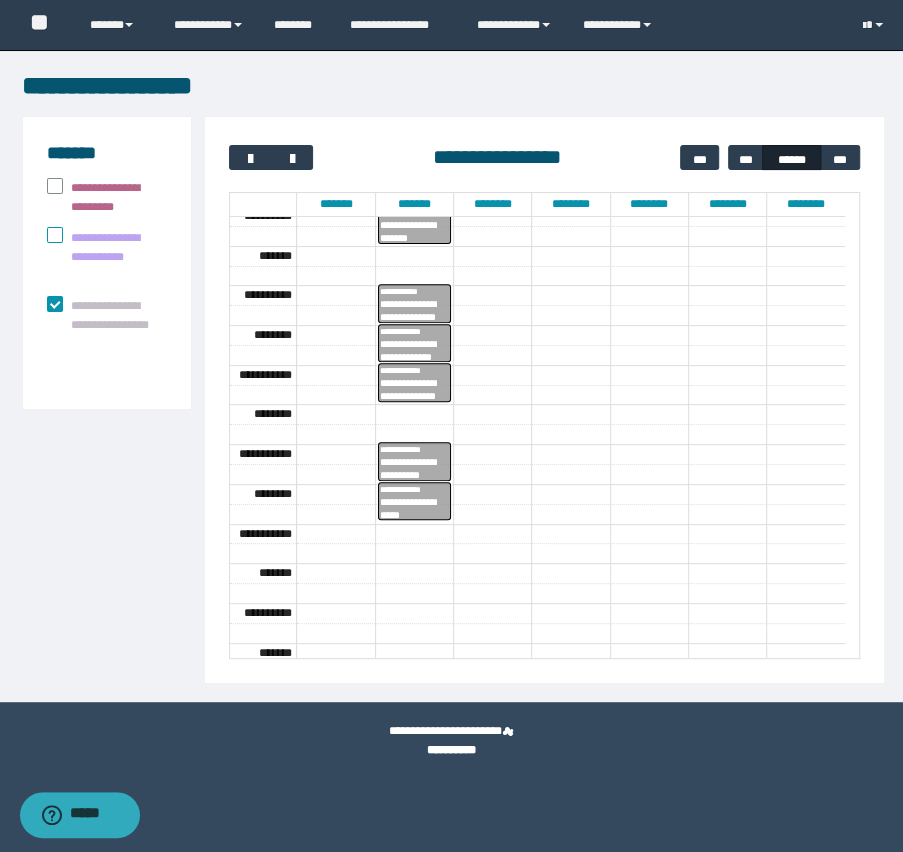 click on "**********" at bounding box center (107, 255) 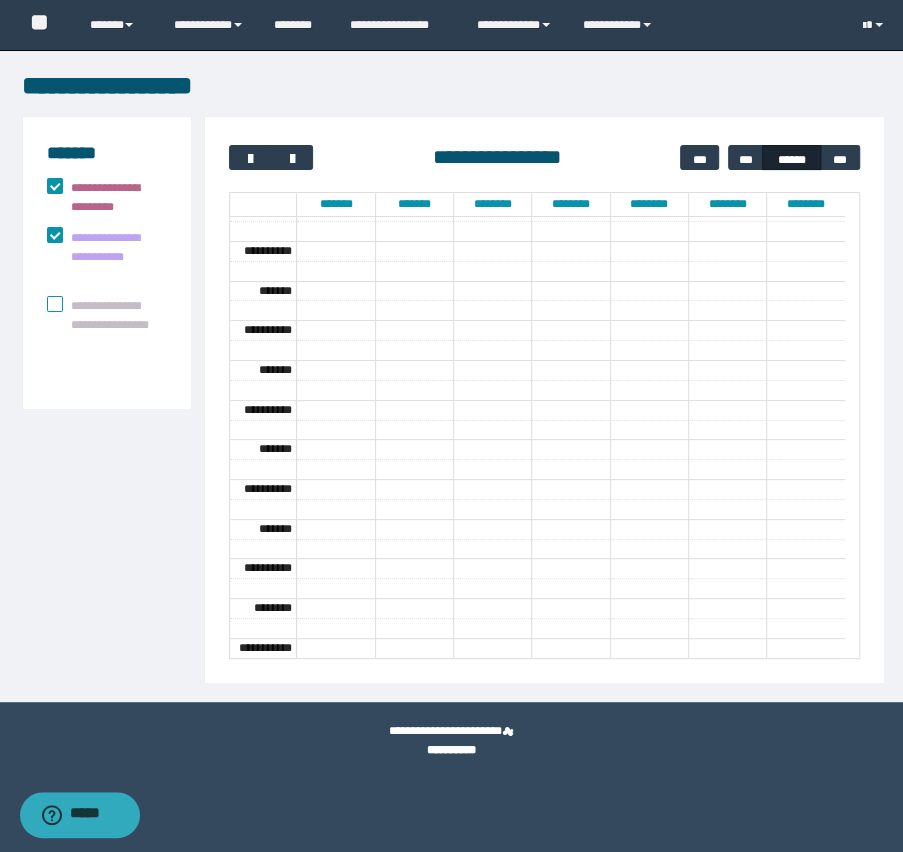 scroll, scrollTop: 458, scrollLeft: 0, axis: vertical 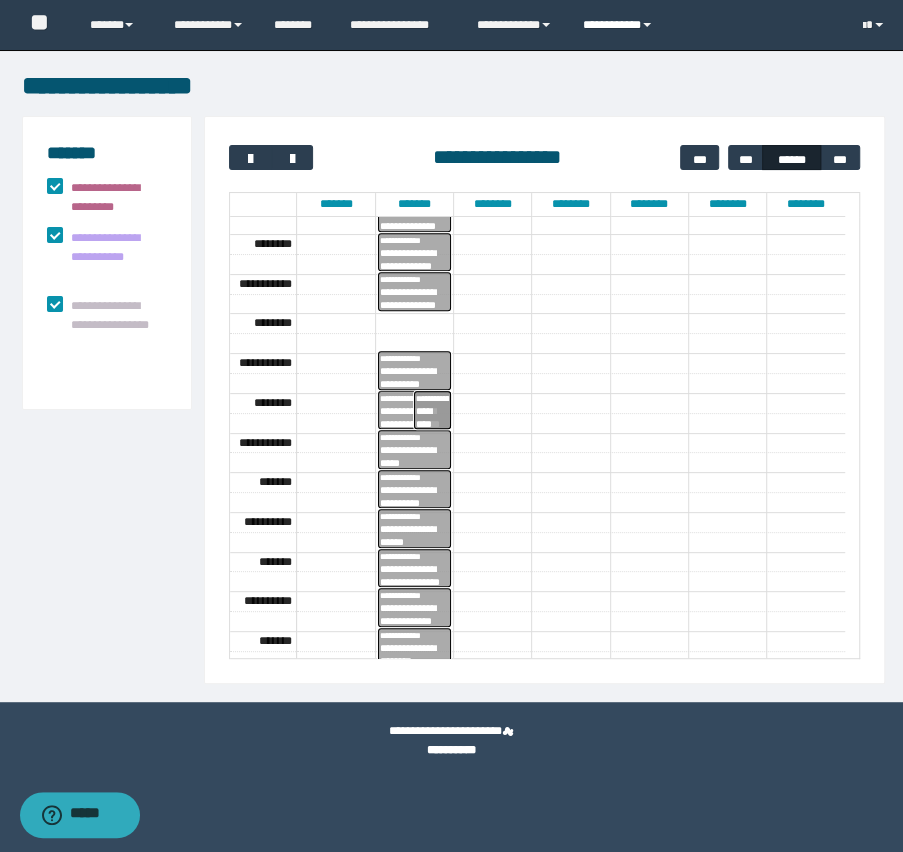 click on "**********" at bounding box center [620, 25] 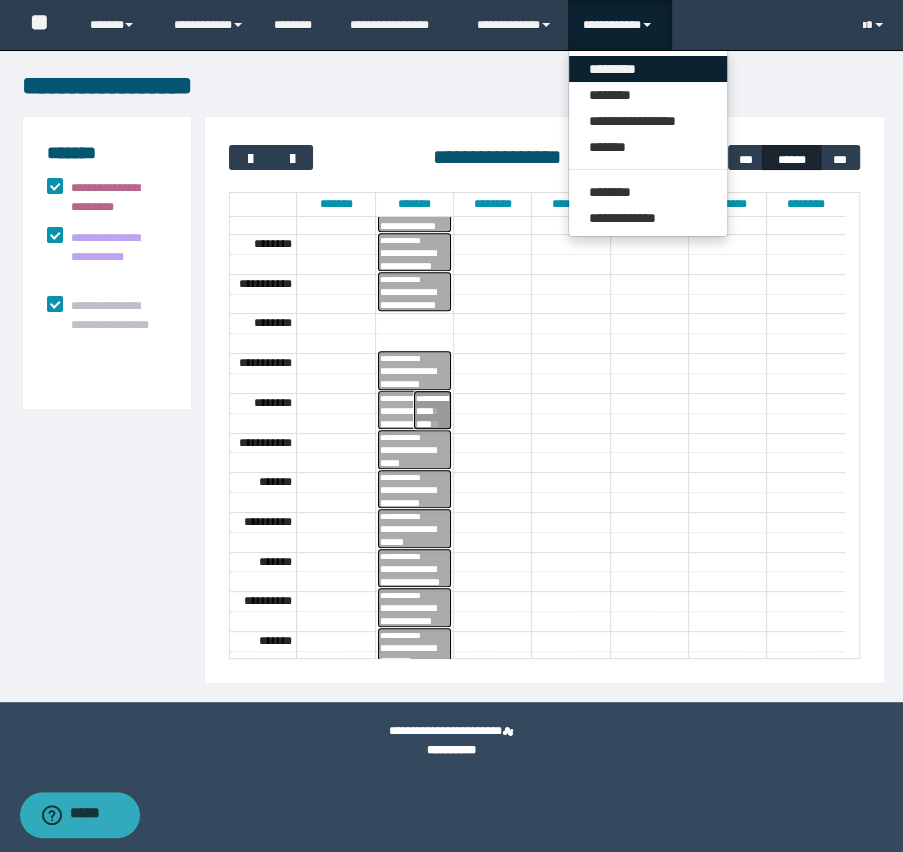 click on "*********" at bounding box center [648, 69] 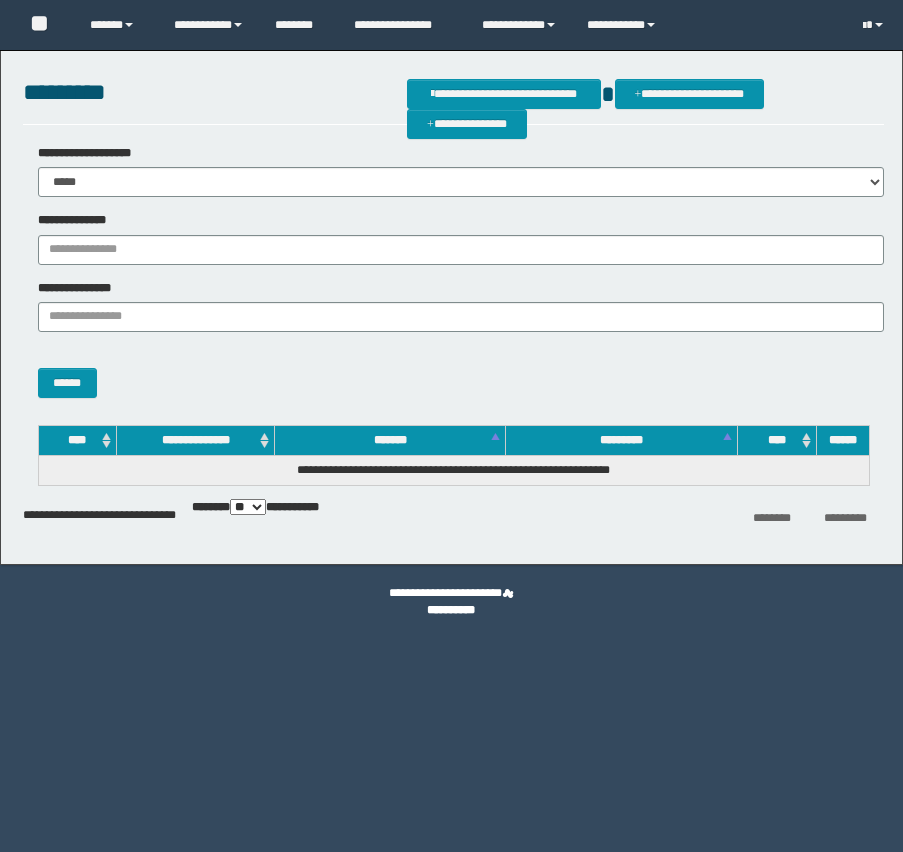 scroll, scrollTop: 0, scrollLeft: 0, axis: both 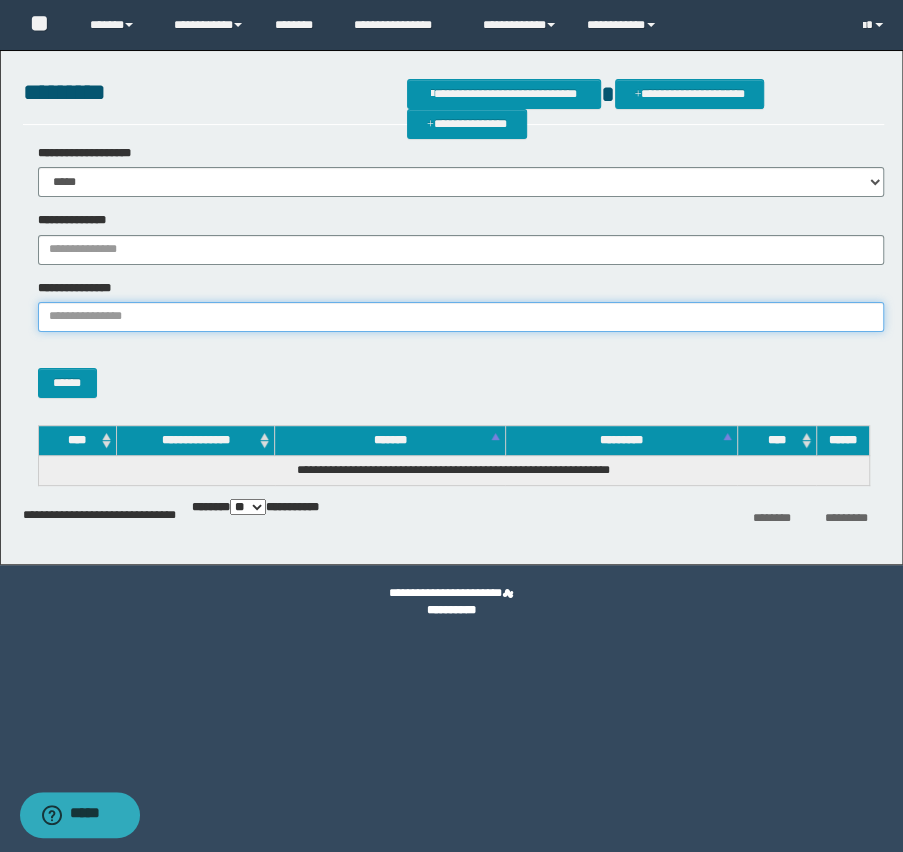 click on "**********" at bounding box center (461, 317) 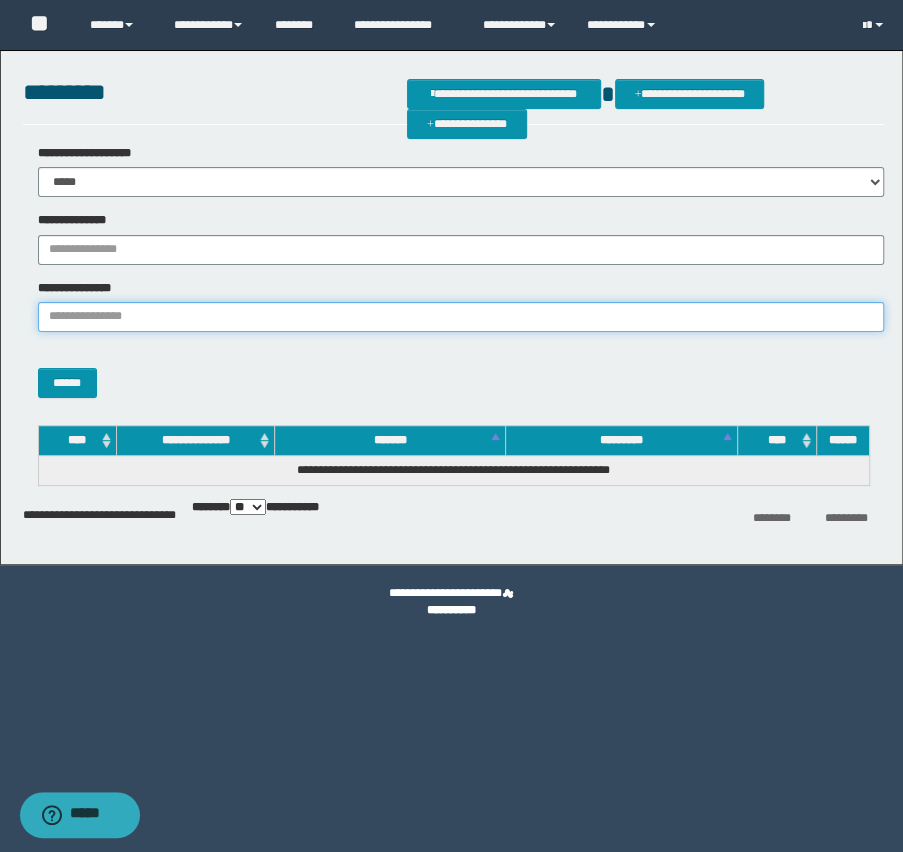 paste on "**********" 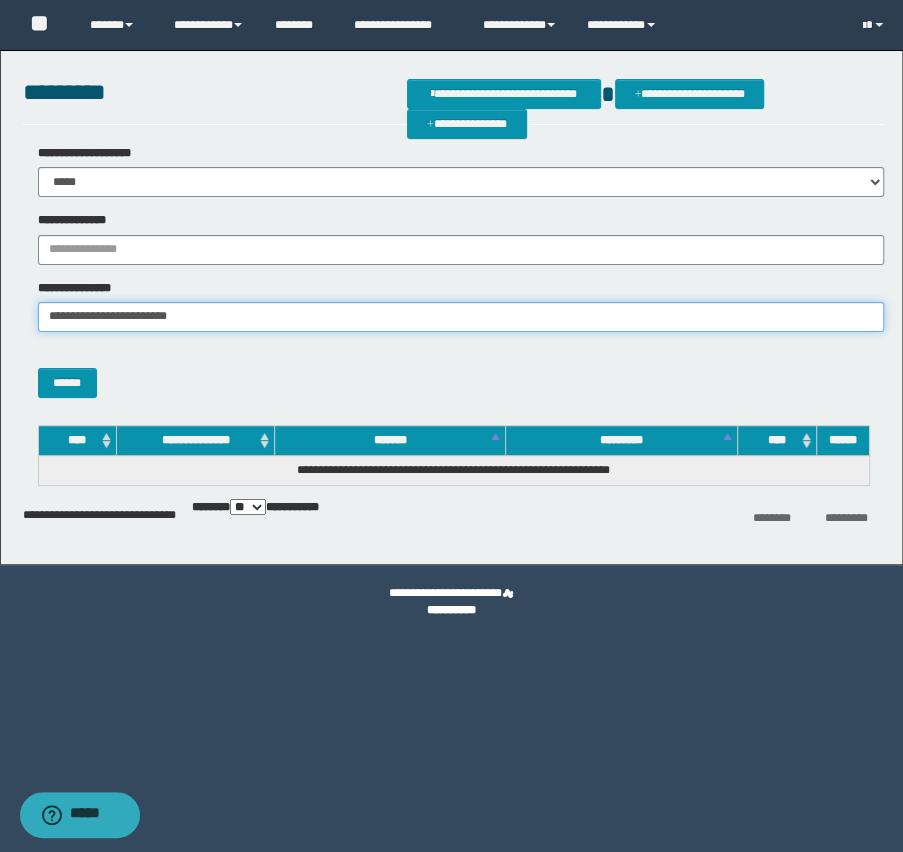 drag, startPoint x: 208, startPoint y: 312, endPoint x: 420, endPoint y: 344, distance: 214.40149 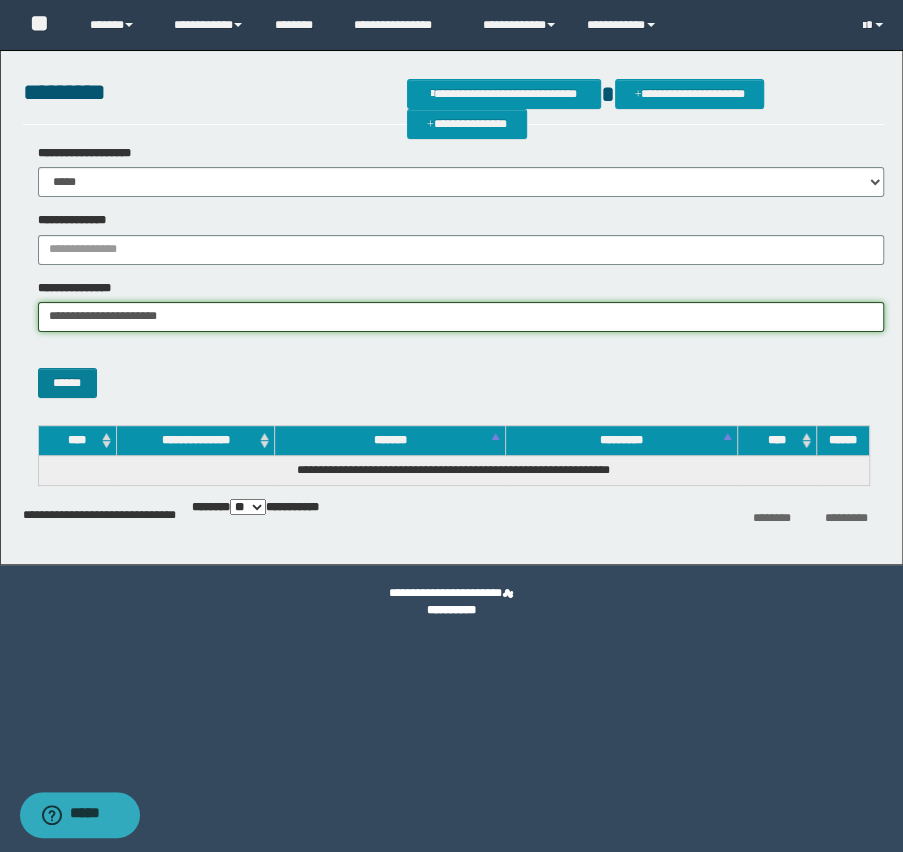 type on "**********" 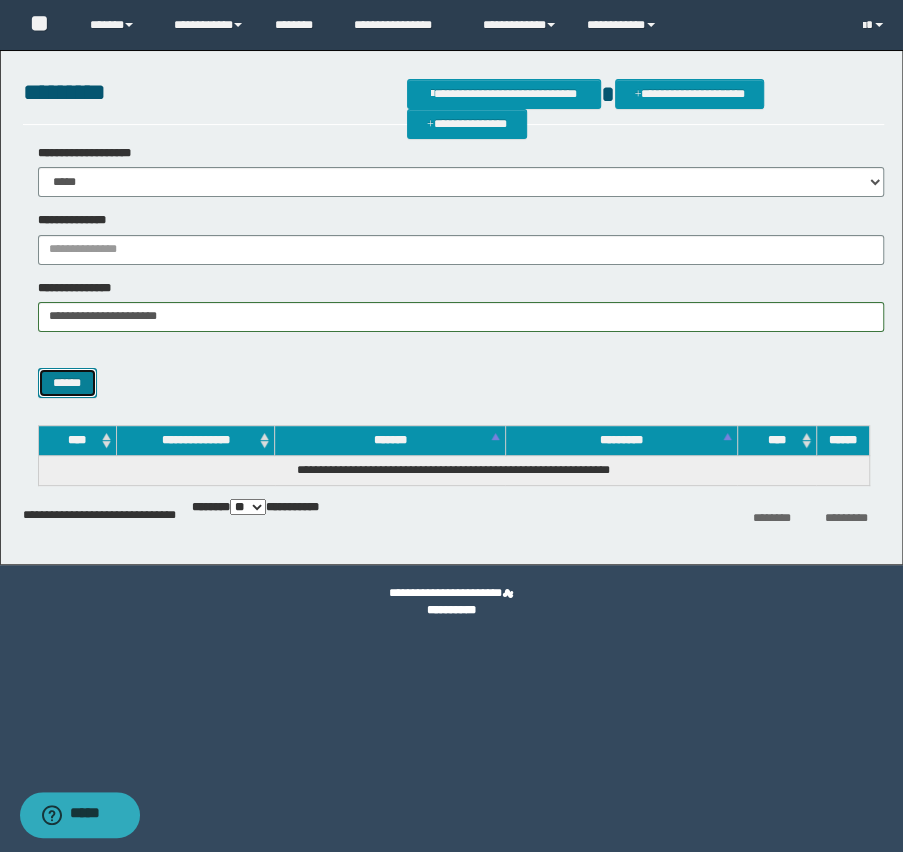 click on "******" at bounding box center (67, 383) 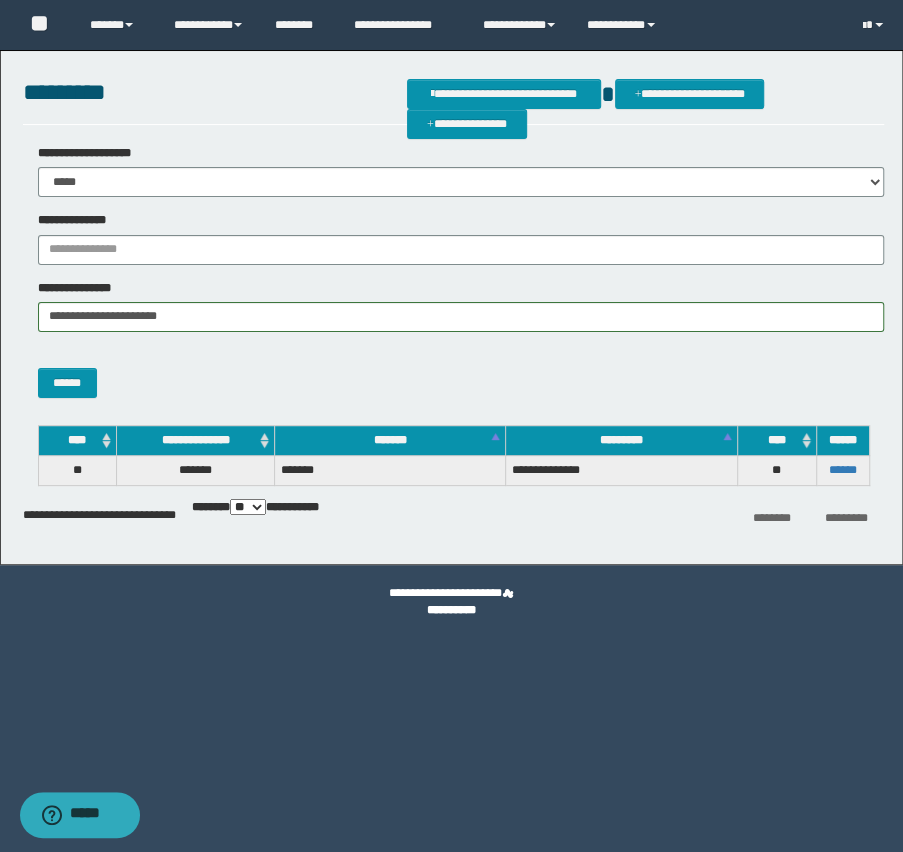 click on "******" at bounding box center [842, 471] 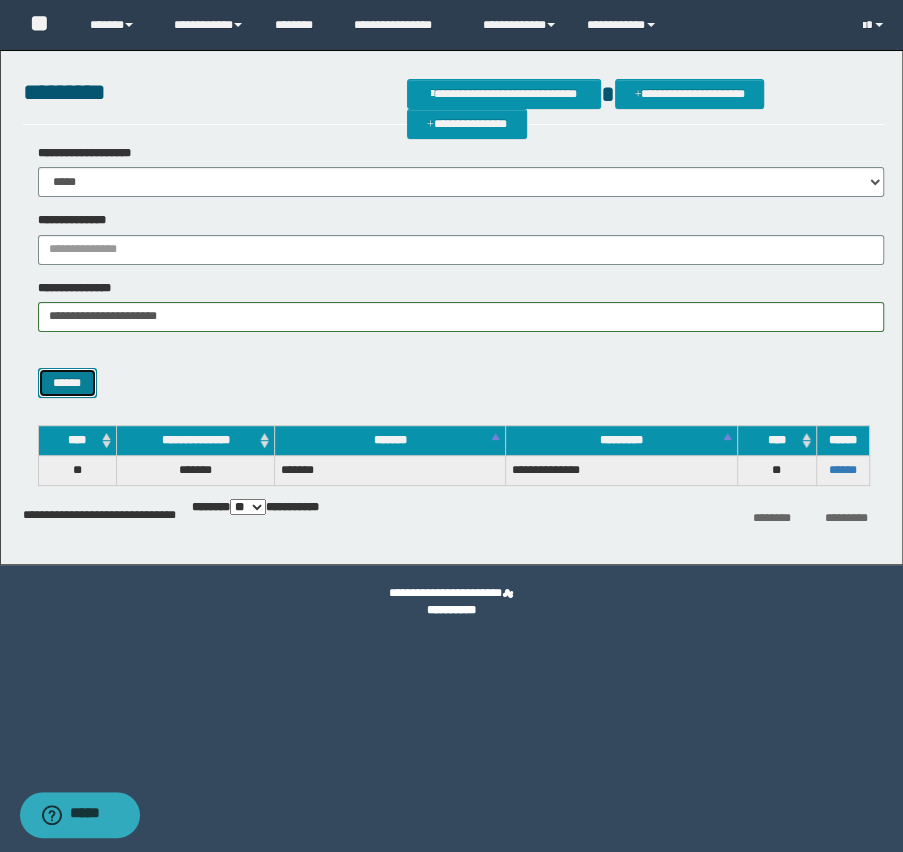 click on "******" at bounding box center [67, 383] 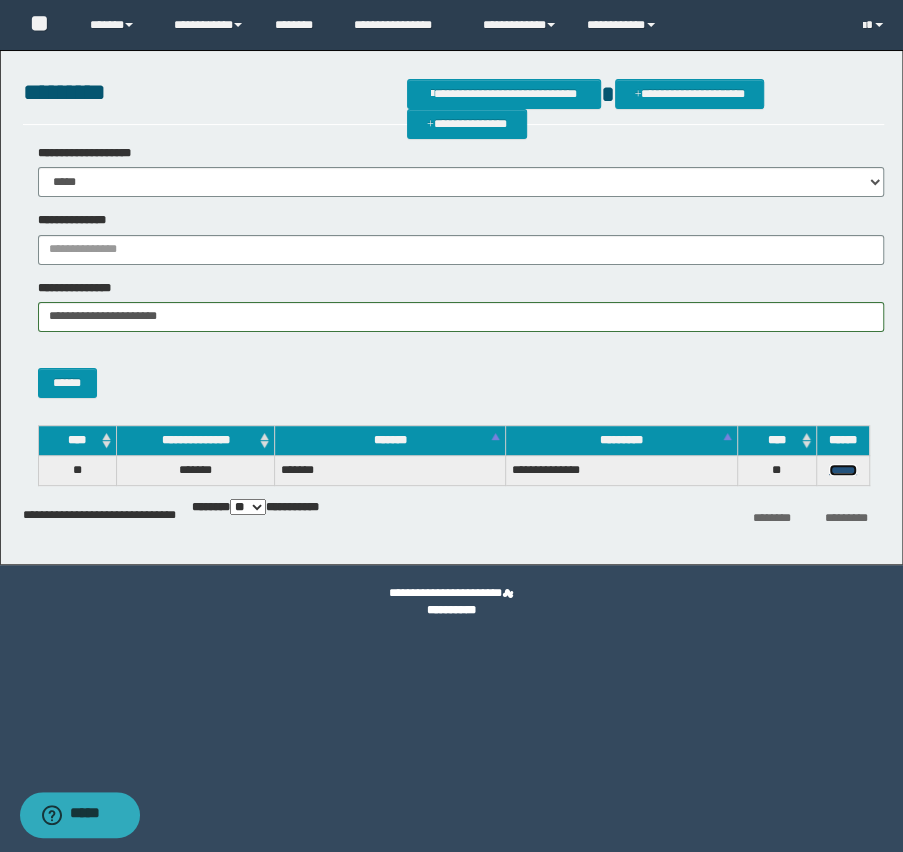 click on "******" at bounding box center (843, 470) 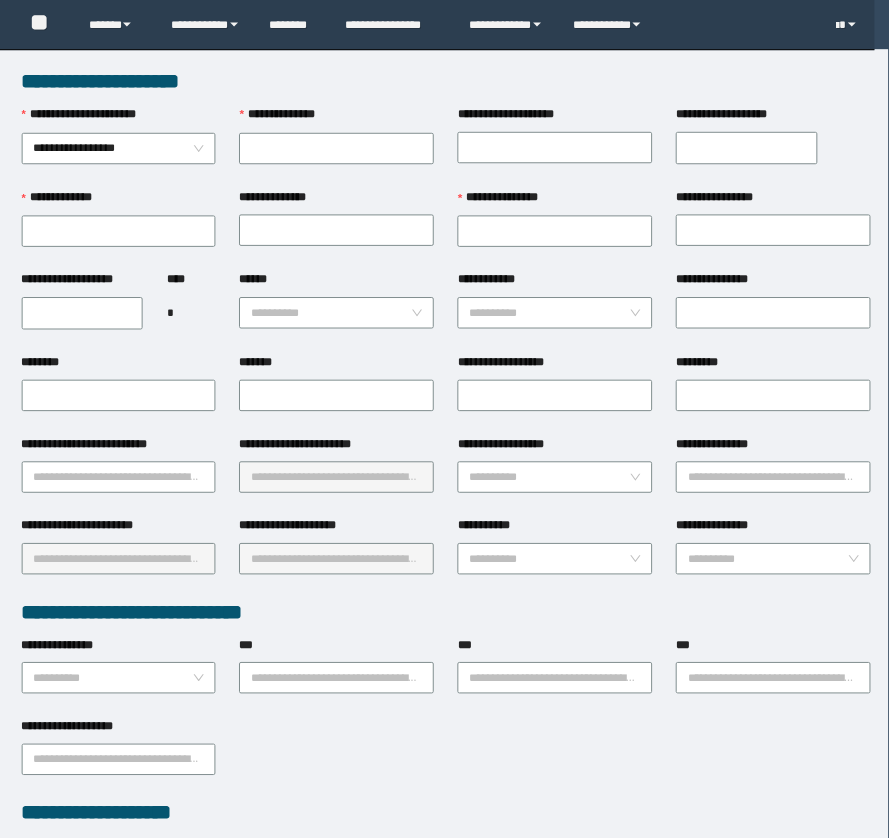 scroll, scrollTop: 0, scrollLeft: 0, axis: both 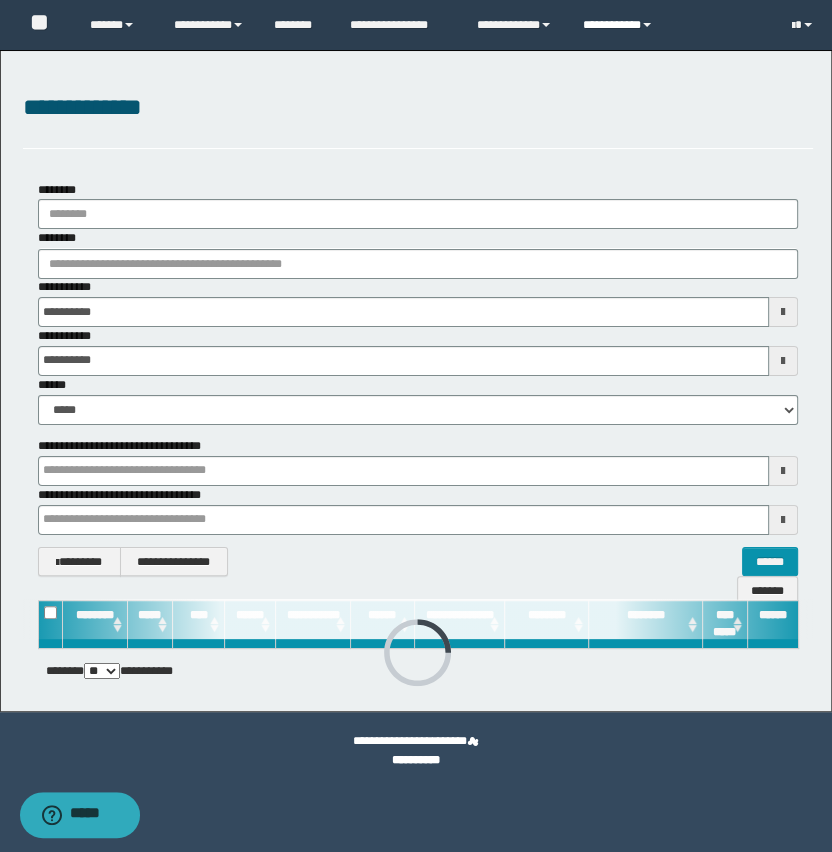 click on "**********" at bounding box center [620, 25] 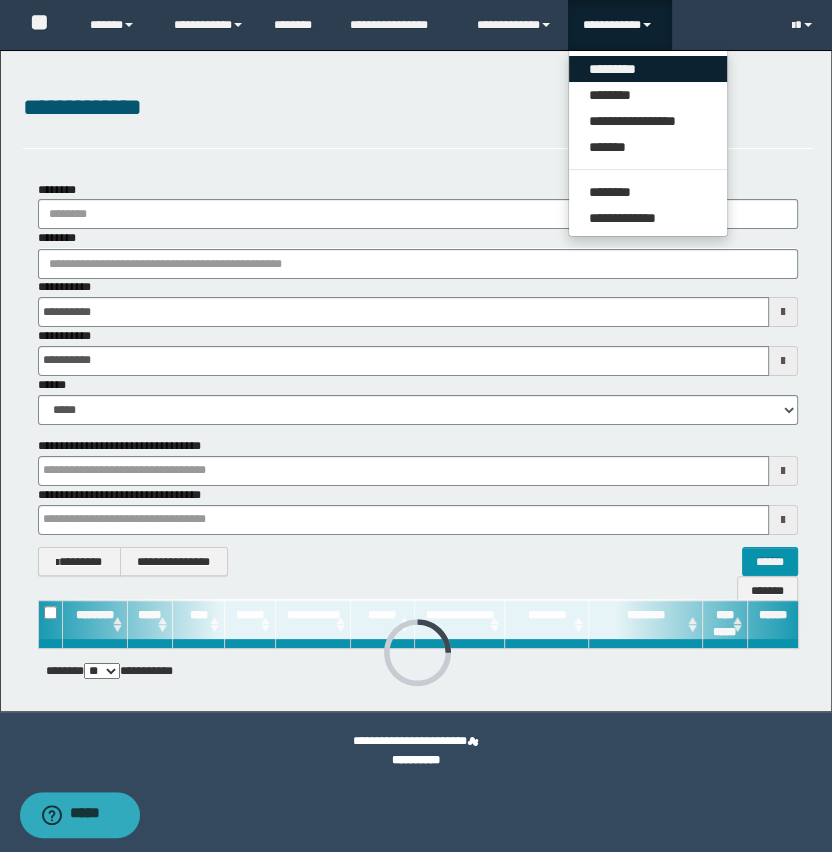 click on "*********" at bounding box center [648, 69] 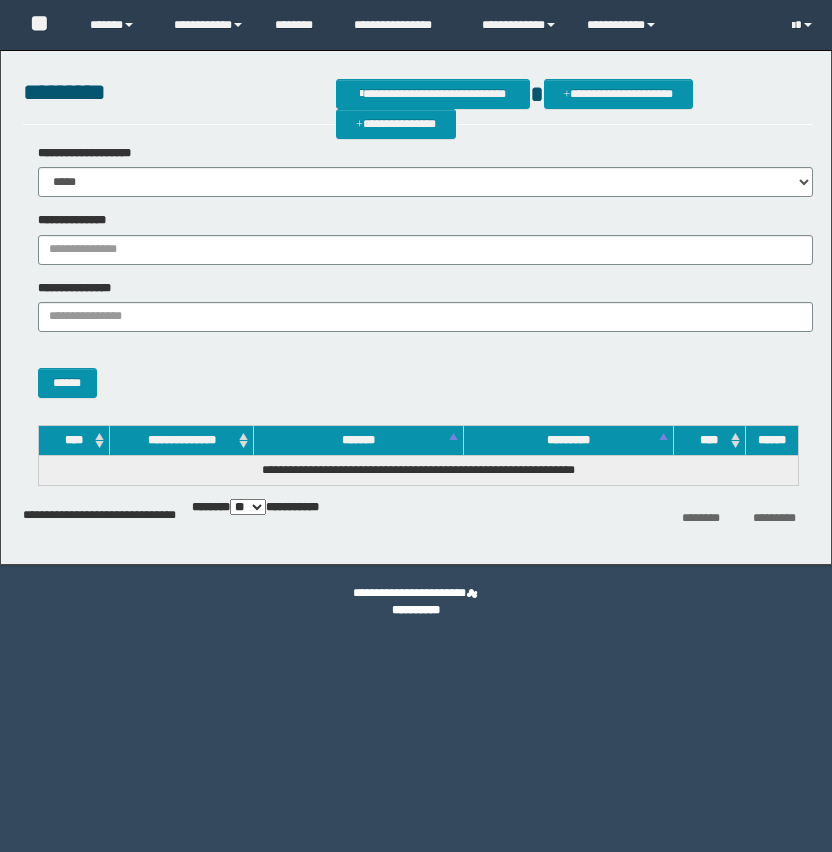 scroll, scrollTop: 0, scrollLeft: 0, axis: both 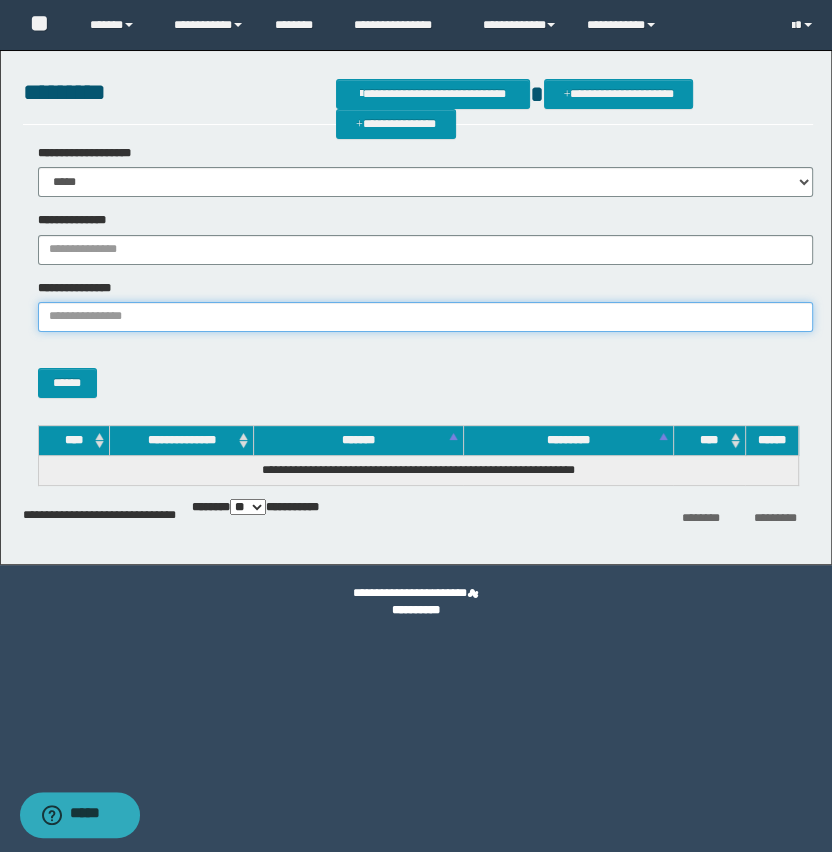 click on "**********" at bounding box center (425, 317) 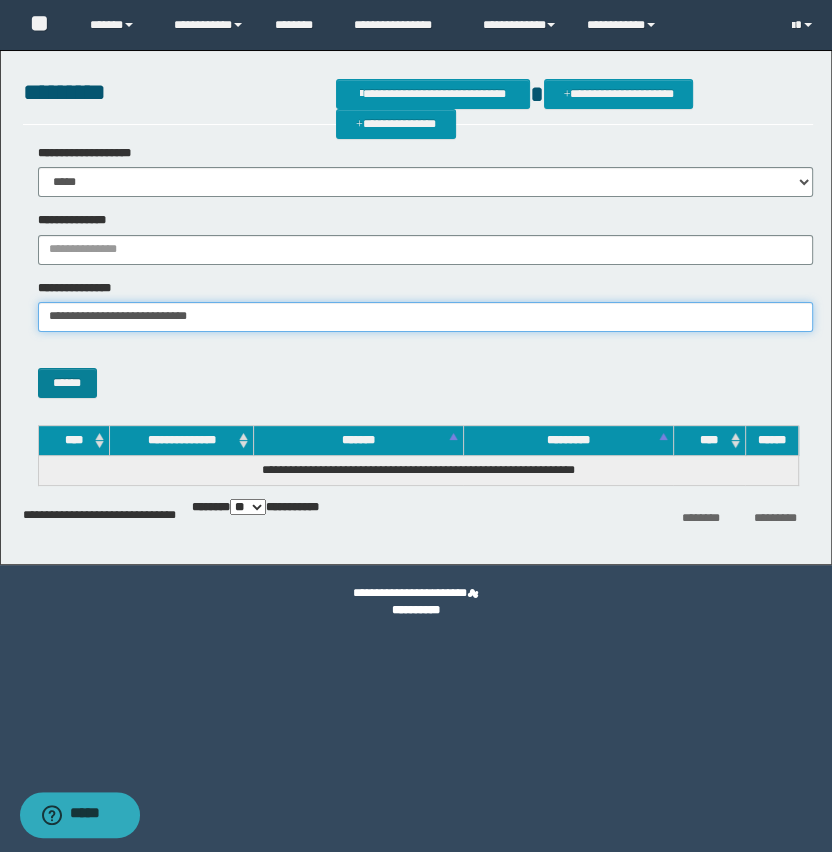type on "**********" 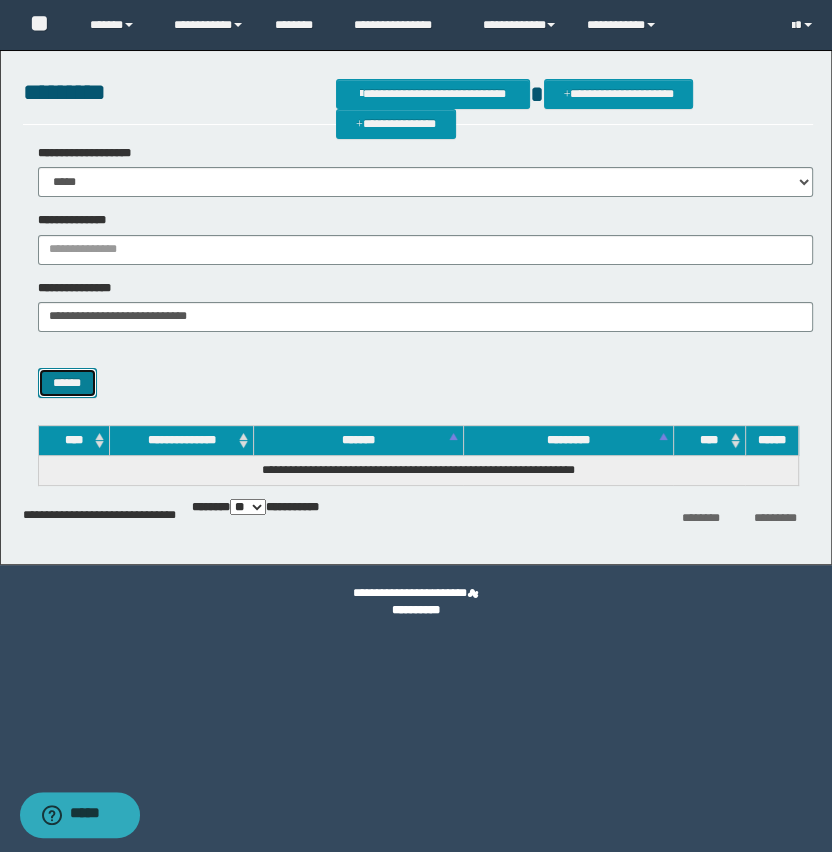 click on "******" at bounding box center [67, 383] 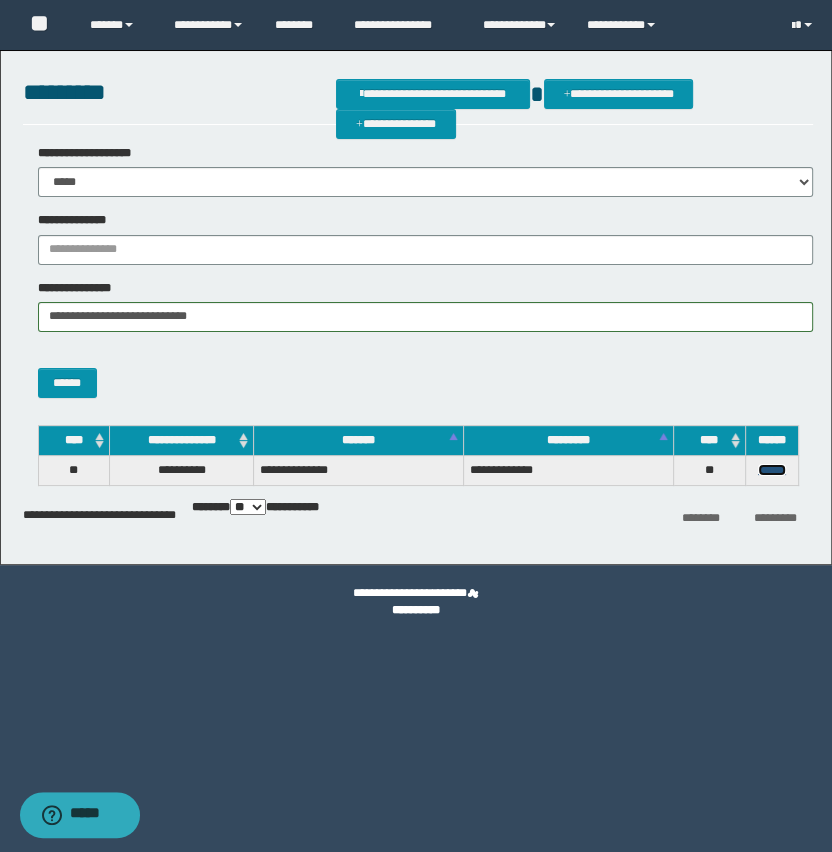 click on "******" at bounding box center (772, 470) 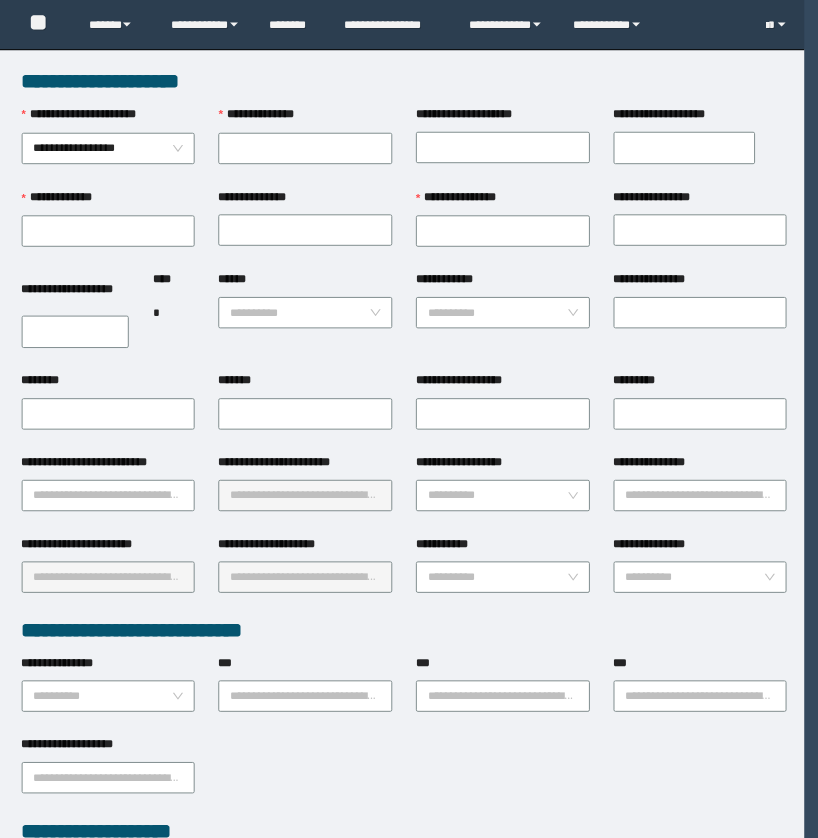 scroll, scrollTop: 0, scrollLeft: 0, axis: both 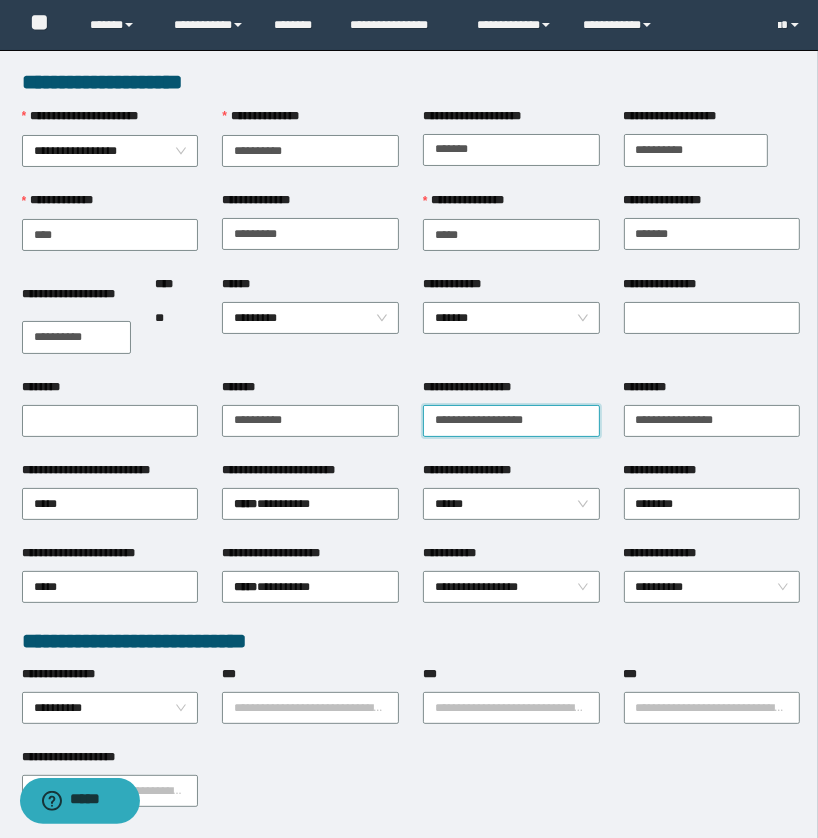 click on "**********" at bounding box center [511, 421] 